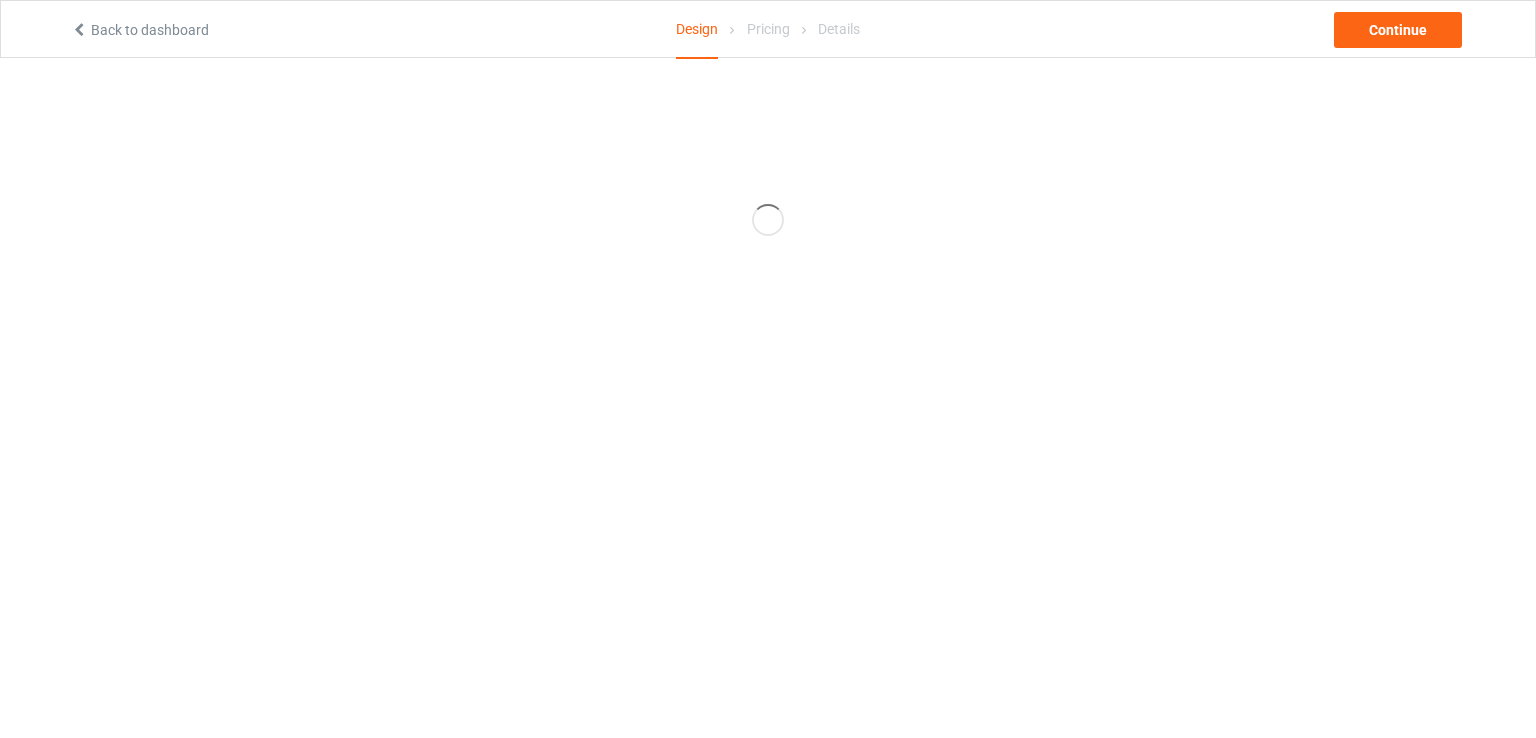scroll, scrollTop: 0, scrollLeft: 0, axis: both 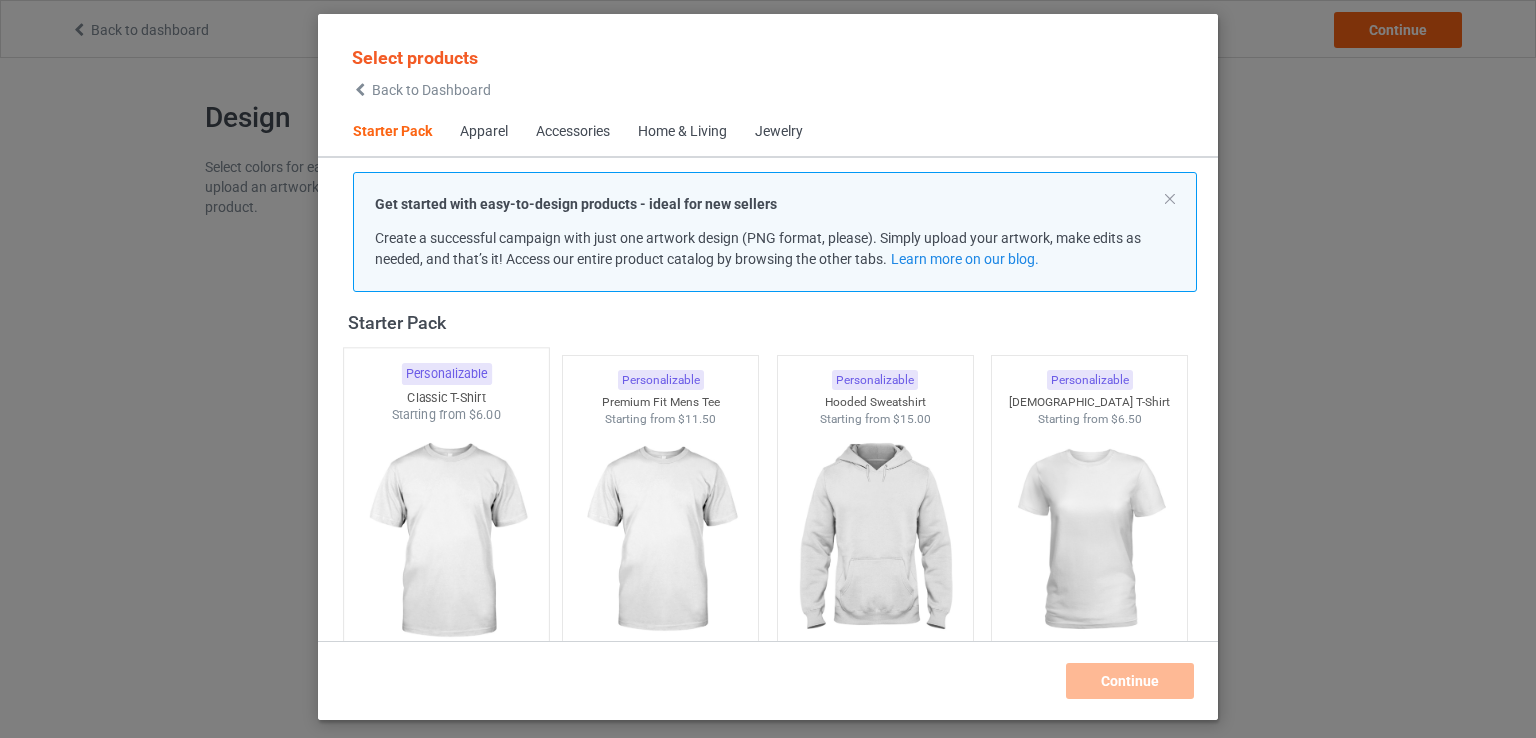 click at bounding box center (446, 541) 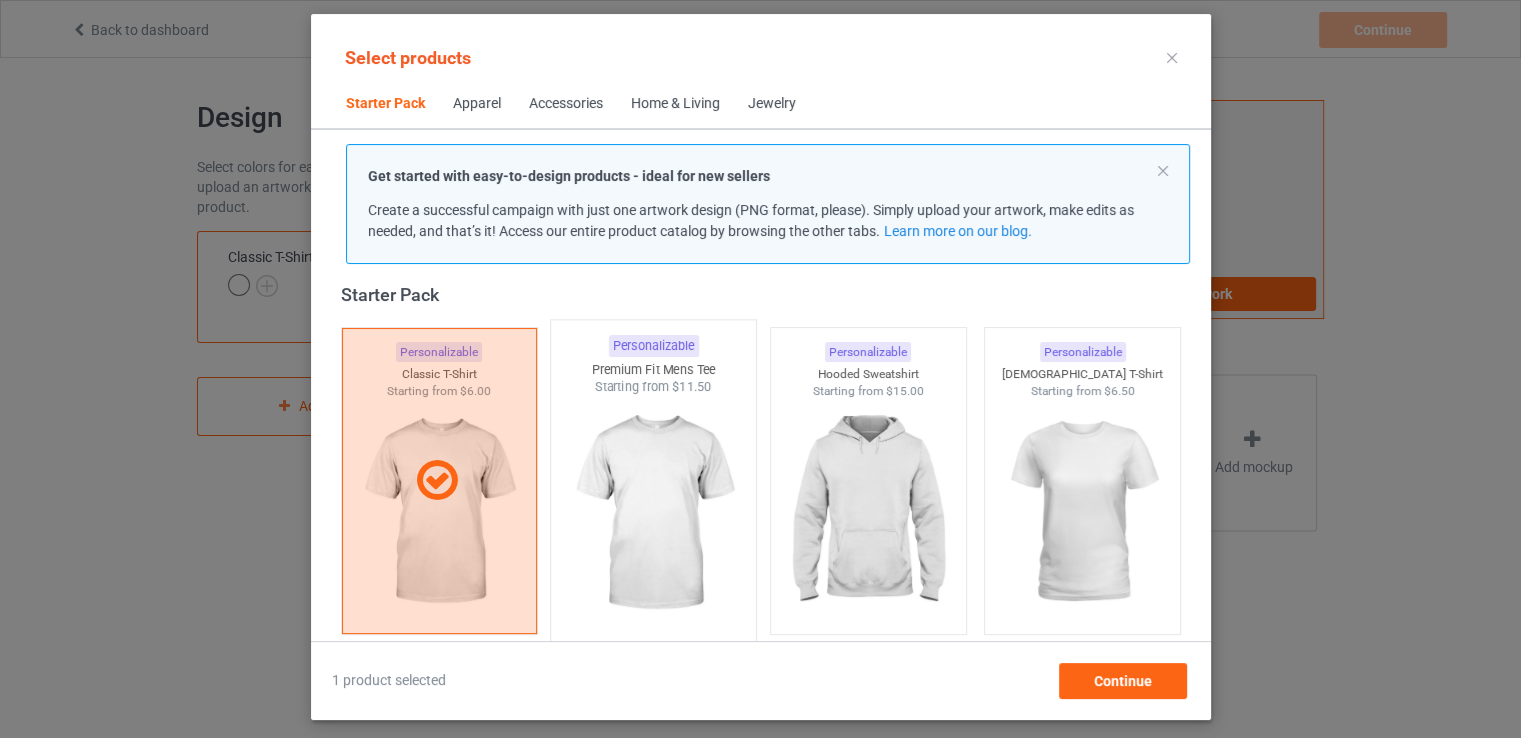 click at bounding box center (653, 513) 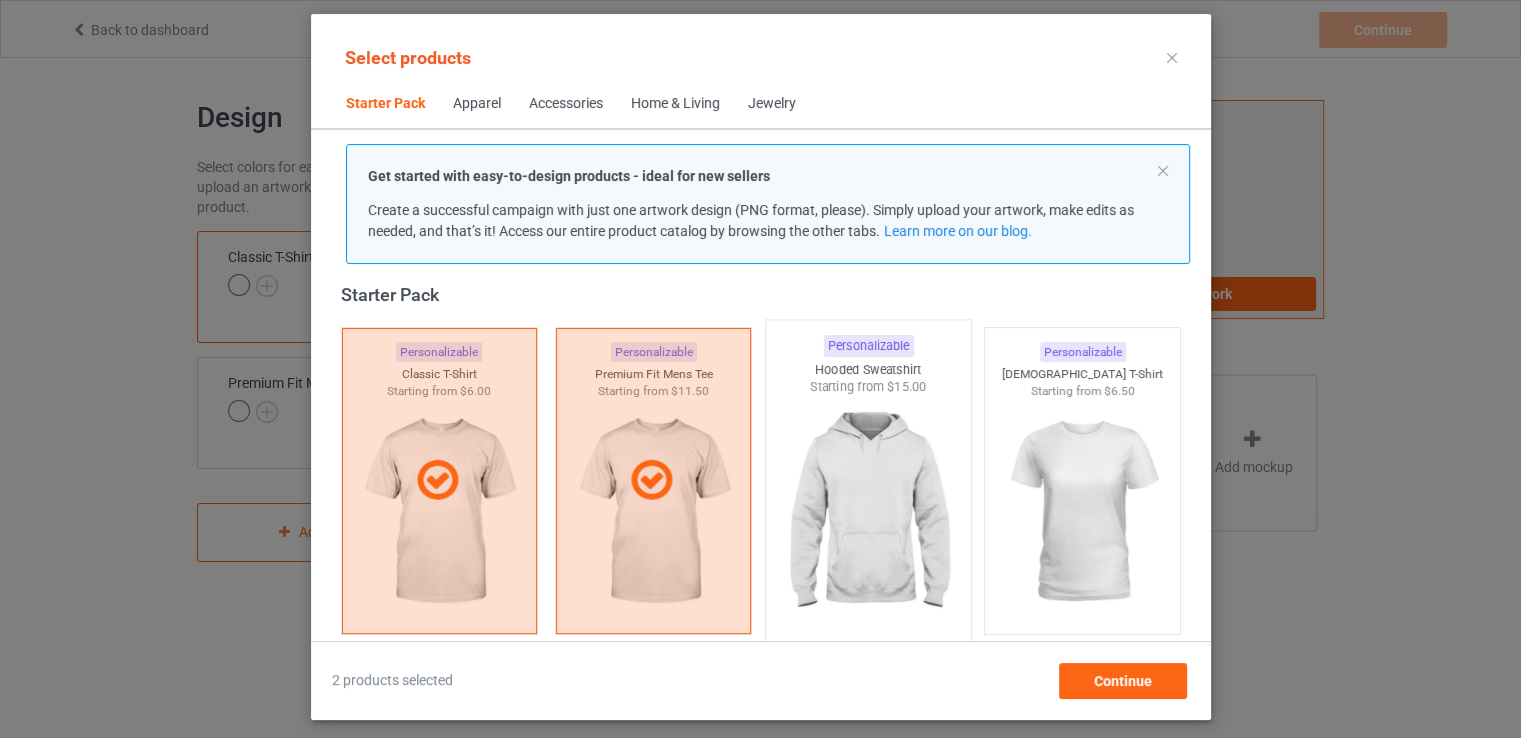 click at bounding box center (868, 513) 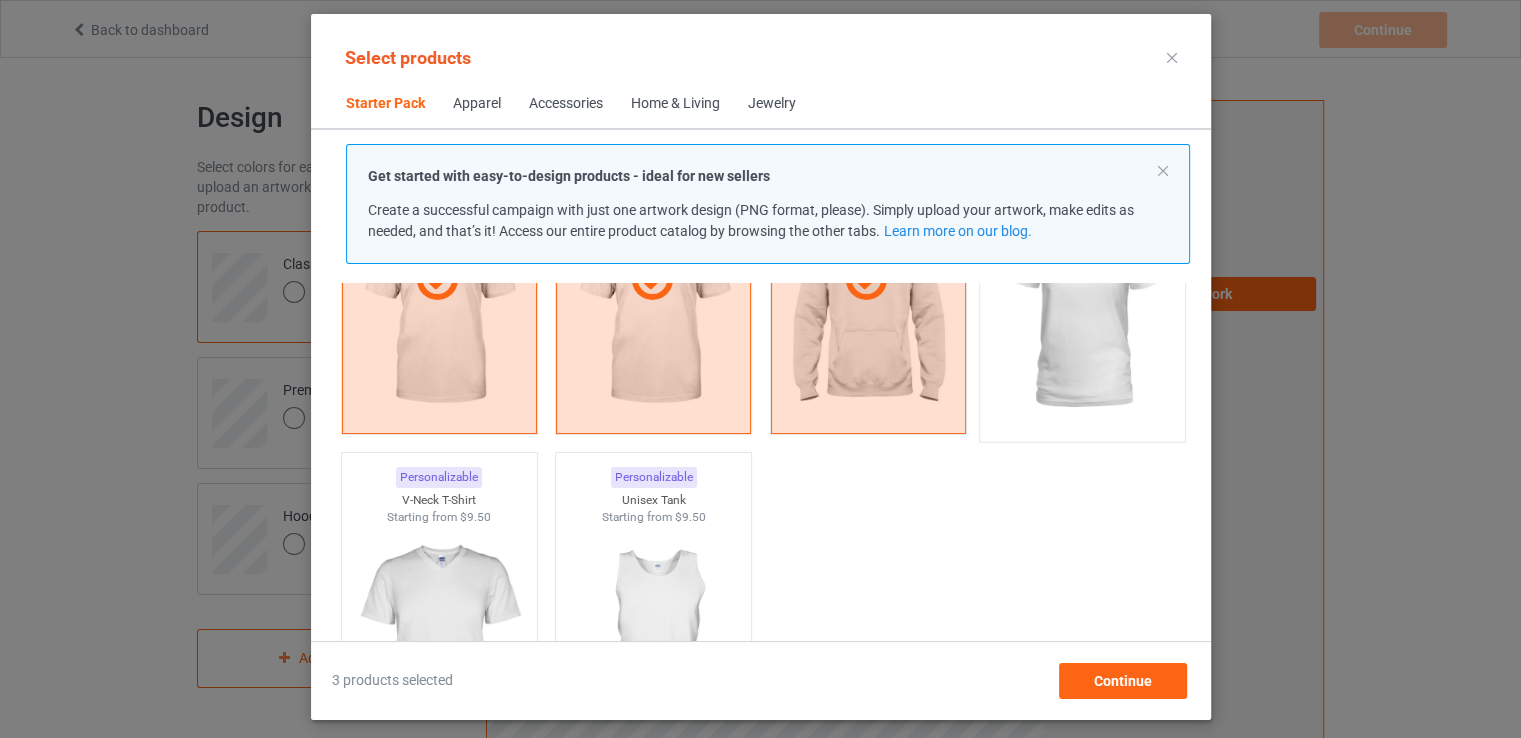 click at bounding box center [1082, 313] 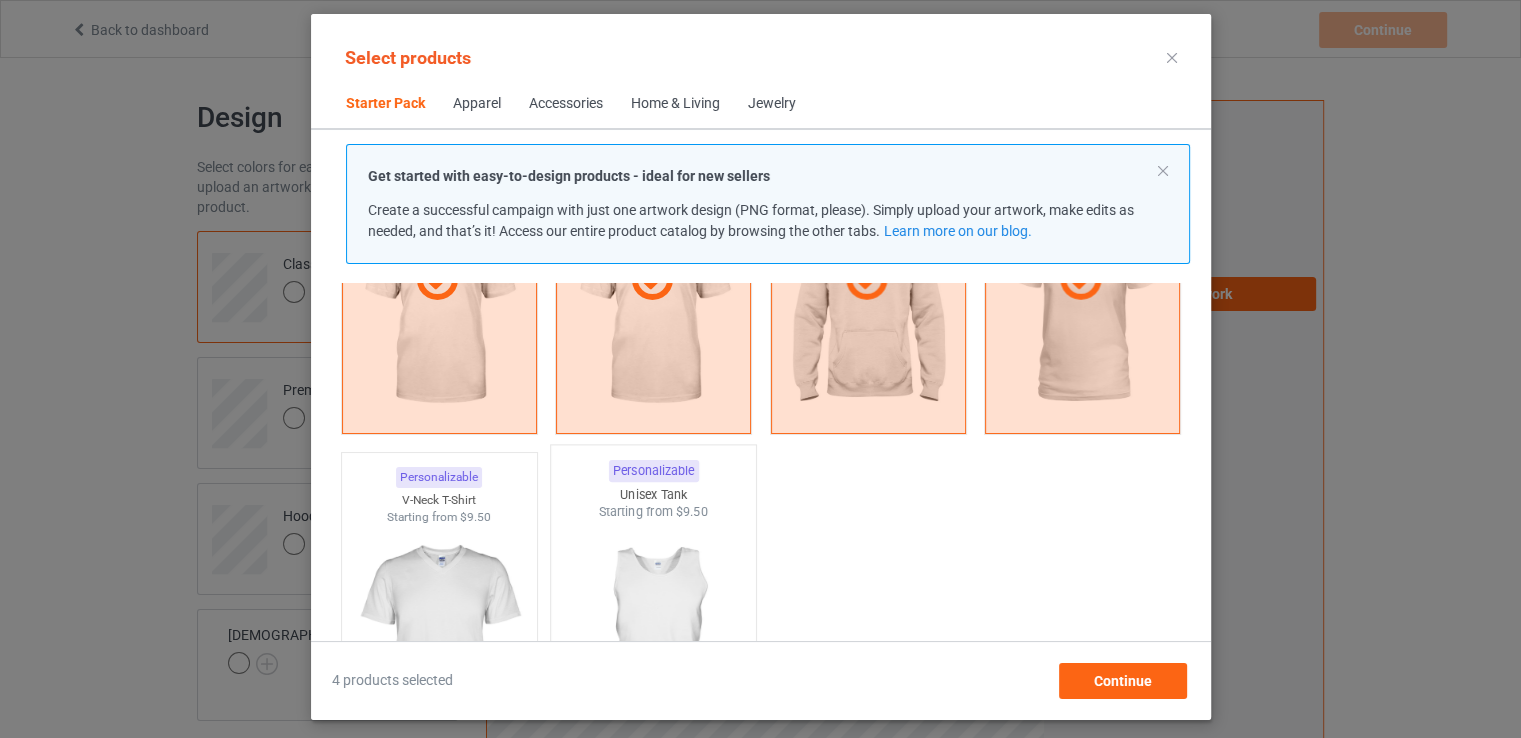 scroll, scrollTop: 326, scrollLeft: 0, axis: vertical 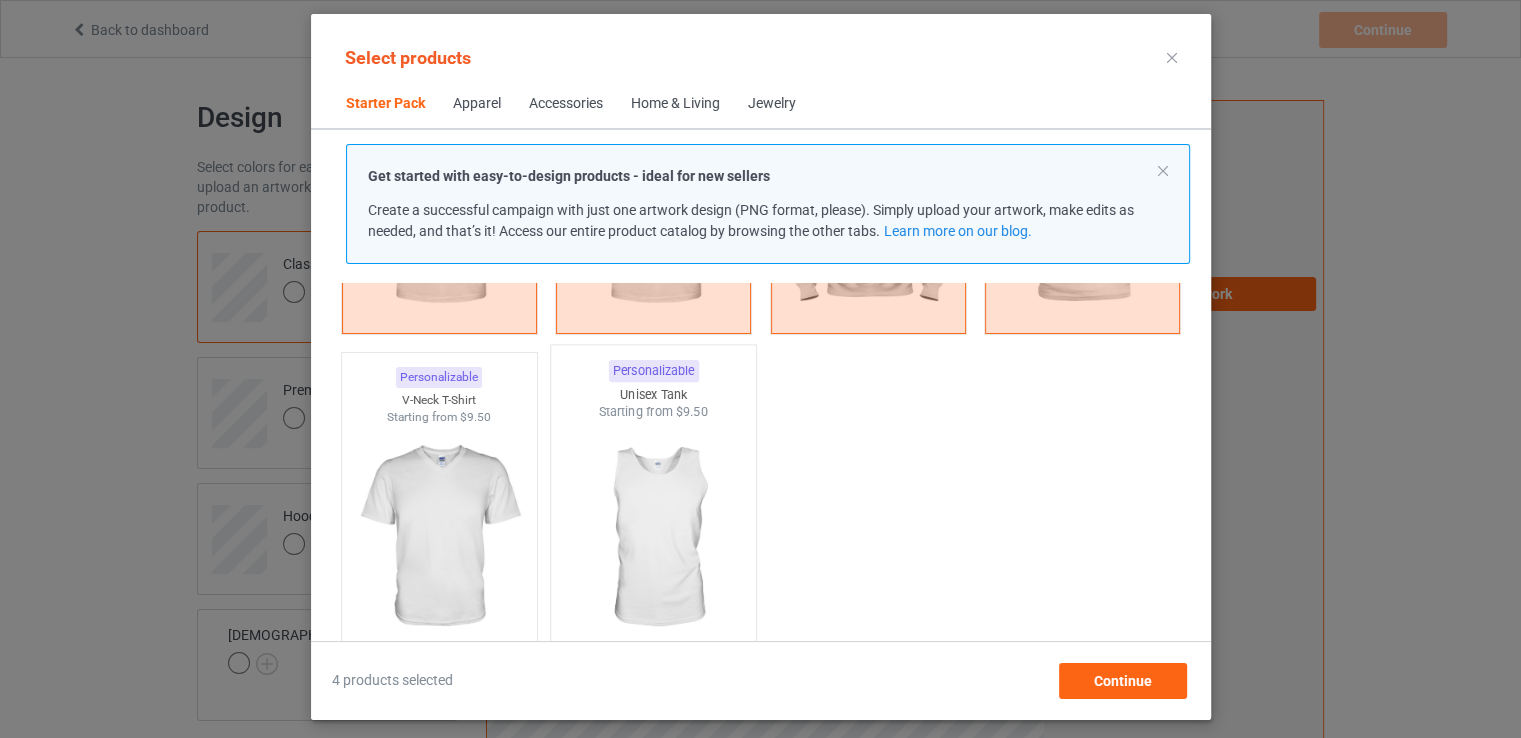 click at bounding box center (653, 538) 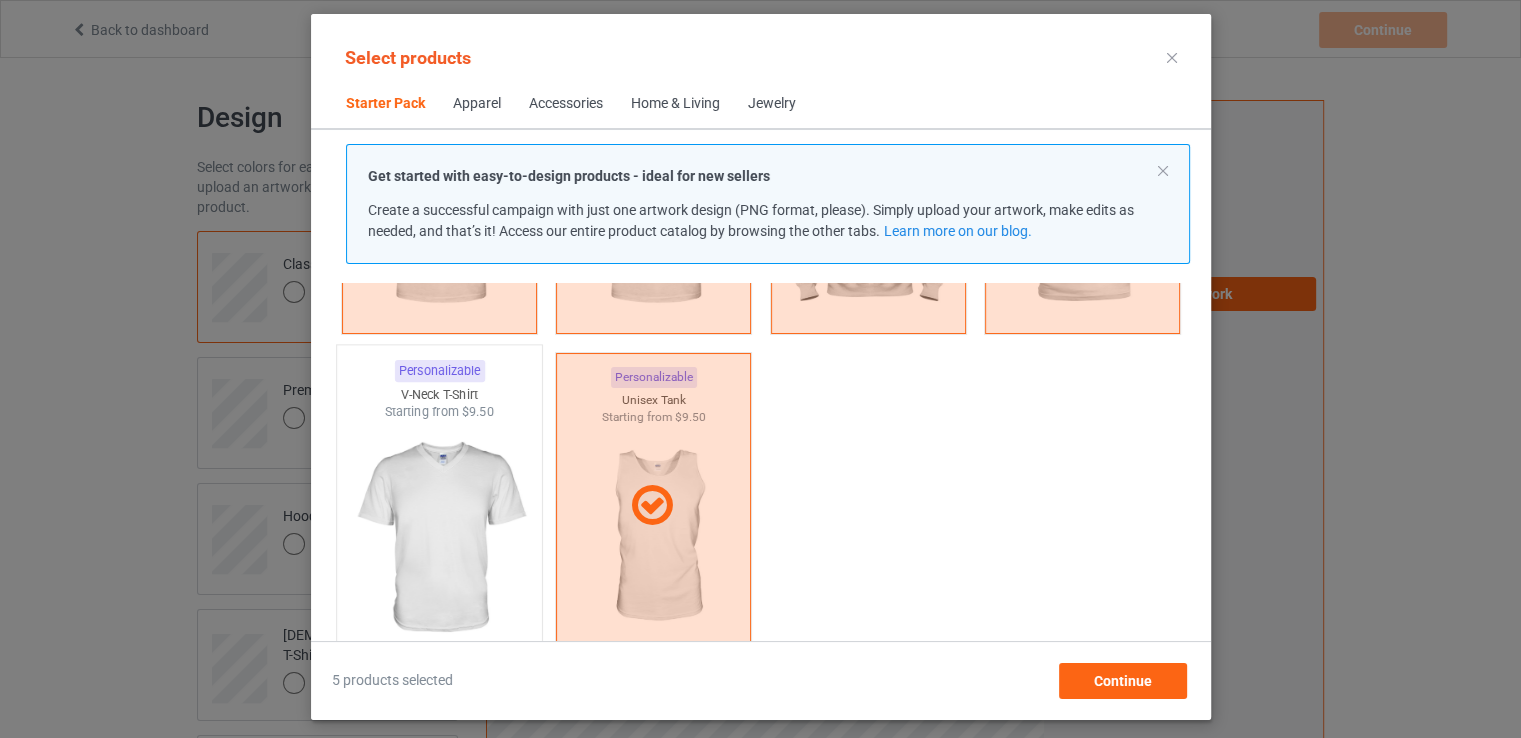 click at bounding box center [439, 538] 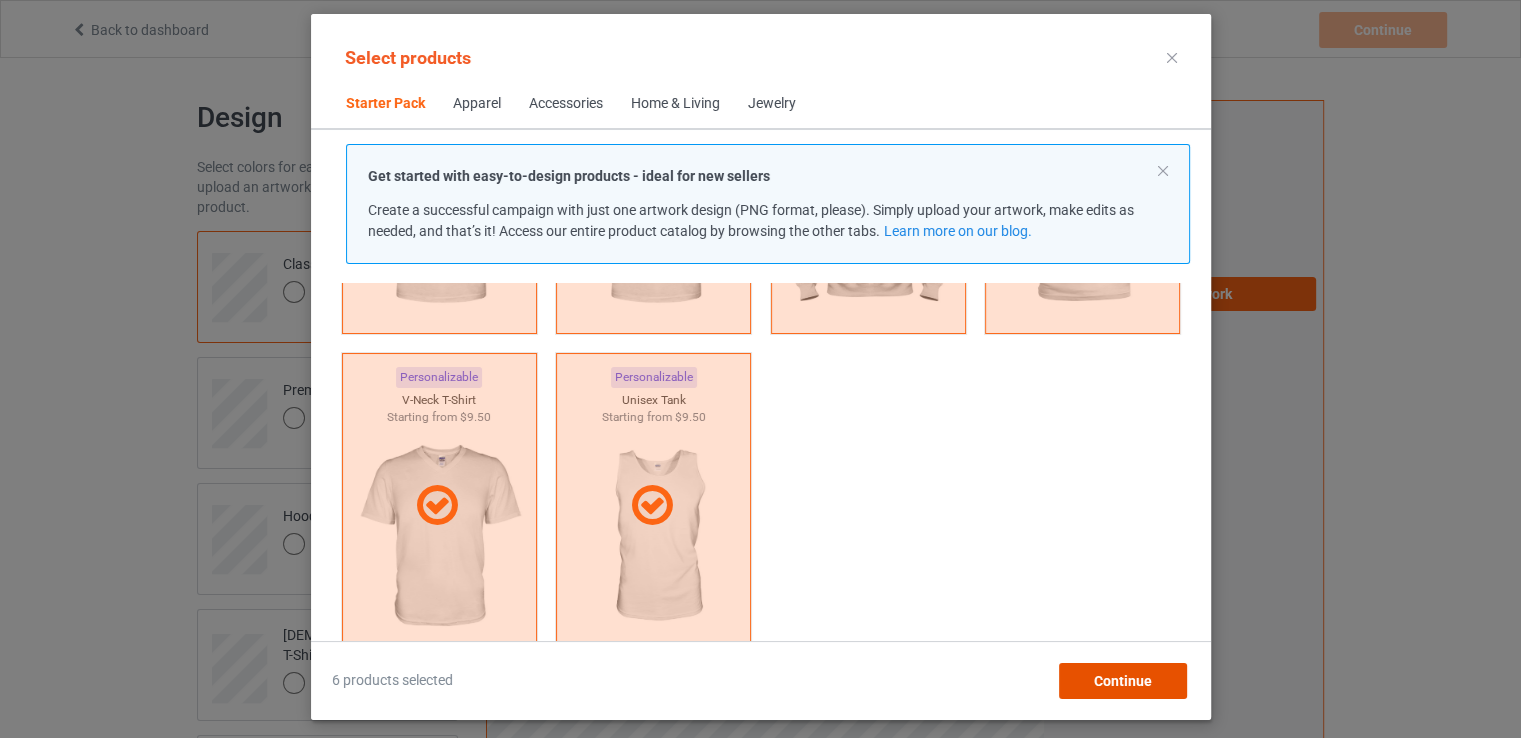 click on "Continue" at bounding box center (1122, 681) 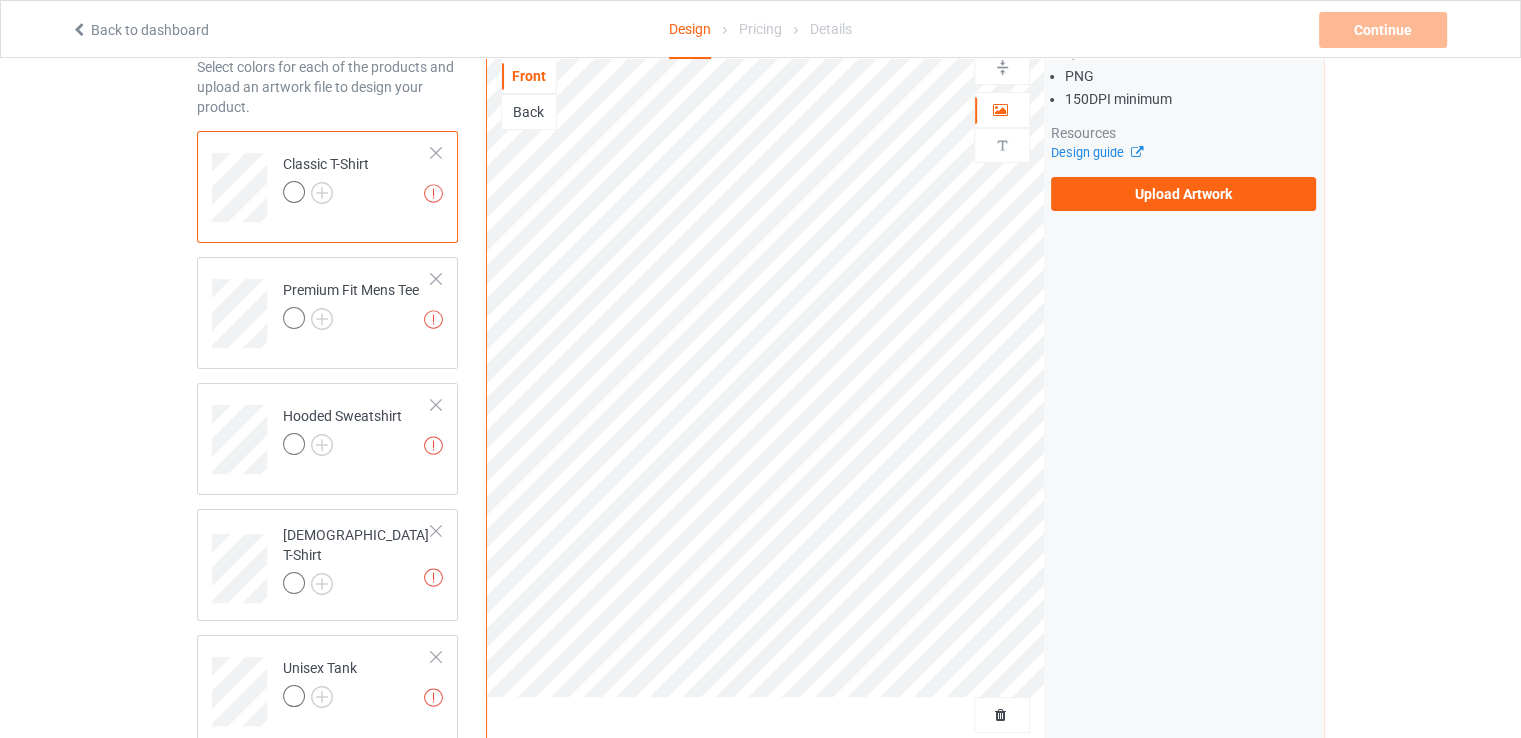scroll, scrollTop: 0, scrollLeft: 0, axis: both 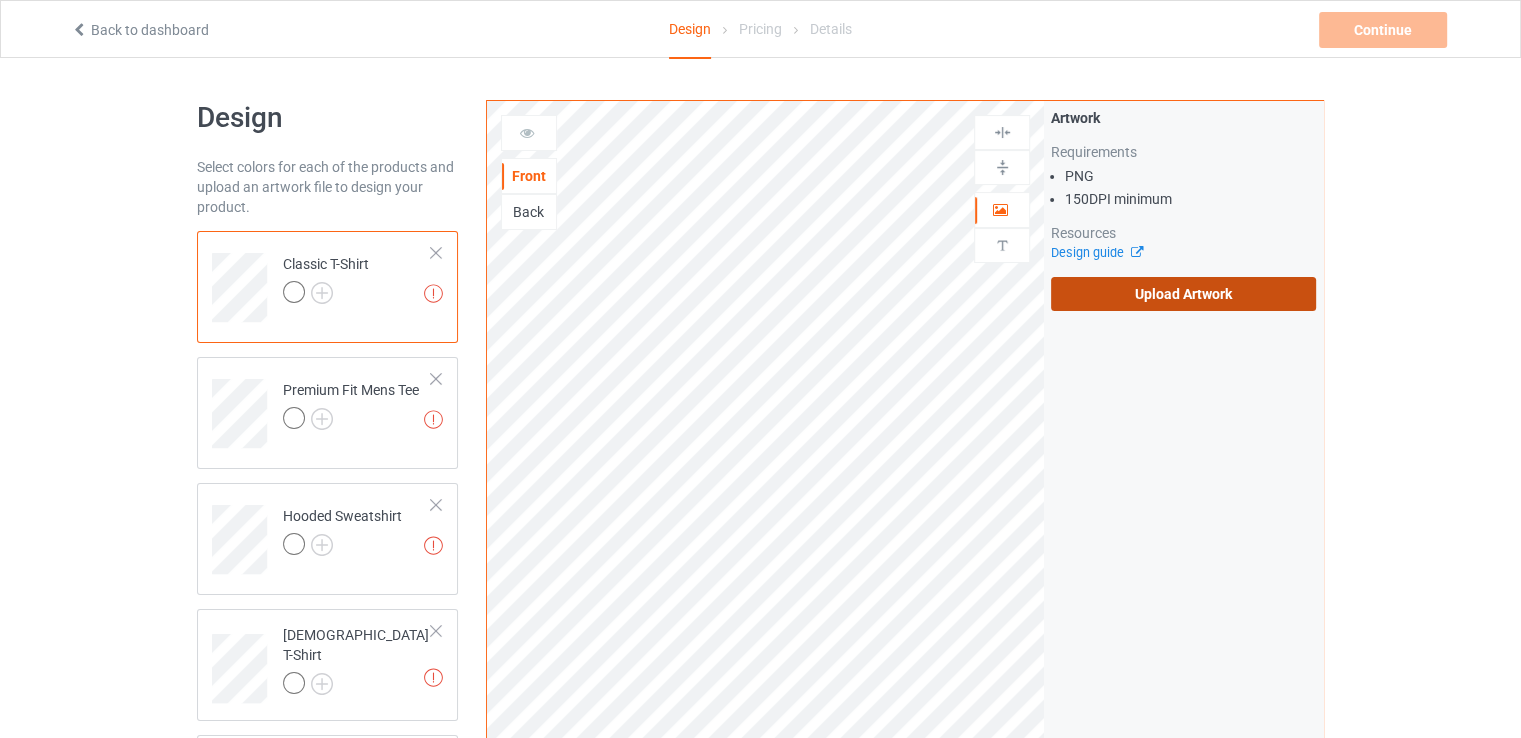 click on "Upload Artwork" at bounding box center (1183, 294) 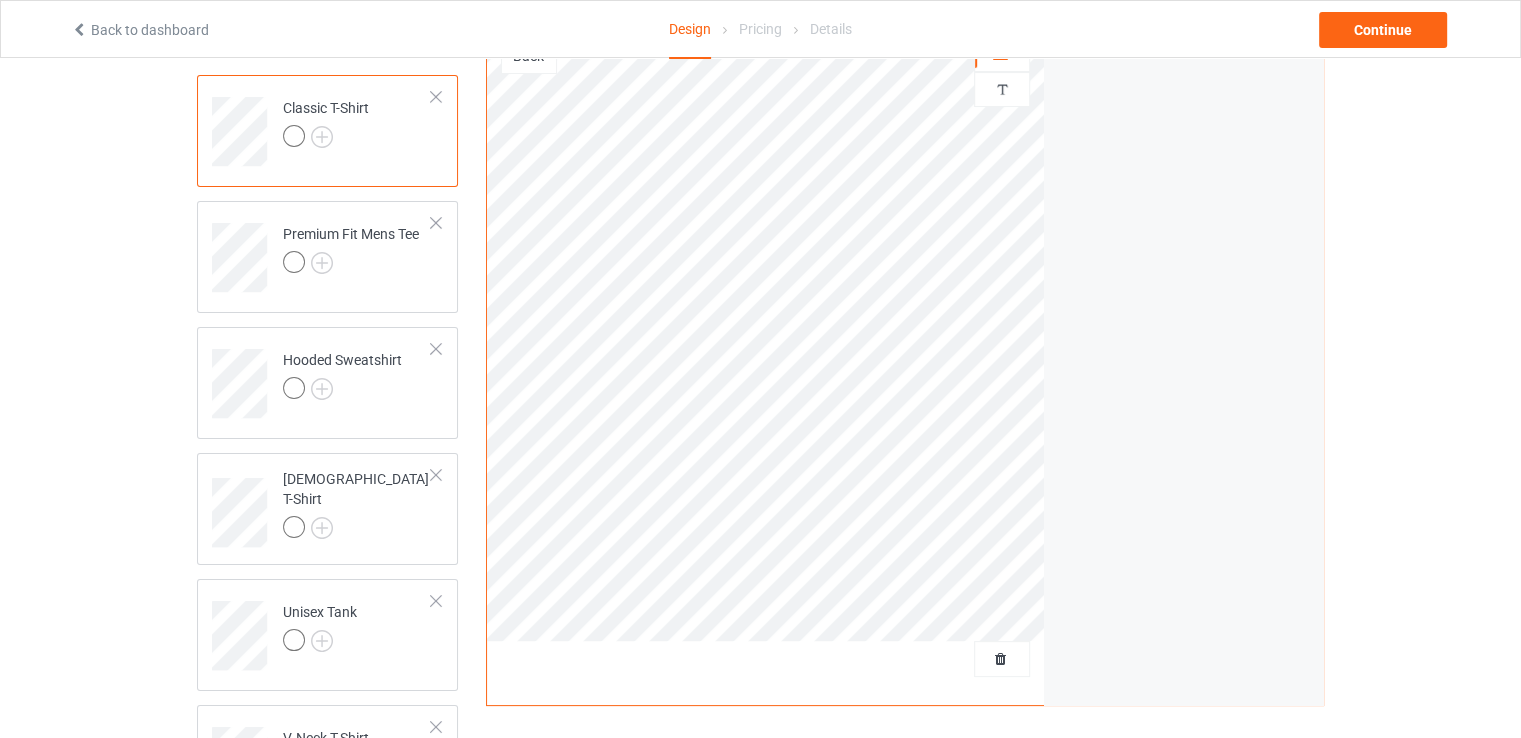 scroll, scrollTop: 56, scrollLeft: 0, axis: vertical 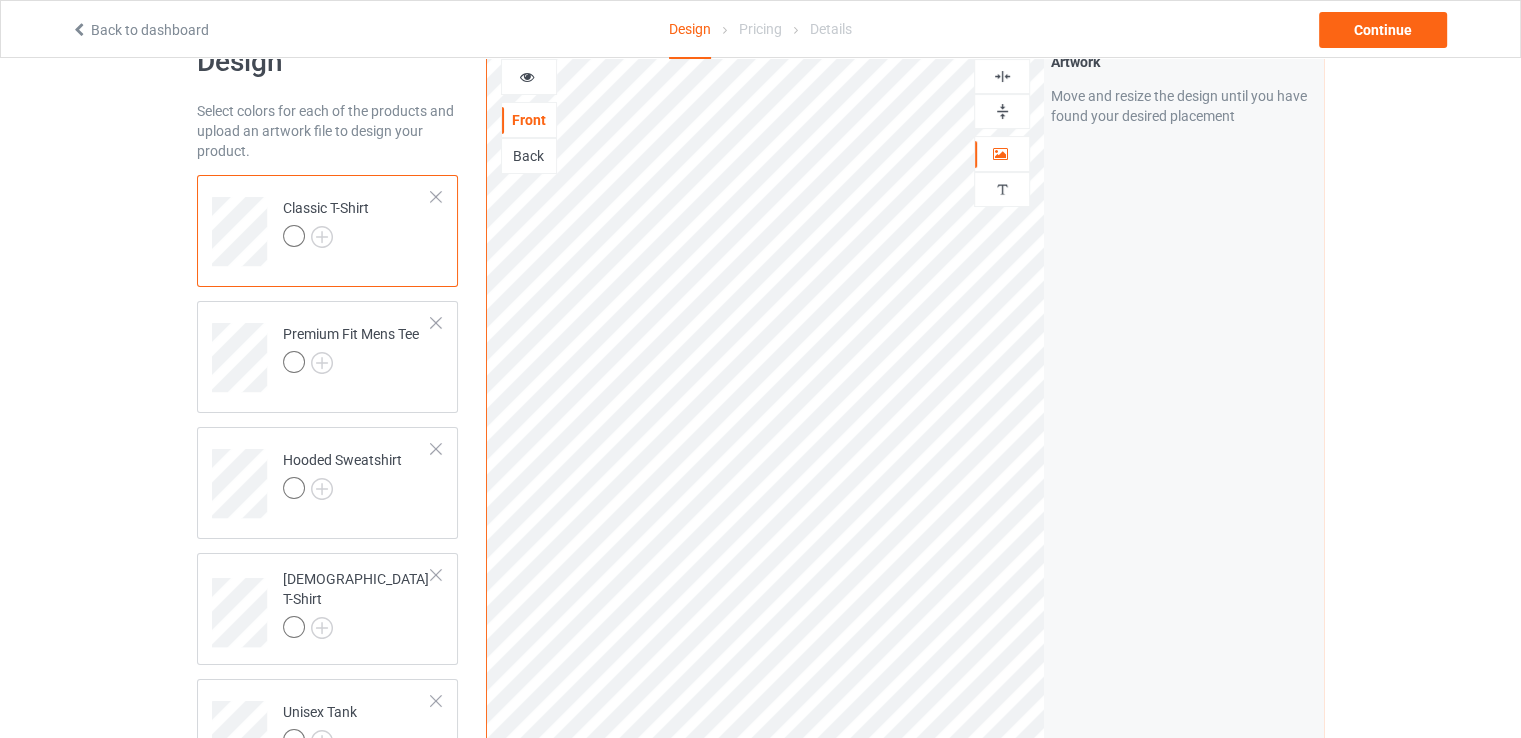 click at bounding box center (294, 236) 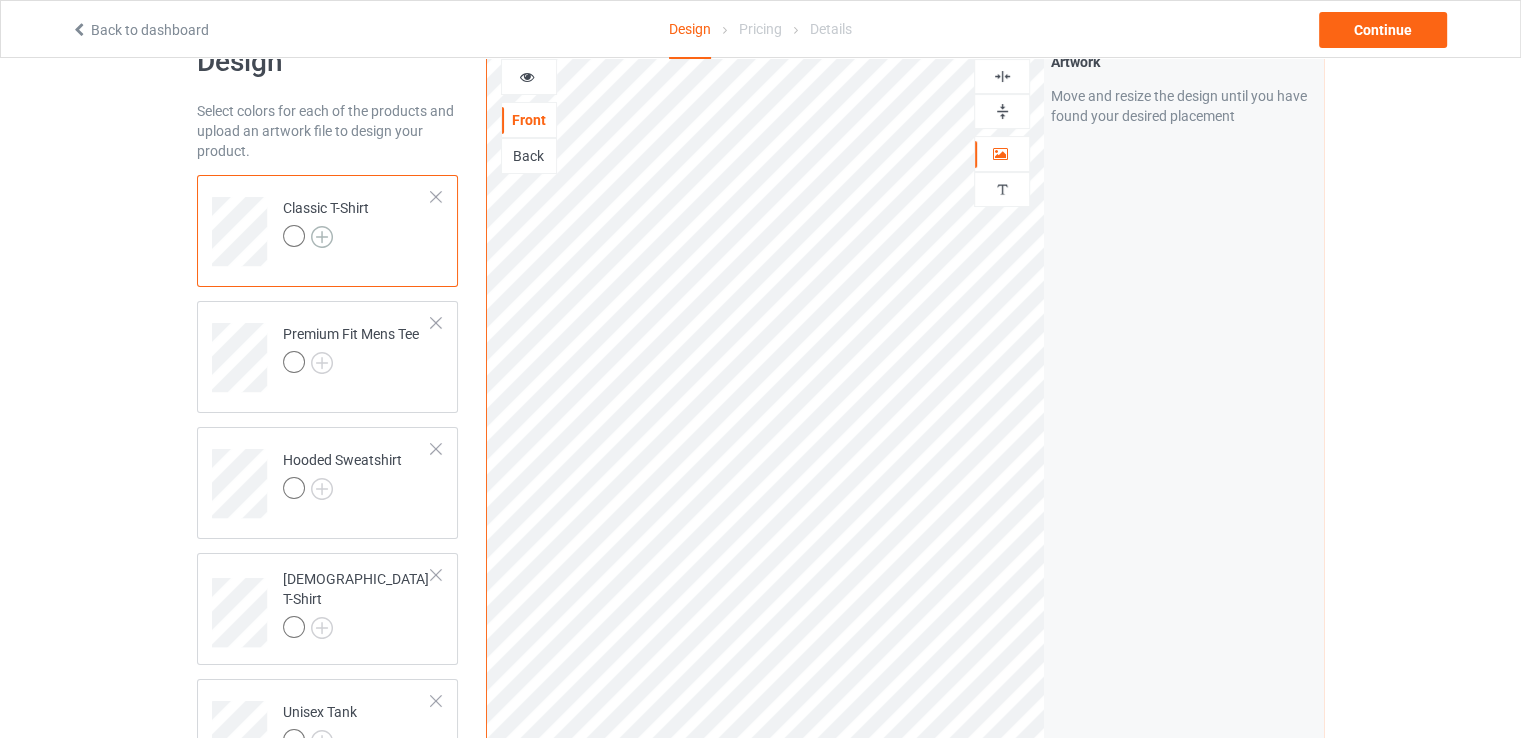 click at bounding box center [322, 237] 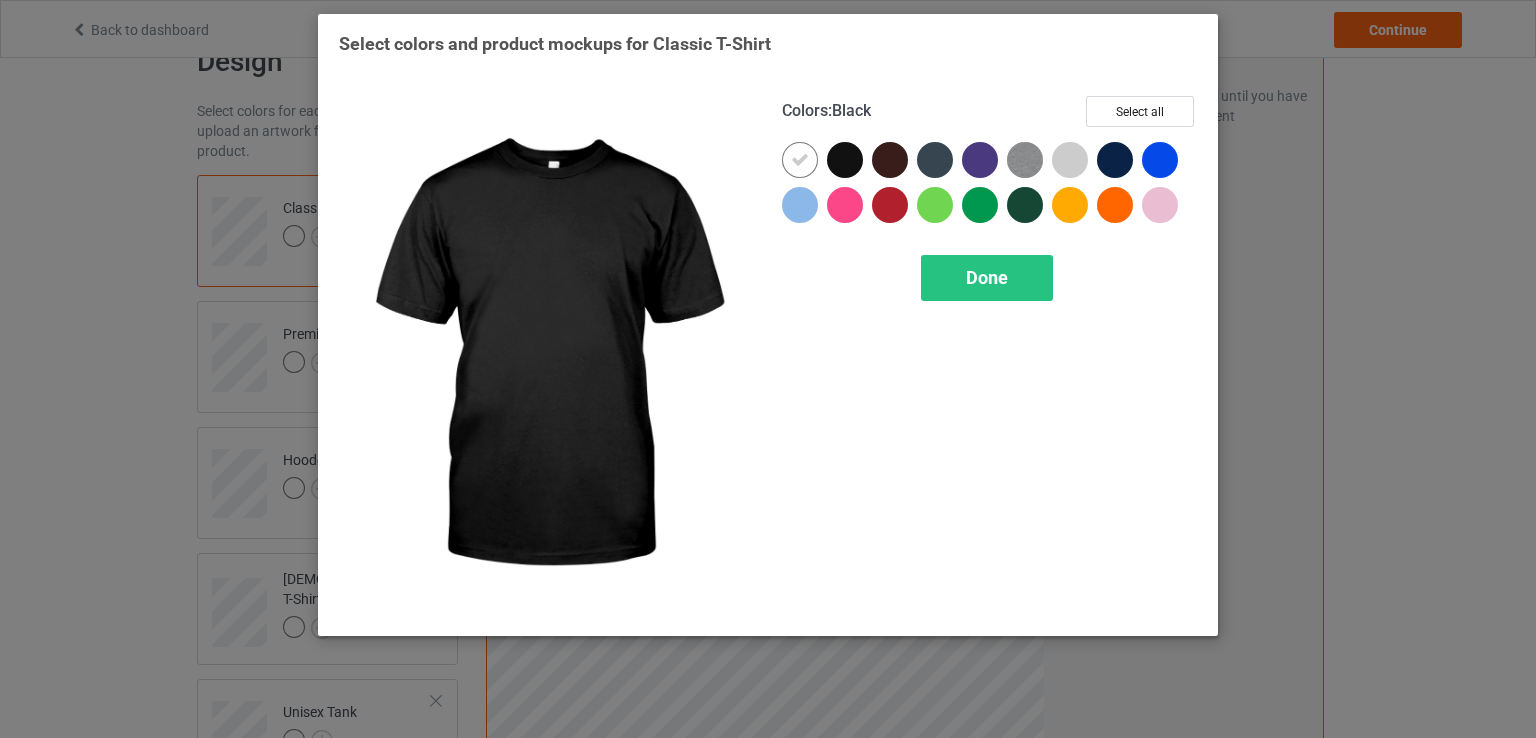 click at bounding box center [845, 160] 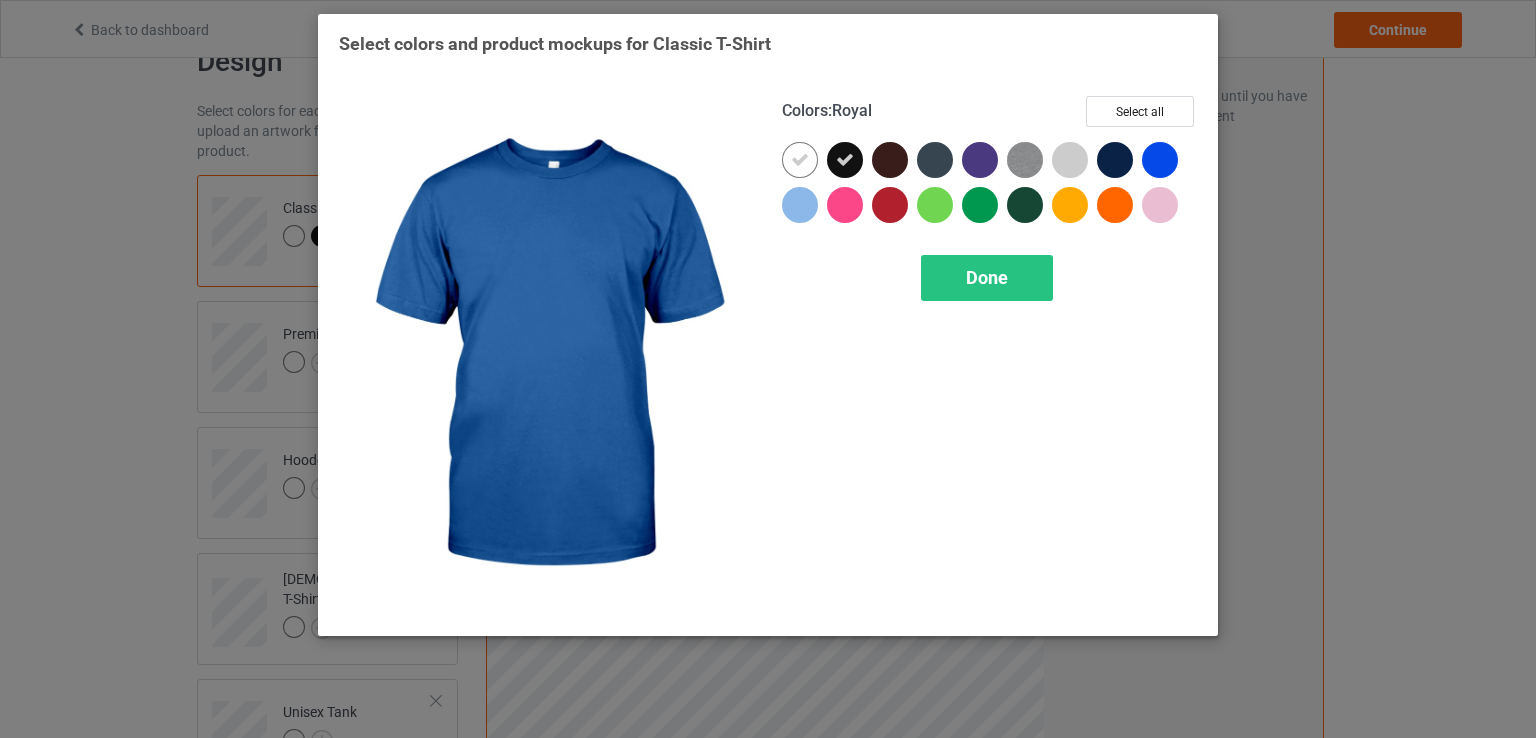click at bounding box center (1160, 160) 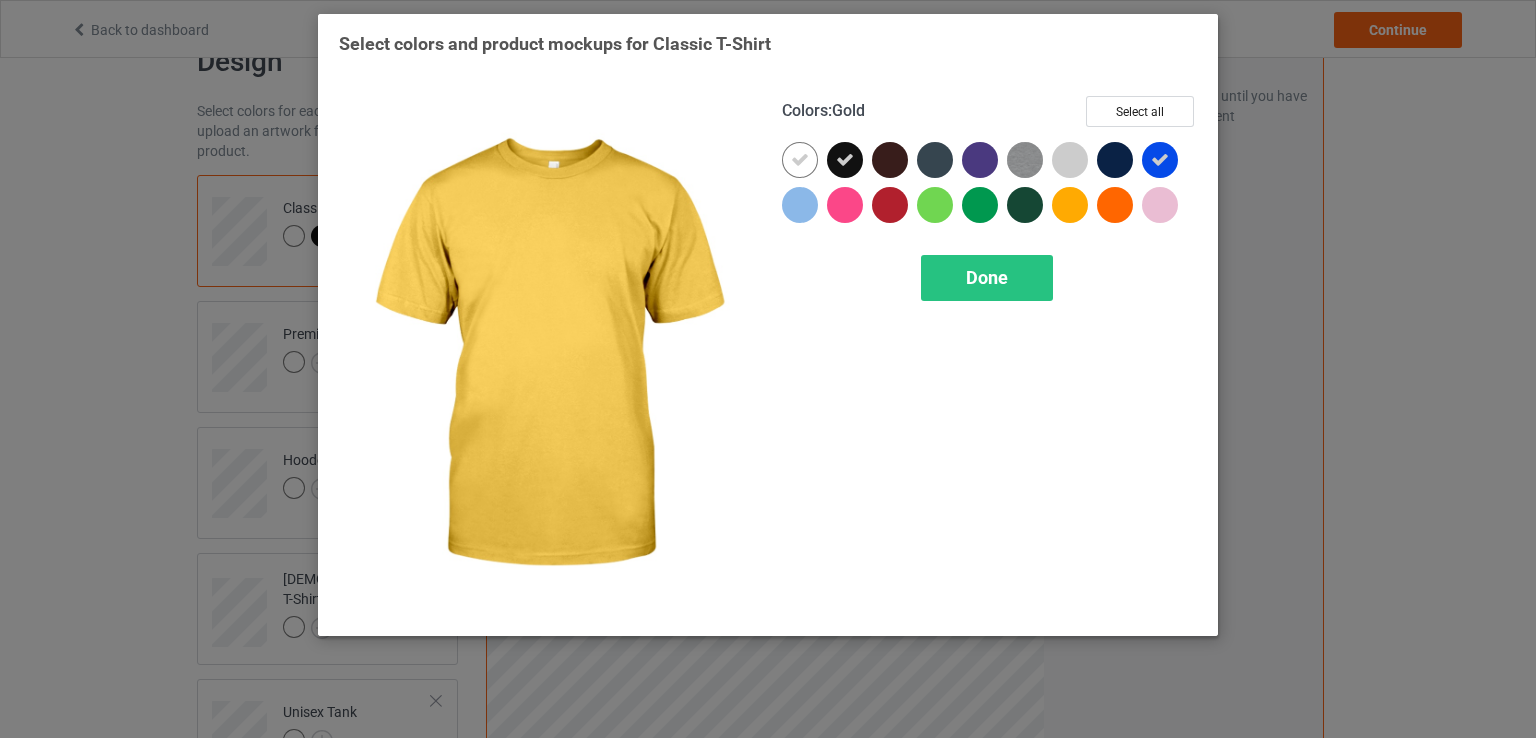 click at bounding box center [1070, 205] 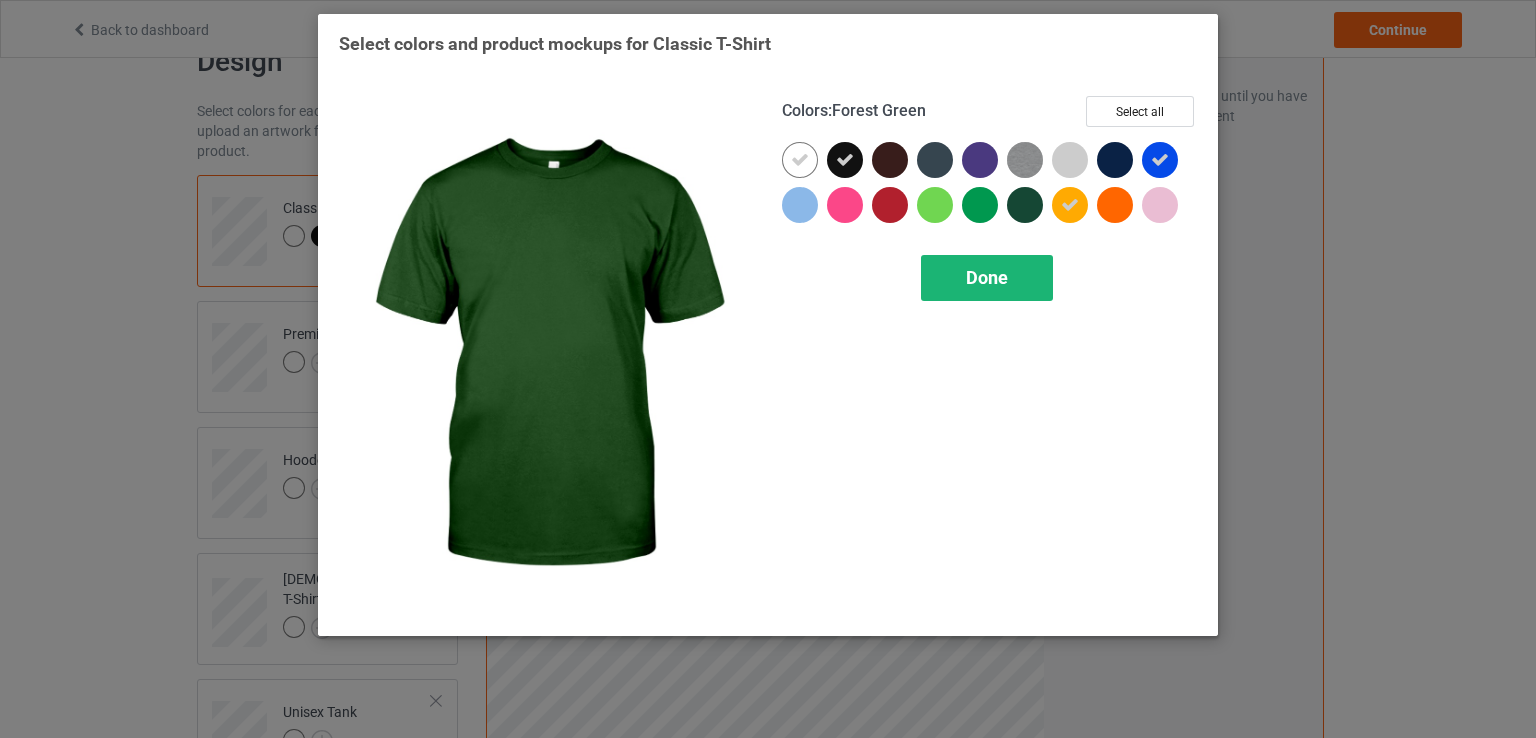 click on "Done" at bounding box center (987, 277) 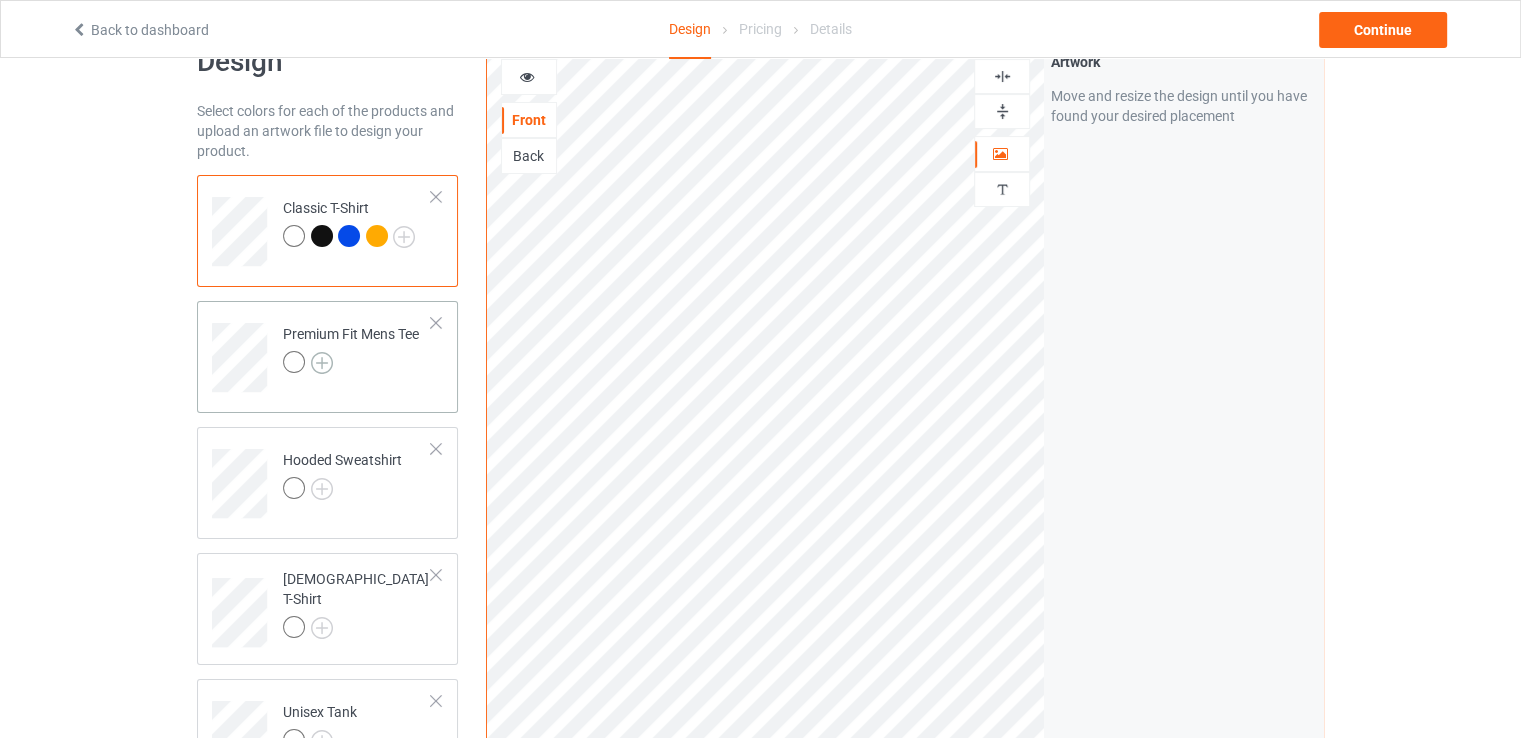 click at bounding box center [322, 363] 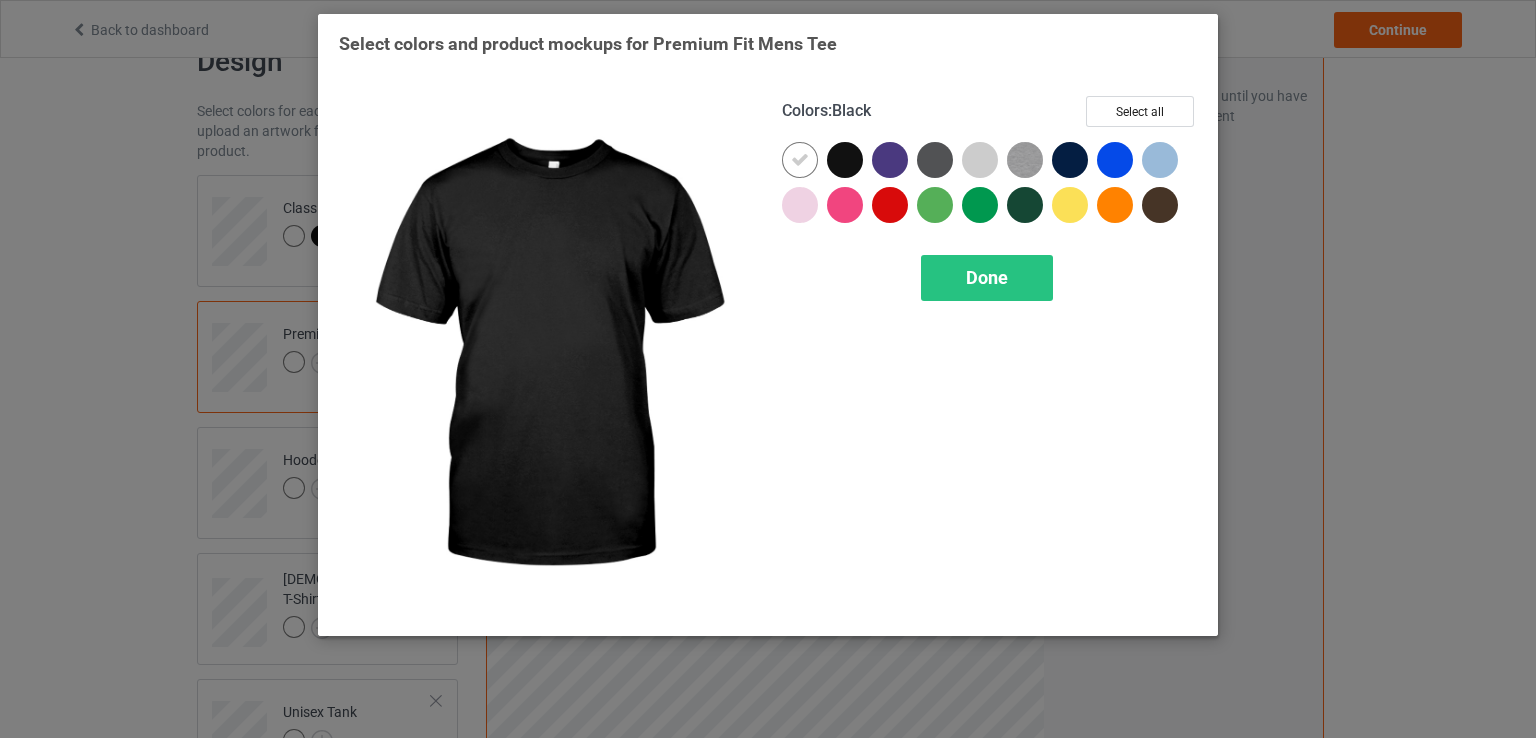 click at bounding box center (845, 160) 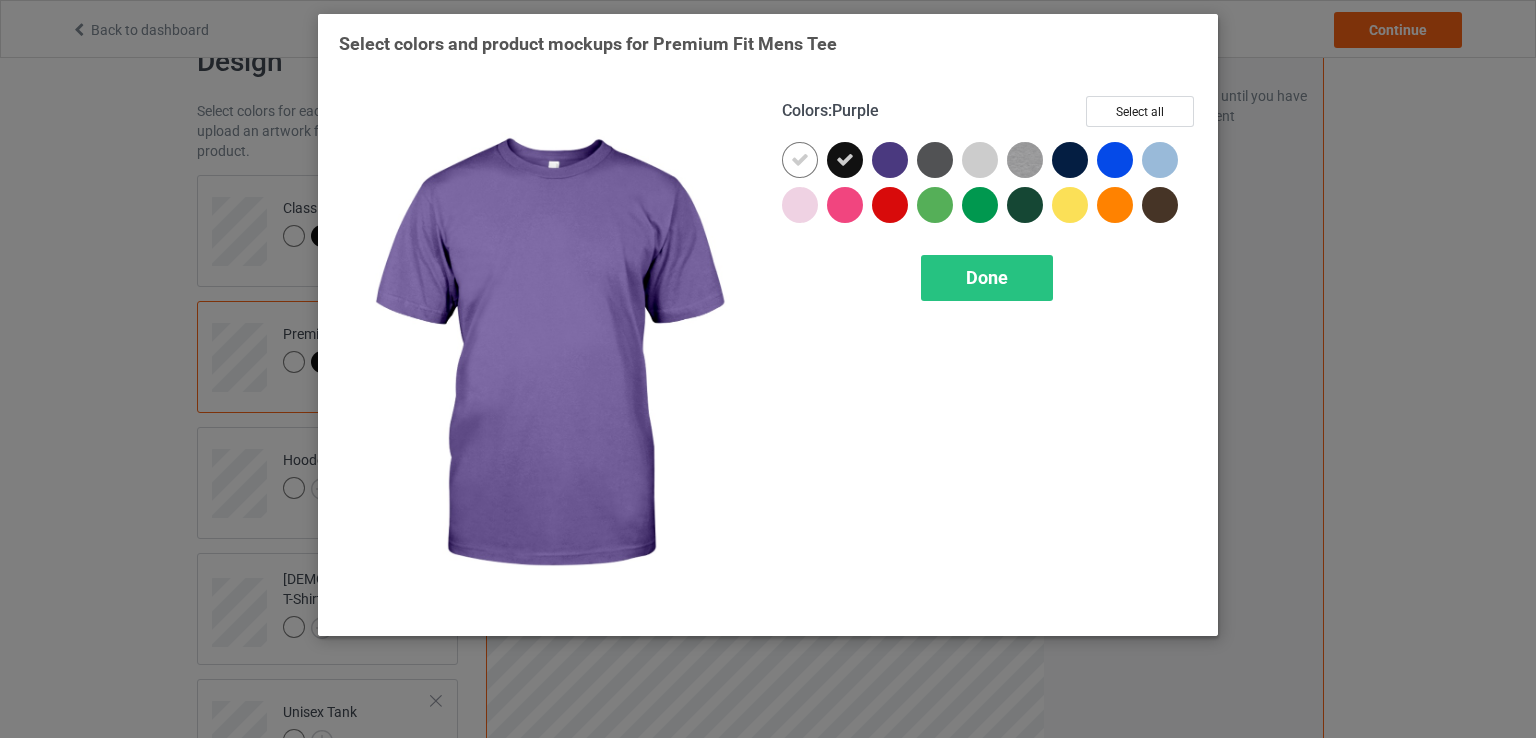 click at bounding box center (890, 160) 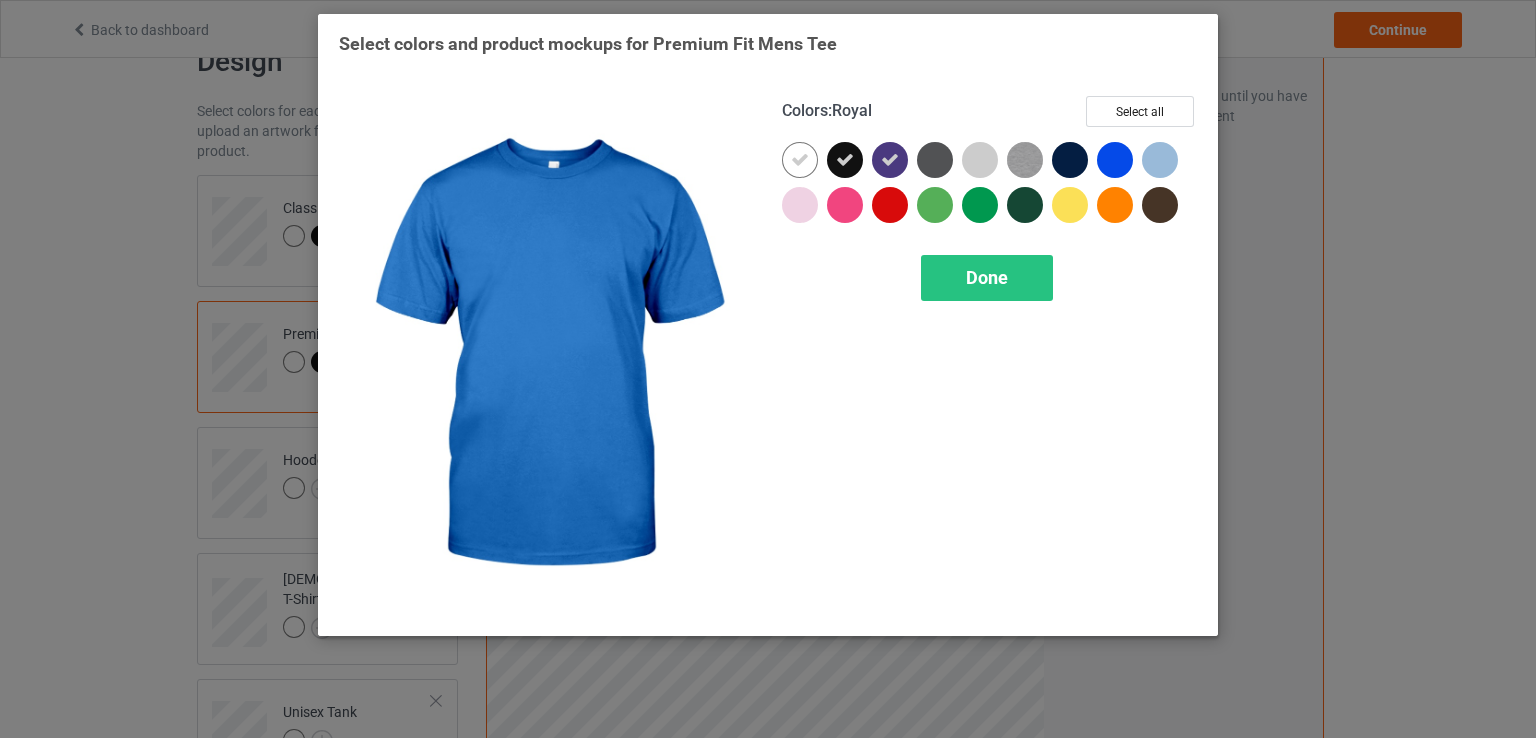 click at bounding box center (1115, 160) 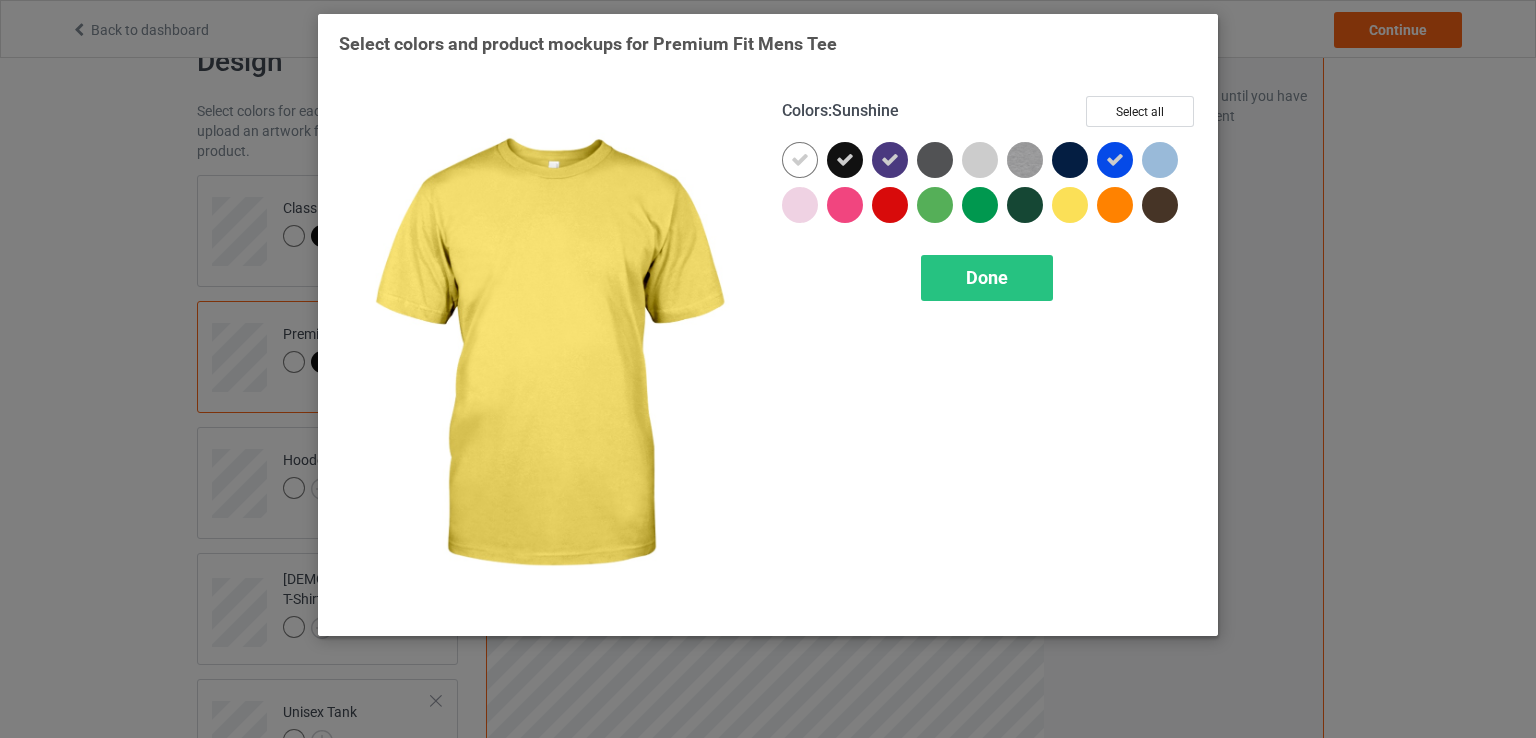 click at bounding box center [1070, 205] 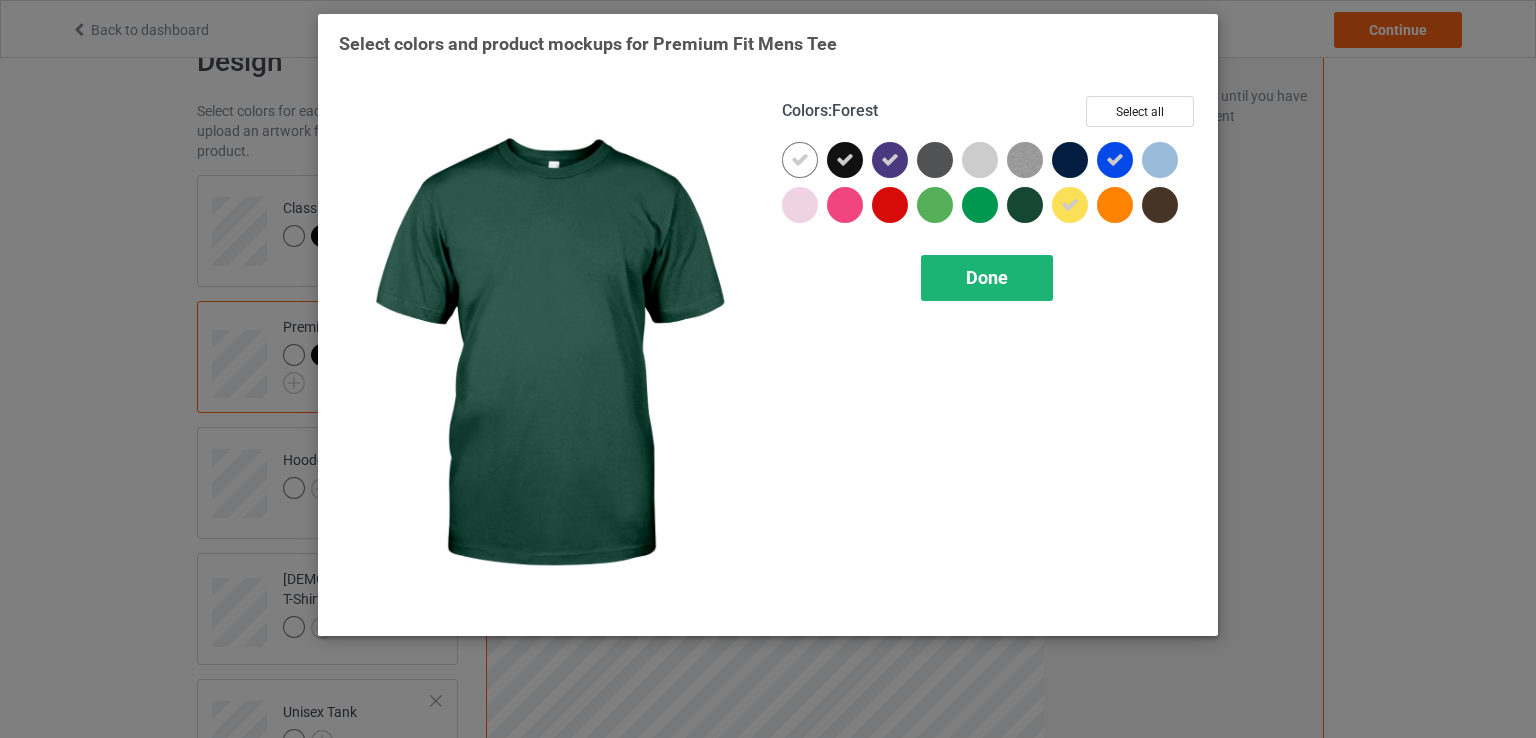 click on "Done" at bounding box center (987, 278) 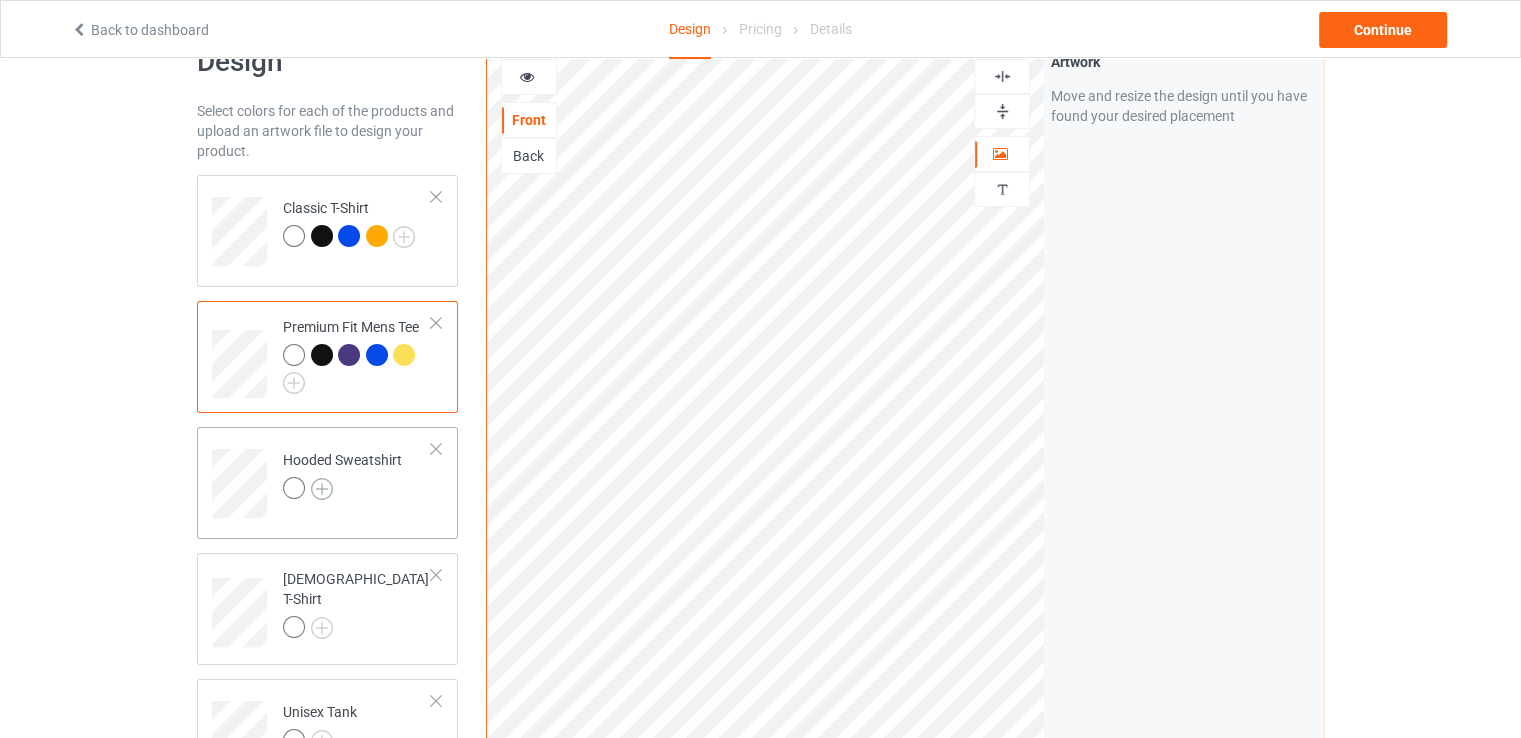 click at bounding box center [322, 489] 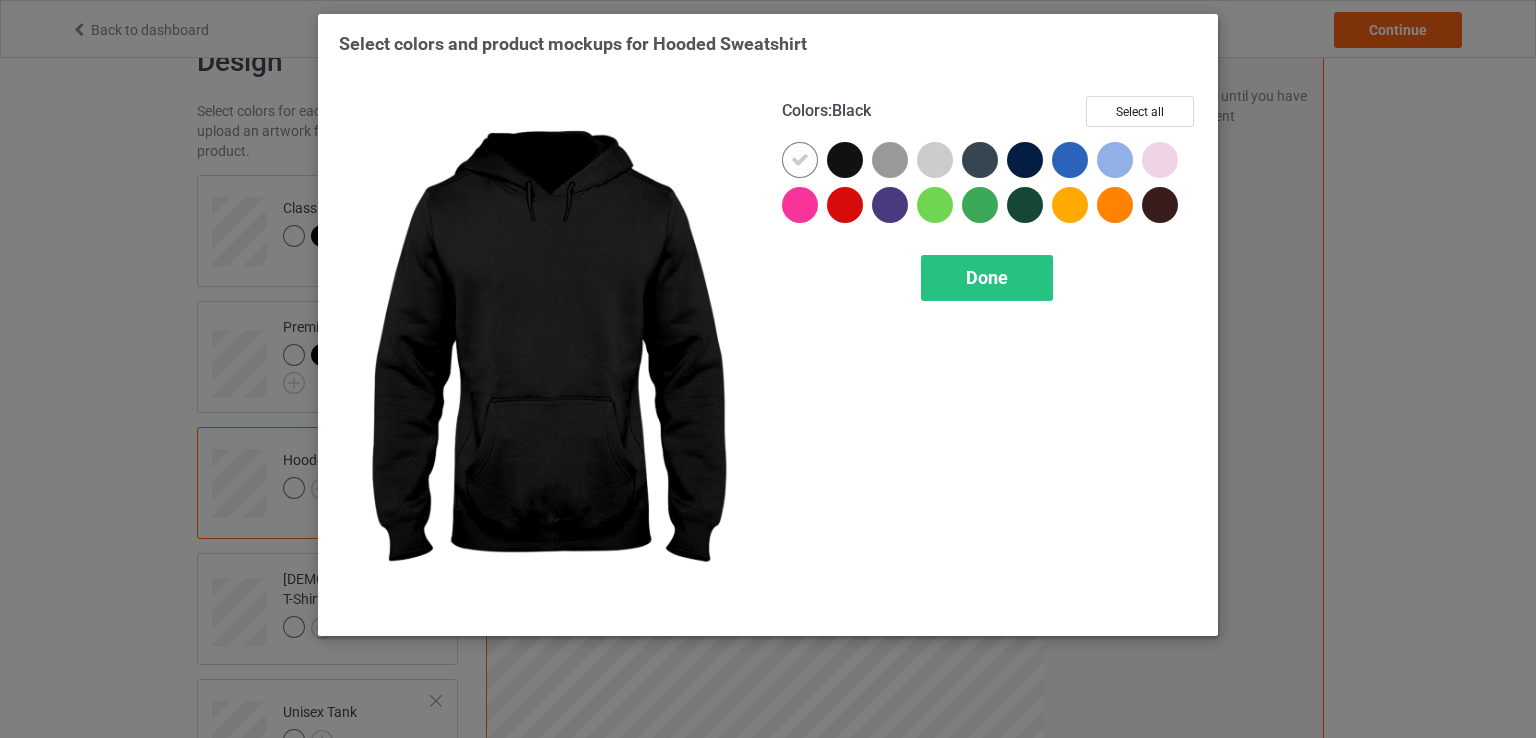 click at bounding box center [845, 160] 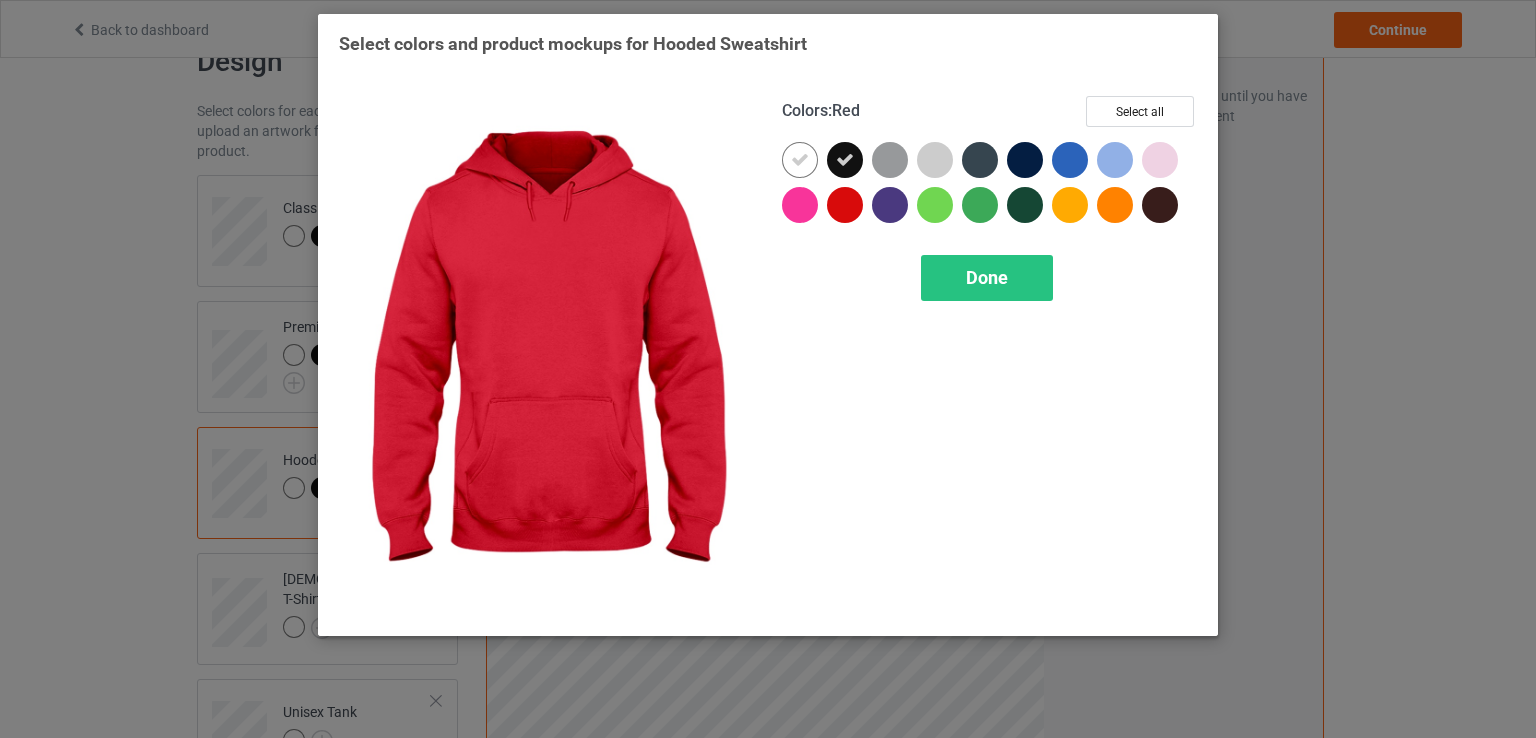 click at bounding box center [845, 205] 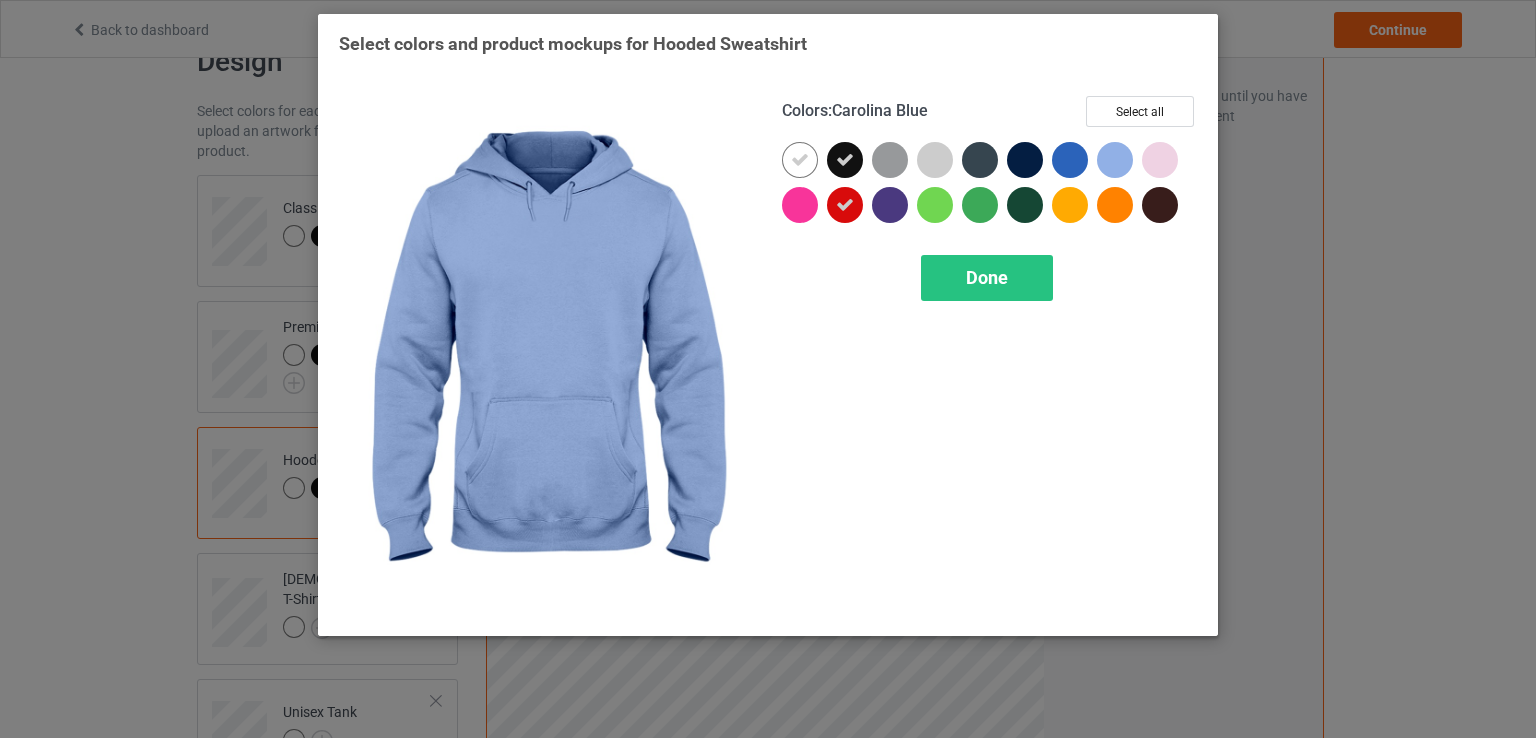 click at bounding box center (1115, 160) 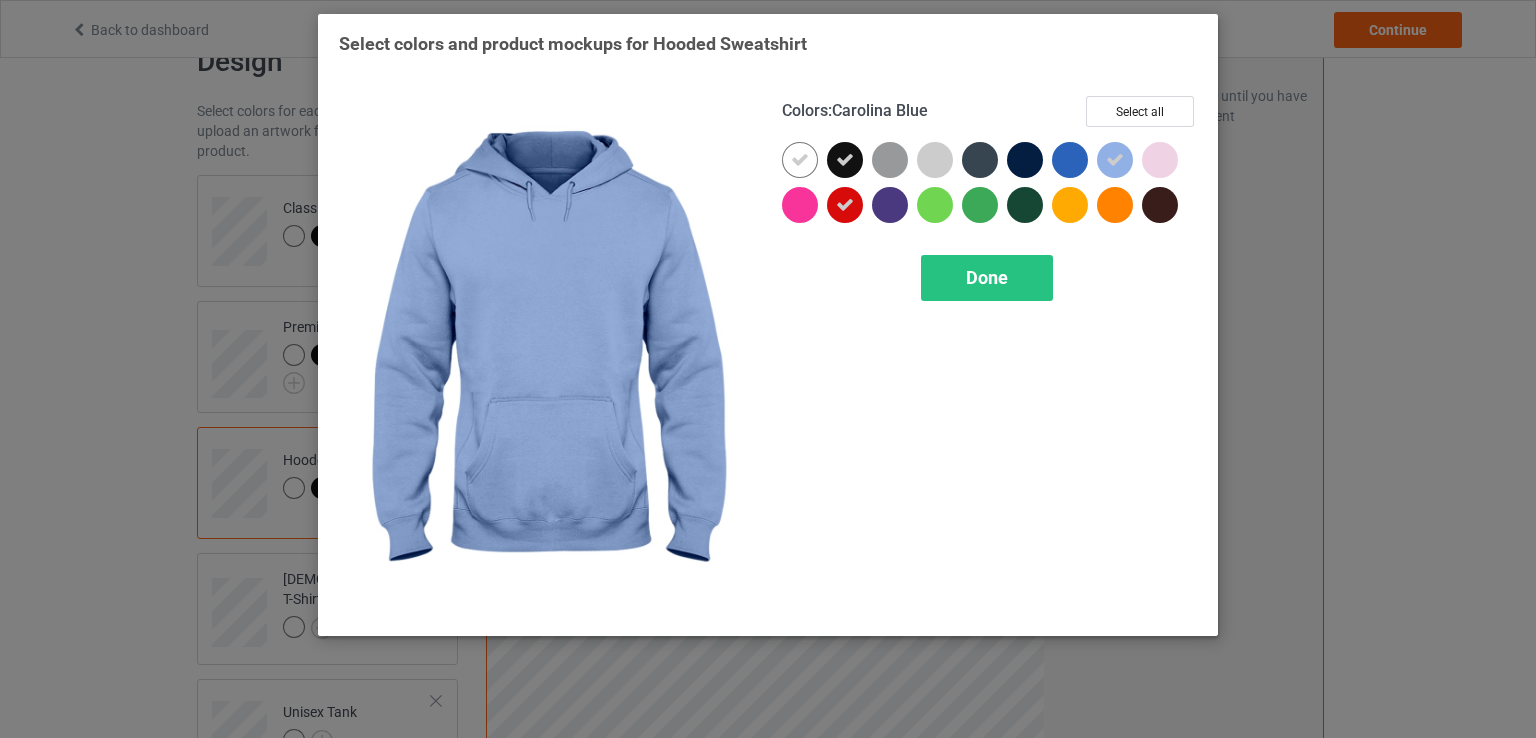 click at bounding box center (1115, 160) 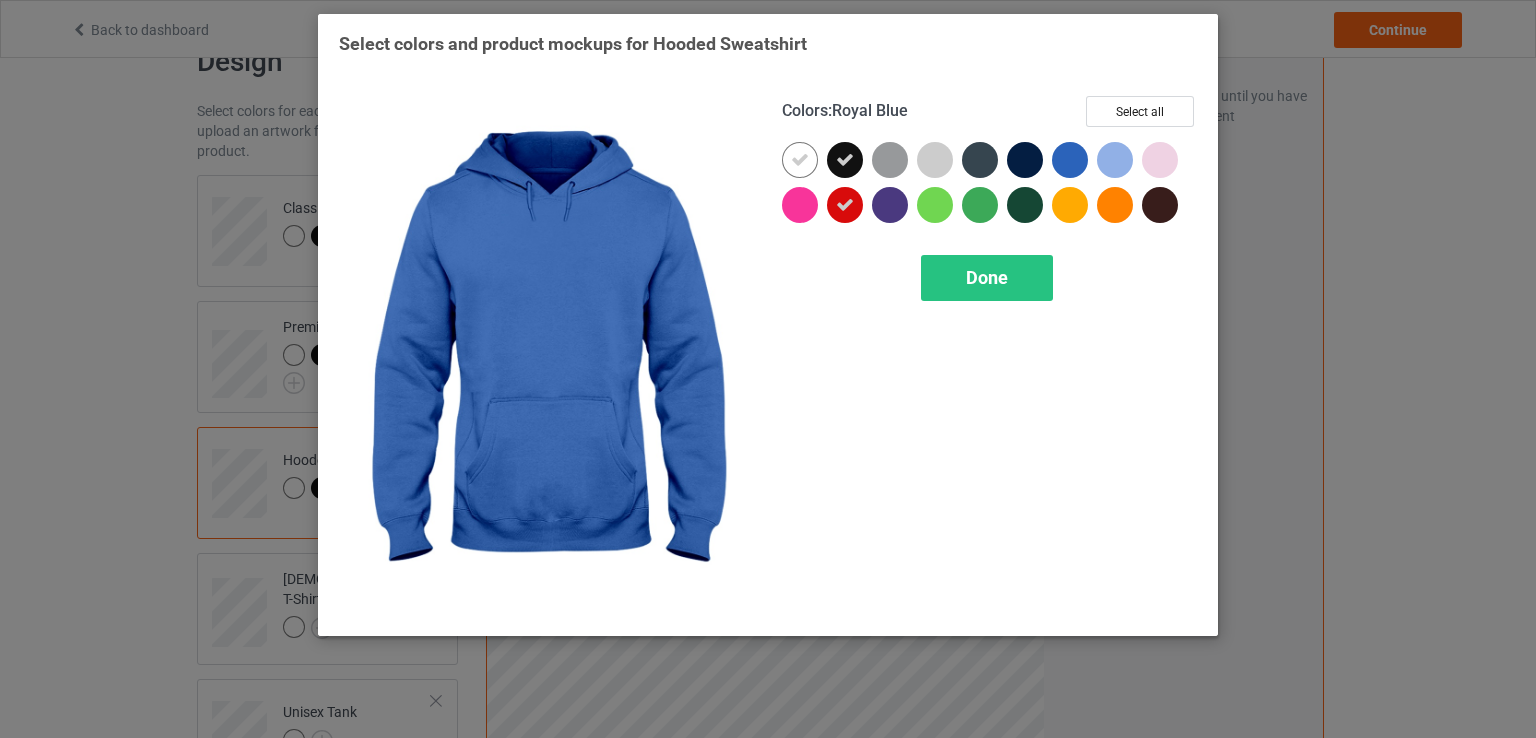 click at bounding box center (1070, 160) 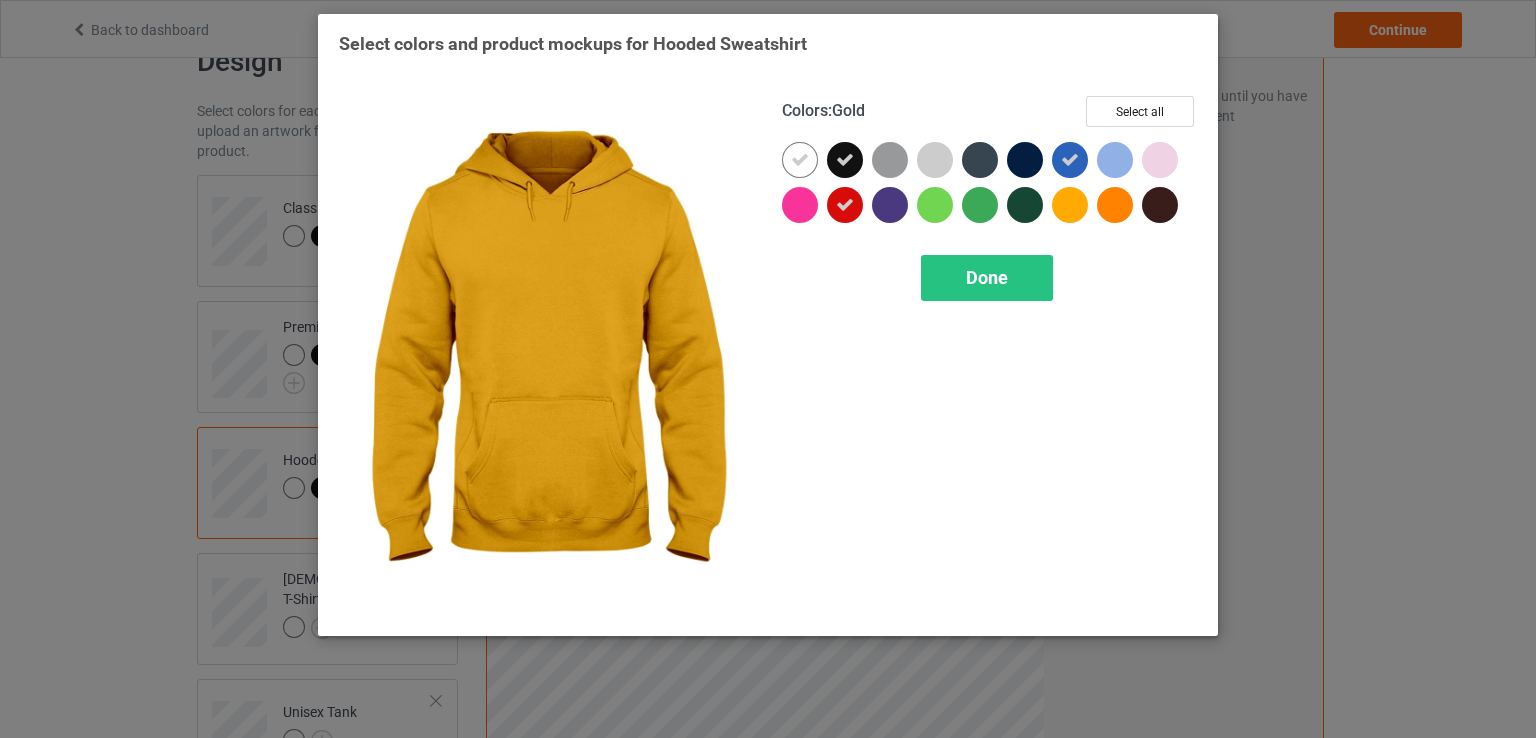click at bounding box center (1070, 205) 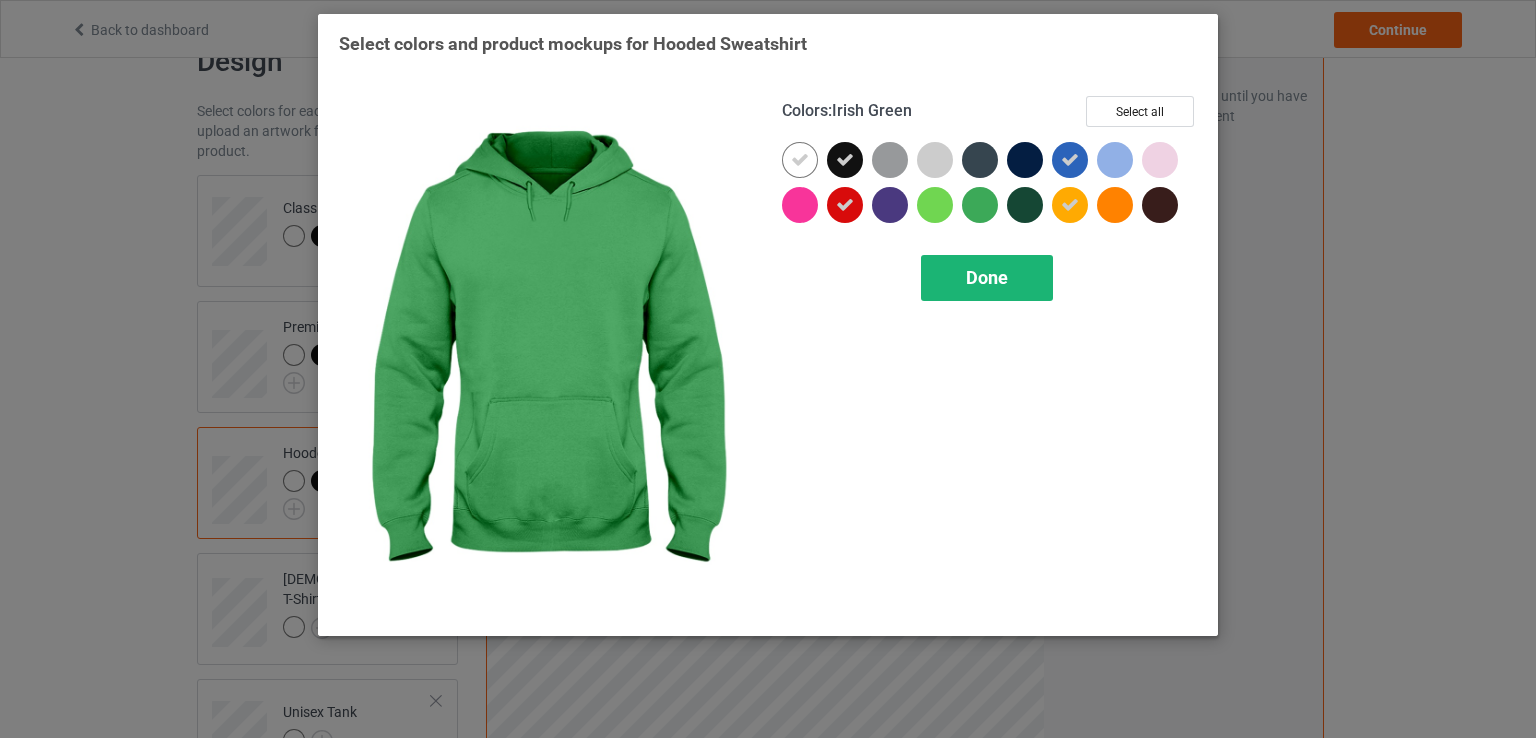 click on "Done" at bounding box center [987, 277] 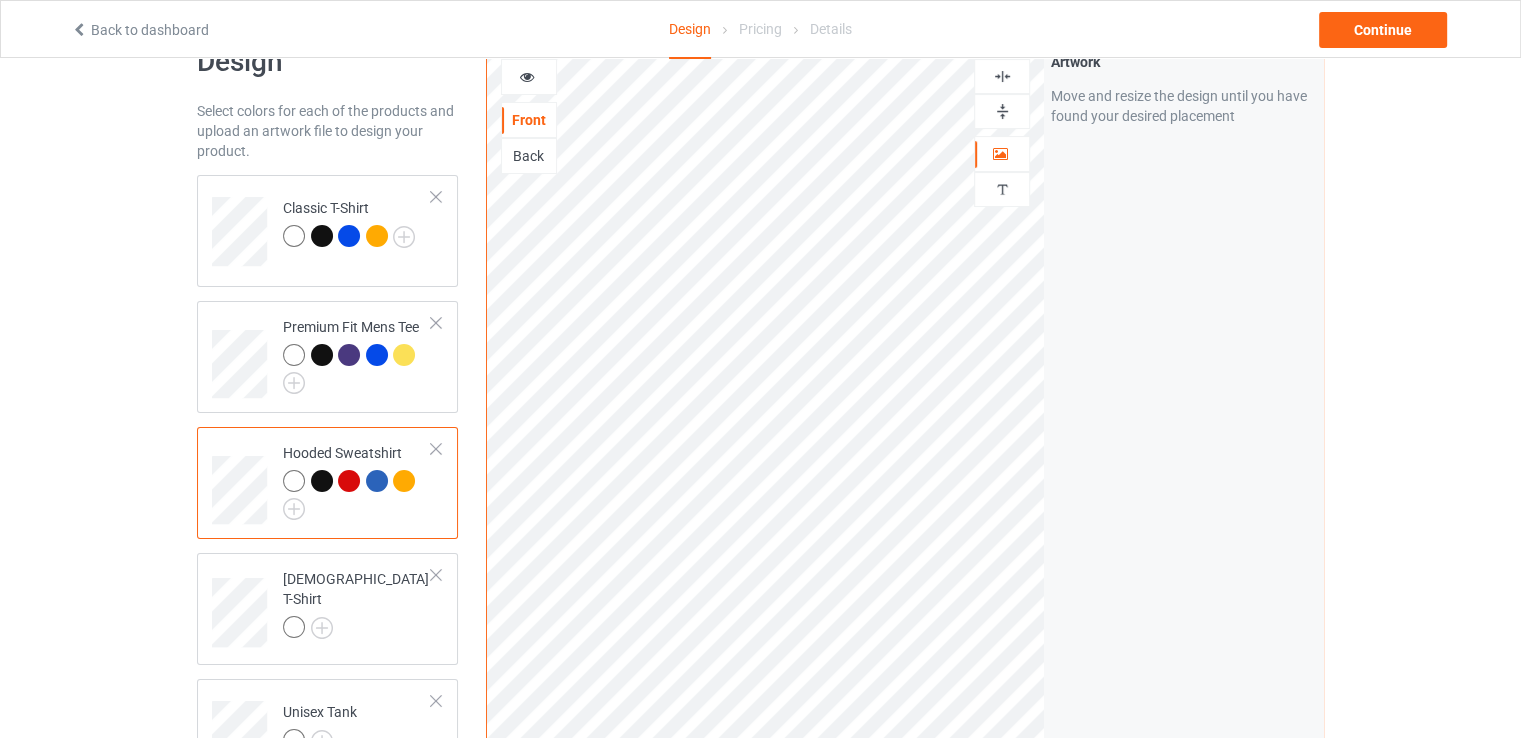 click at bounding box center (294, 481) 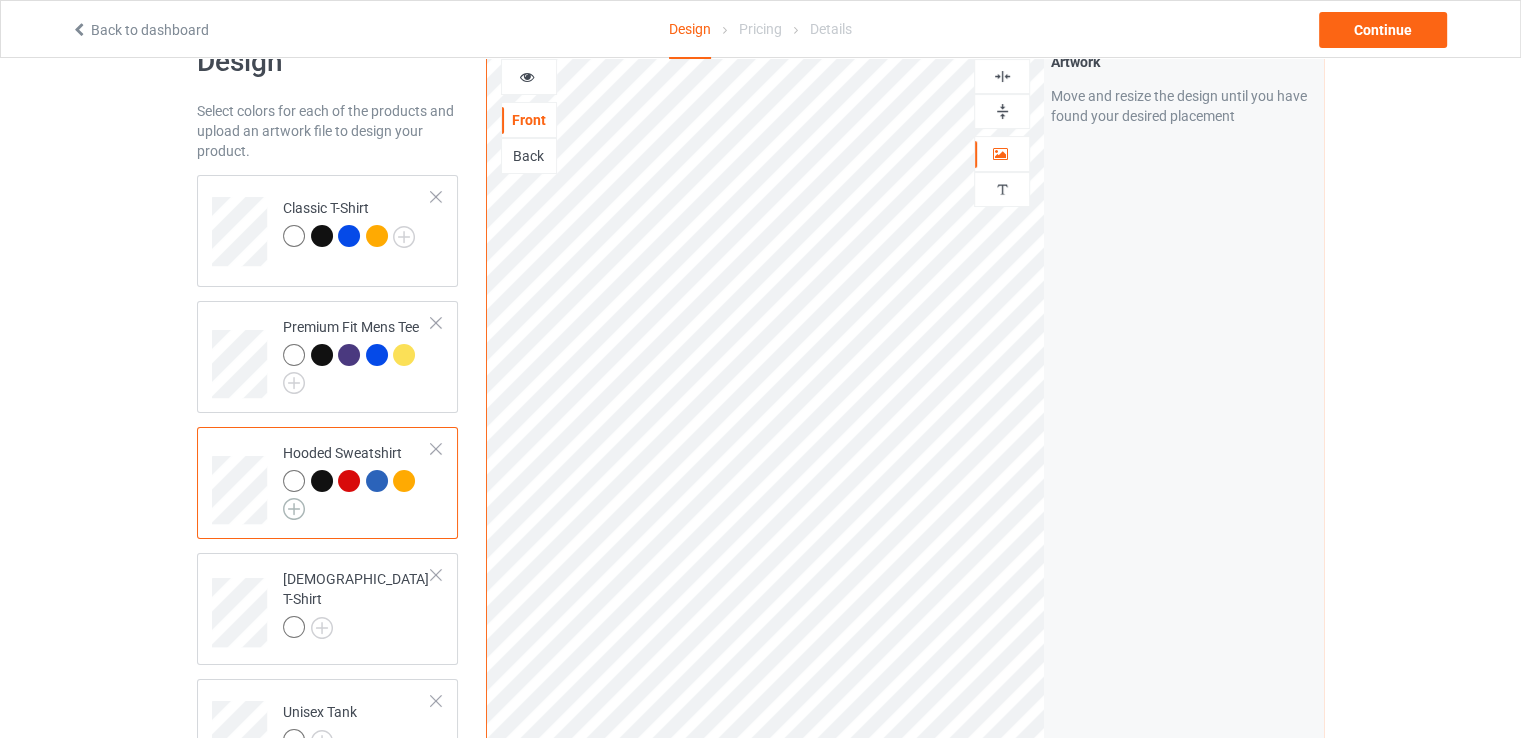 click at bounding box center [294, 509] 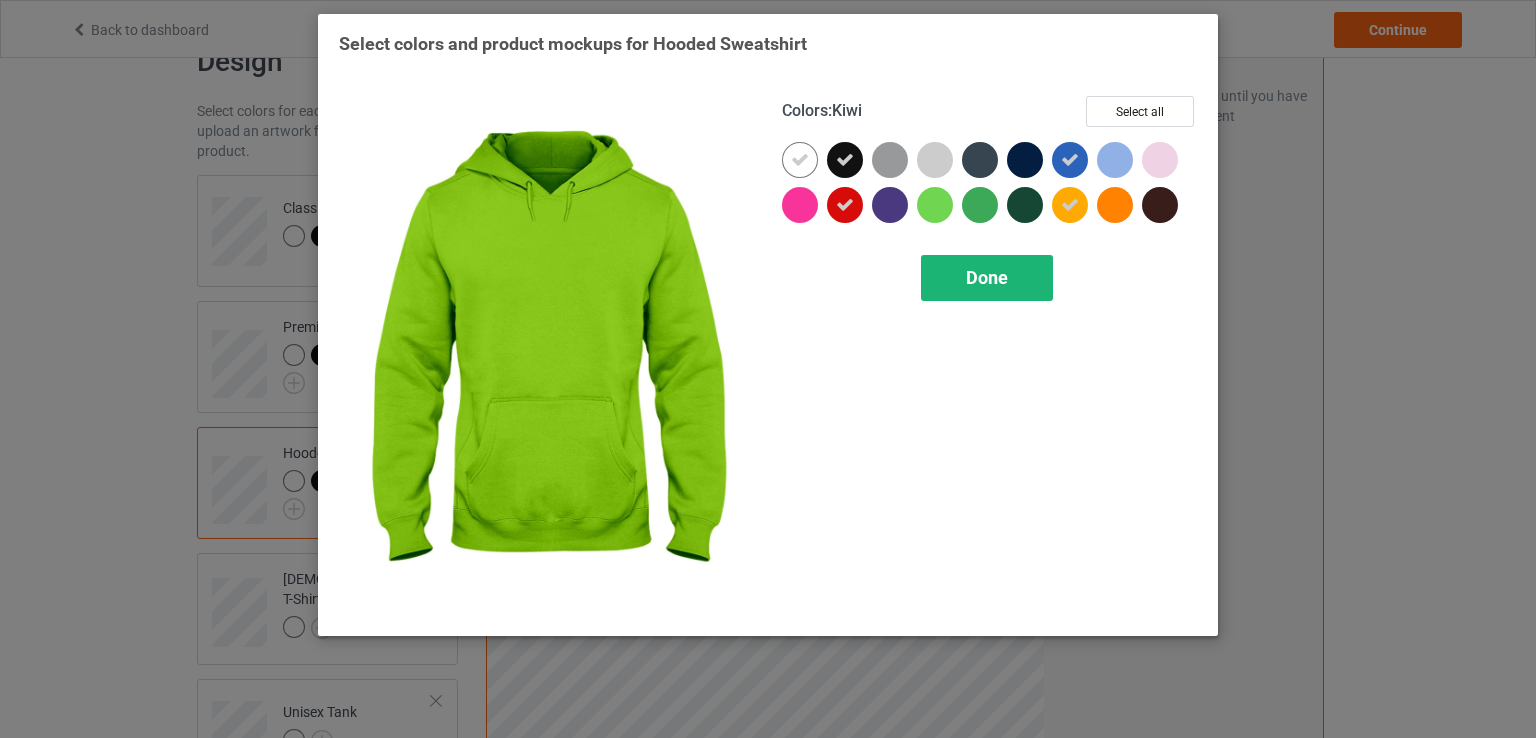 click on "Done" at bounding box center (987, 278) 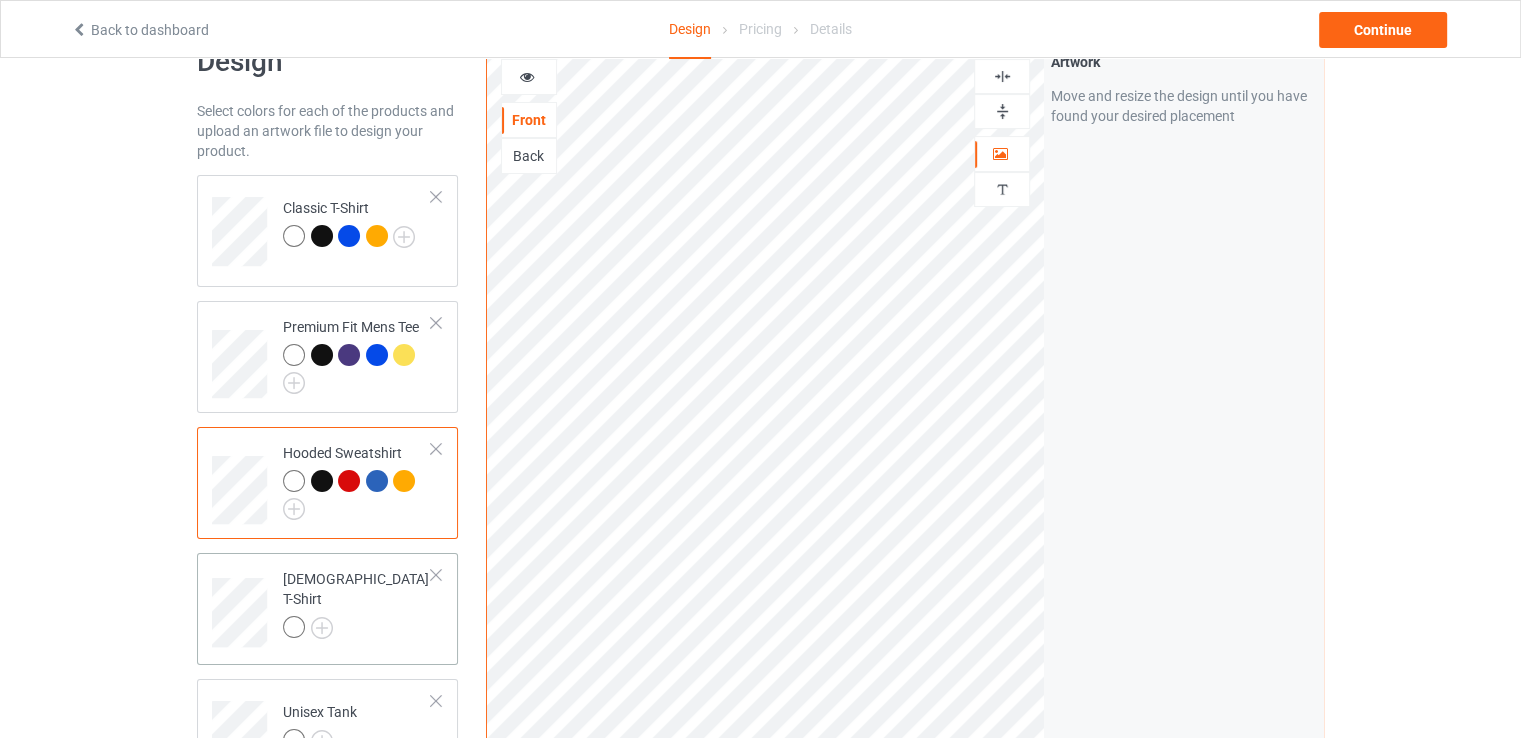 scroll, scrollTop: 256, scrollLeft: 0, axis: vertical 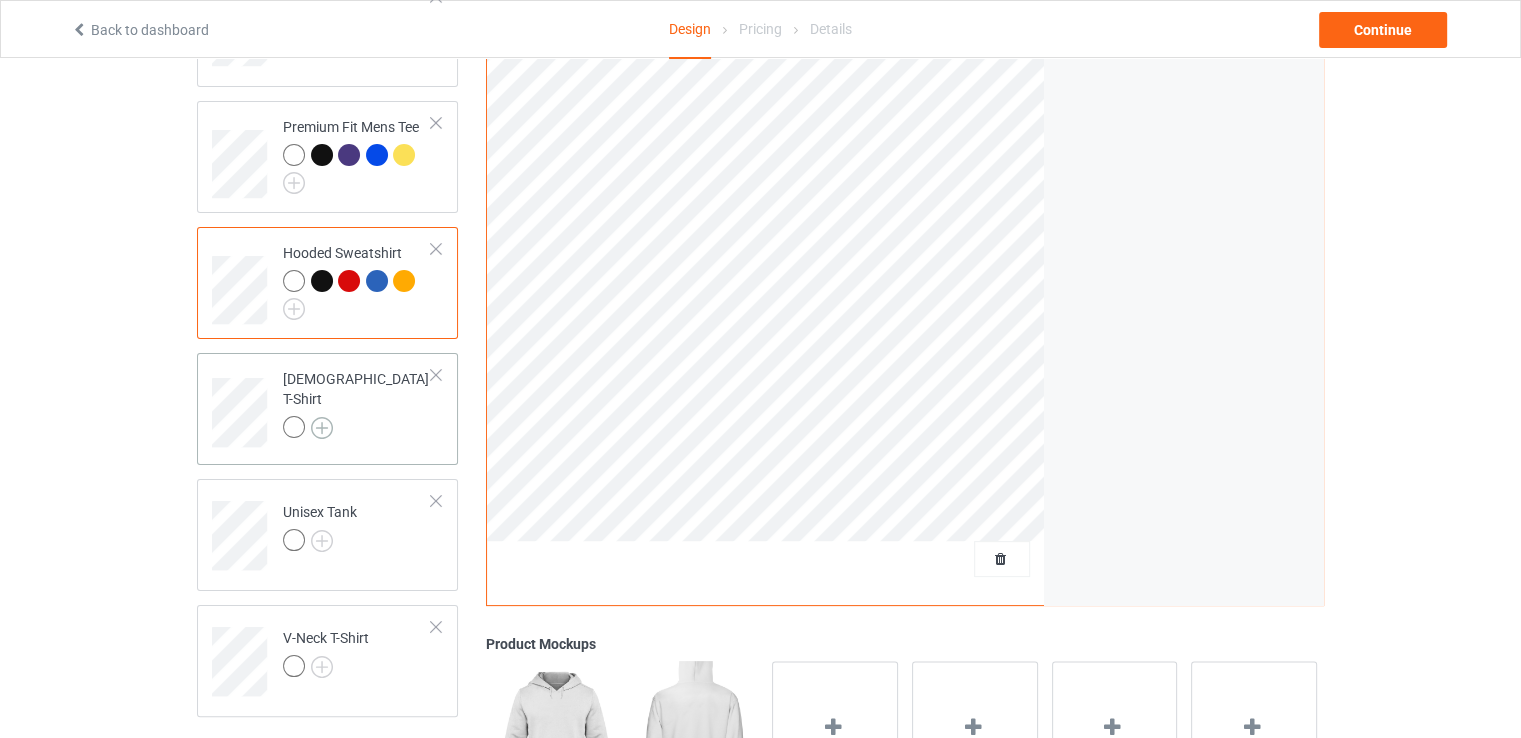 click at bounding box center [322, 428] 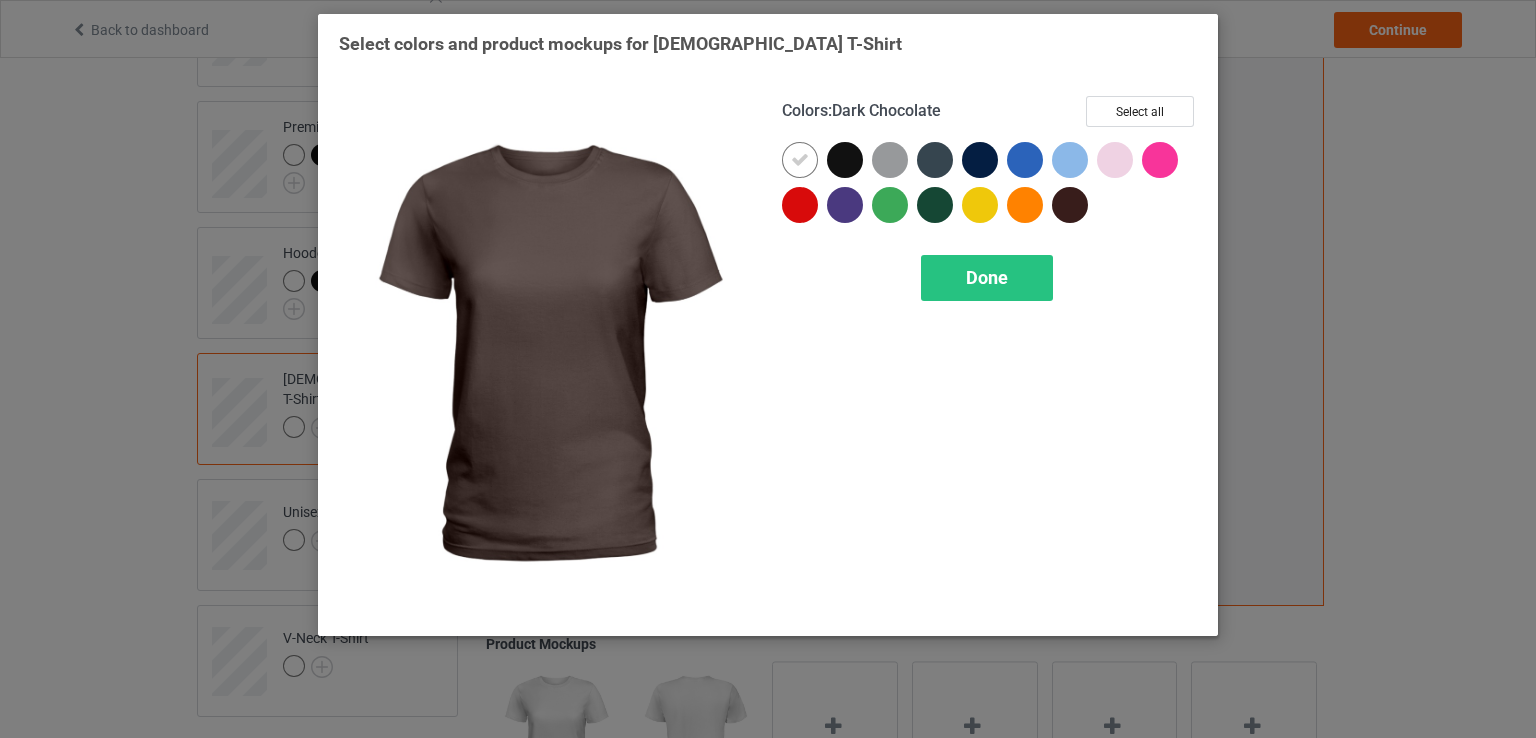 click at bounding box center (1070, 205) 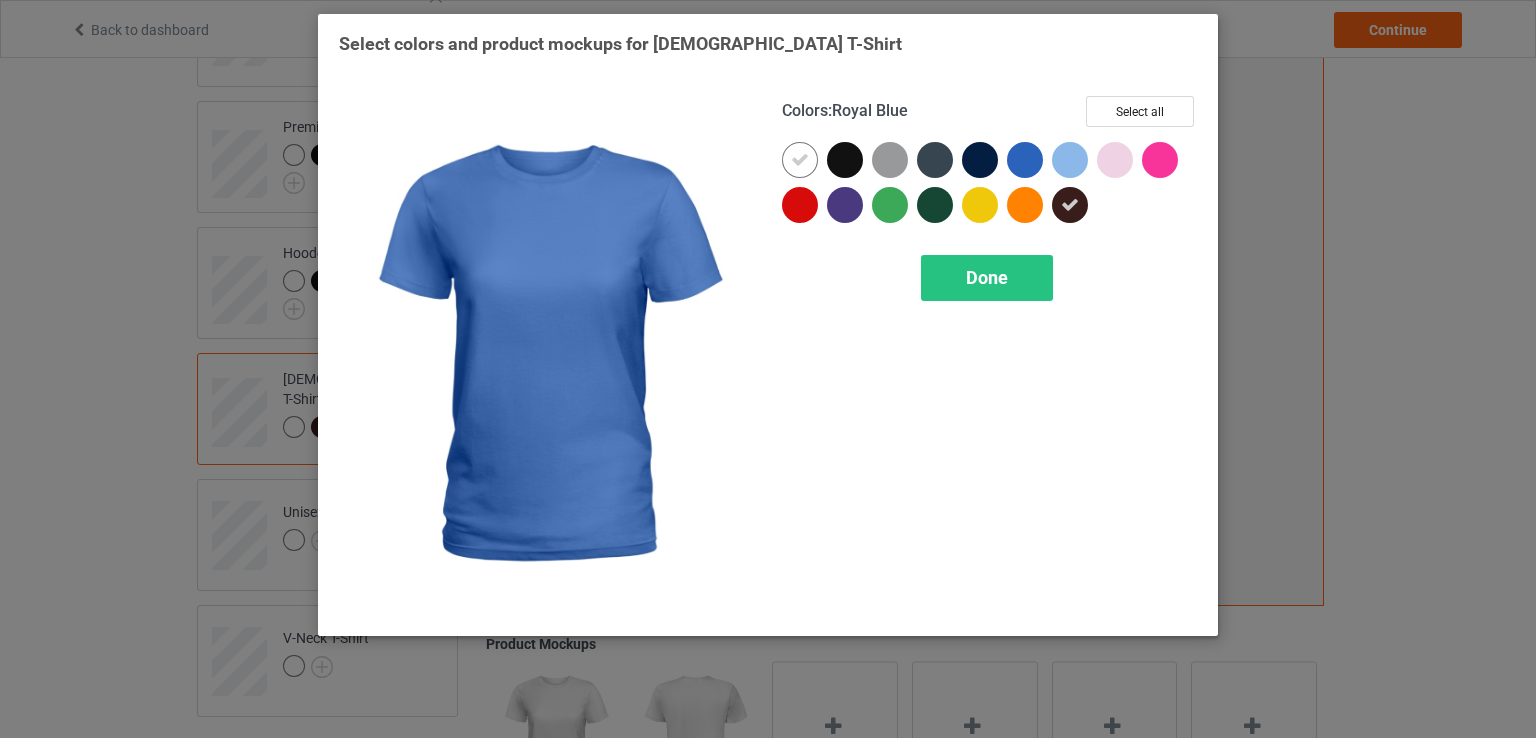 click at bounding box center [1025, 160] 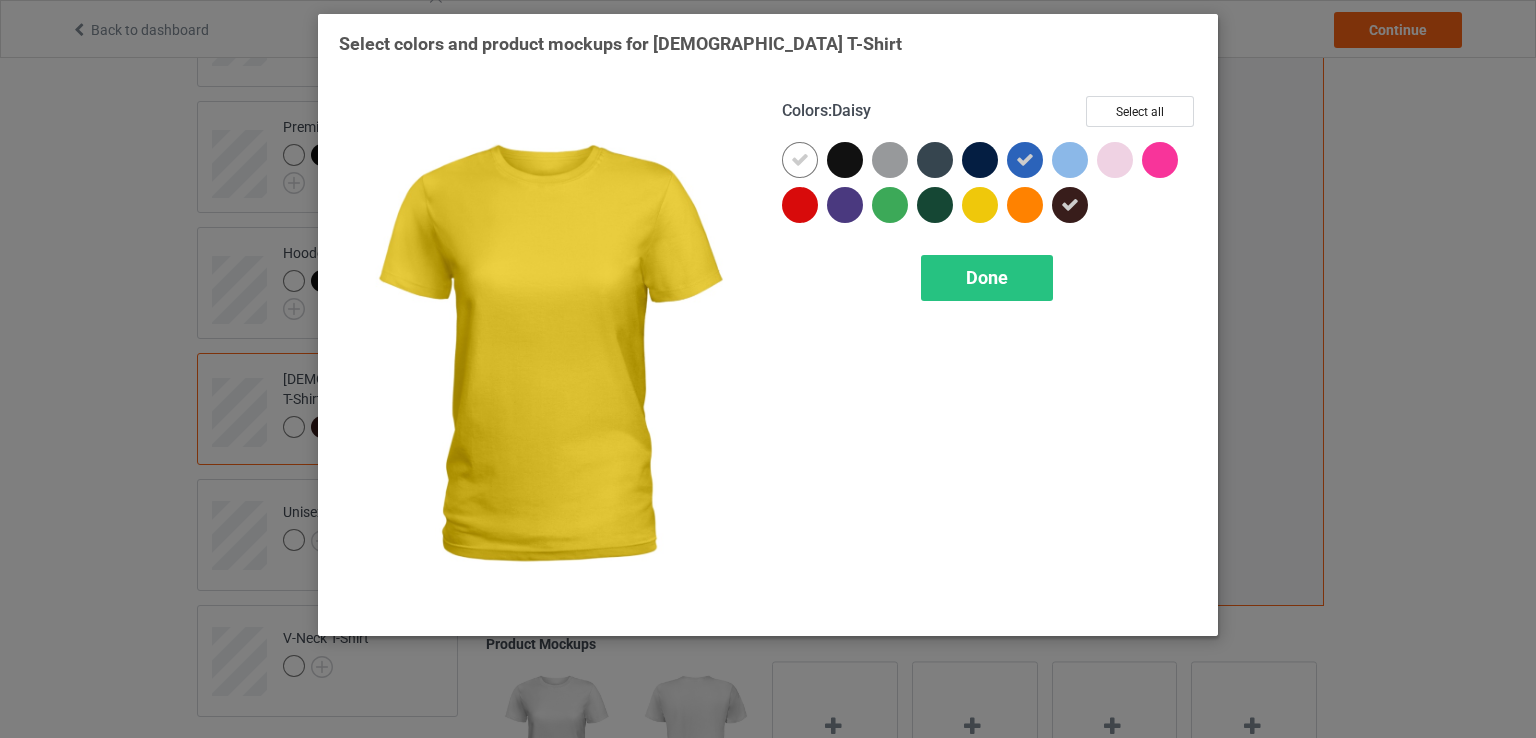 click at bounding box center [980, 205] 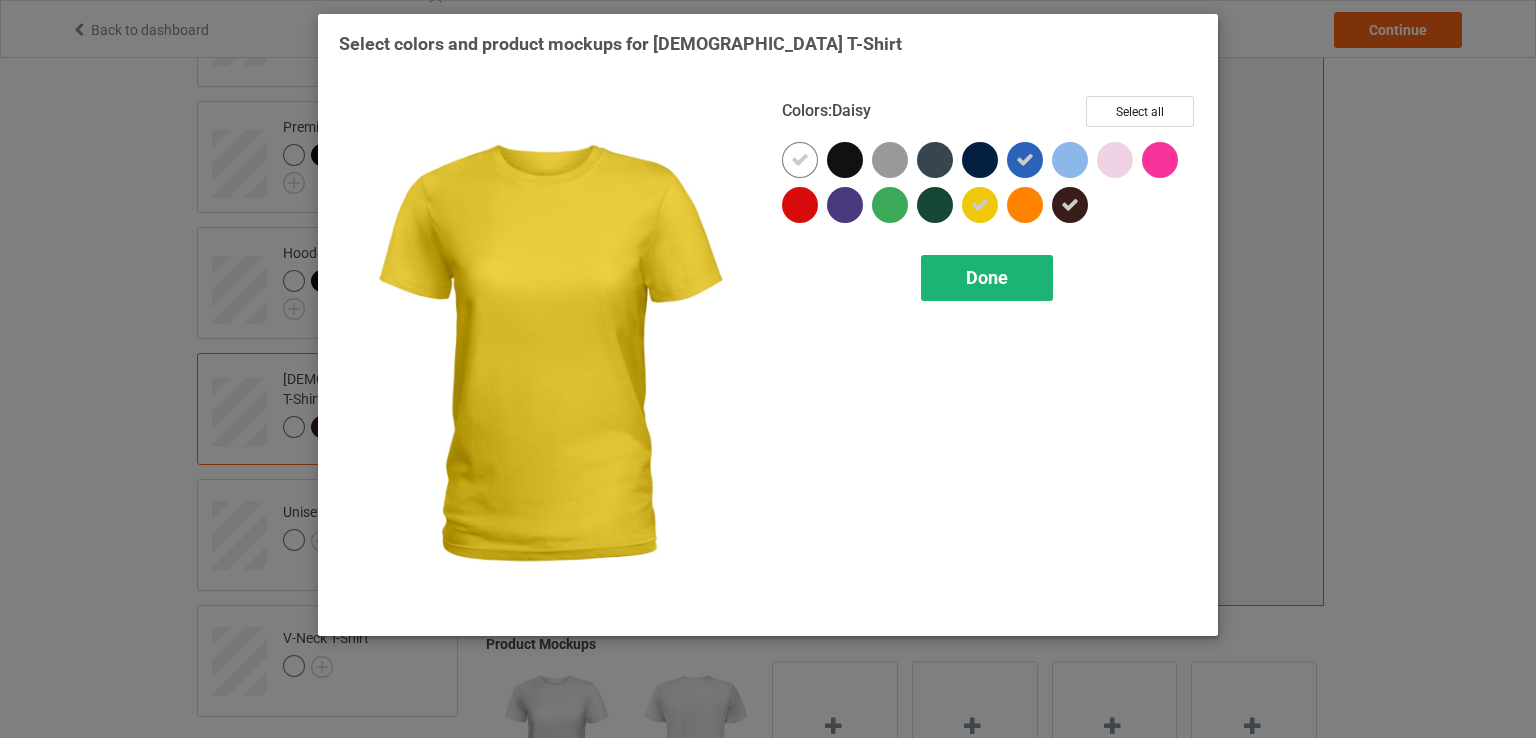 click on "Done" at bounding box center (987, 277) 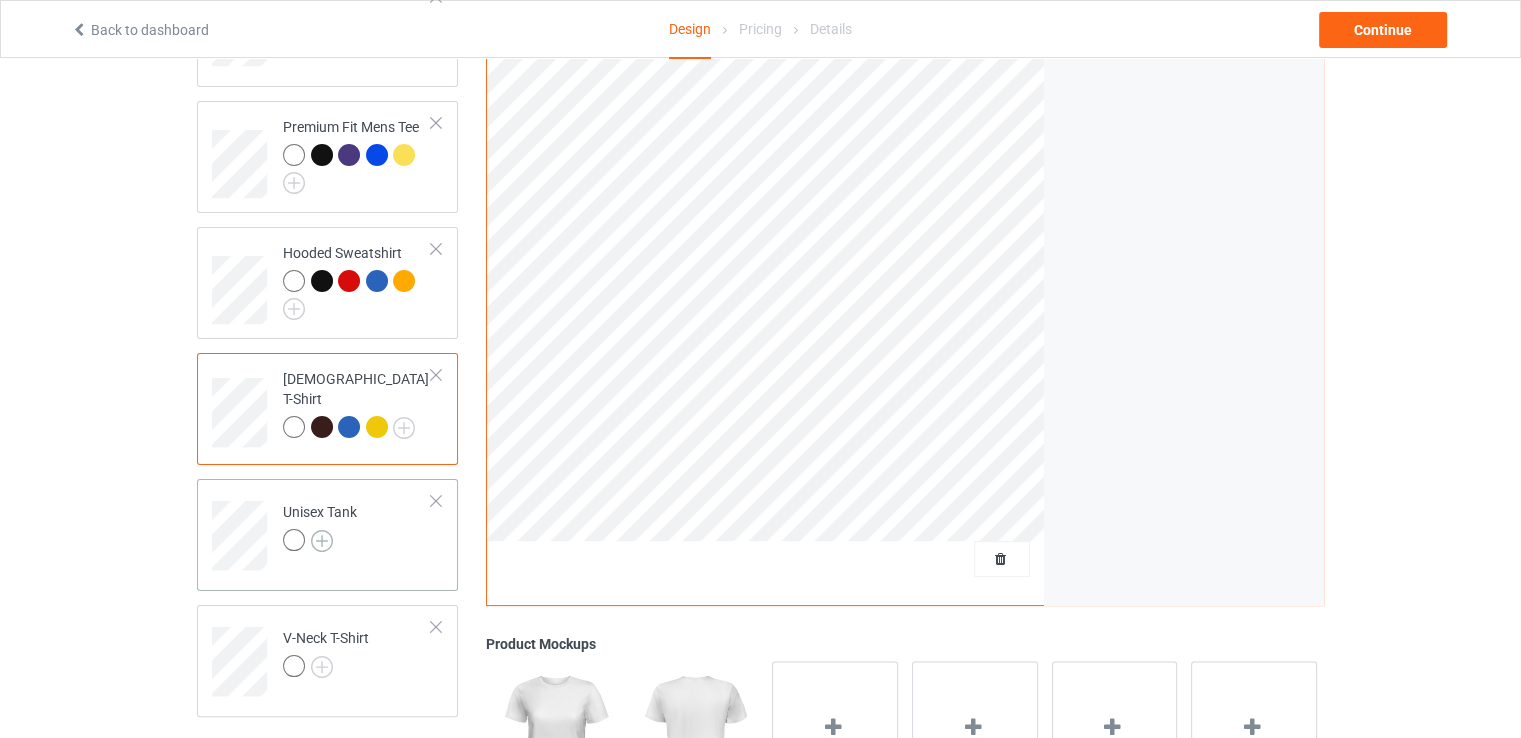 click at bounding box center [322, 541] 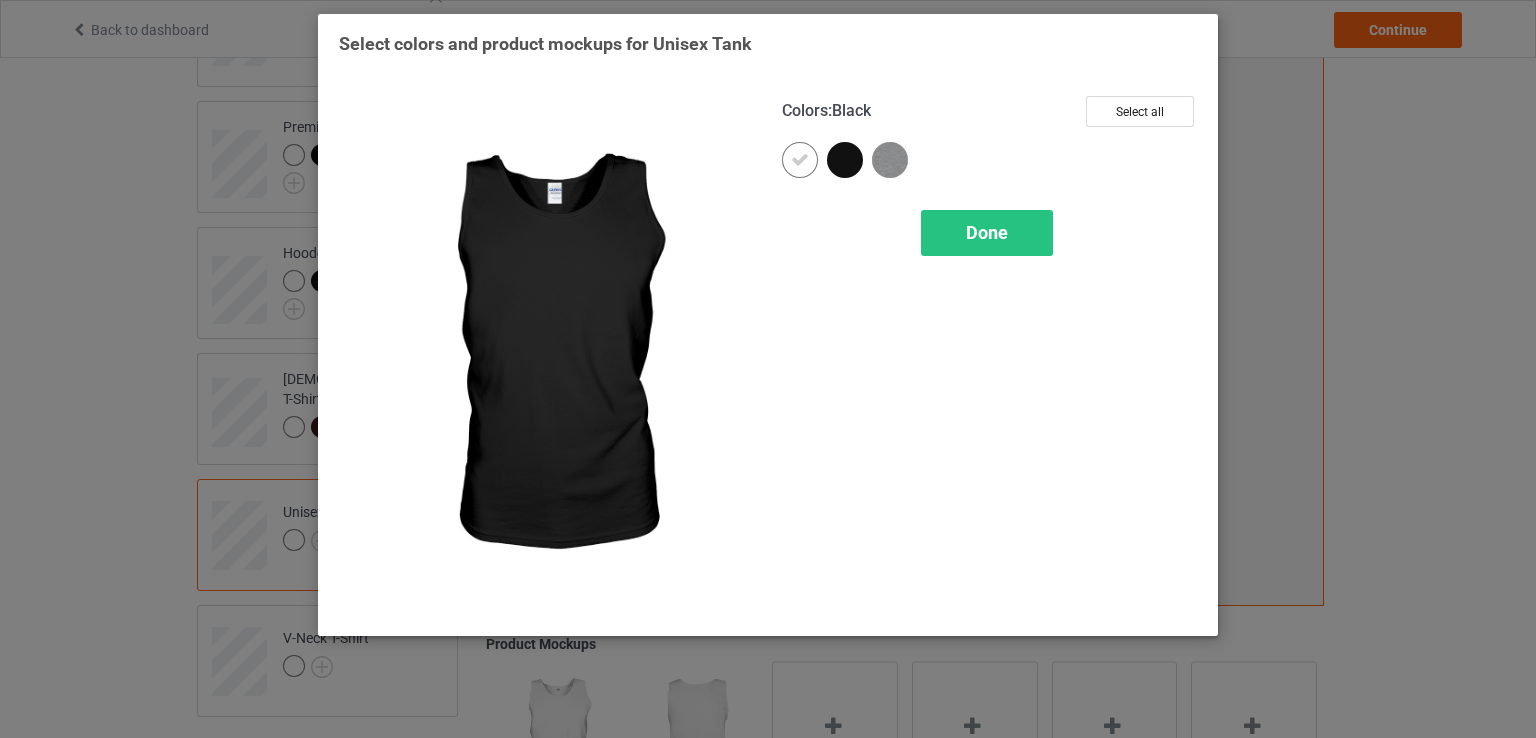 click at bounding box center [845, 160] 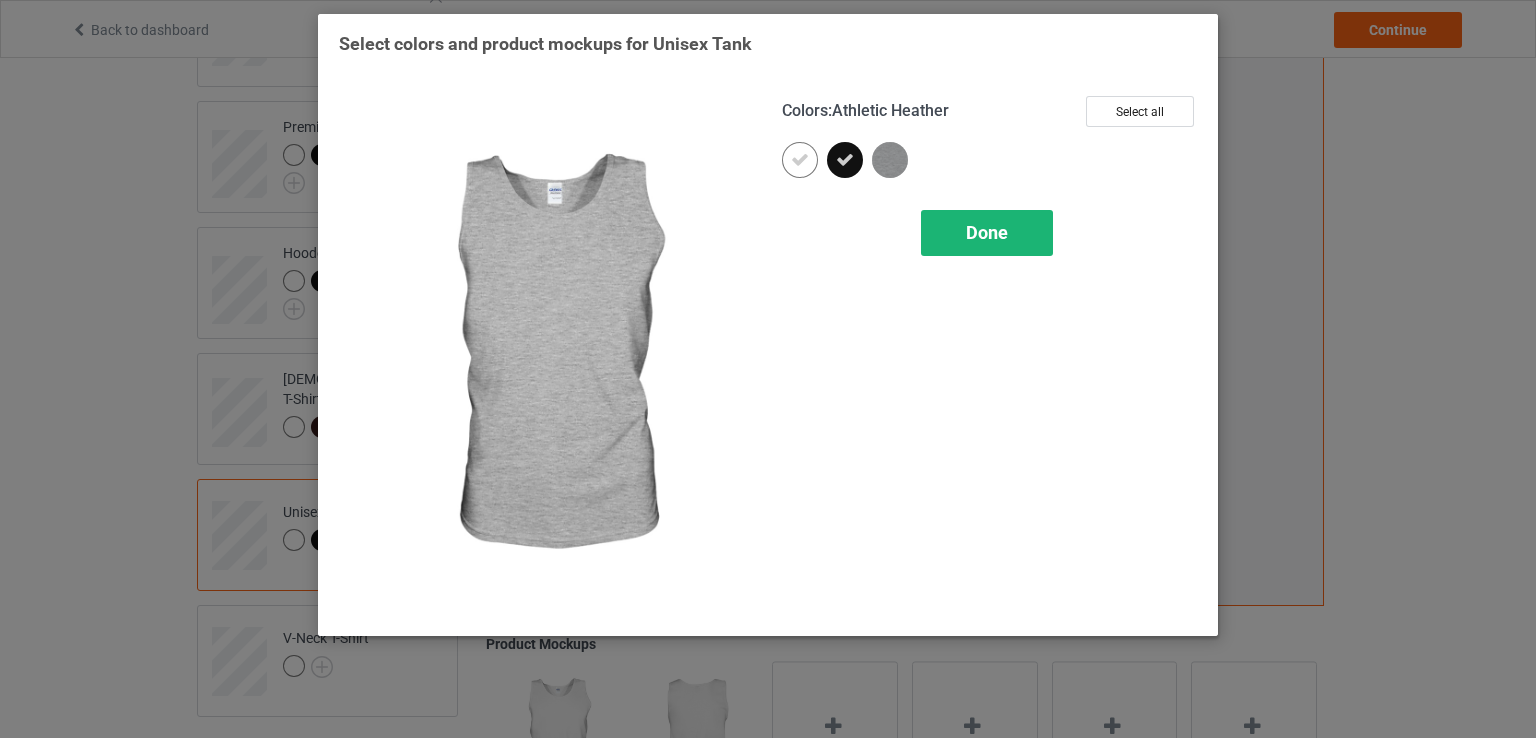 click on "Done" at bounding box center [987, 233] 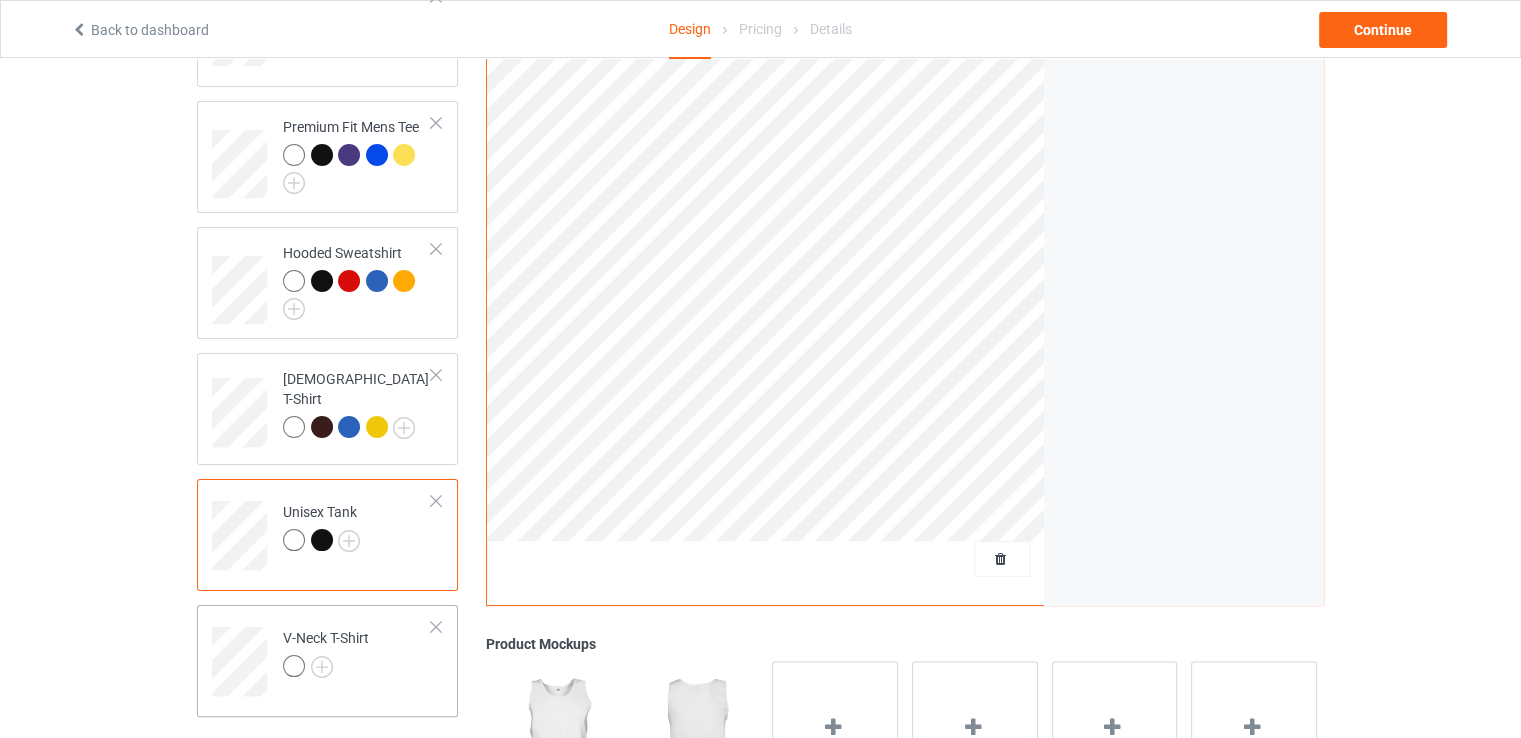 scroll, scrollTop: 356, scrollLeft: 0, axis: vertical 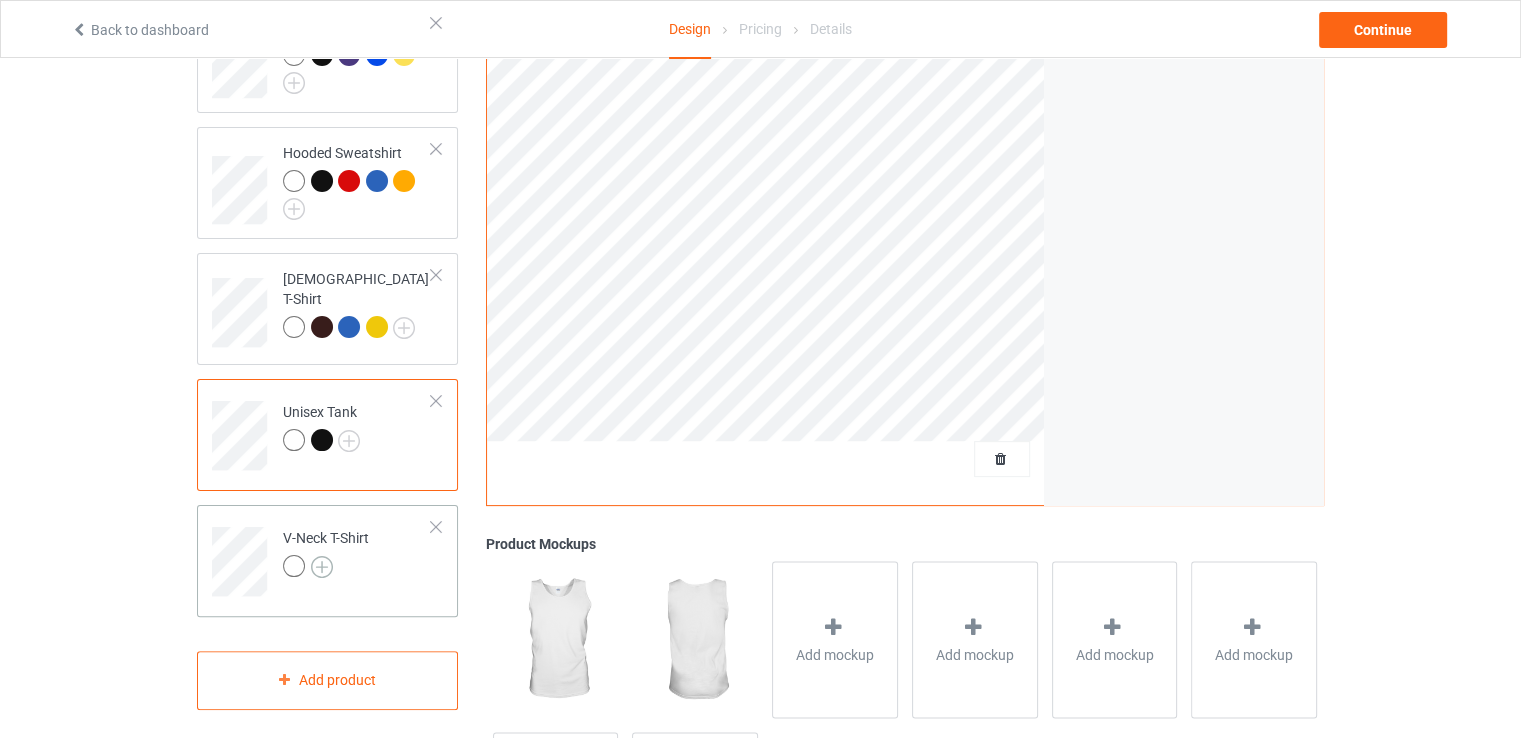 click at bounding box center (322, 567) 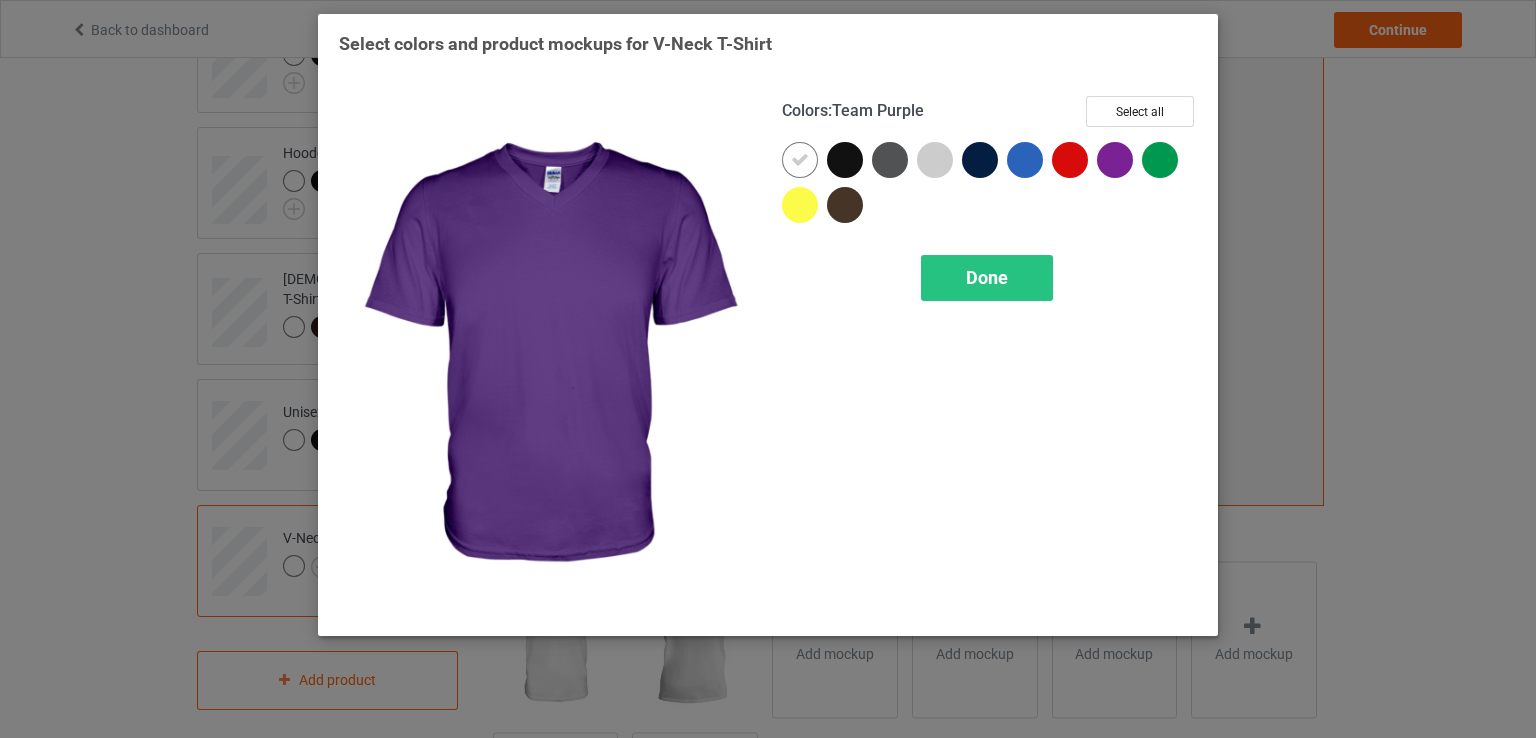 click at bounding box center (1115, 160) 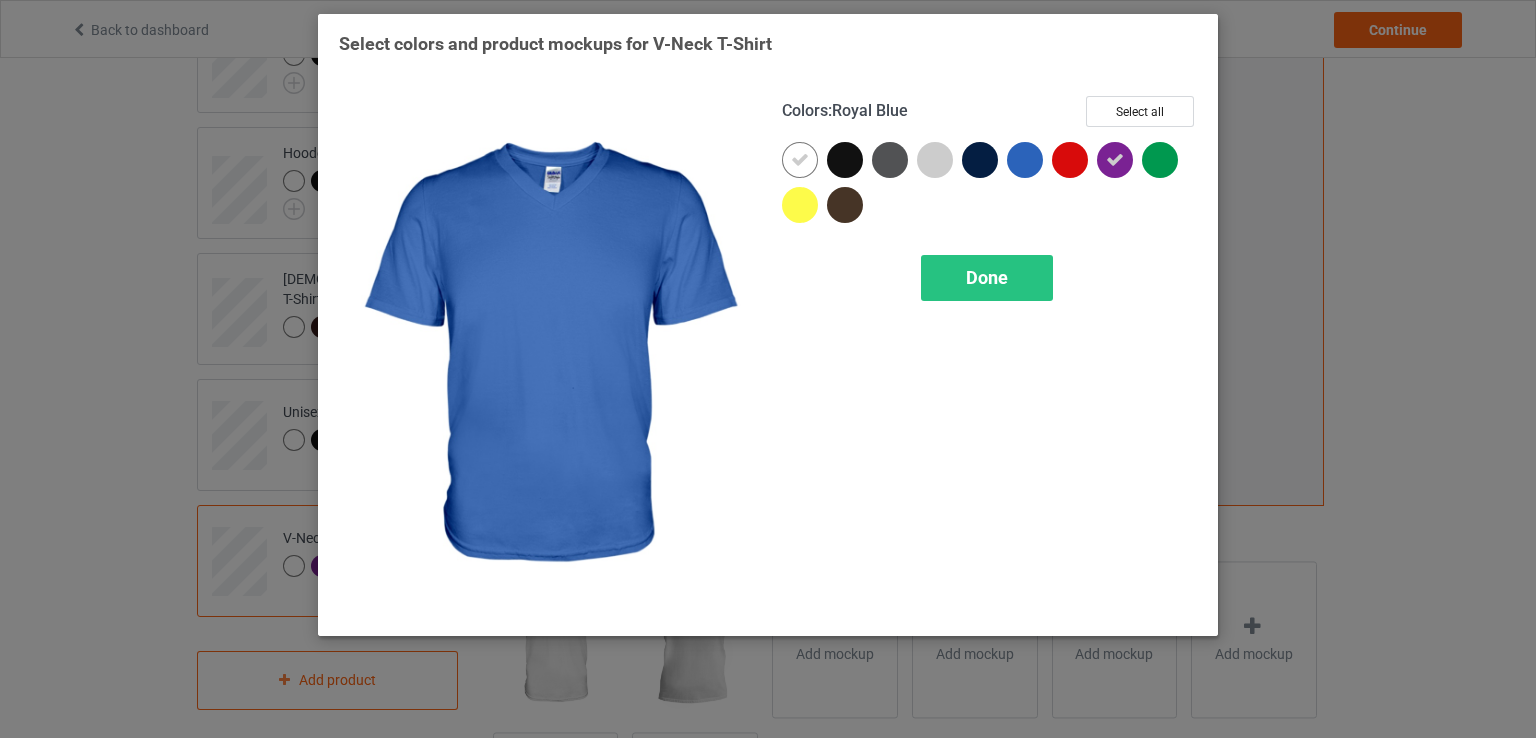 click at bounding box center (1025, 160) 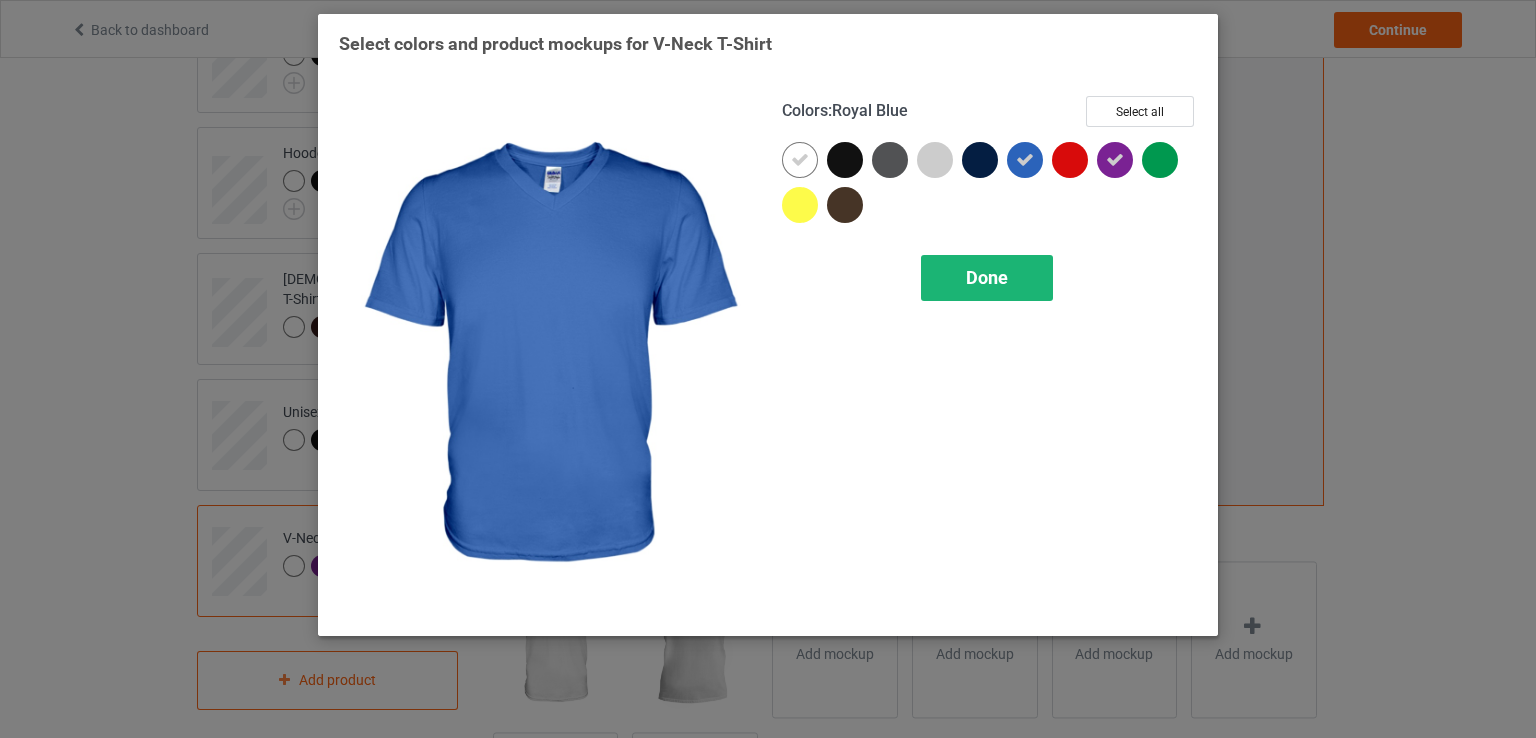 click on "Done" at bounding box center [987, 277] 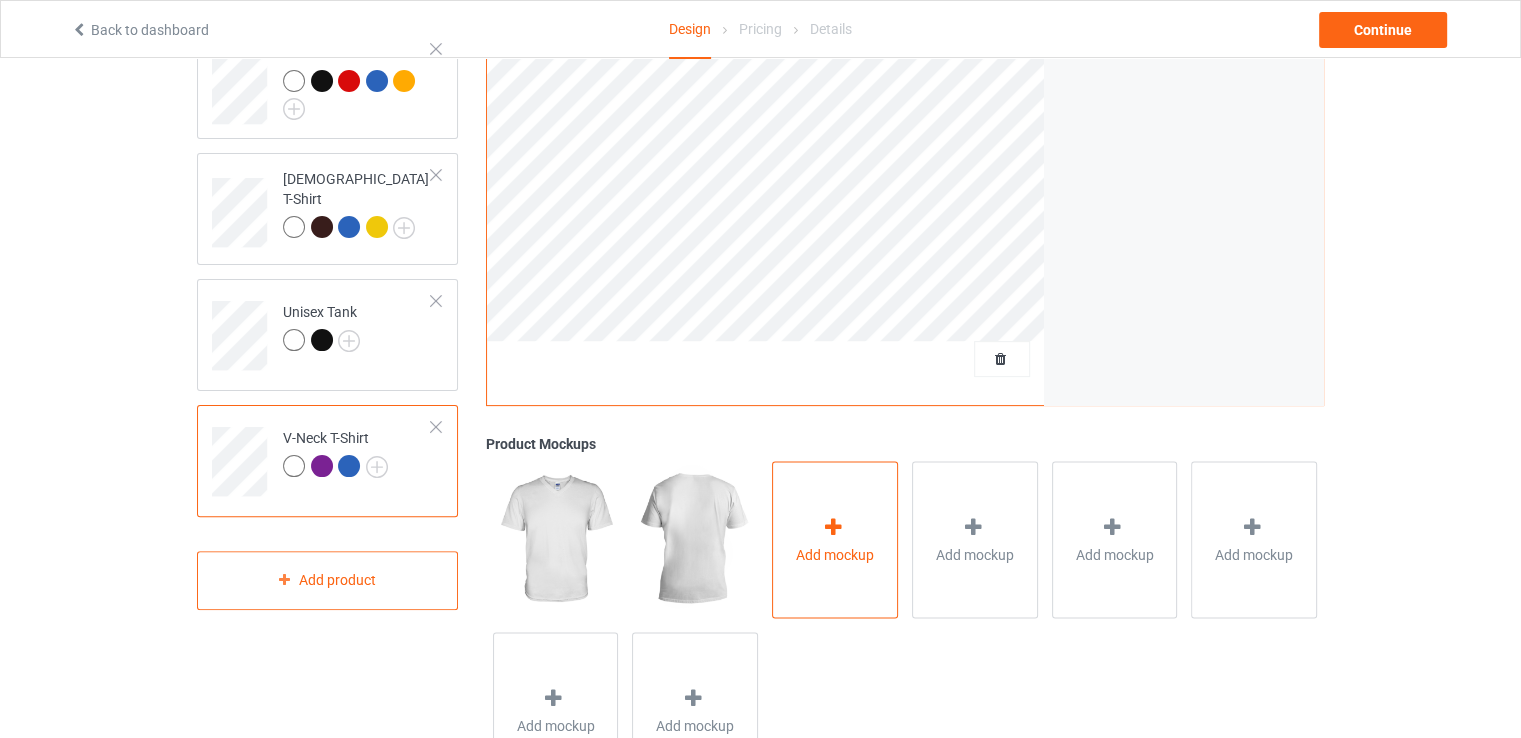 scroll, scrollTop: 556, scrollLeft: 0, axis: vertical 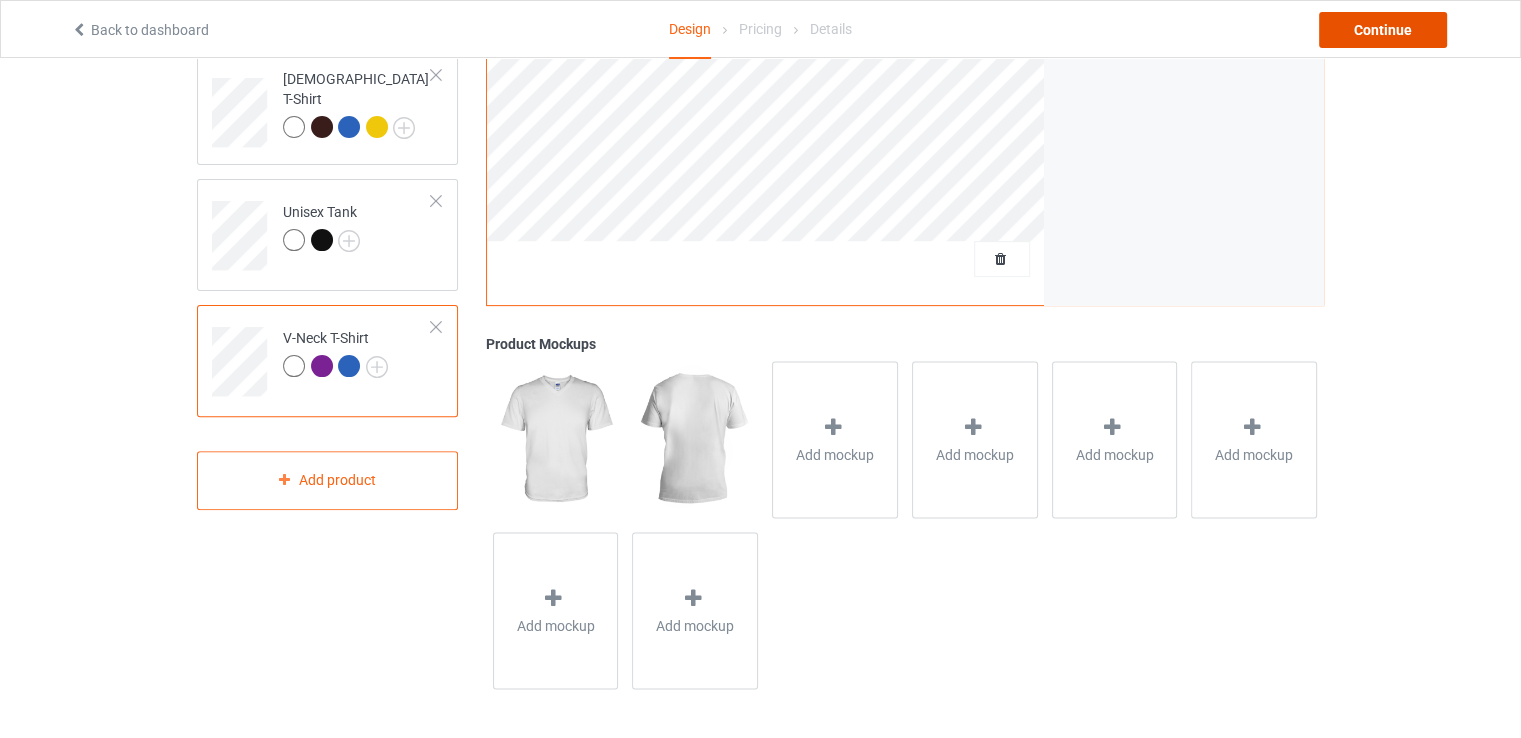 click on "Continue" at bounding box center [1383, 30] 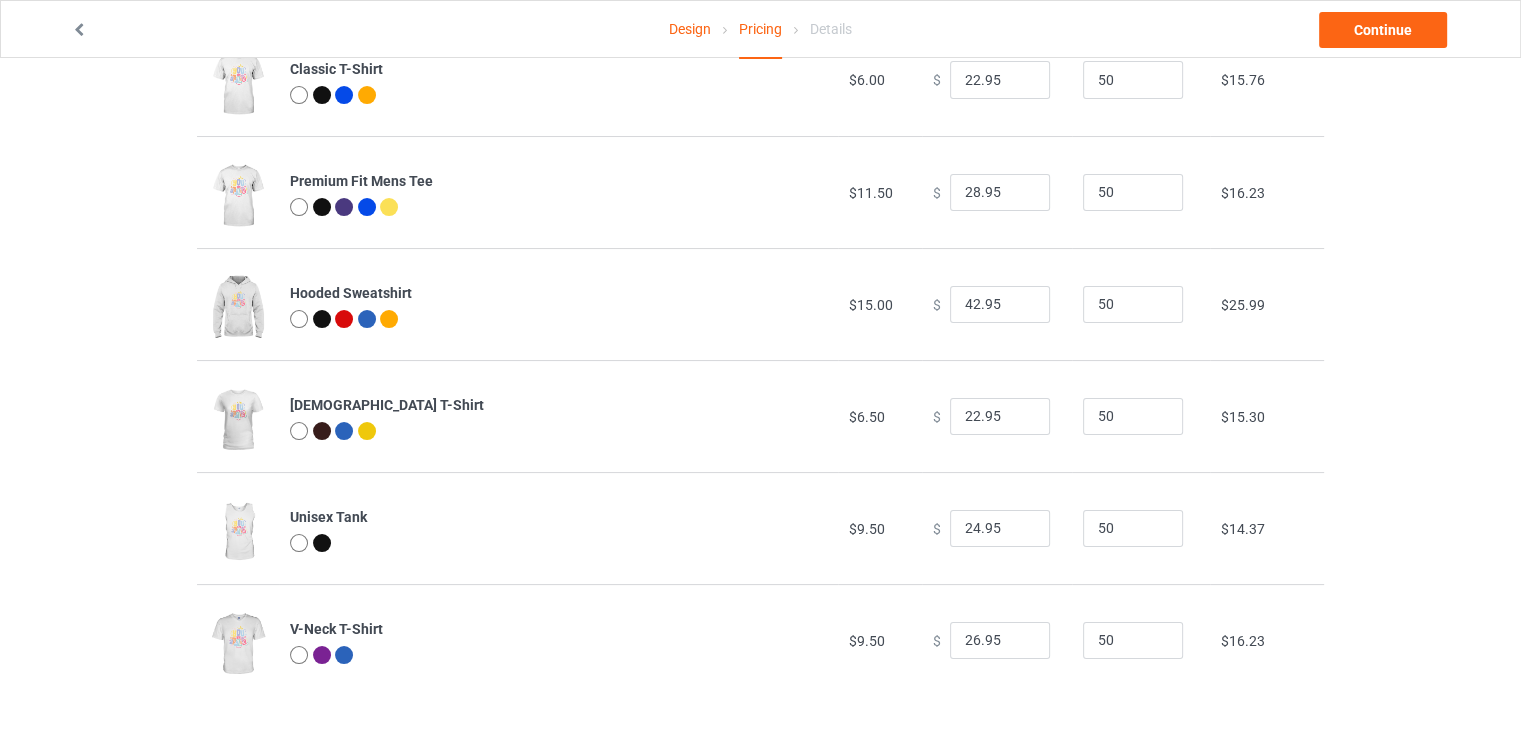 scroll, scrollTop: 0, scrollLeft: 0, axis: both 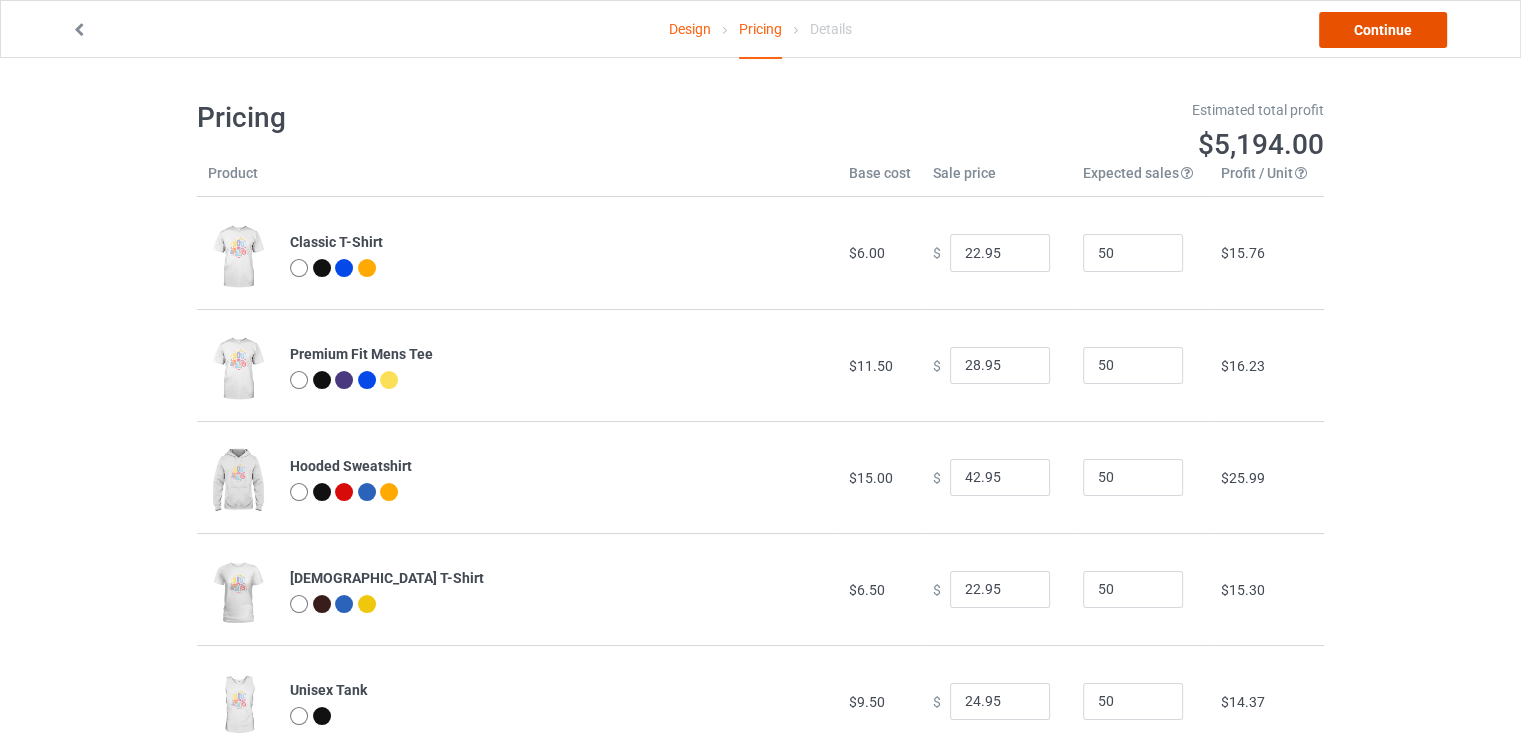 click on "Continue" at bounding box center (1383, 30) 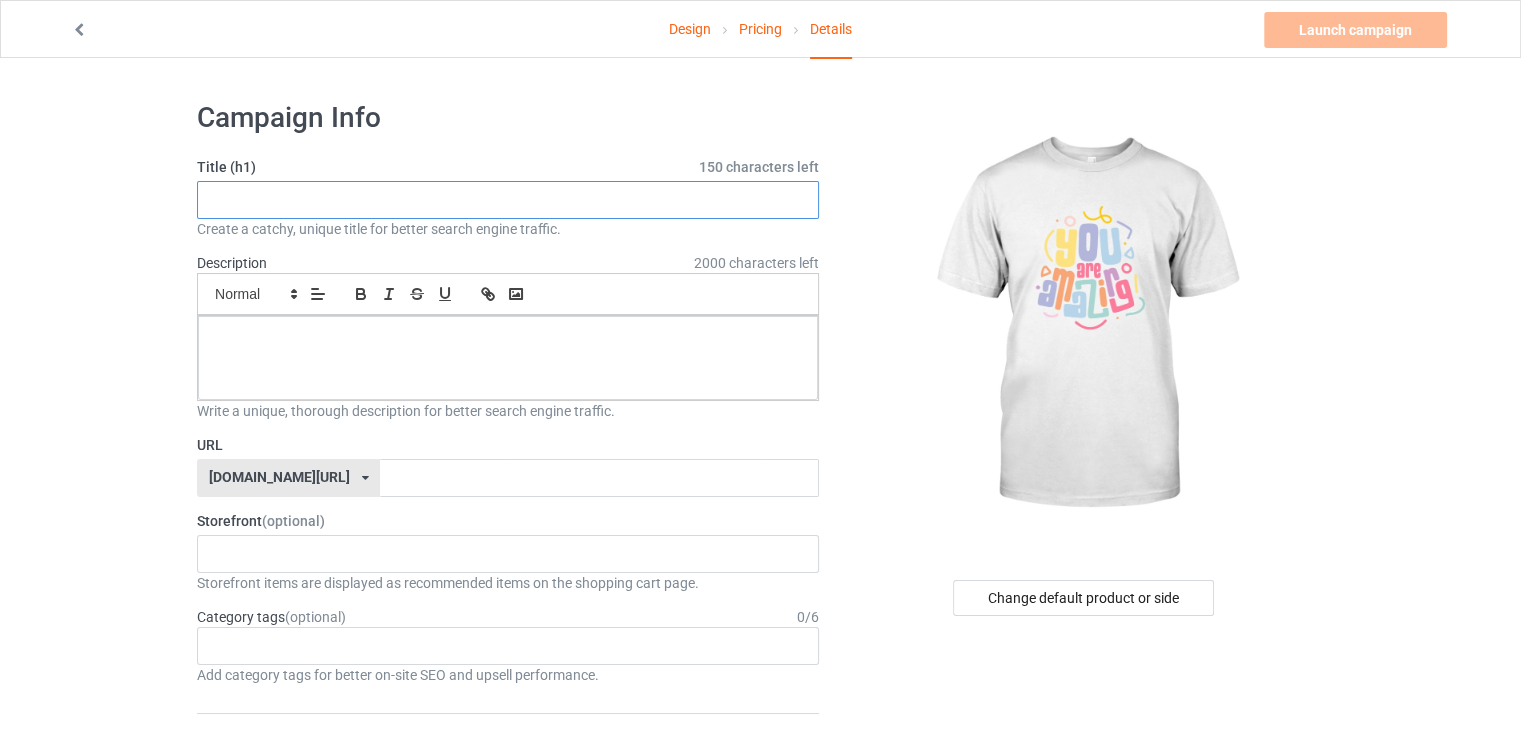 click at bounding box center [508, 200] 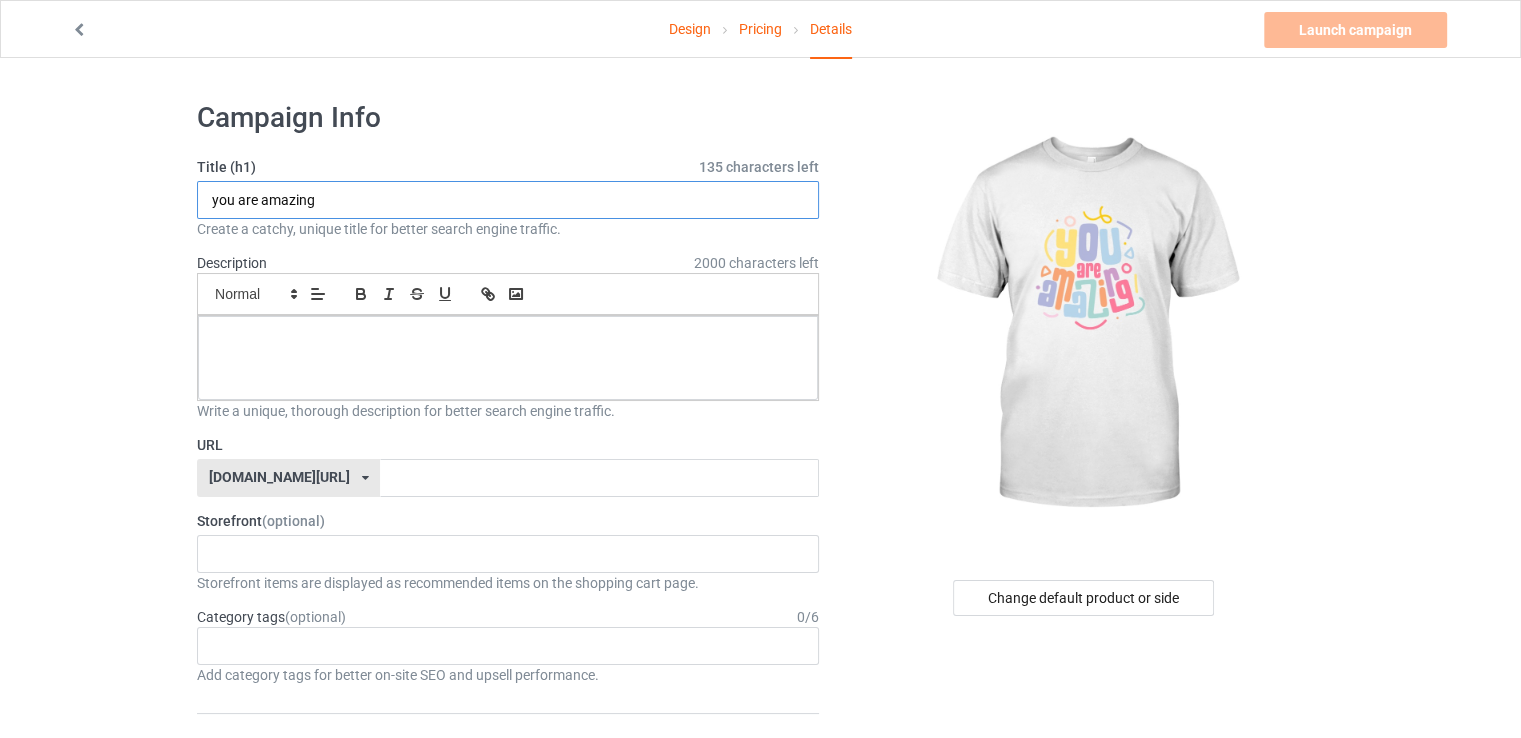 type on "you are amazing" 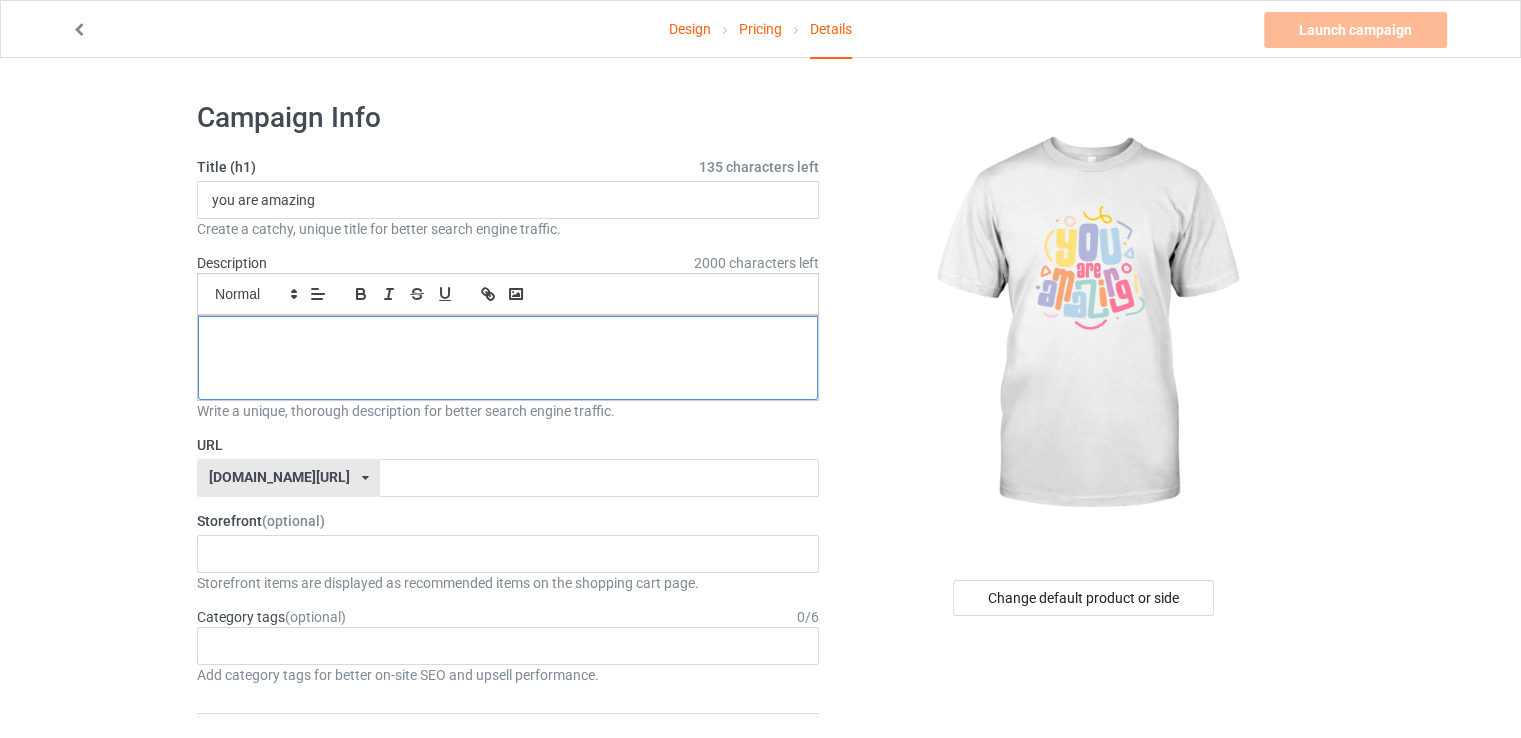 click at bounding box center (508, 338) 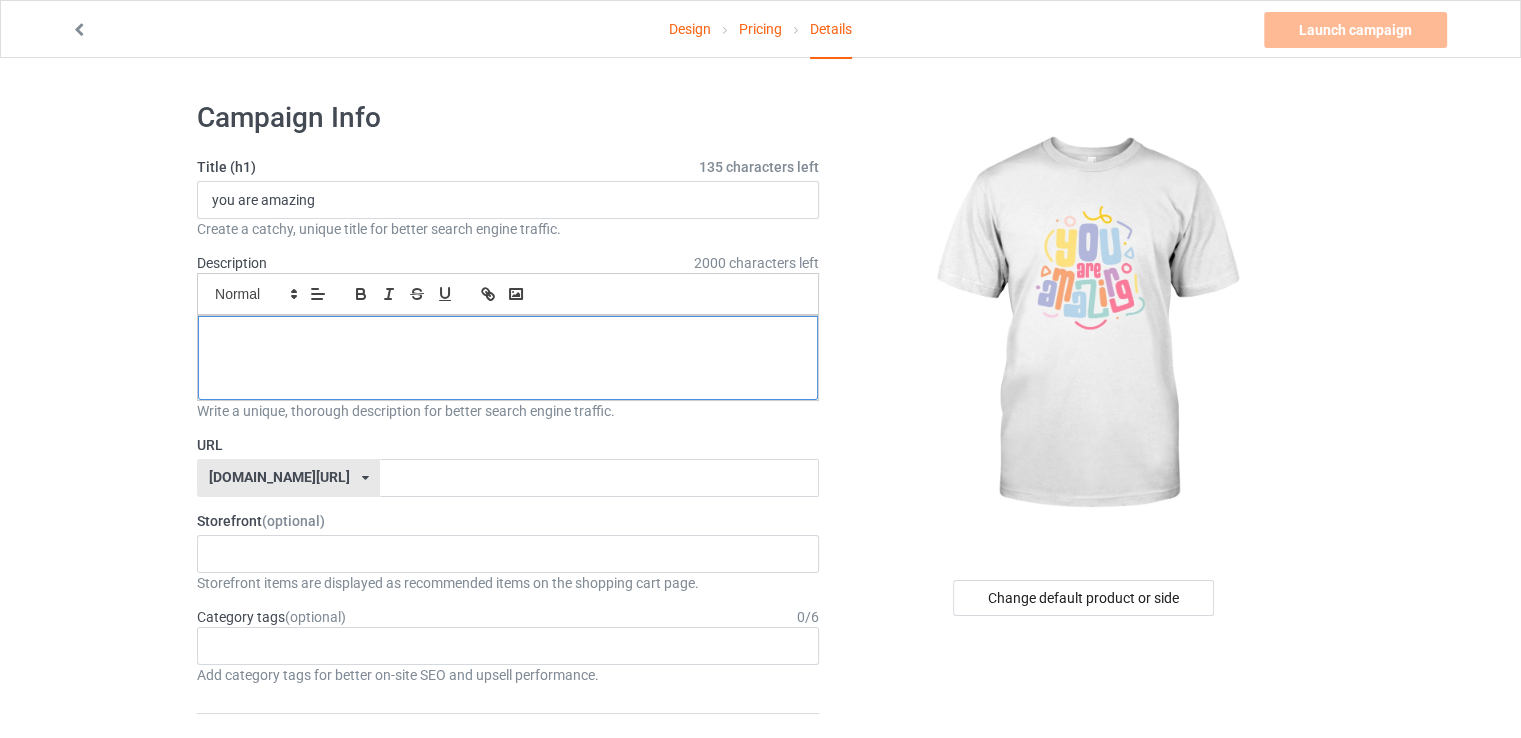 scroll, scrollTop: 0, scrollLeft: 0, axis: both 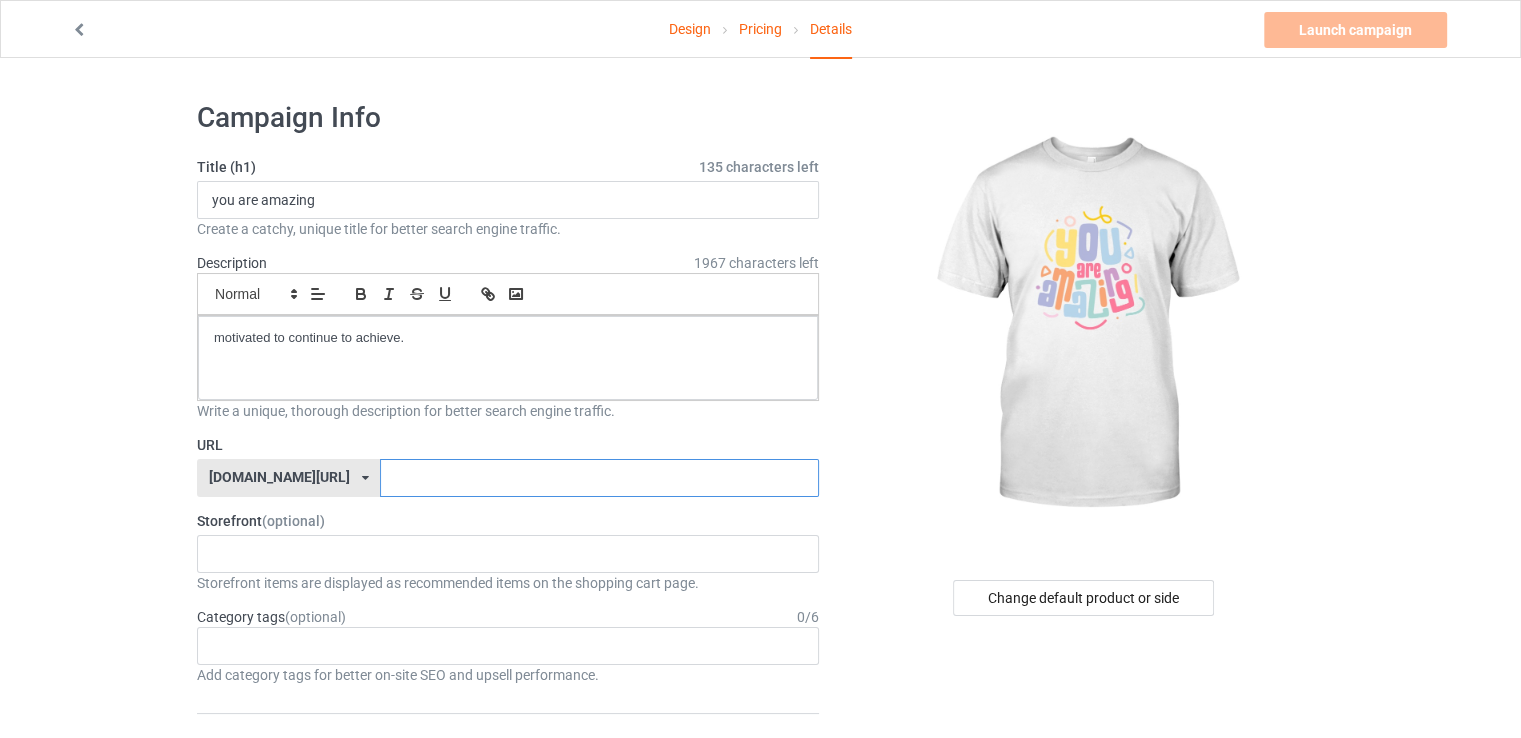 click at bounding box center [599, 478] 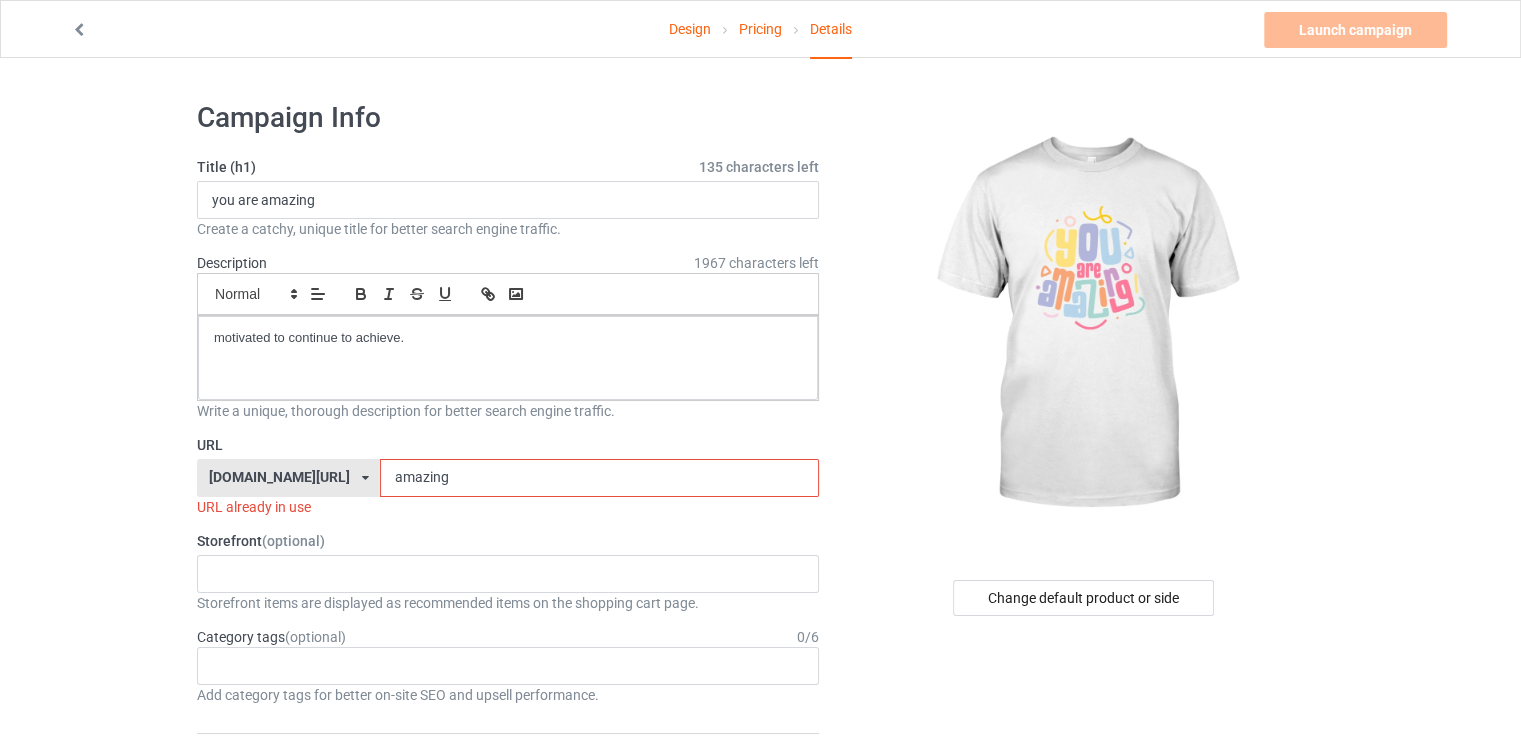 click on "Storefront (optional) No result found Storefront items are displayed as recommended items on the shopping cart page." at bounding box center [508, 572] 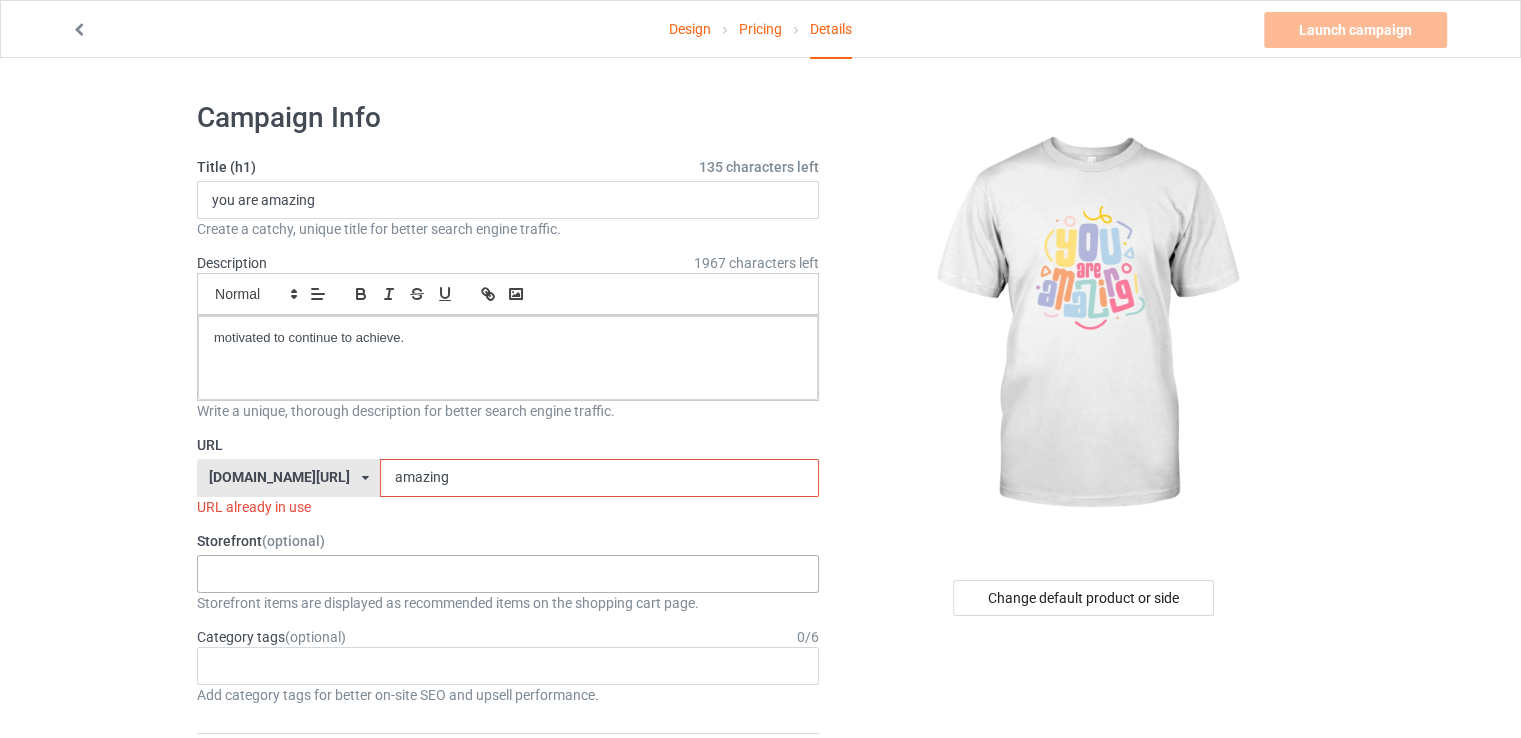 click on "No result found" at bounding box center [508, 574] 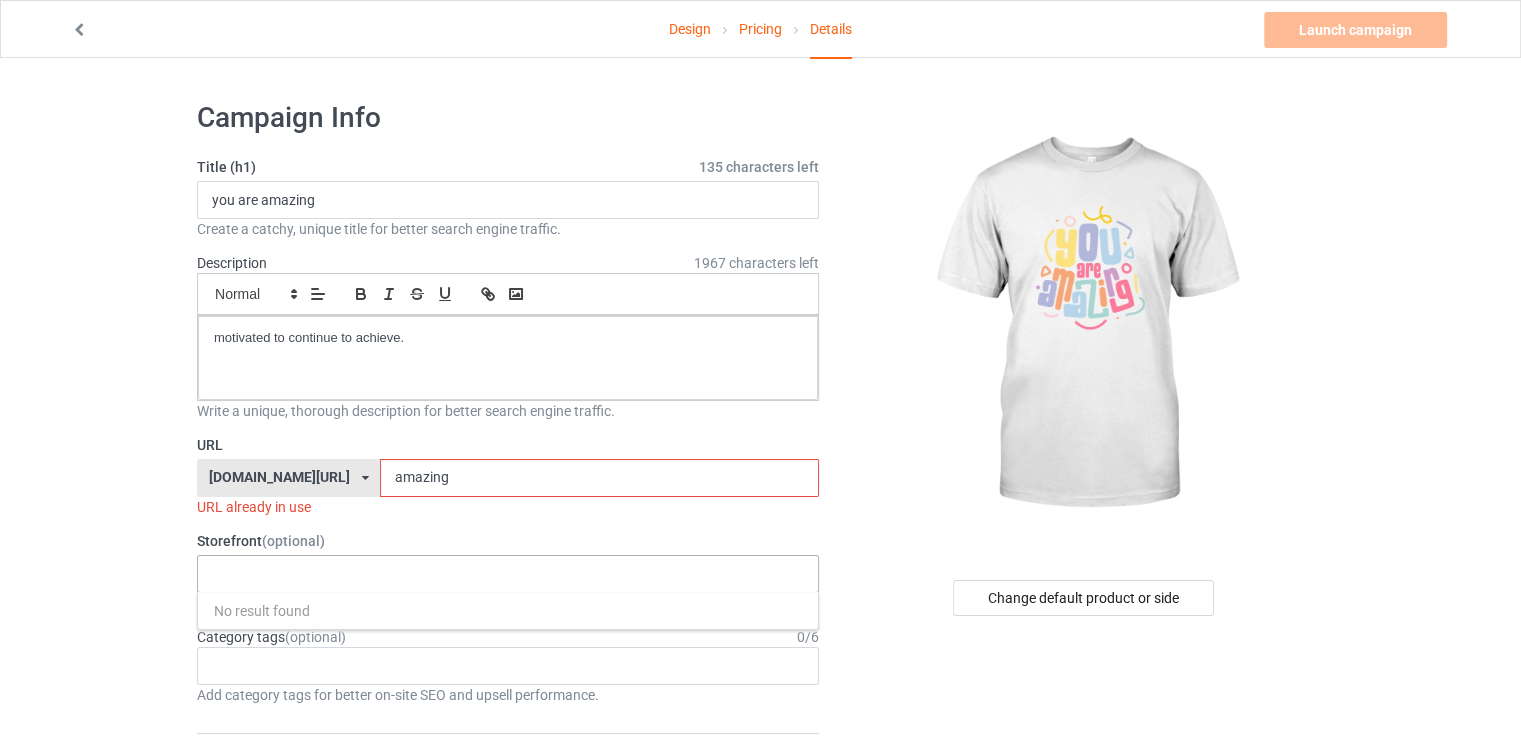 scroll, scrollTop: 100, scrollLeft: 0, axis: vertical 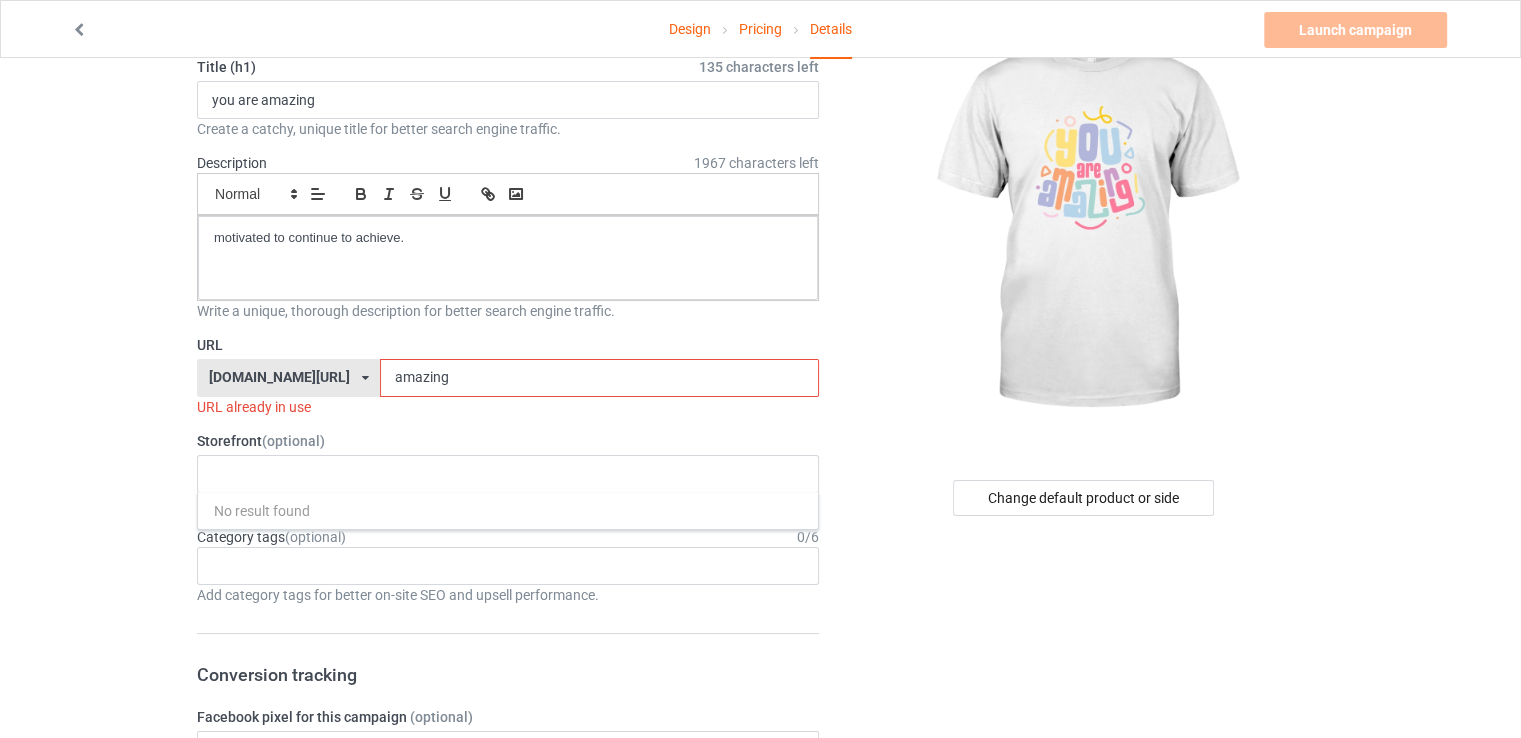 click on "amazing" at bounding box center [599, 378] 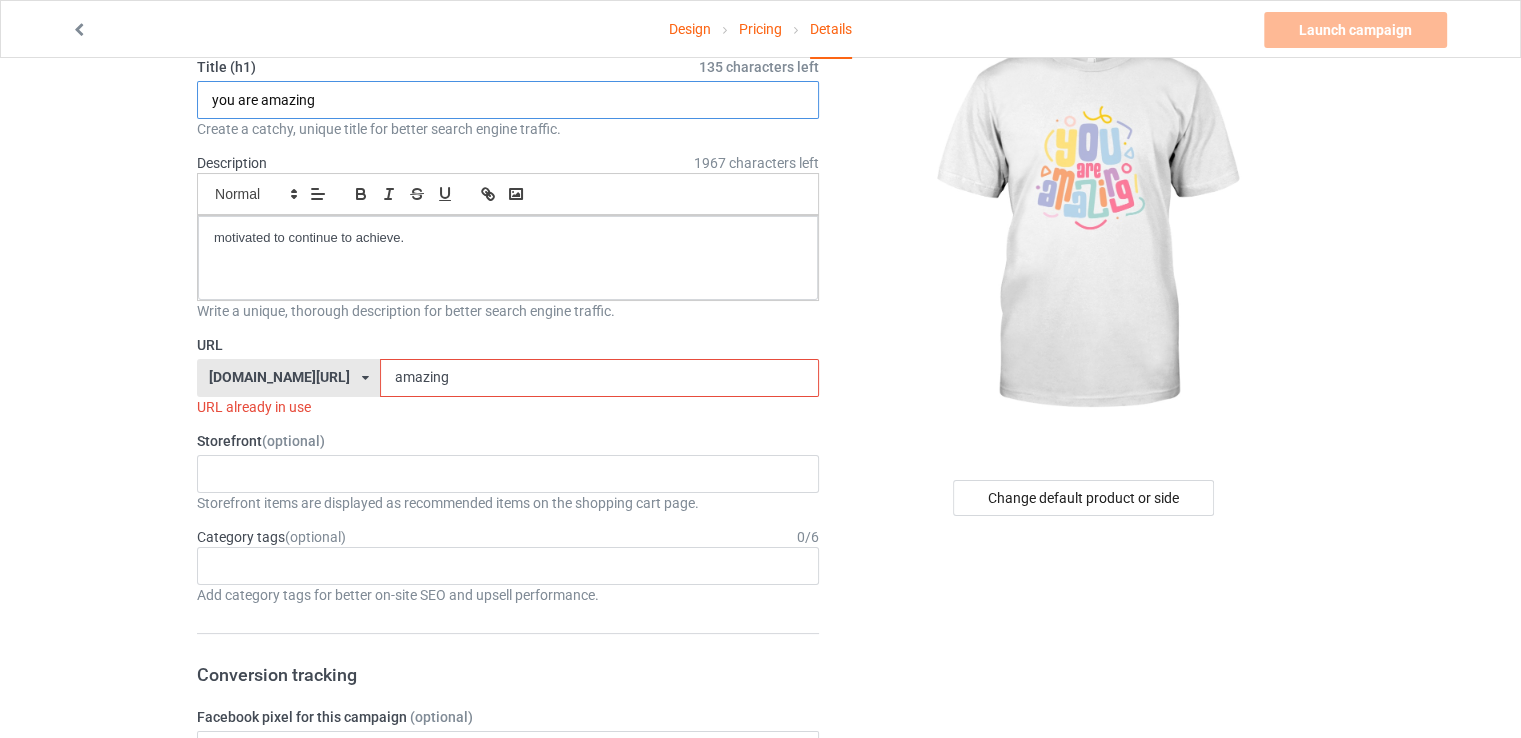 drag, startPoint x: 328, startPoint y: 100, endPoint x: 188, endPoint y: 96, distance: 140.05713 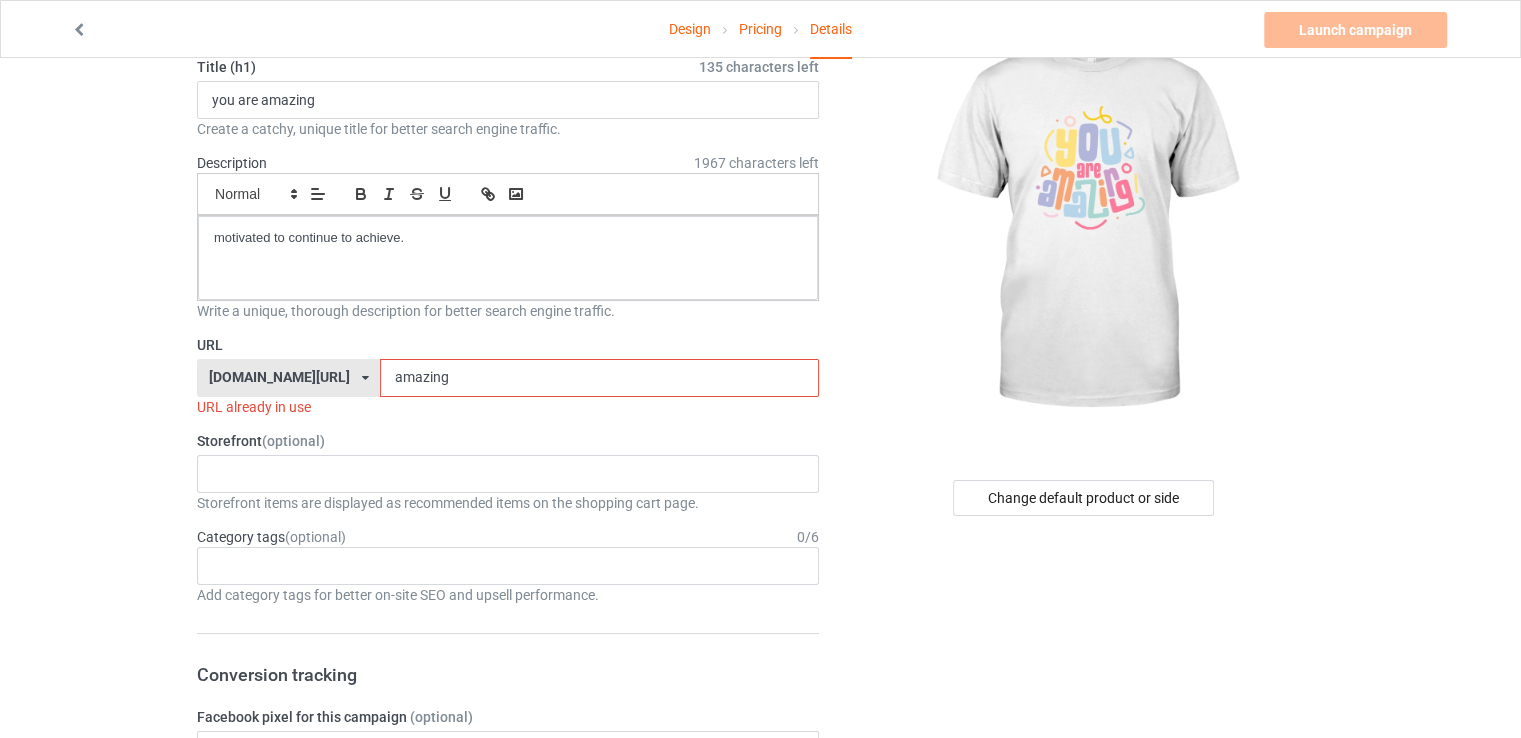 click on "amazing" at bounding box center (599, 378) 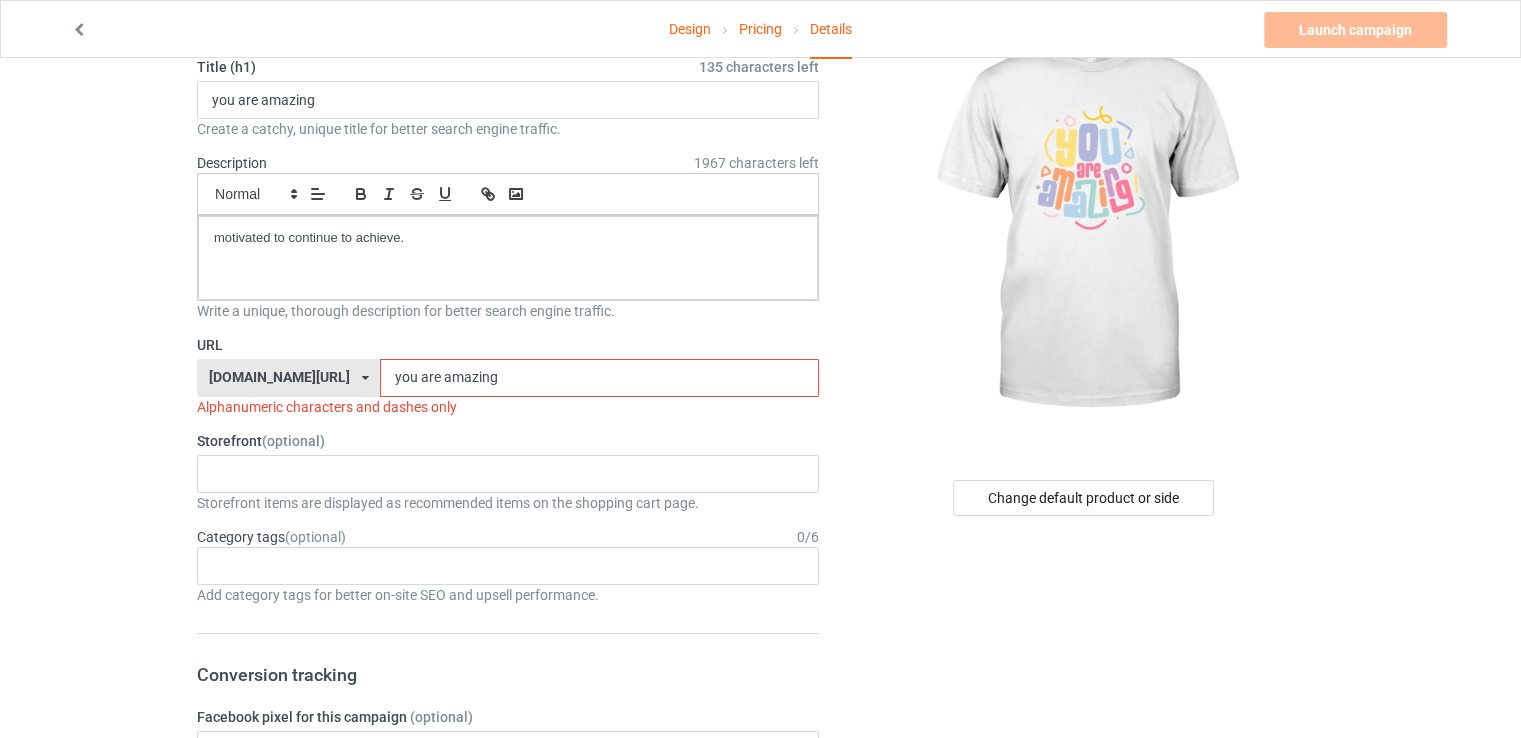 click on "you are amazing" at bounding box center (599, 378) 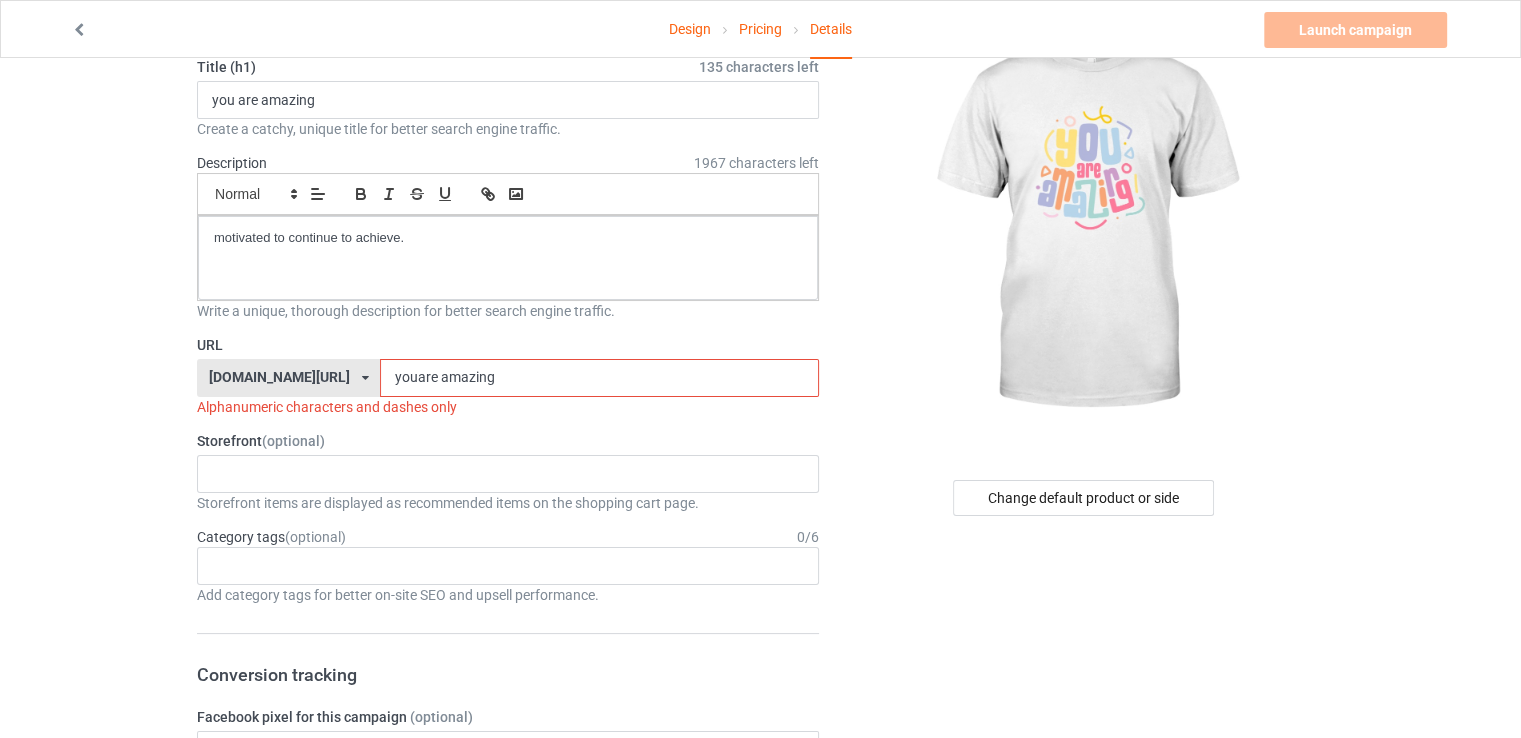 click on "youare amazing" at bounding box center (599, 378) 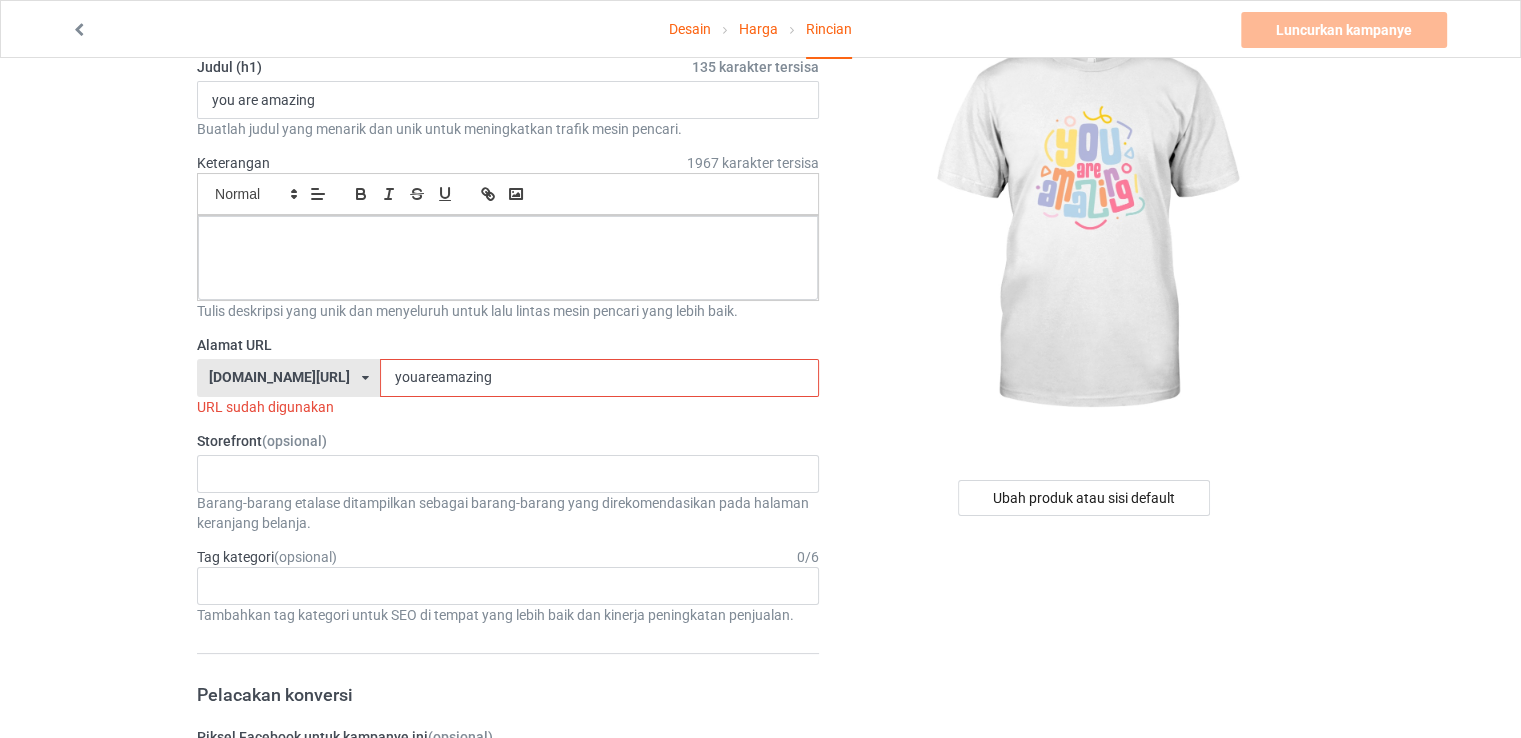 click on "youareamazing" at bounding box center (599, 378) 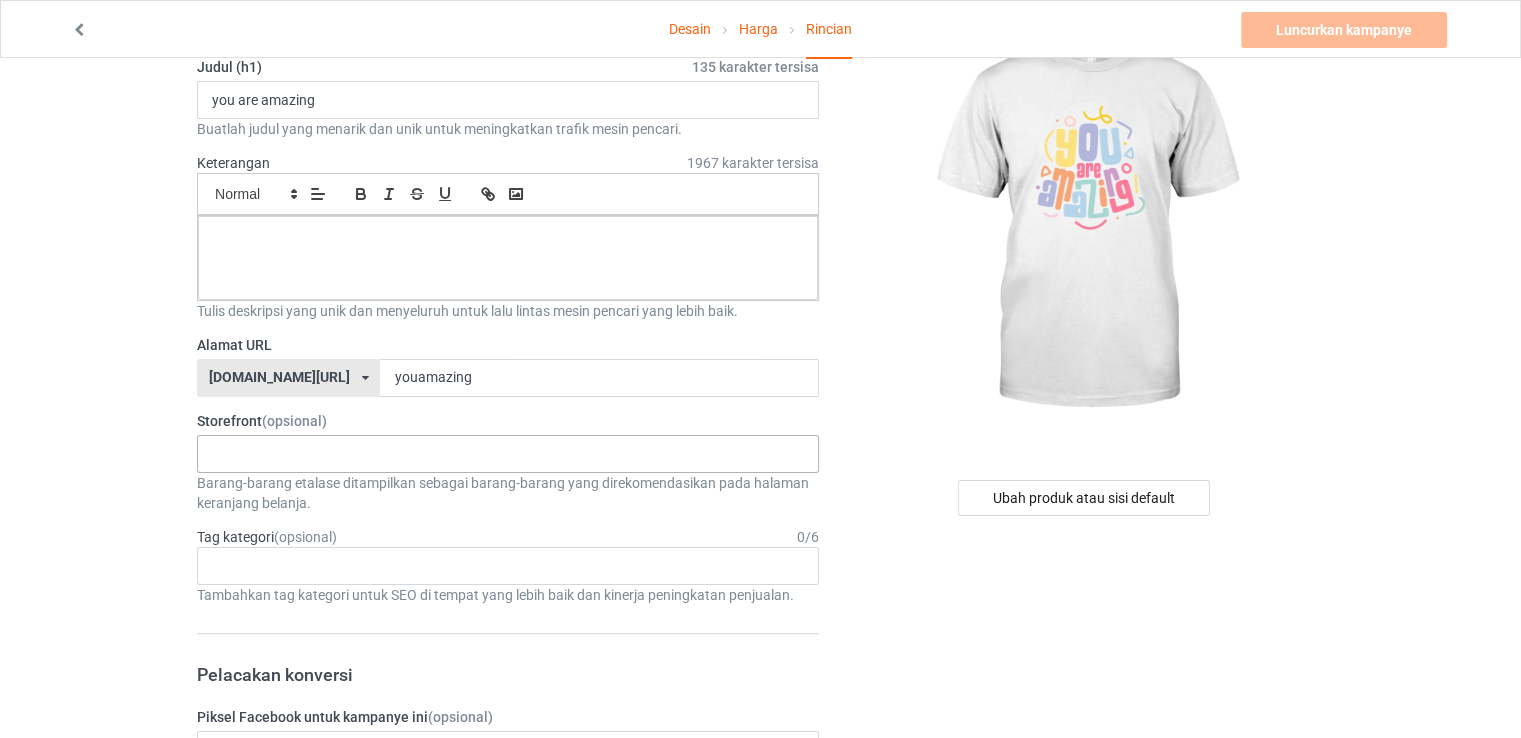 click on "No result found" at bounding box center [508, 454] 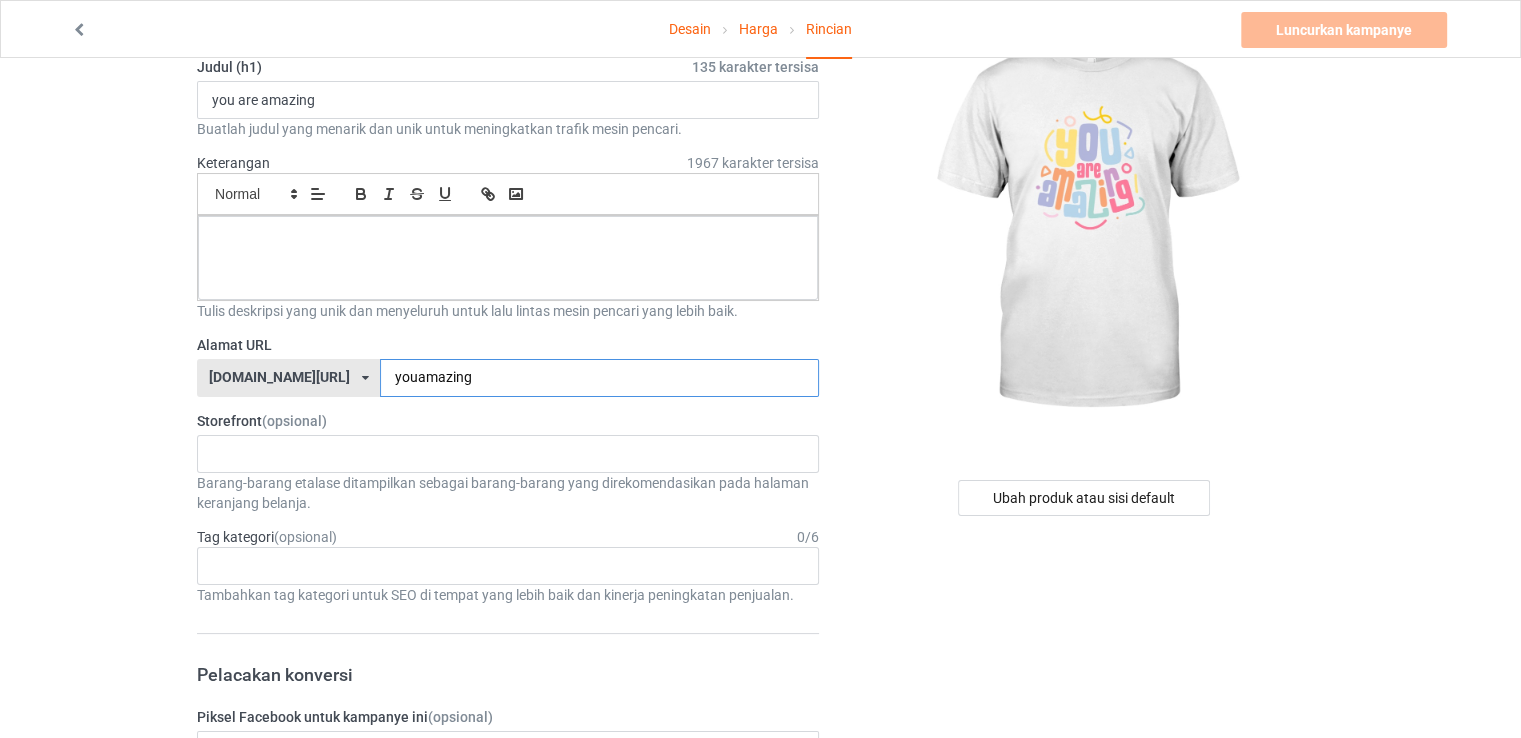 drag, startPoint x: 360, startPoint y: 373, endPoint x: 325, endPoint y: 371, distance: 35.057095 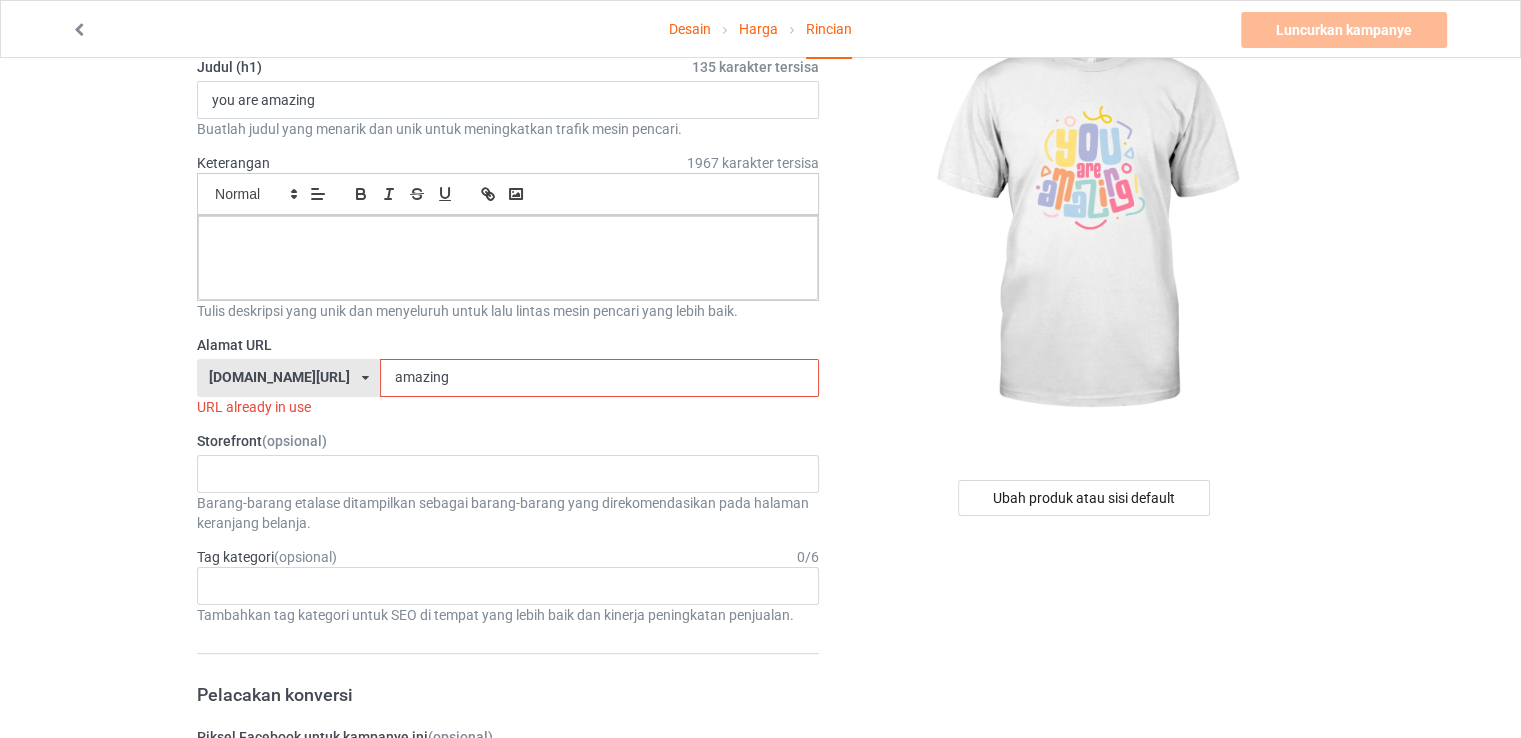 click on "Storefront  (opsional)" at bounding box center (508, 441) 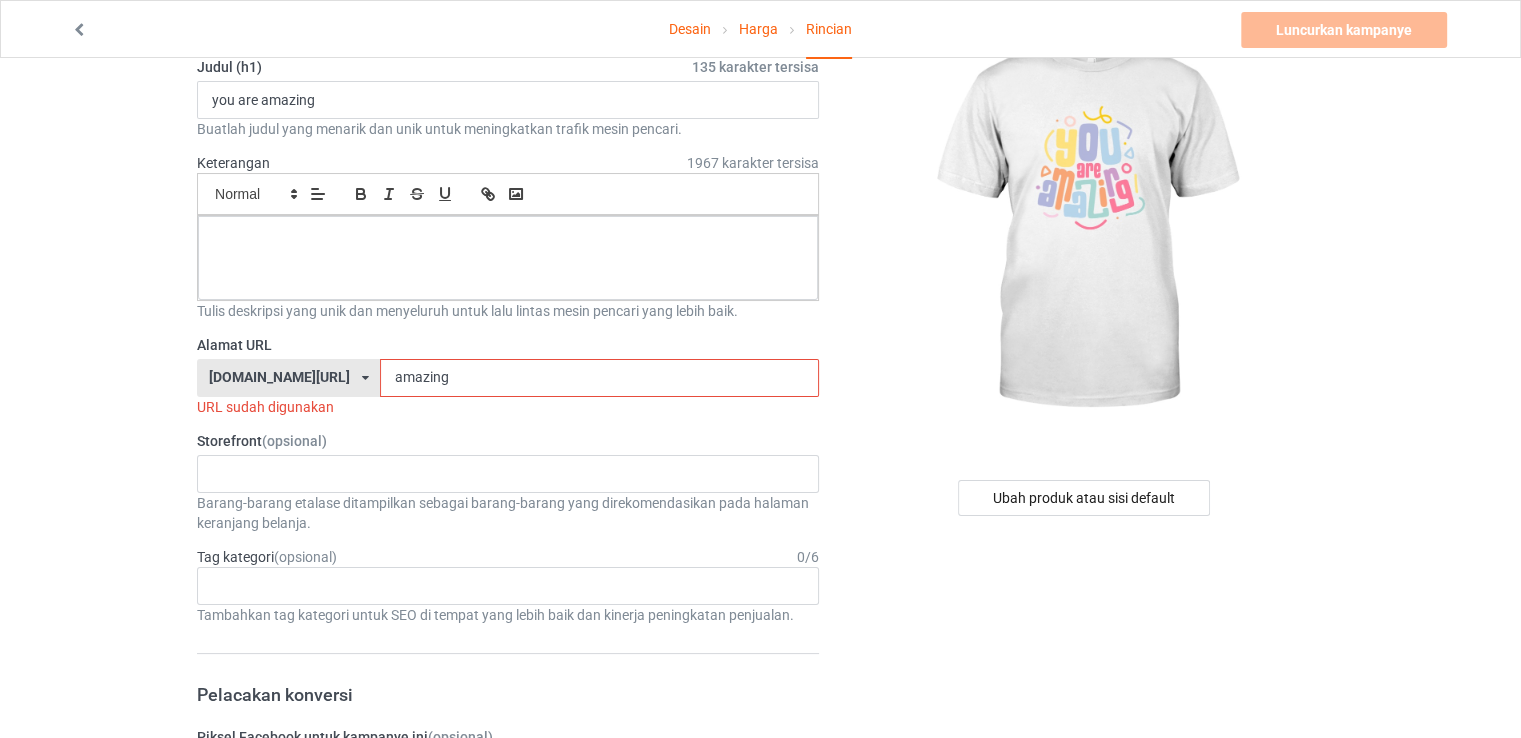 click on "amazing" at bounding box center (599, 378) 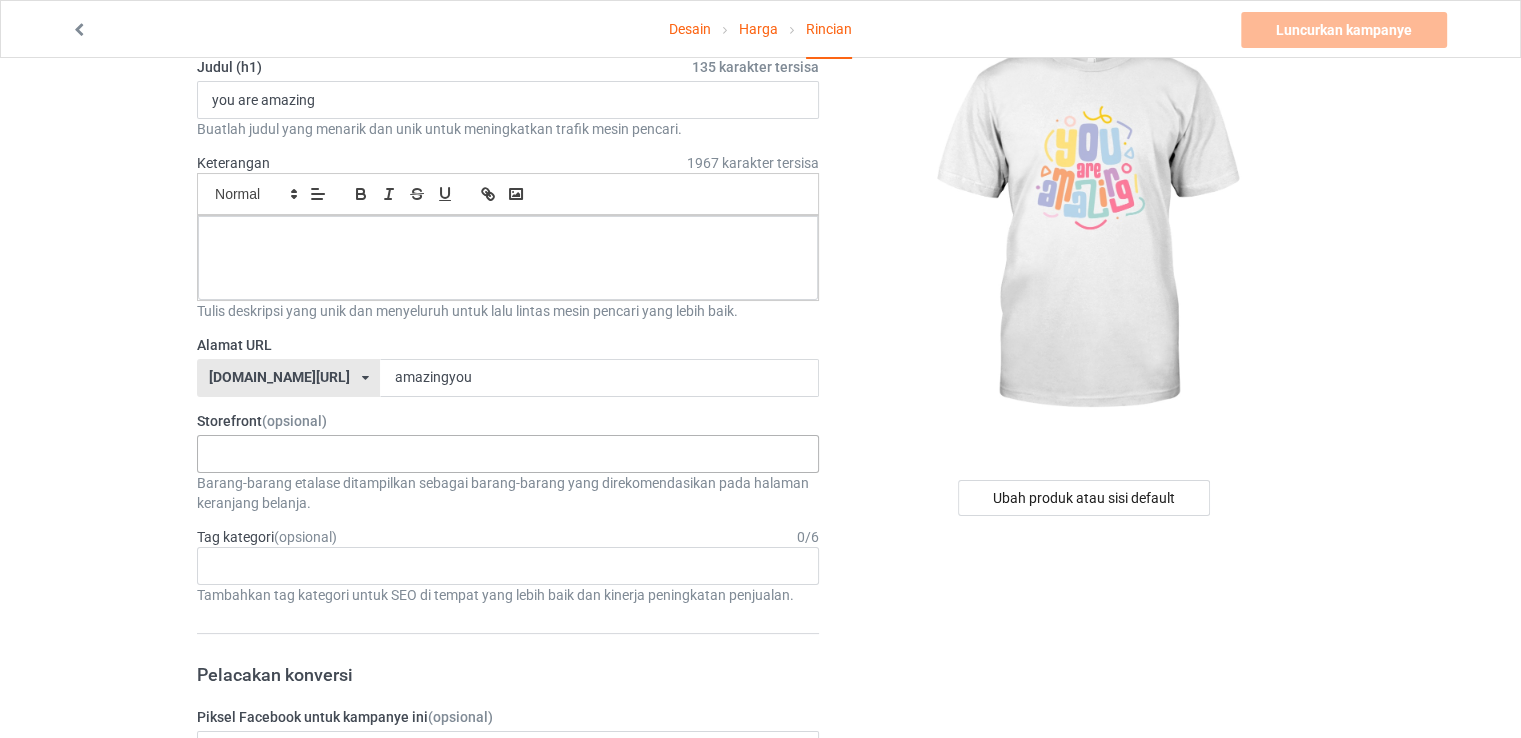 click on "Tidak ada hasil ditemukan" at bounding box center (508, 454) 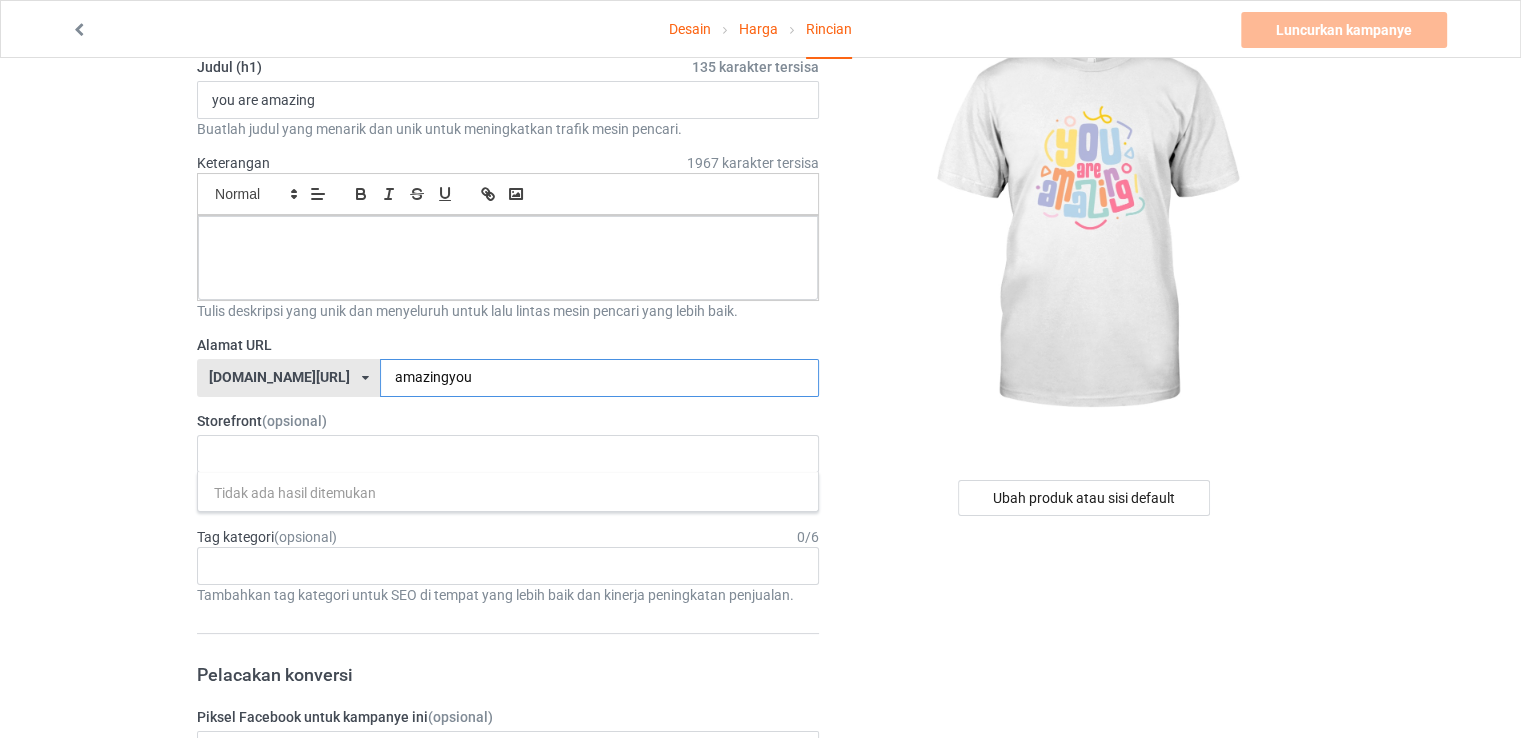 click on "amazingyou" at bounding box center (599, 378) 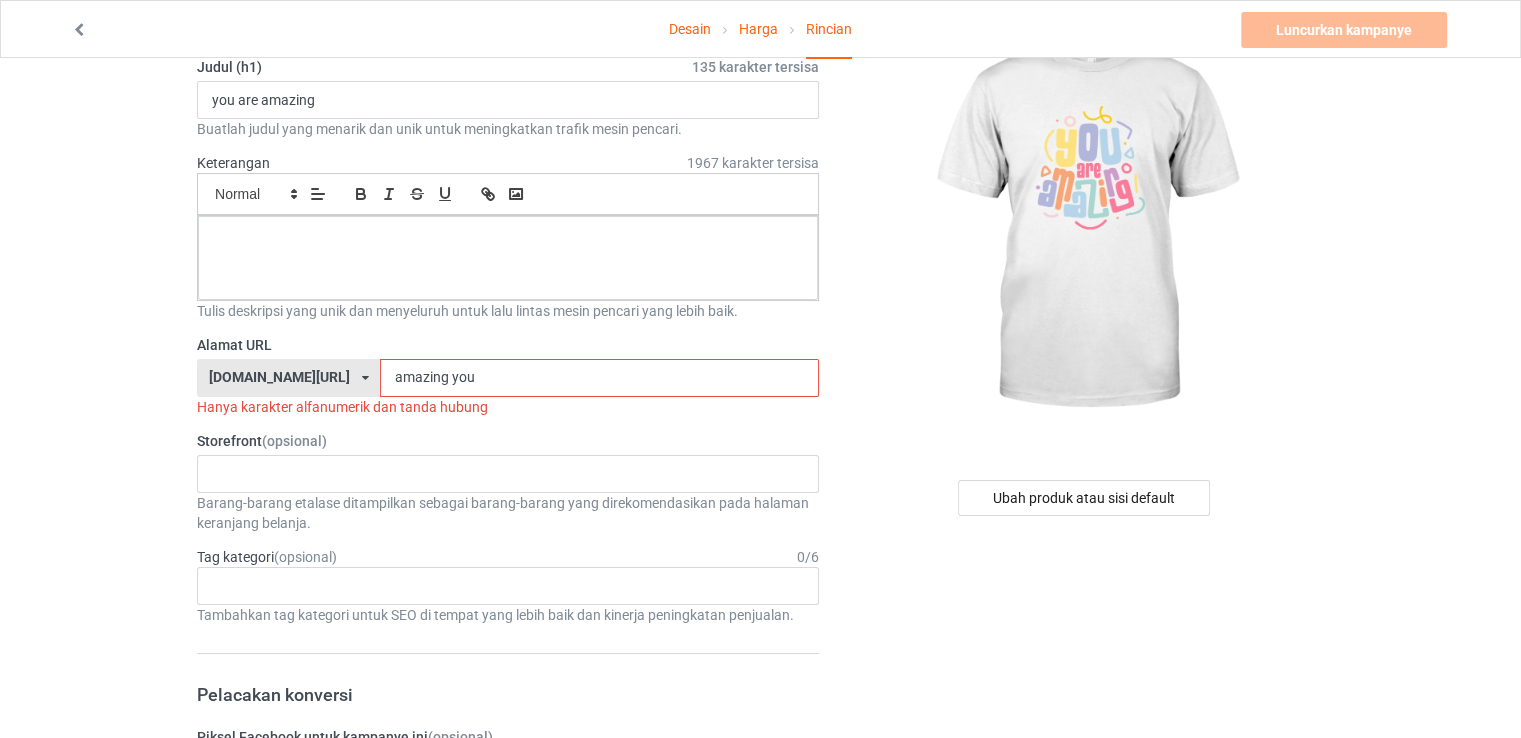 click on "amazing you" at bounding box center [599, 378] 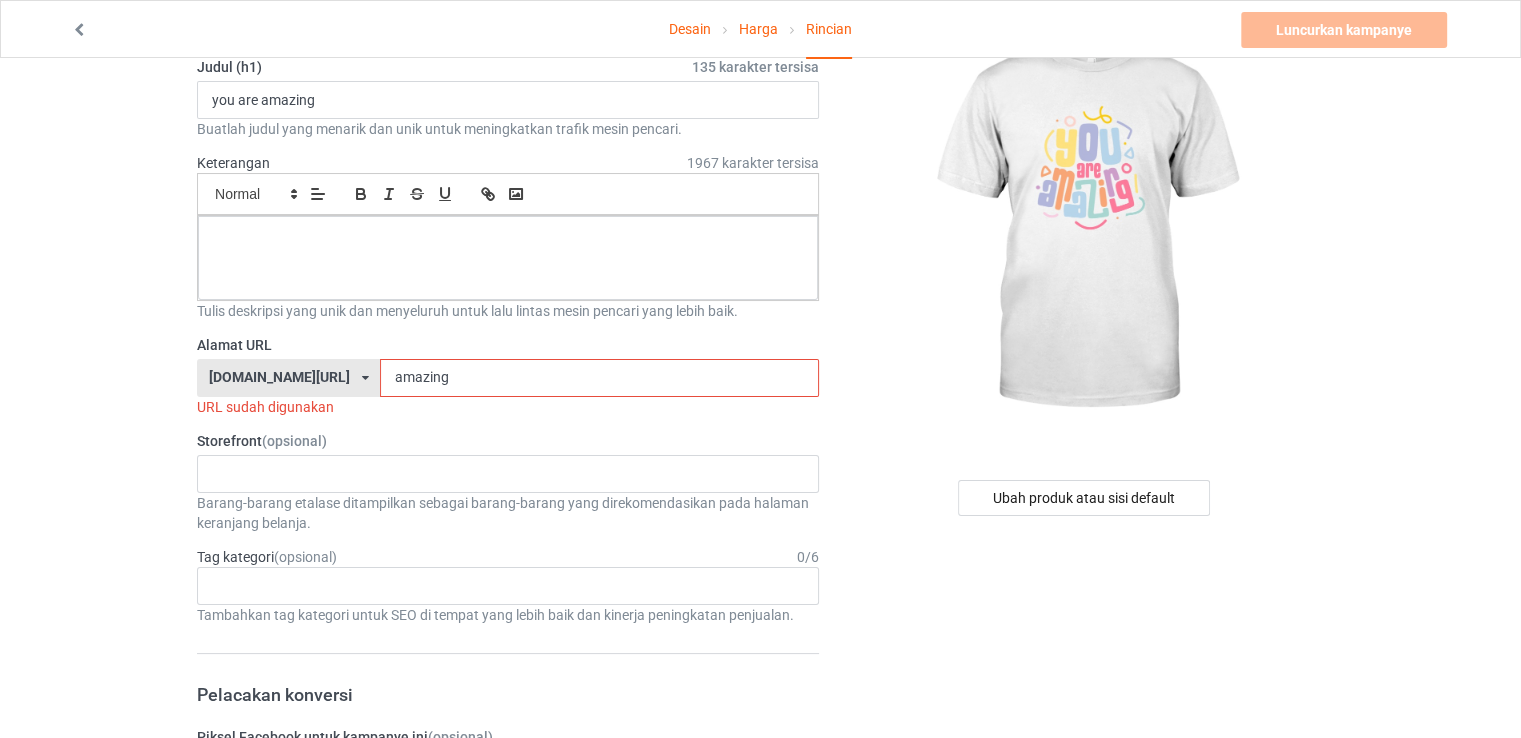drag, startPoint x: 398, startPoint y: 381, endPoint x: 340, endPoint y: 381, distance: 58 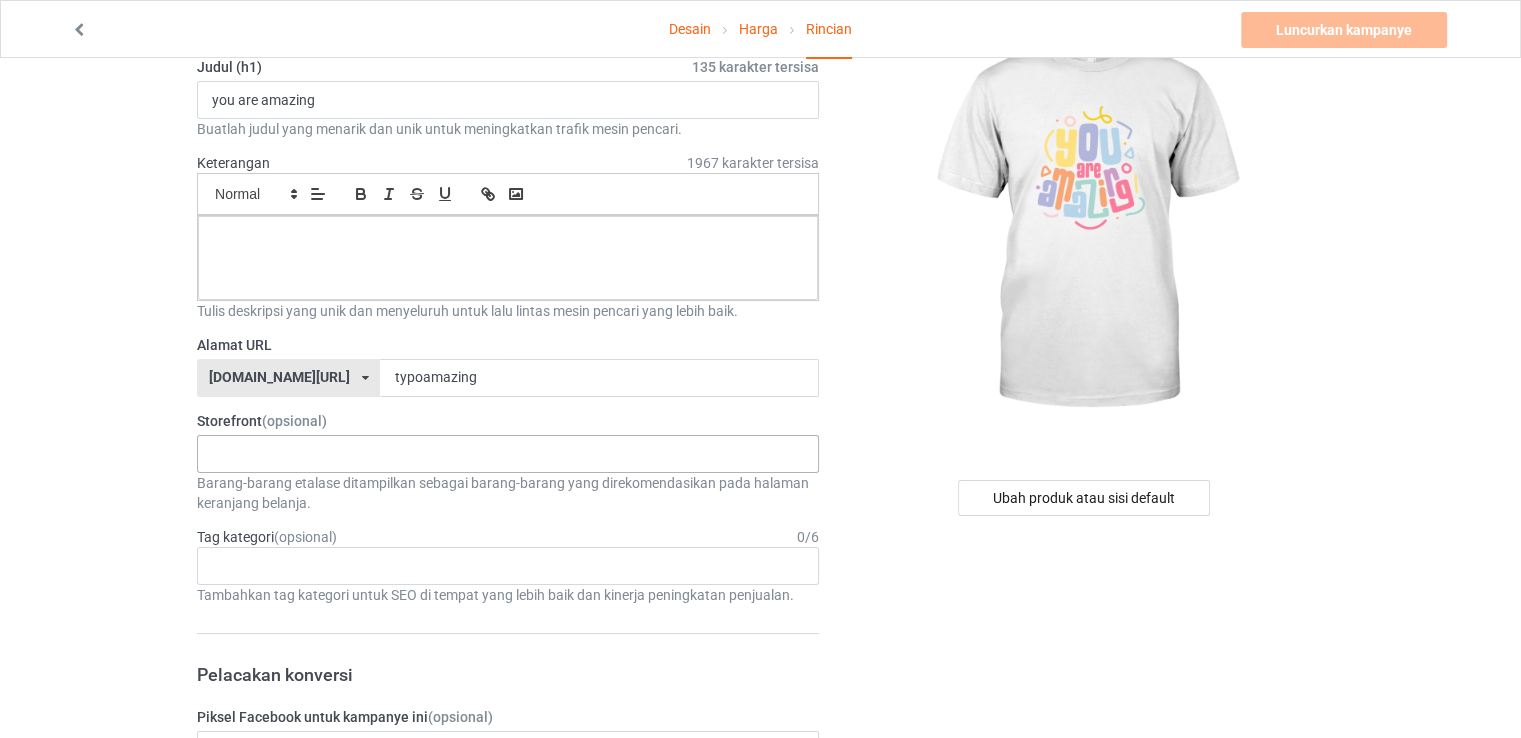 click on "Tidak ada hasil ditemukan" at bounding box center (508, 454) 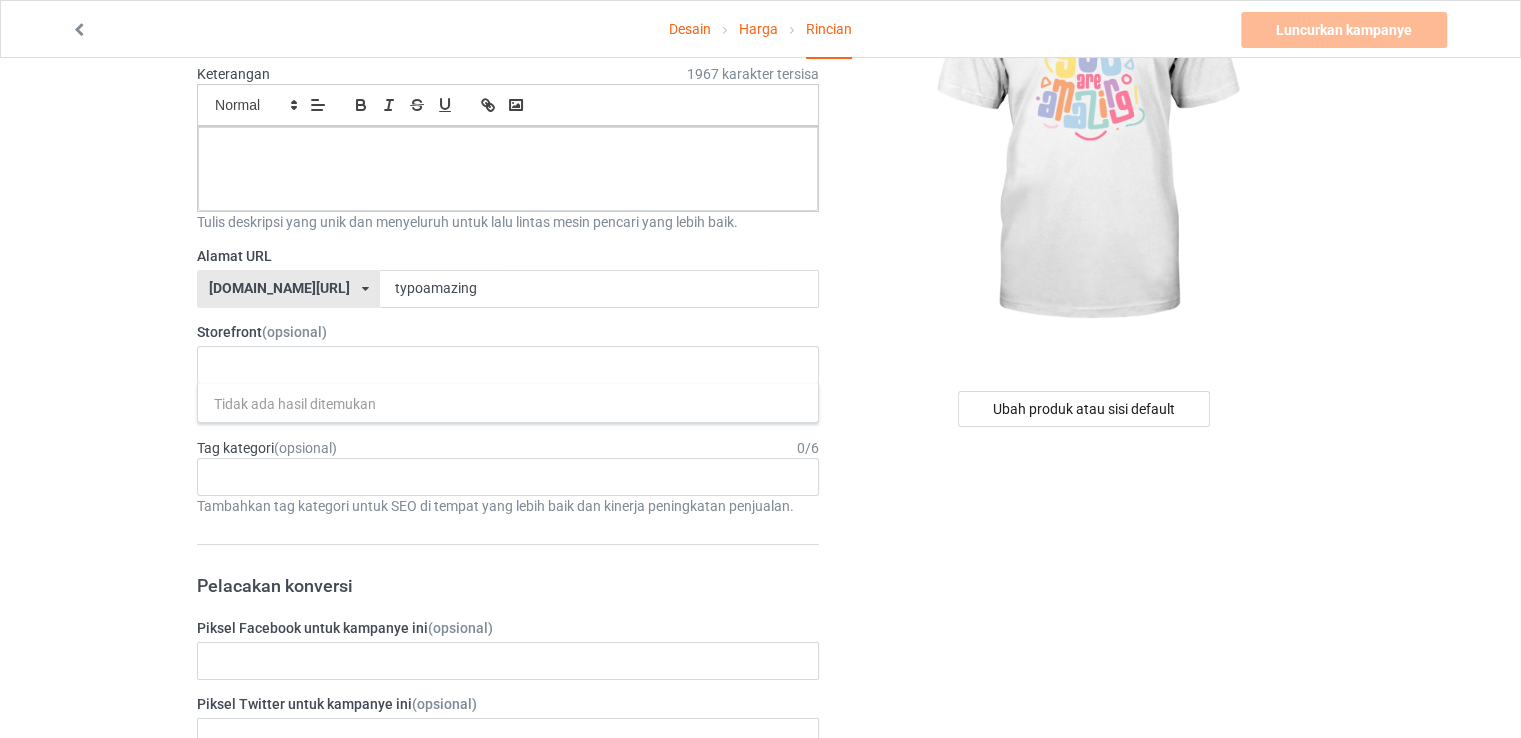 scroll, scrollTop: 0, scrollLeft: 0, axis: both 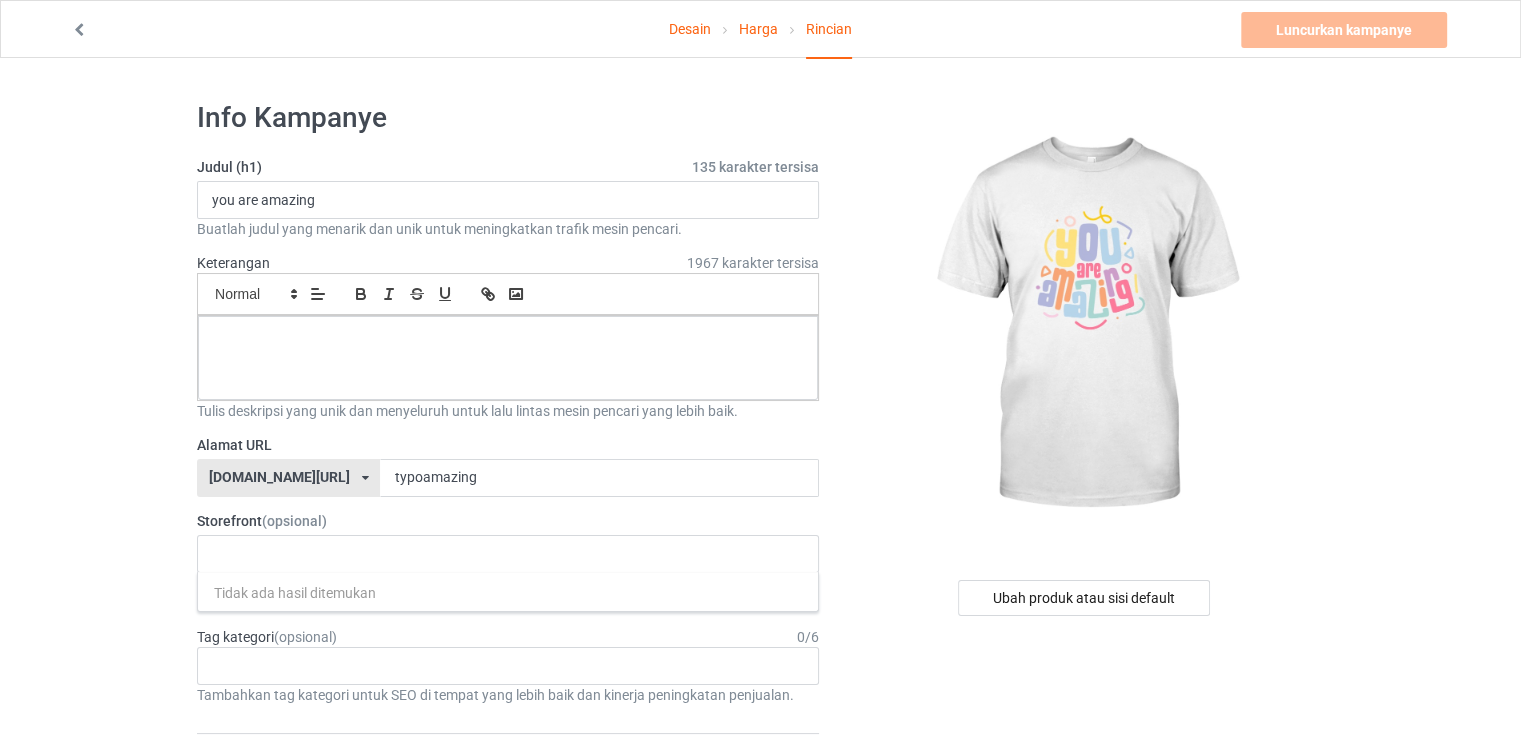 click at bounding box center [365, 478] 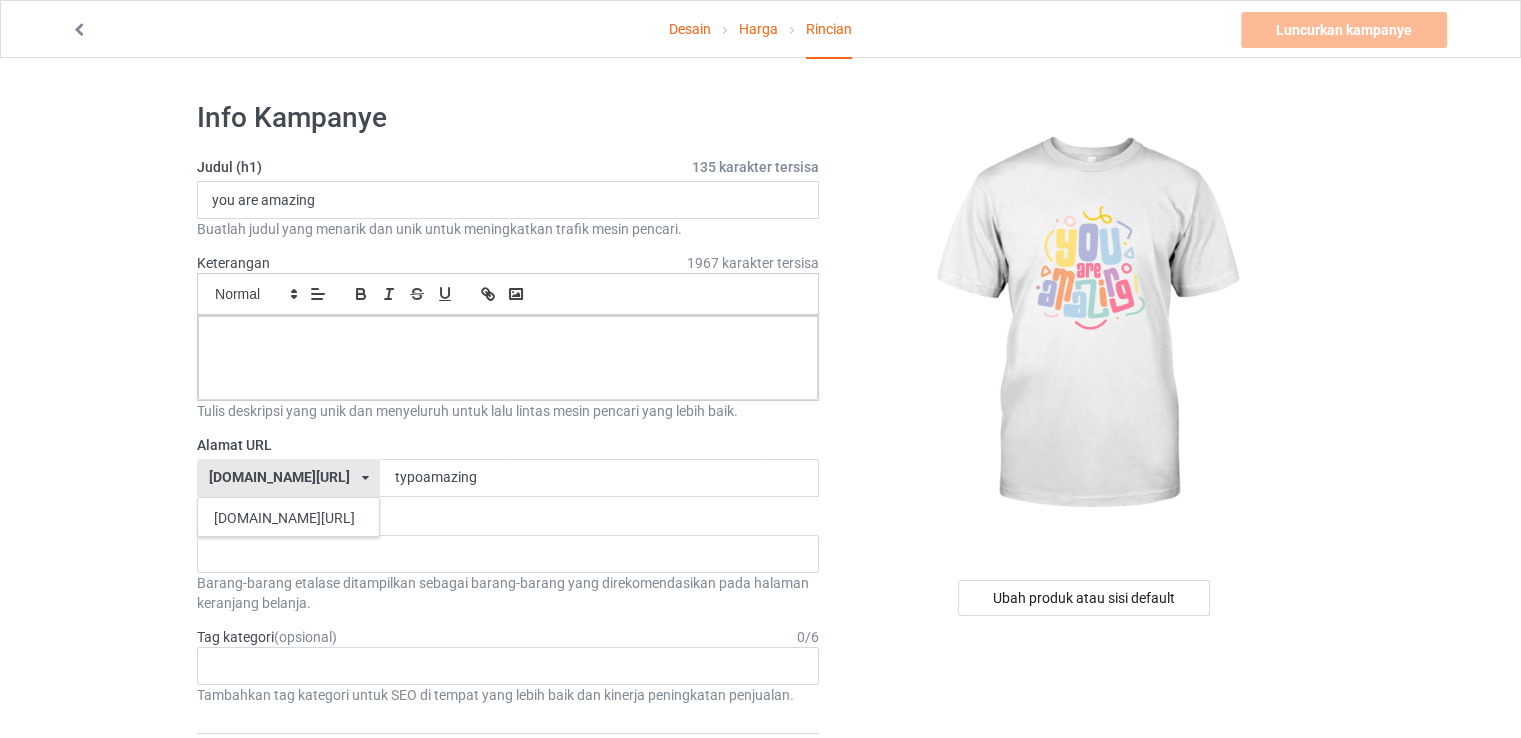 click at bounding box center (365, 478) 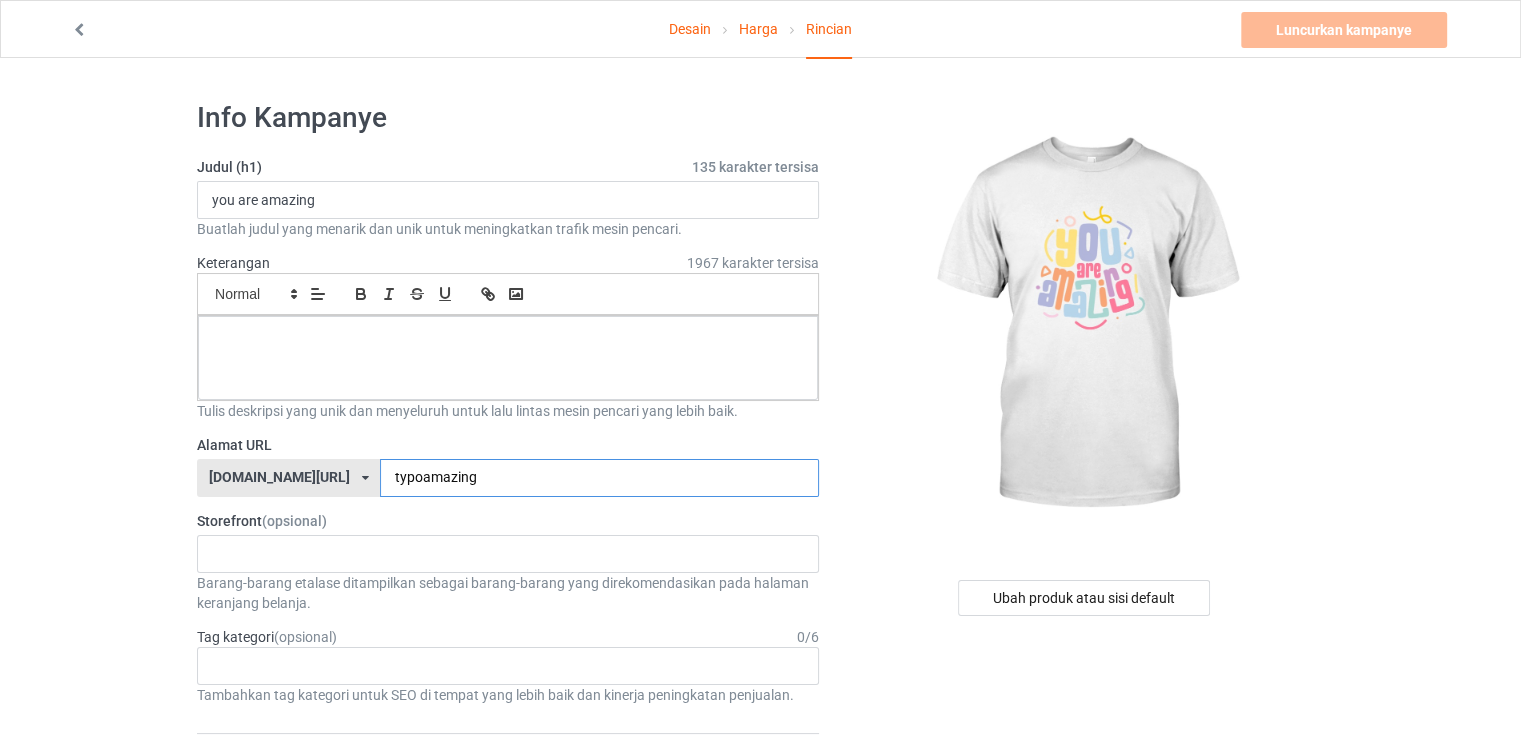 click on "typoamazing" at bounding box center [599, 478] 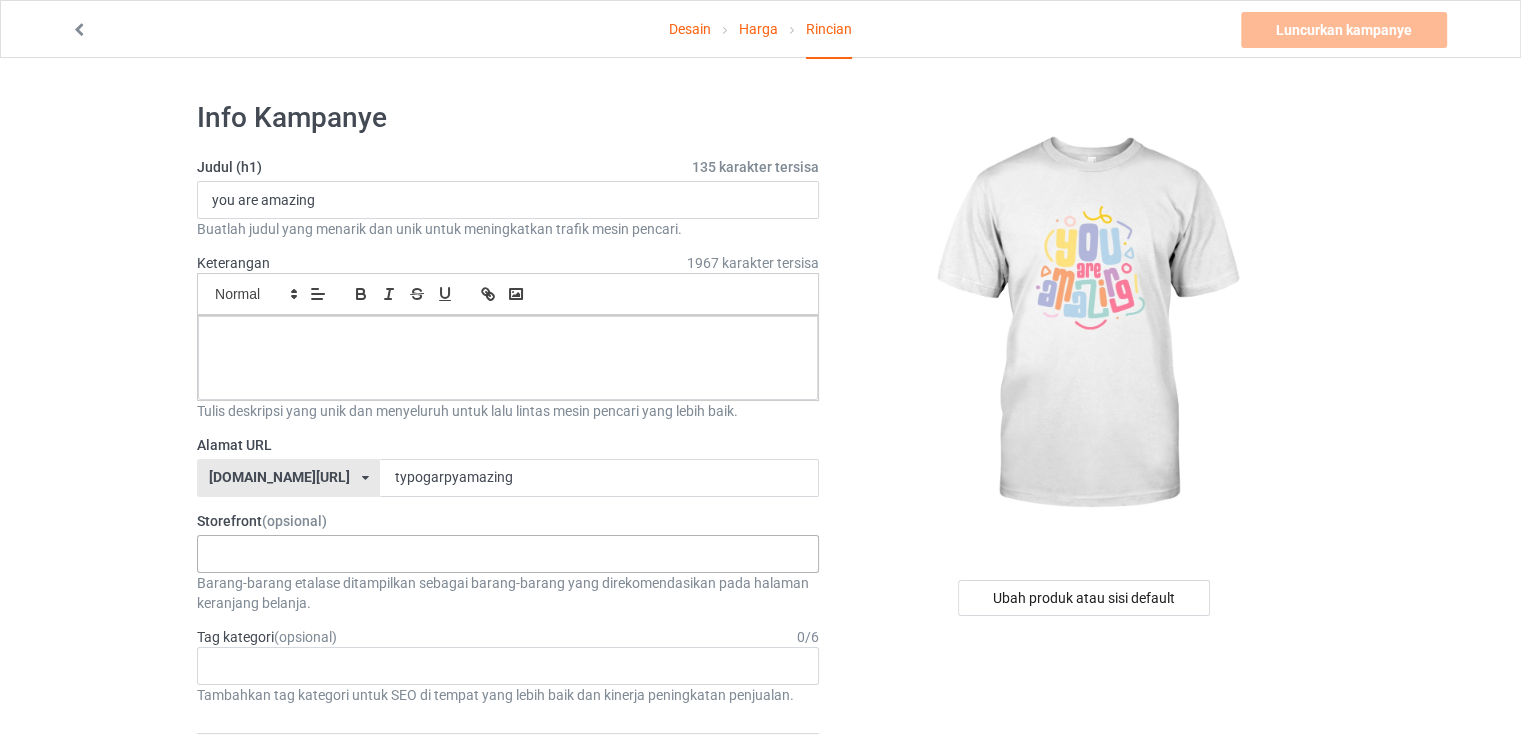 click on "Tidak ada hasil ditemukan" at bounding box center [508, 554] 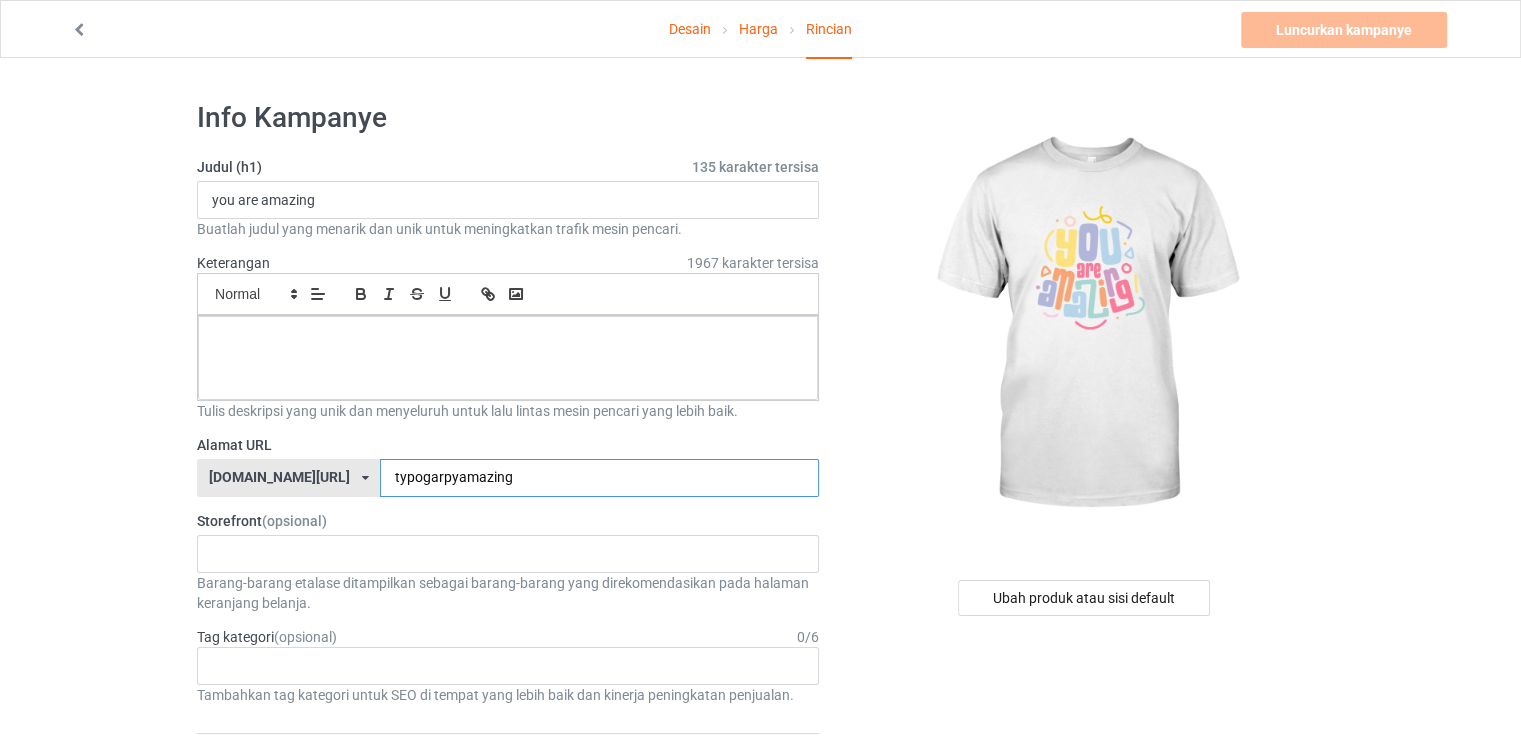 drag, startPoint x: 399, startPoint y: 477, endPoint x: 492, endPoint y: 477, distance: 93 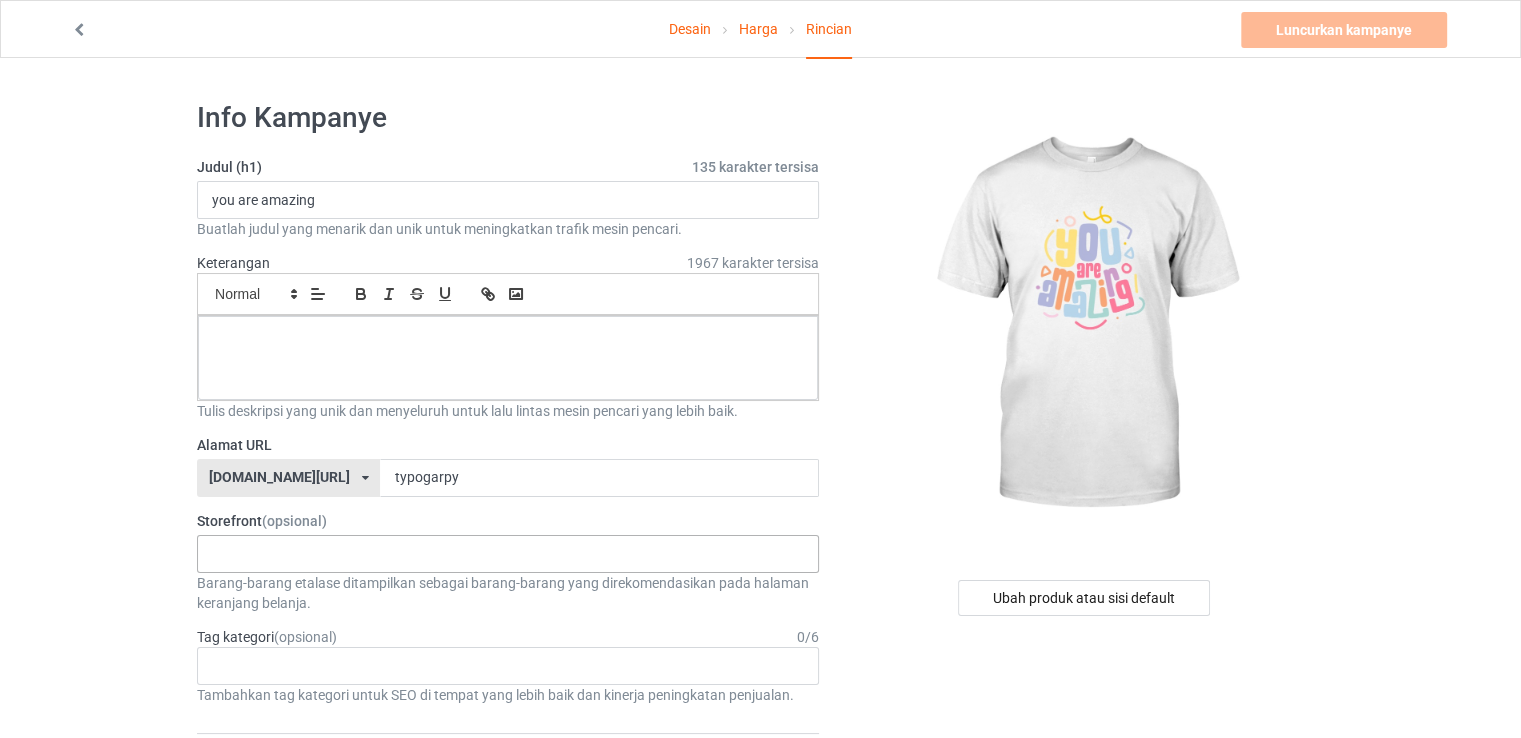 click on "Tidak ada hasil ditemukan" at bounding box center [508, 554] 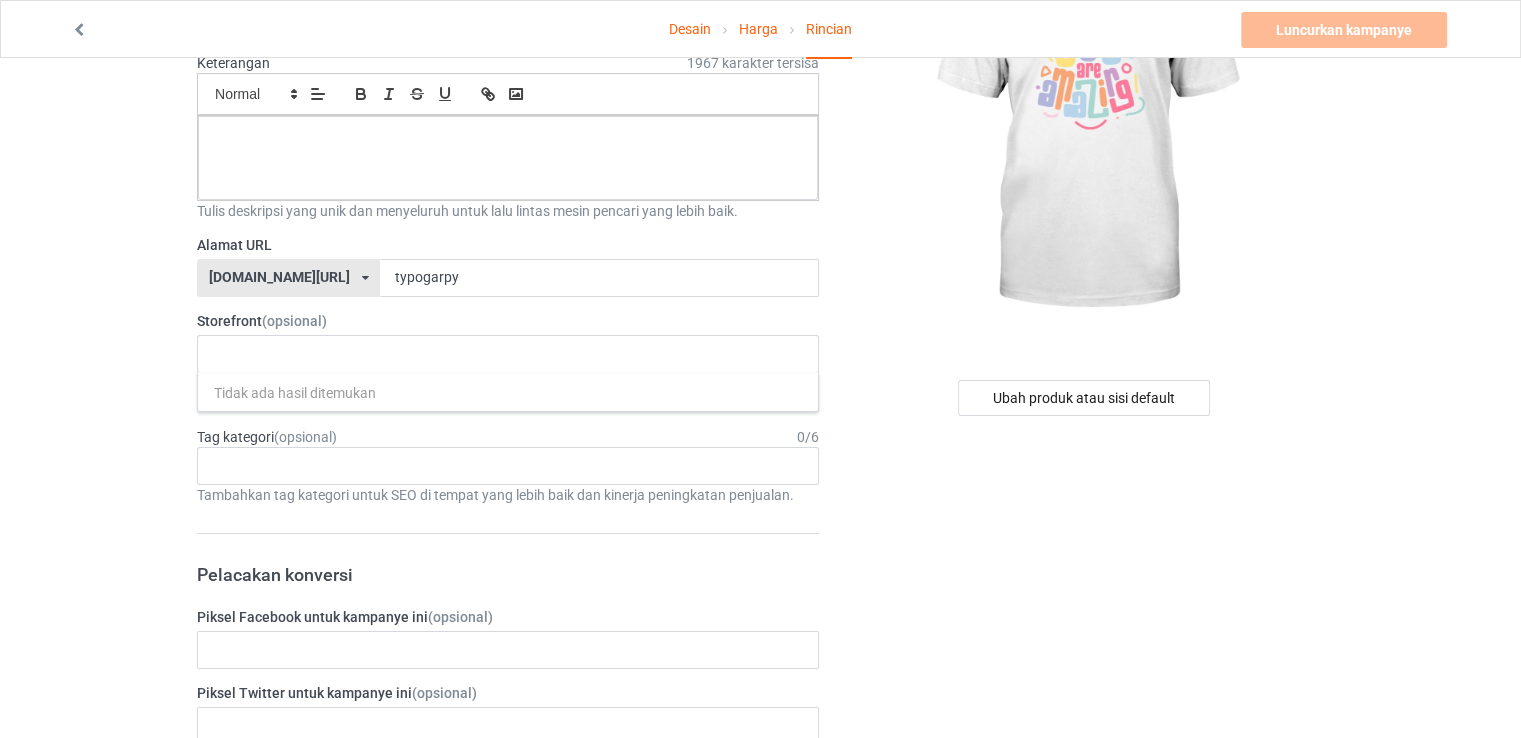 scroll, scrollTop: 0, scrollLeft: 0, axis: both 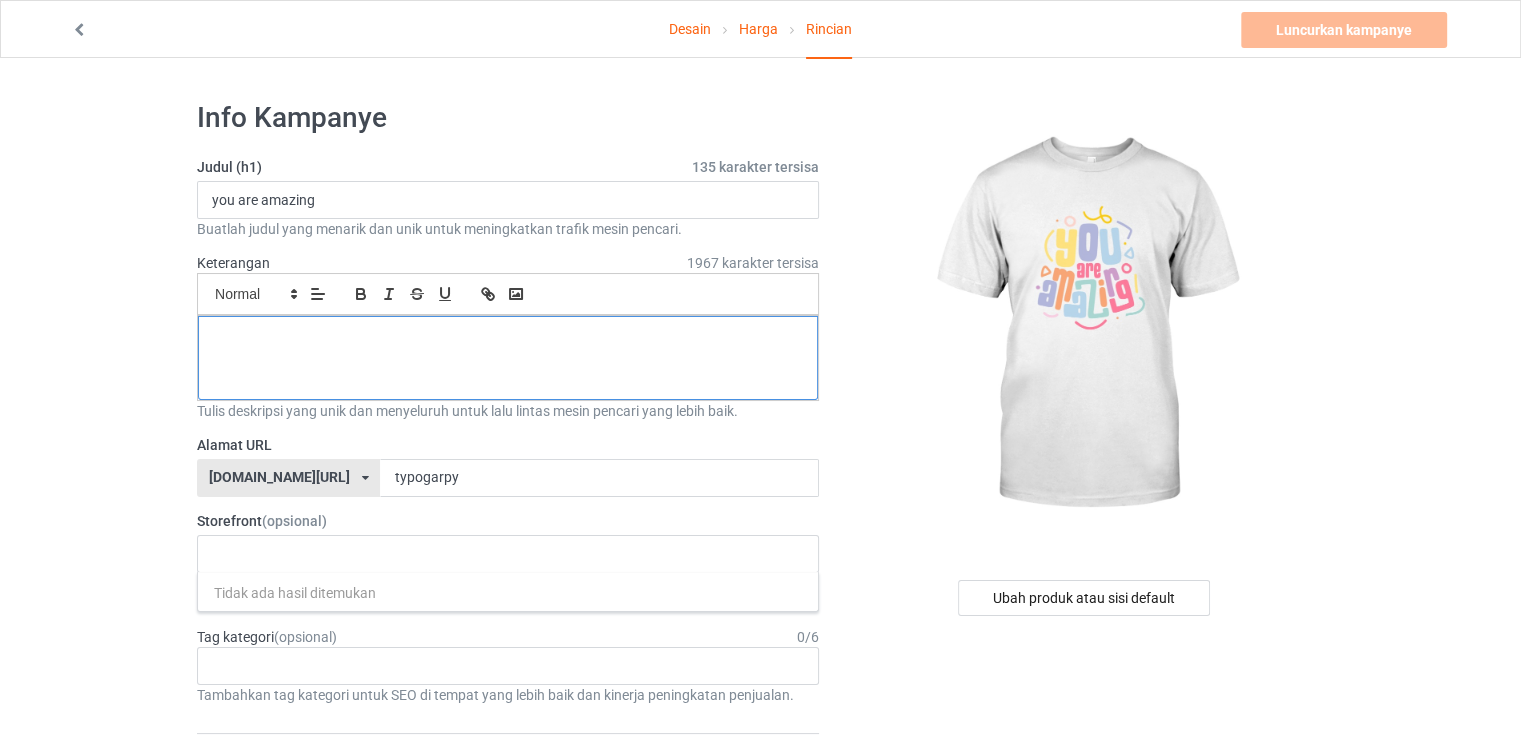 click at bounding box center (508, 358) 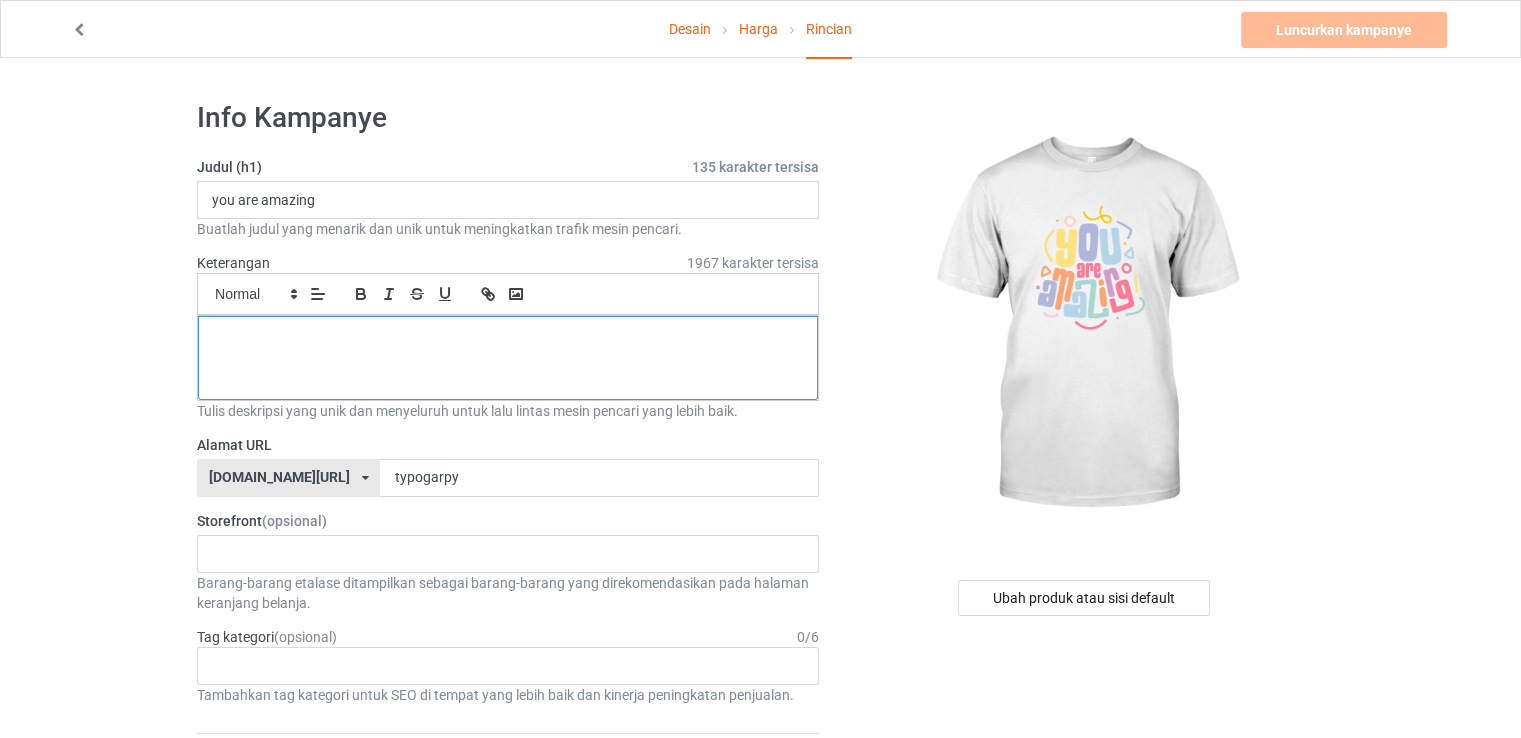 click at bounding box center [508, 338] 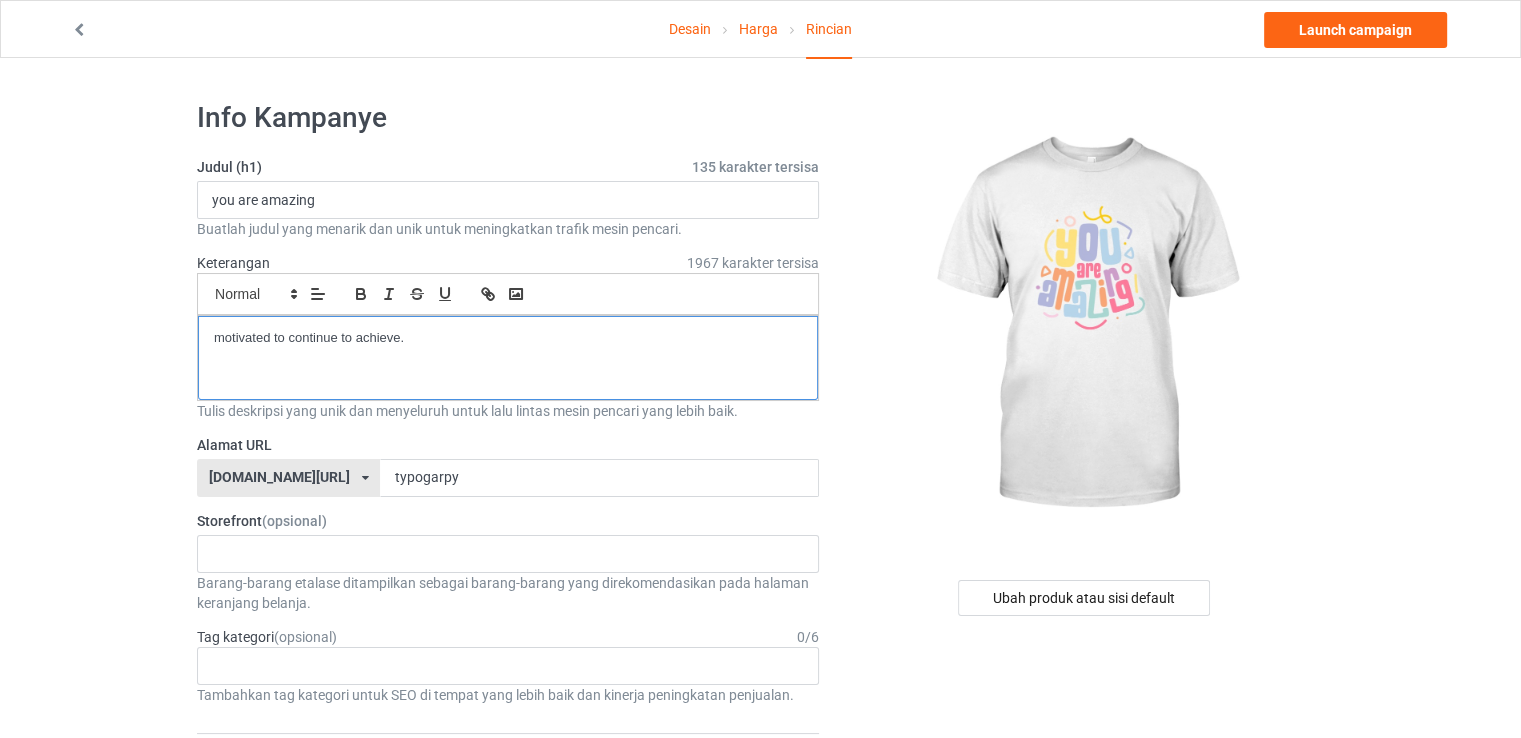 scroll, scrollTop: 0, scrollLeft: 0, axis: both 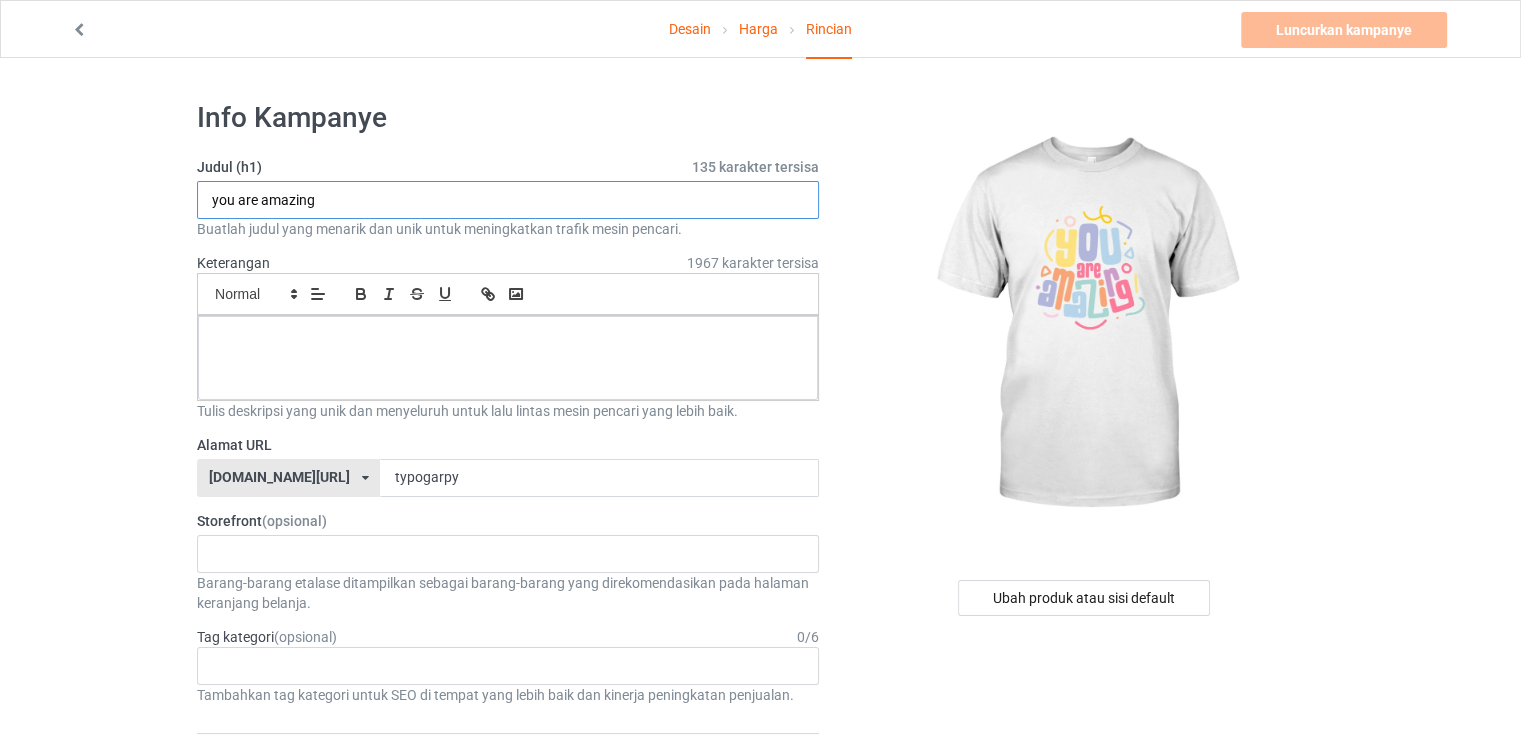 drag, startPoint x: 323, startPoint y: 207, endPoint x: 383, endPoint y: 208, distance: 60.00833 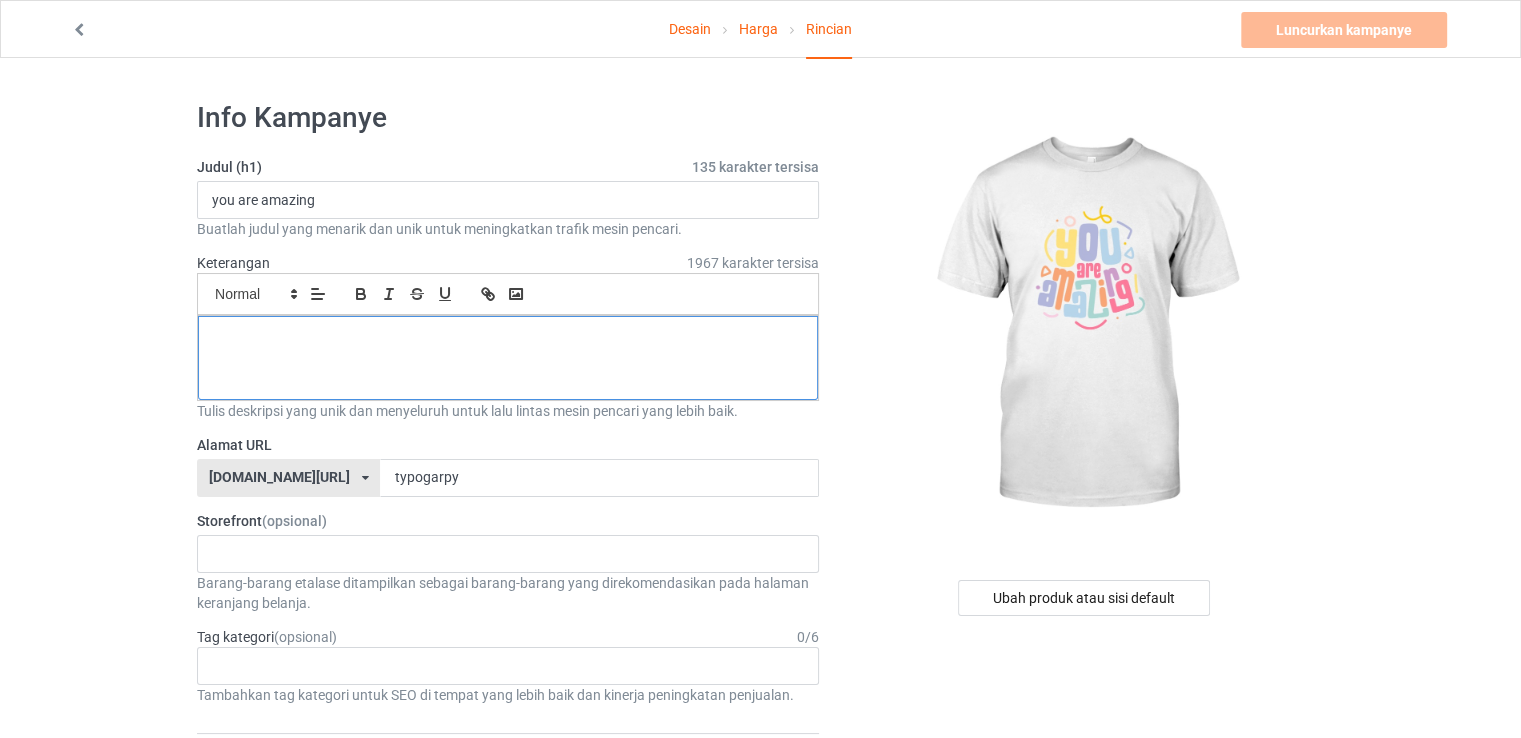 click at bounding box center (508, 338) 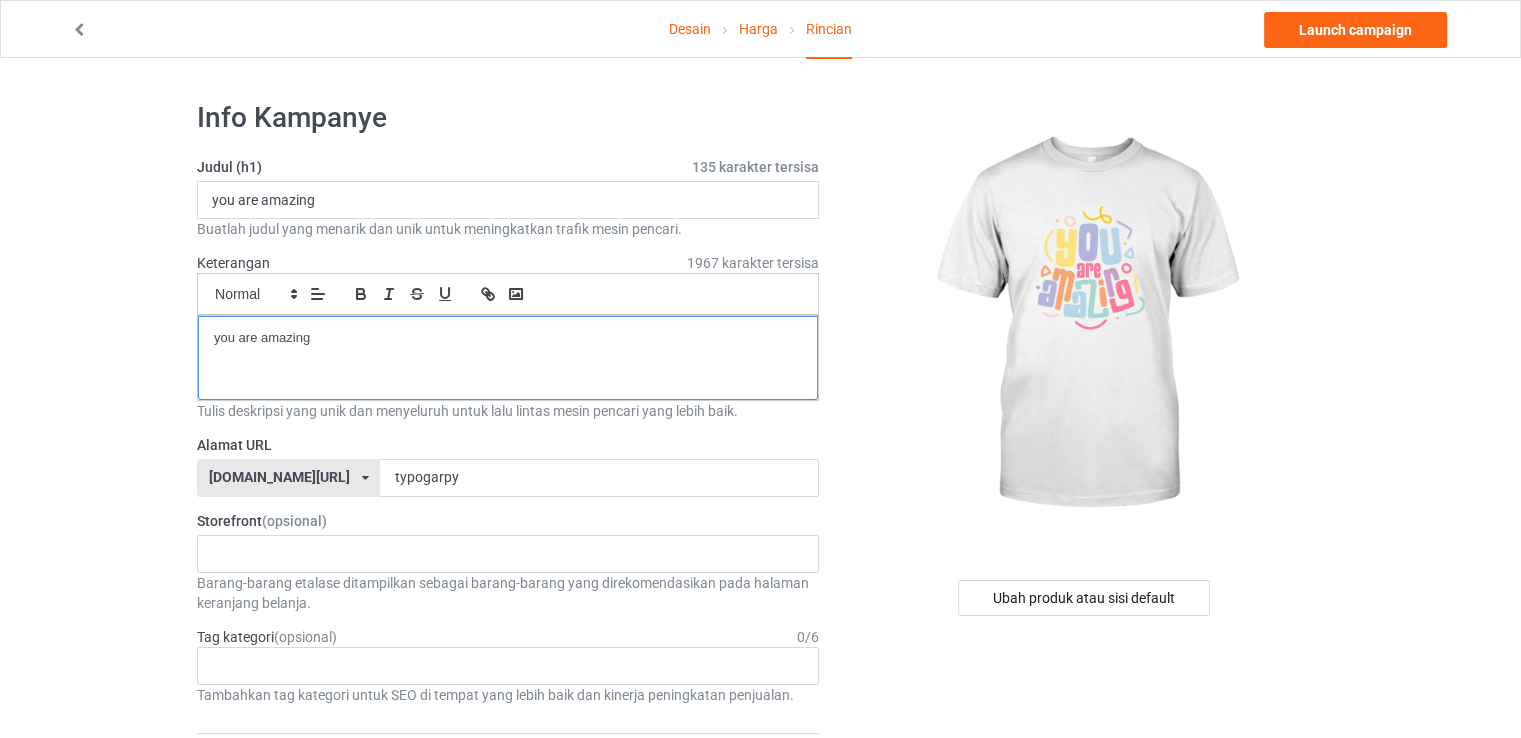 scroll, scrollTop: 0, scrollLeft: 0, axis: both 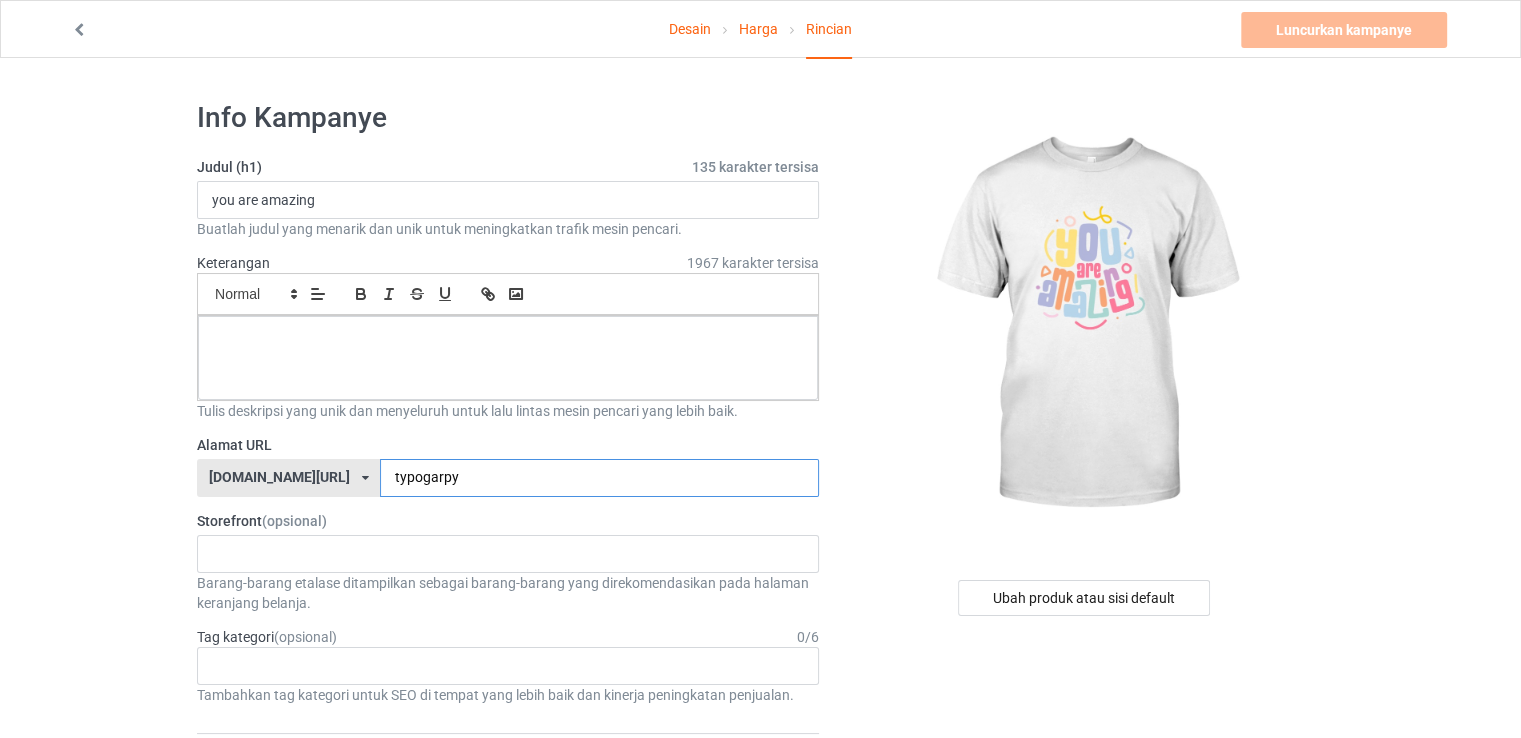 click on "typogarpy" at bounding box center [599, 478] 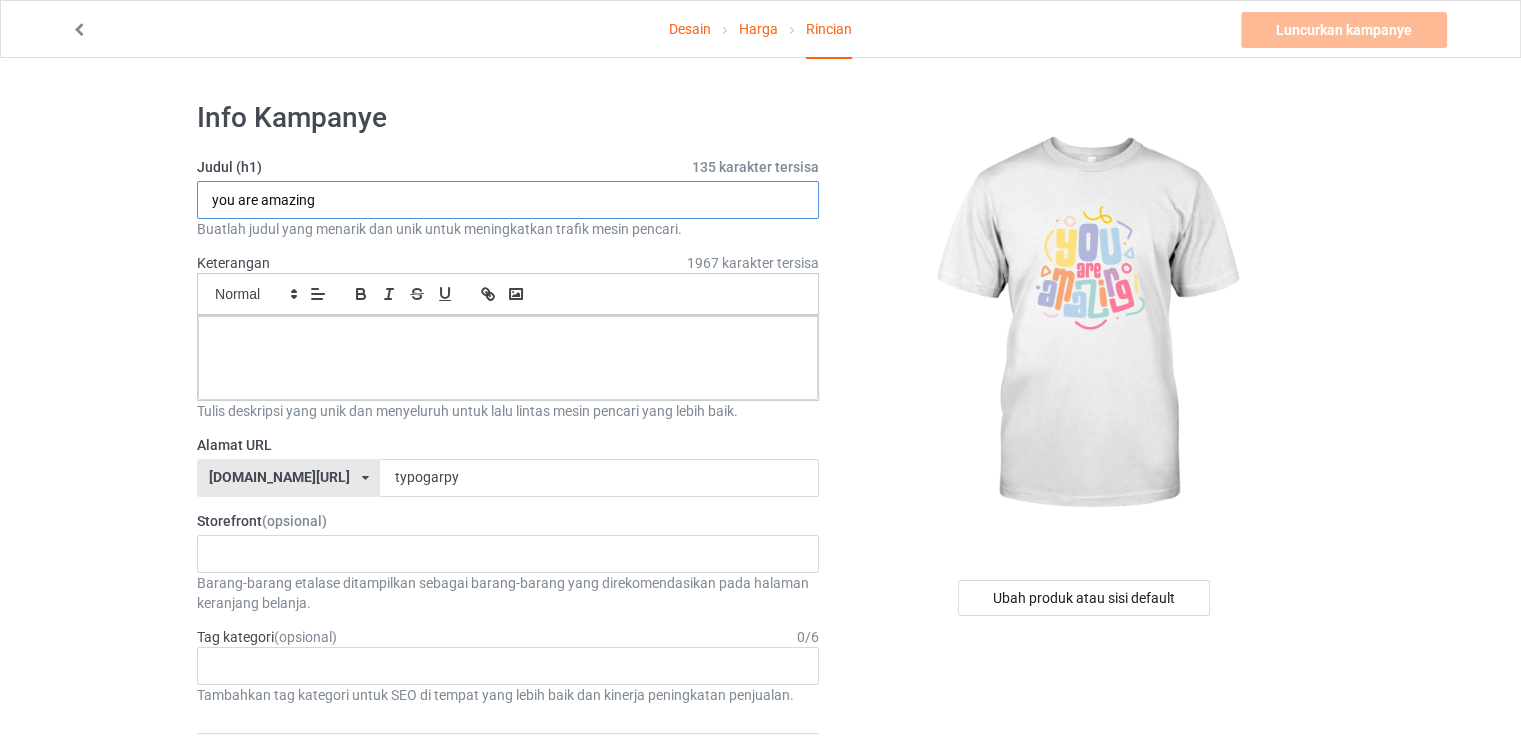 drag, startPoint x: 317, startPoint y: 203, endPoint x: 203, endPoint y: 203, distance: 114 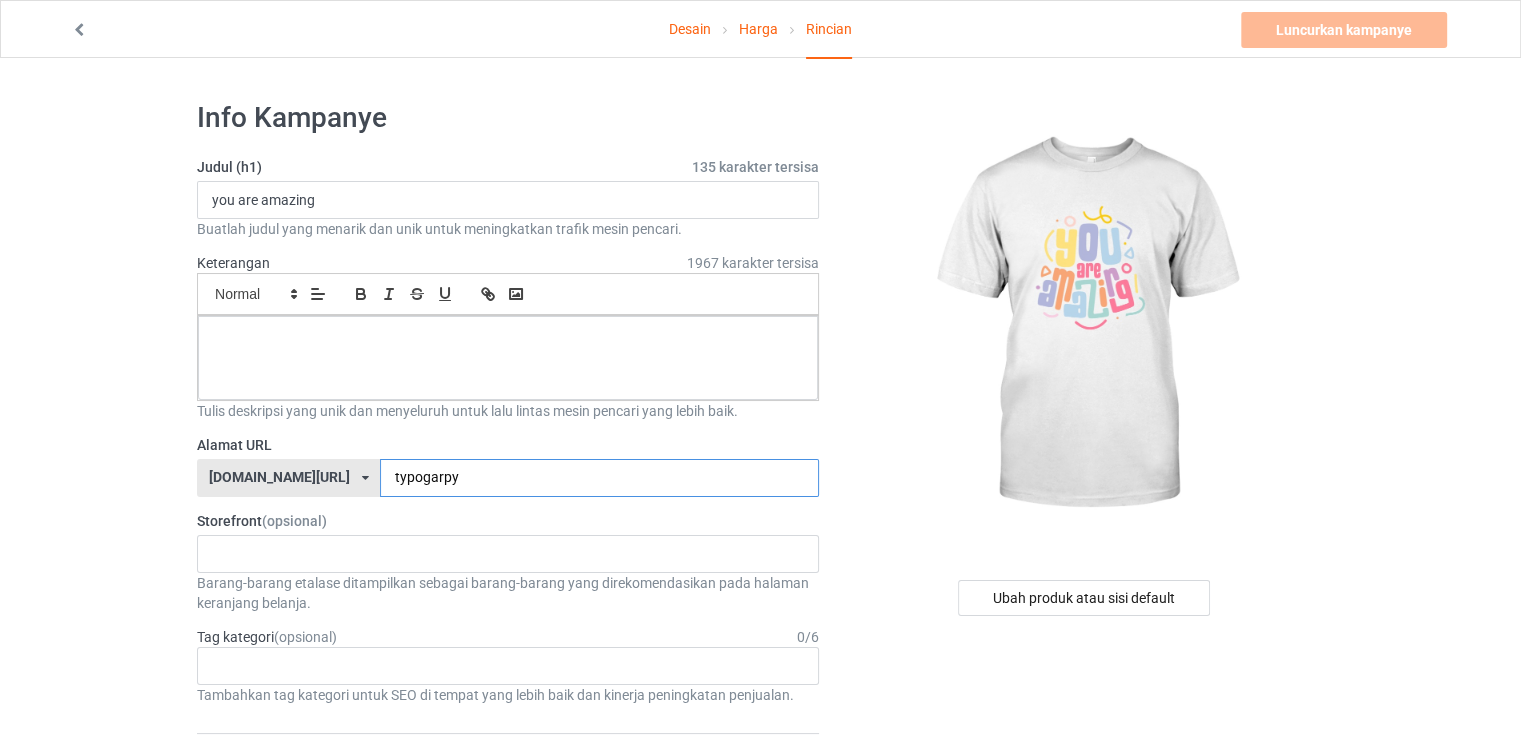 drag, startPoint x: 404, startPoint y: 478, endPoint x: 316, endPoint y: 481, distance: 88.051125 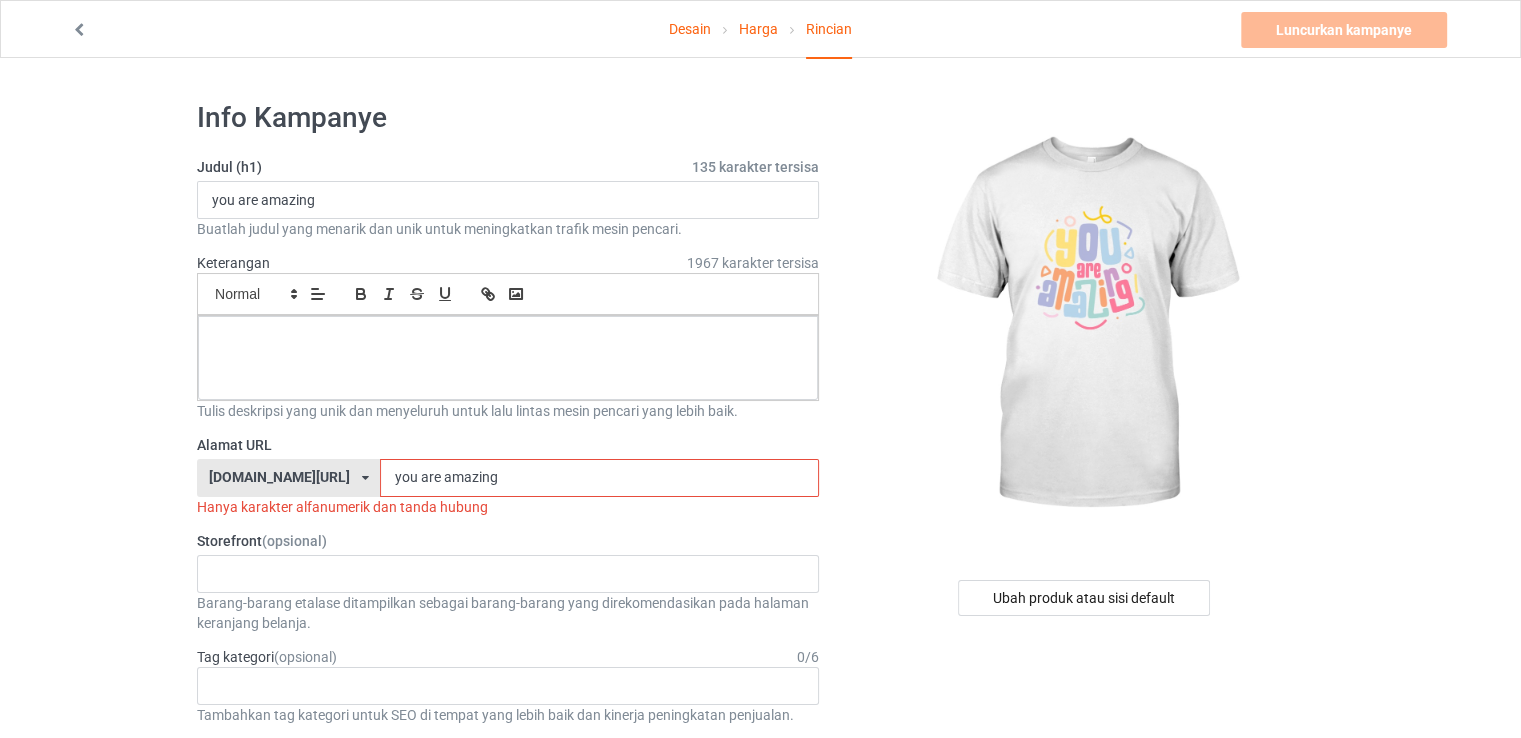 click on "you are amazing" at bounding box center [599, 478] 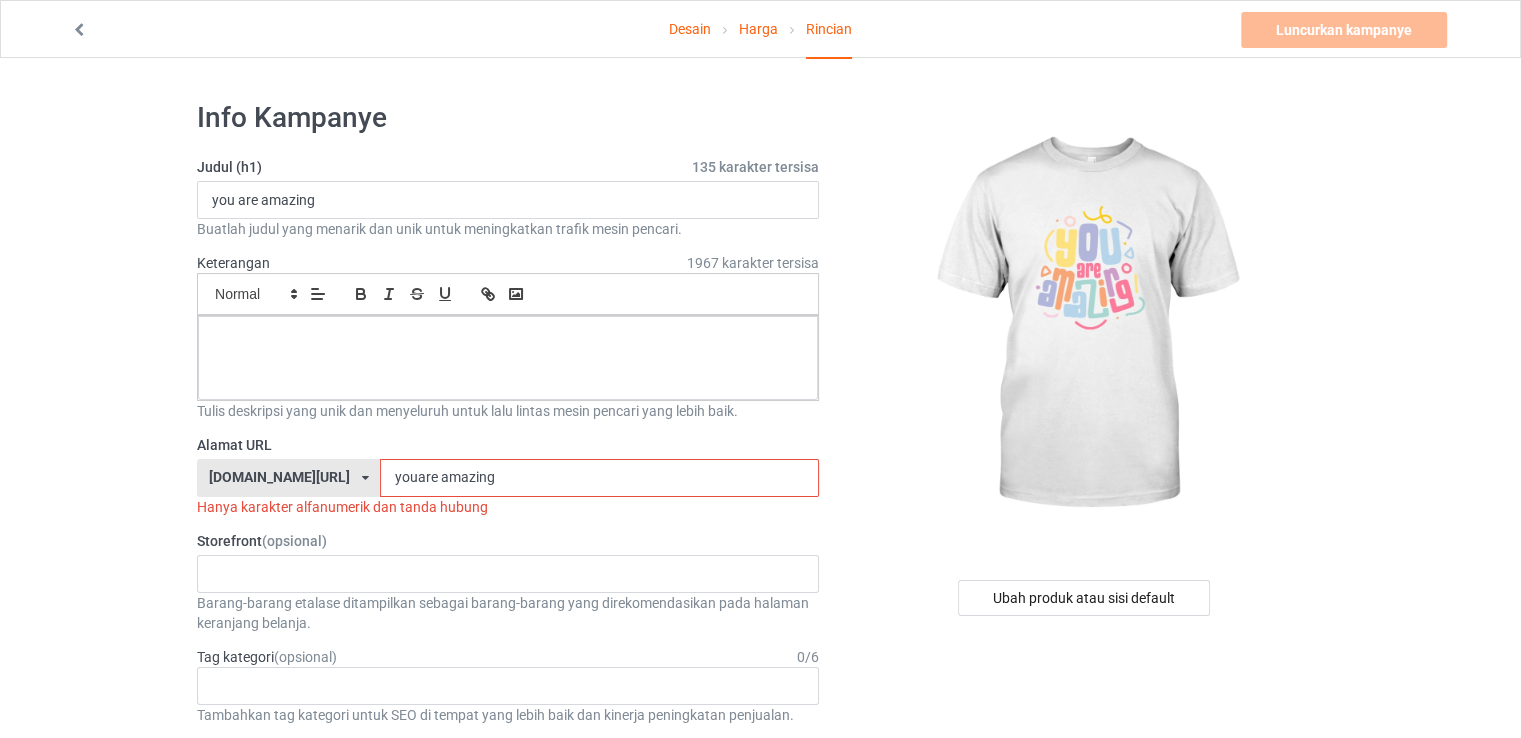 click on "youare amazing" at bounding box center (599, 478) 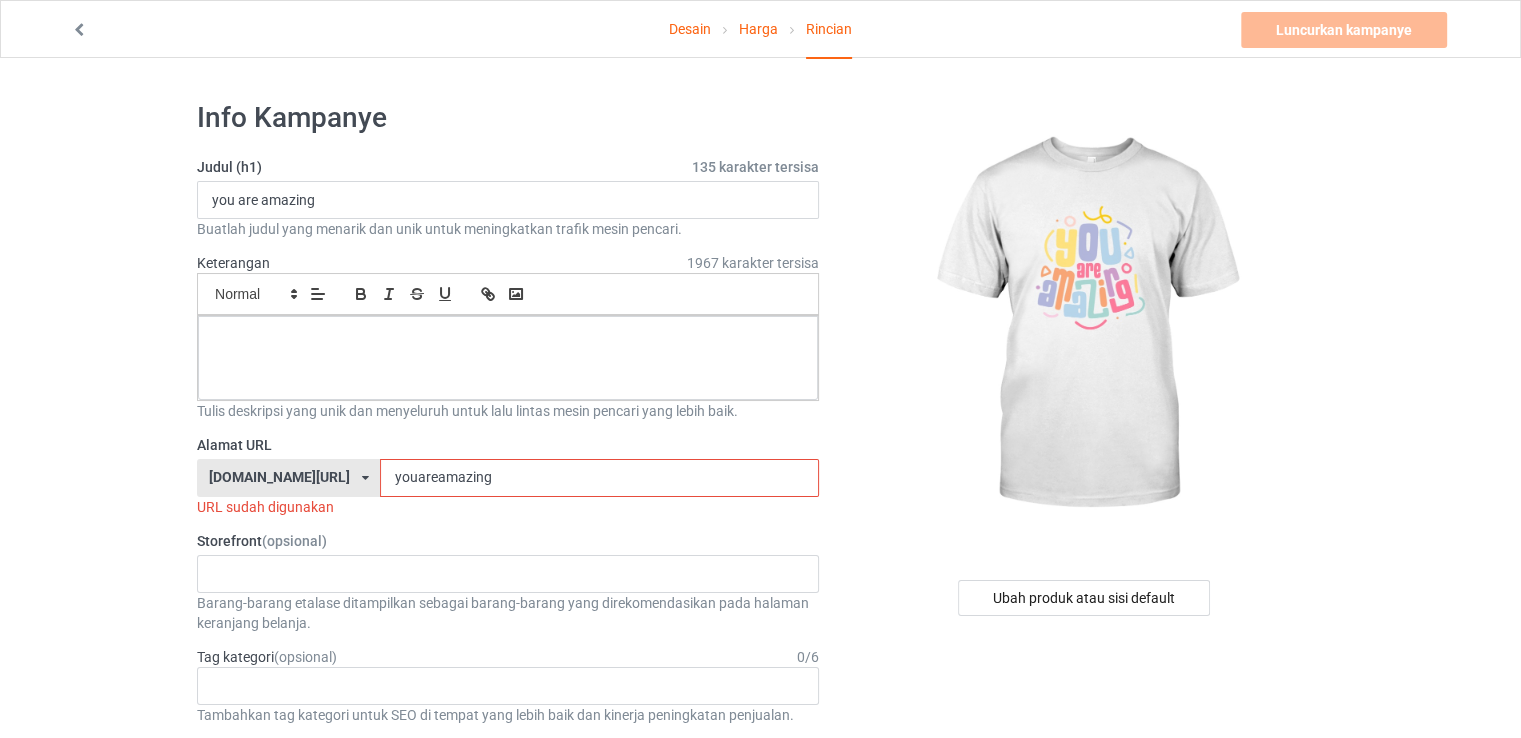 type on "youareamazing" 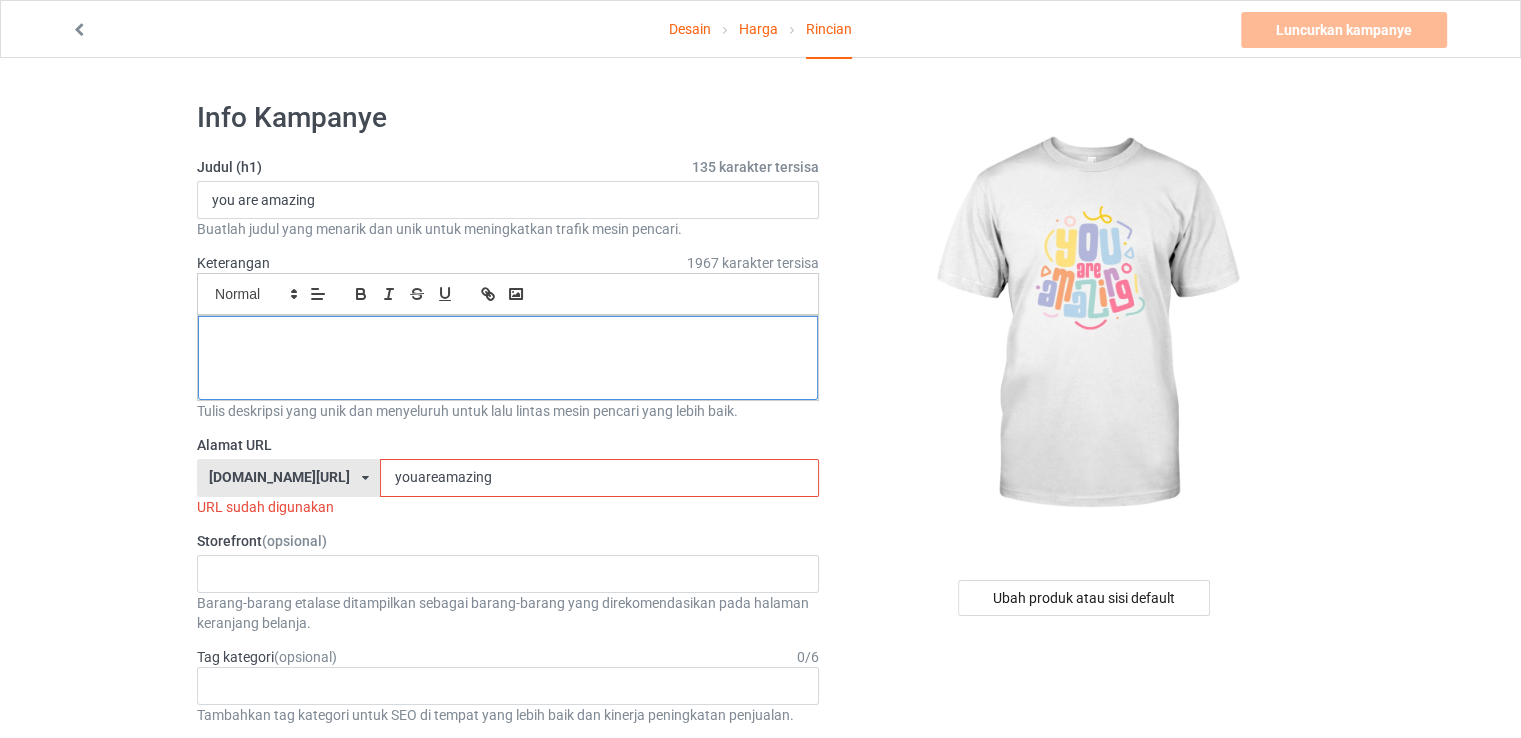 click at bounding box center [508, 338] 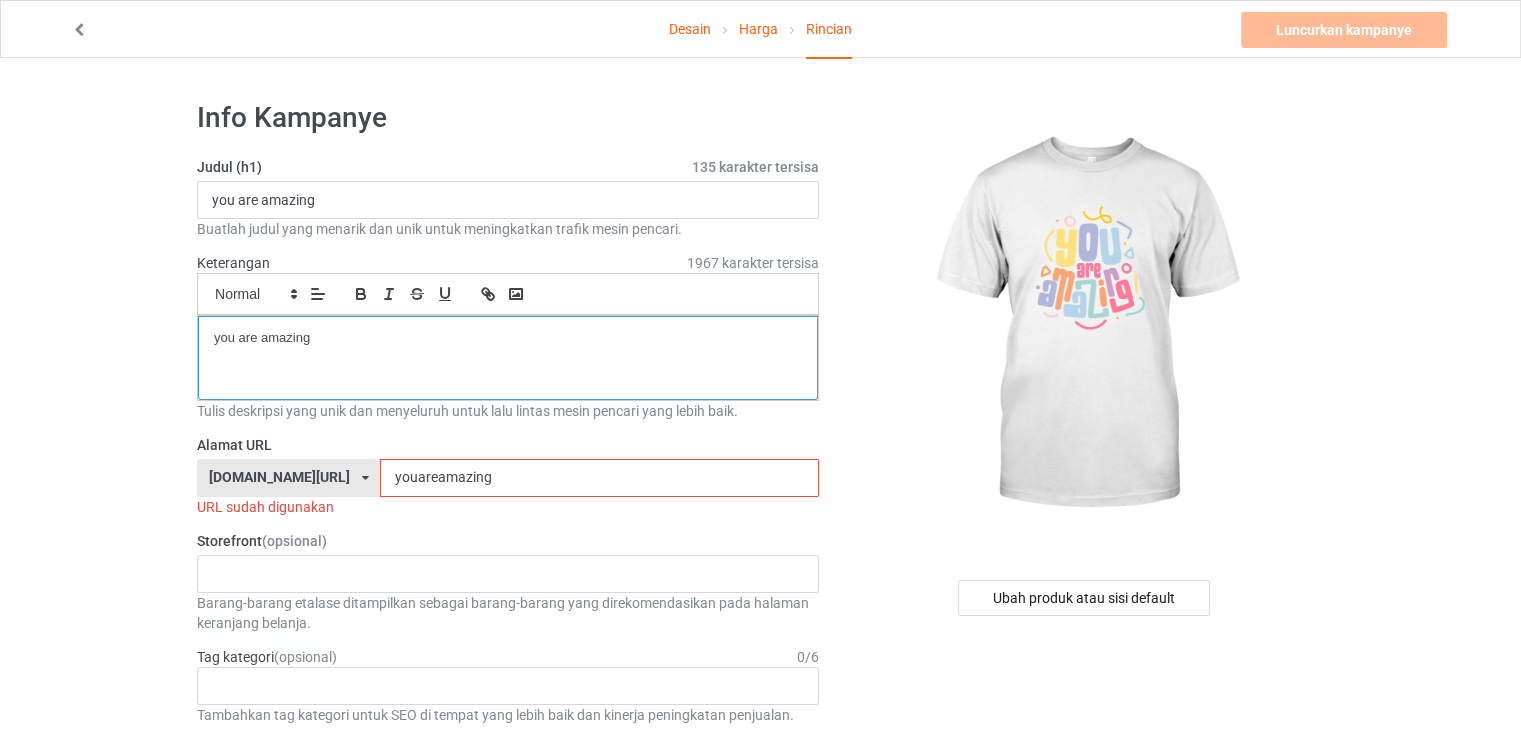 scroll, scrollTop: 0, scrollLeft: 0, axis: both 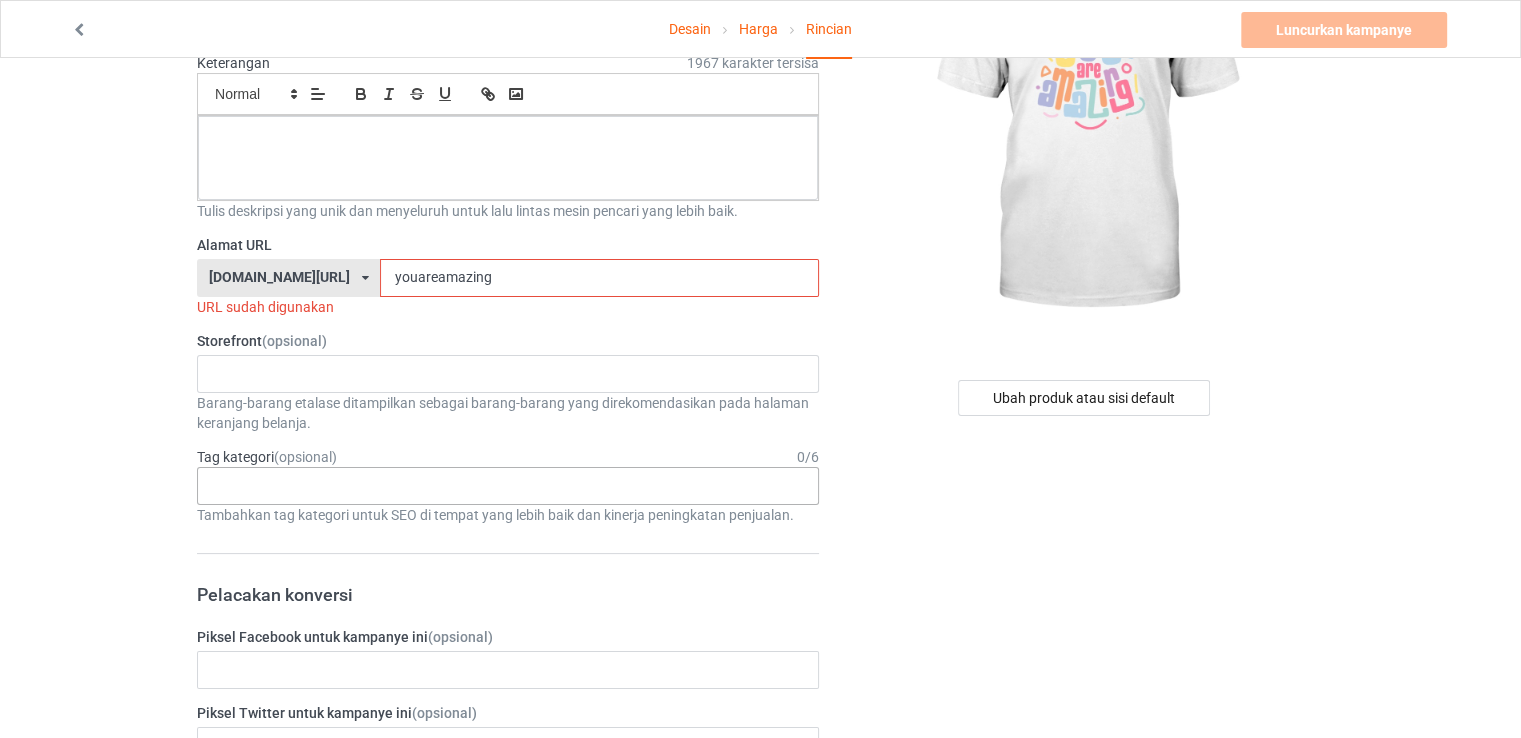 click on "Usia > 1-19 > 1 Usia > 1-12 Bulan > 1 Bulan Usia > 1-12 Bulan Usia > 1-19 Usia > 1-19 > 10 Usia > 1-12 Bulan > 10 Bulan Usia > 80-100 > 100 Olahraga > [GEOGRAPHIC_DATA] > Lari 10K Usia > 1-19 > 11 Usia > 1-12 Bulan > 11 Bulan Usia > 1-19 > 12 Usia > 1-12 Bulan > 12 Bulan Usia > 1-19 > 13 Usia > 1-19 > 14 Usia > 1-19 > 15 Olahraga > [GEOGRAPHIC_DATA] > Lari 15K Usia > 1-19 > 16 Usia > 1-19 > 17 Usia > 1-19 > 18 Usia > 1-19 > 19 Usia > Dekade > 1920-an Usia > Dekade > 1930-an Usia > Dekade > 1940-an Usia > Dekade > 1950-an Usia > Dekade > 1960-an Usia > Dekade > 1970-an Usia > Dekade > 1980-an Usia > Dekade > 1990-an Usia > 1-19 > 2 Usia > 1-12 Bulan > 2 Bulan Usia > 20-39 > 20 Usia > 20-39 Usia > Dekade > 2000-an Usia > Dekade > 2010-an Usia > 20-39 > 21 Usia > 20-39 > 22 Usia > 20-39 > 23 Usia > 20-39 > 24 Usia > 20-39 > 25 Usia > 20-39 > 26 Usia > 20-39 > 27 Usia > 20-39 > 28 Usia > 20-39 > 29 Usia > 1-19 > 3 Usia > 1-12 Bulan > 3 Bulan Olahraga > Bola Basket > 3 Poin Usia > 20-39 > 30 Usia > 20-39 > 31 Usia > 20-39 > 32 Usia > 40-59" at bounding box center (508, 486) 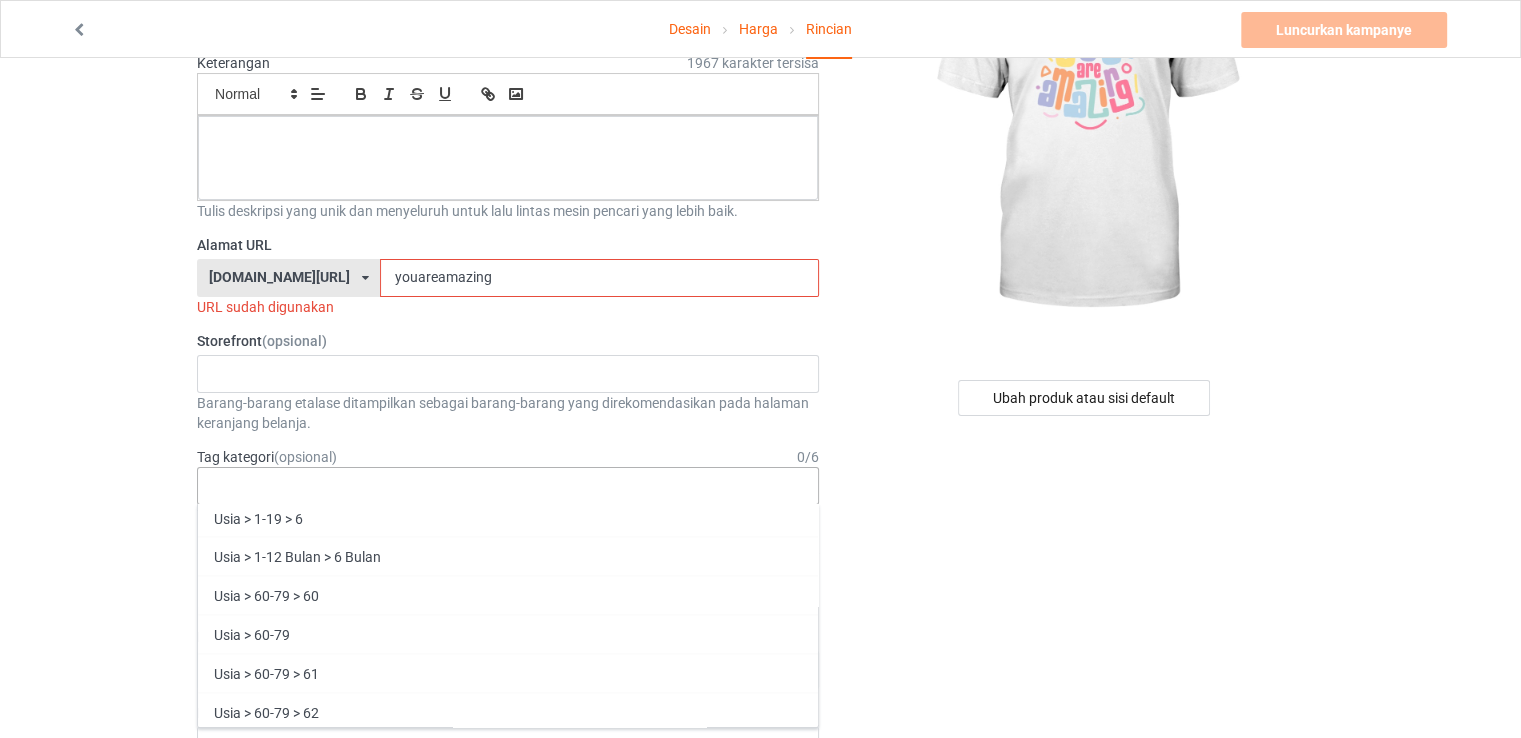 scroll, scrollTop: 3100, scrollLeft: 0, axis: vertical 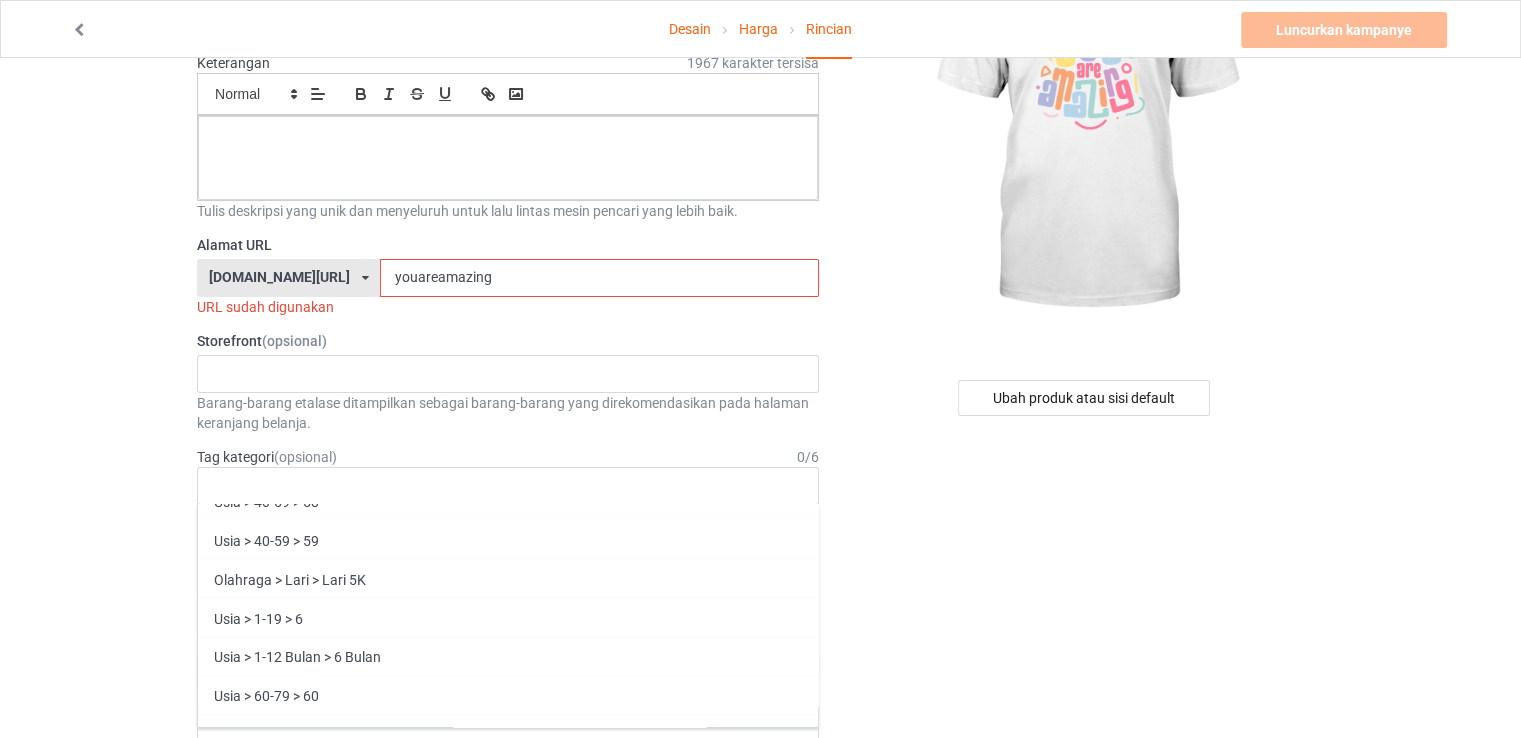 click on "Ubah produk atau sisi default" at bounding box center [1085, 955] 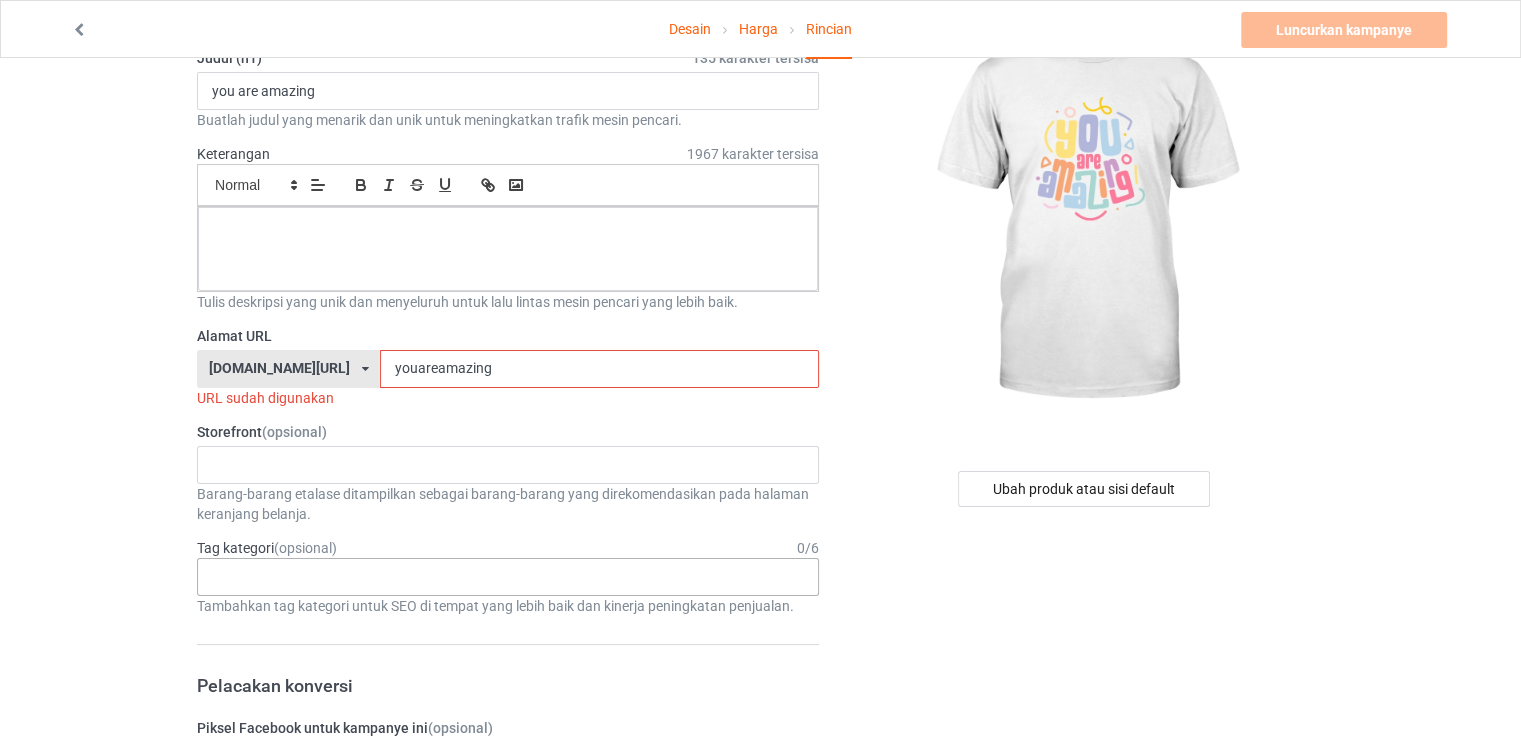 scroll, scrollTop: 0, scrollLeft: 0, axis: both 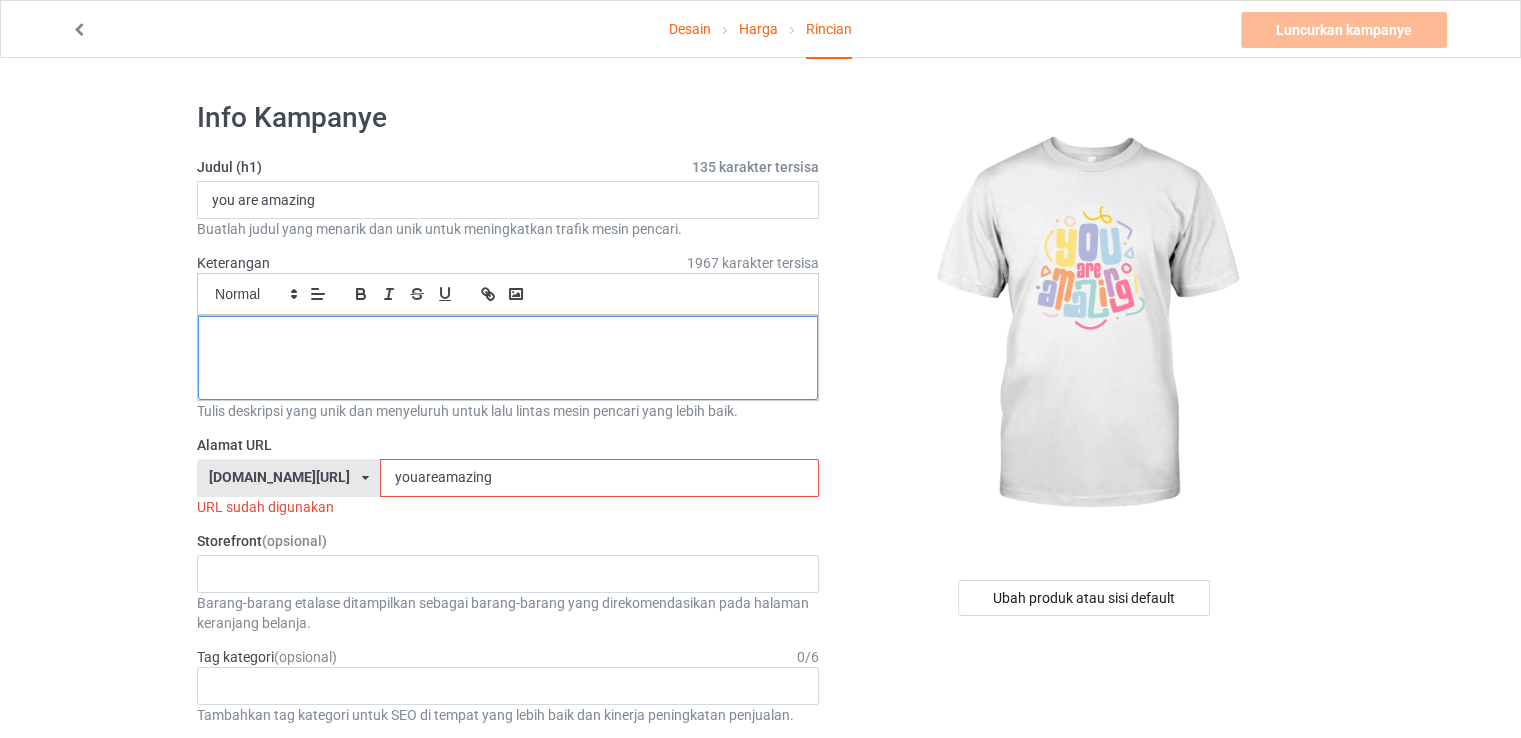 click at bounding box center [508, 358] 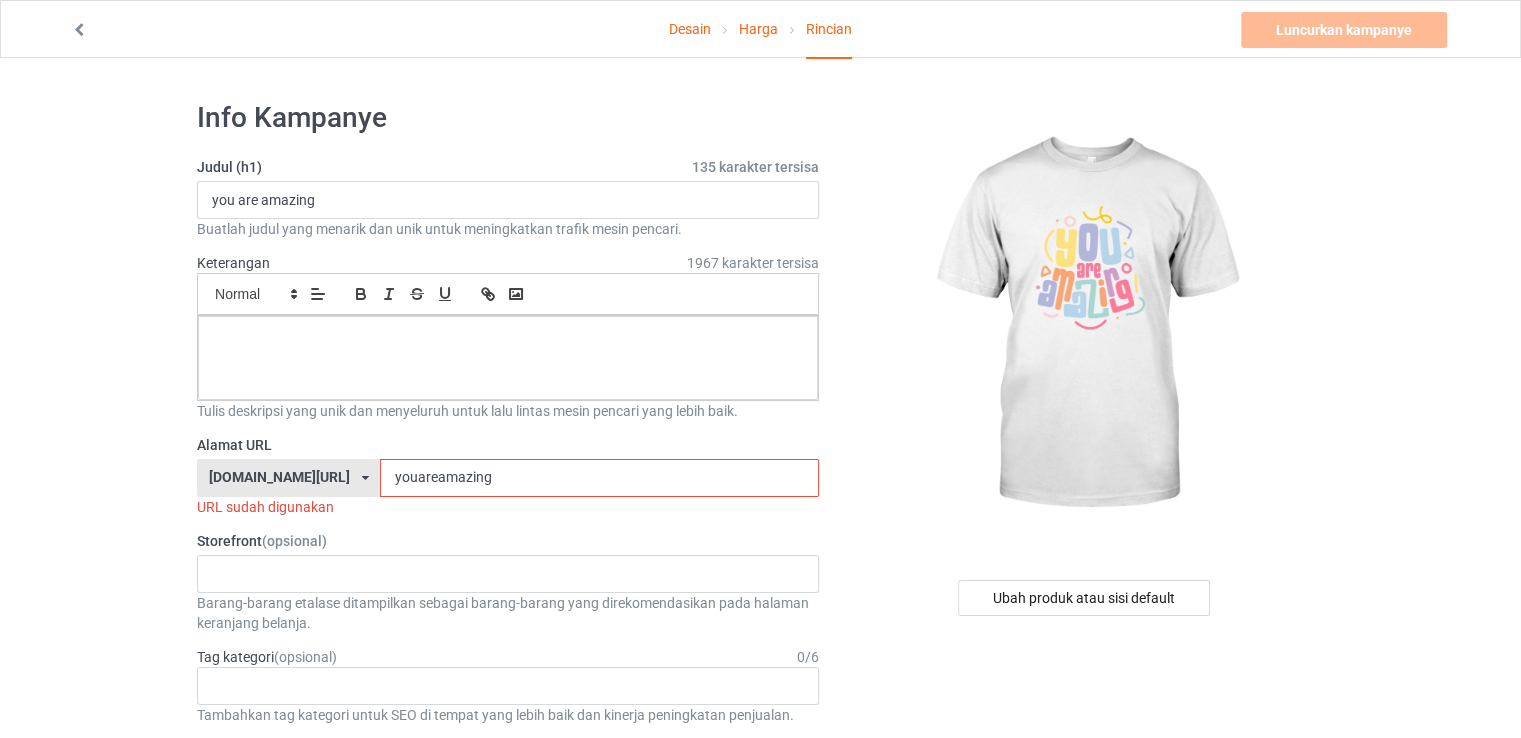 drag, startPoint x: 373, startPoint y: 465, endPoint x: 318, endPoint y: 473, distance: 55.578773 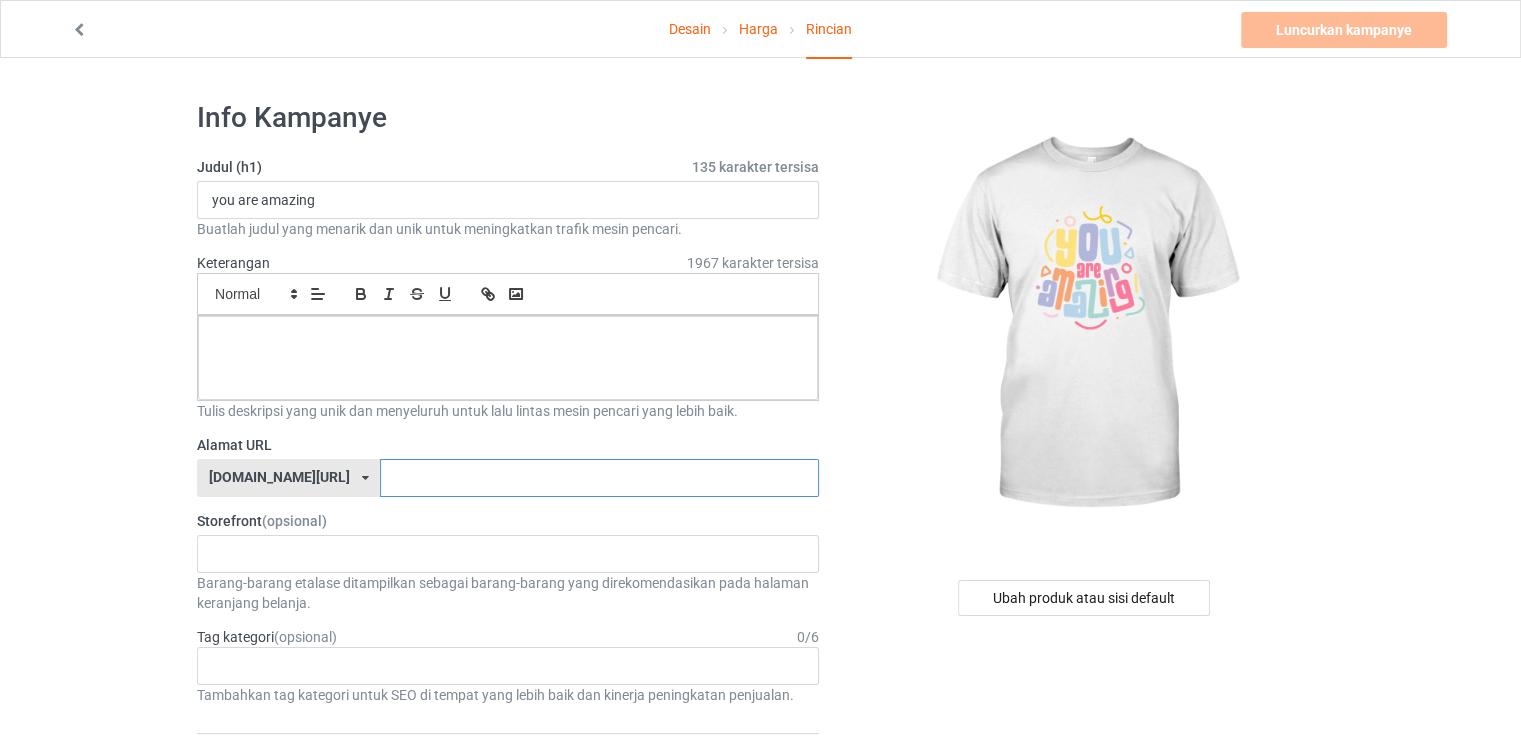type 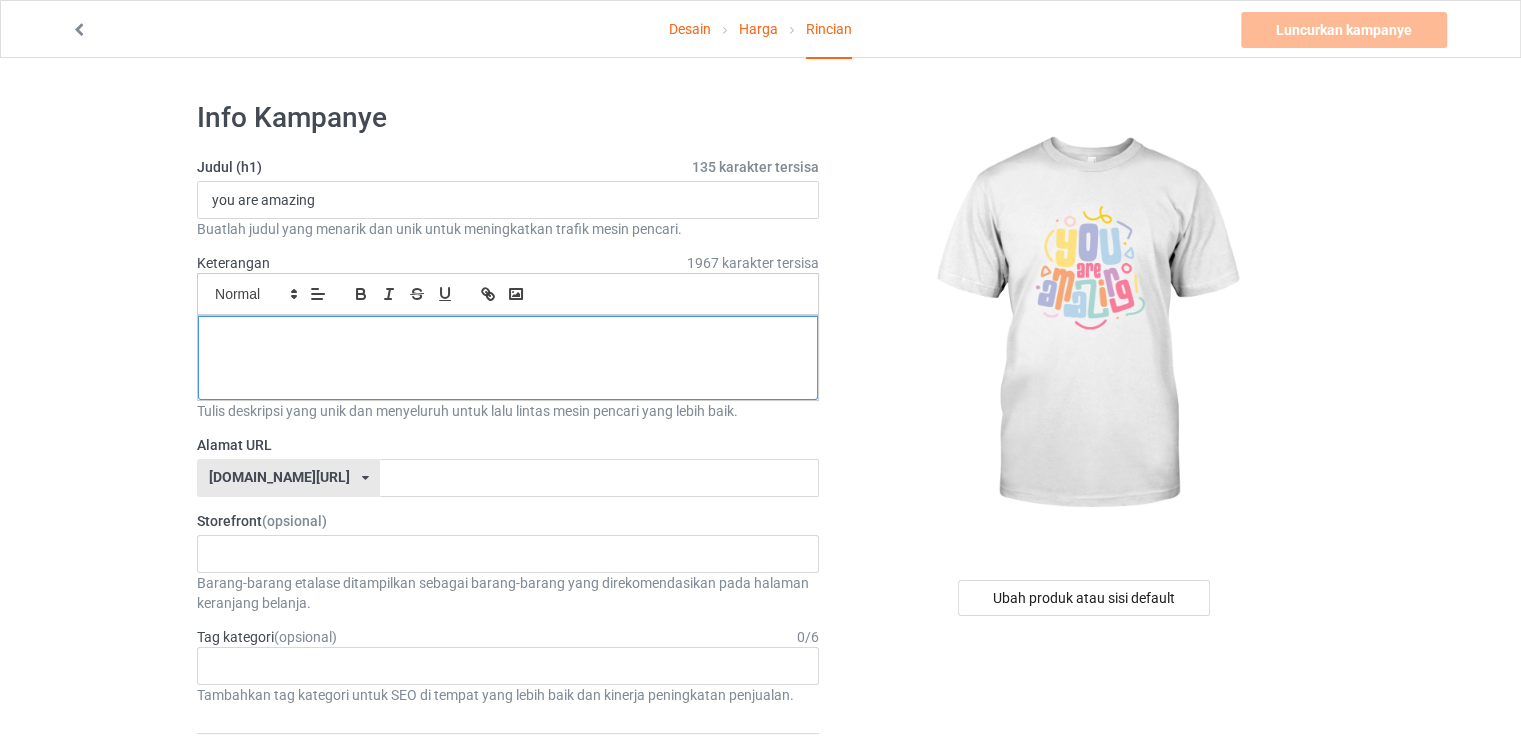 click at bounding box center [508, 338] 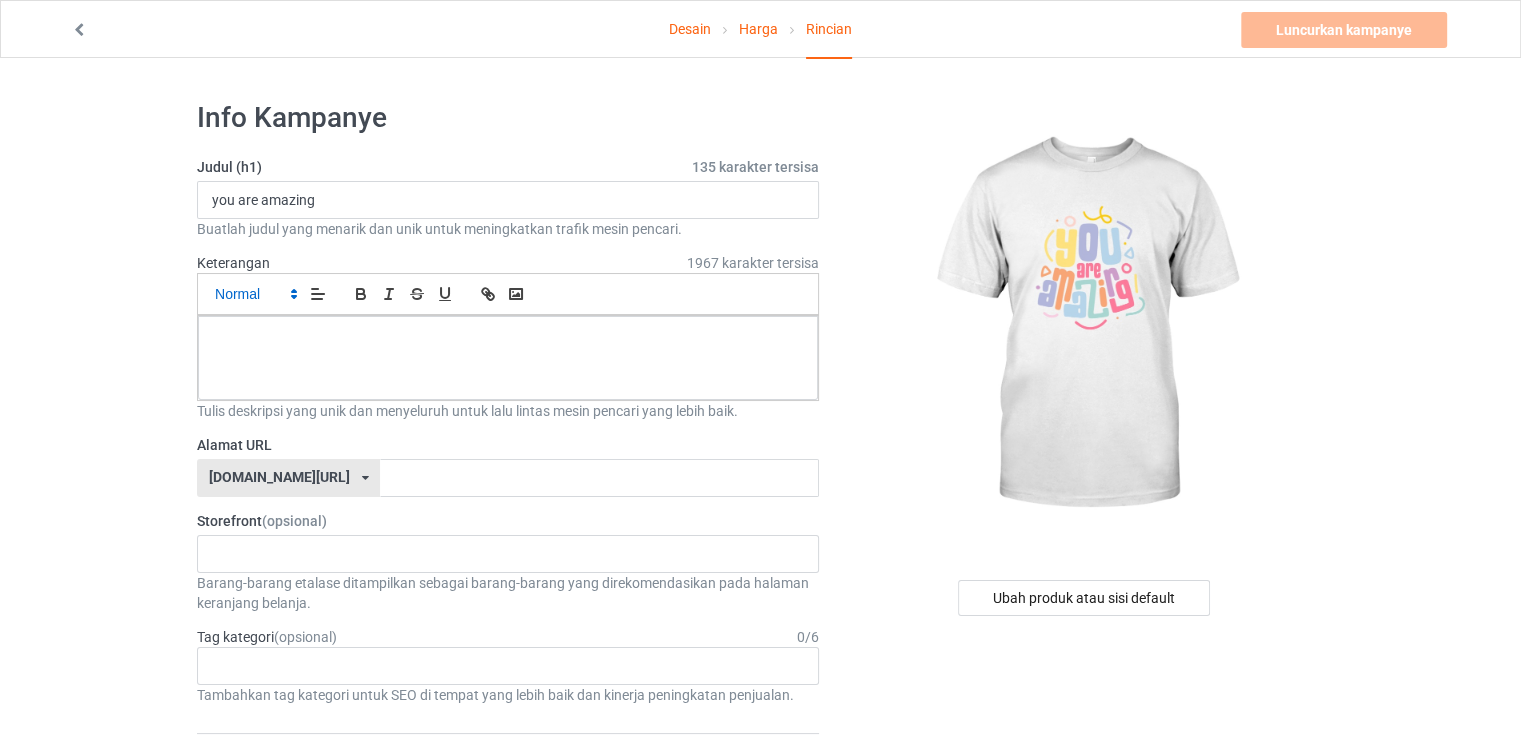 click 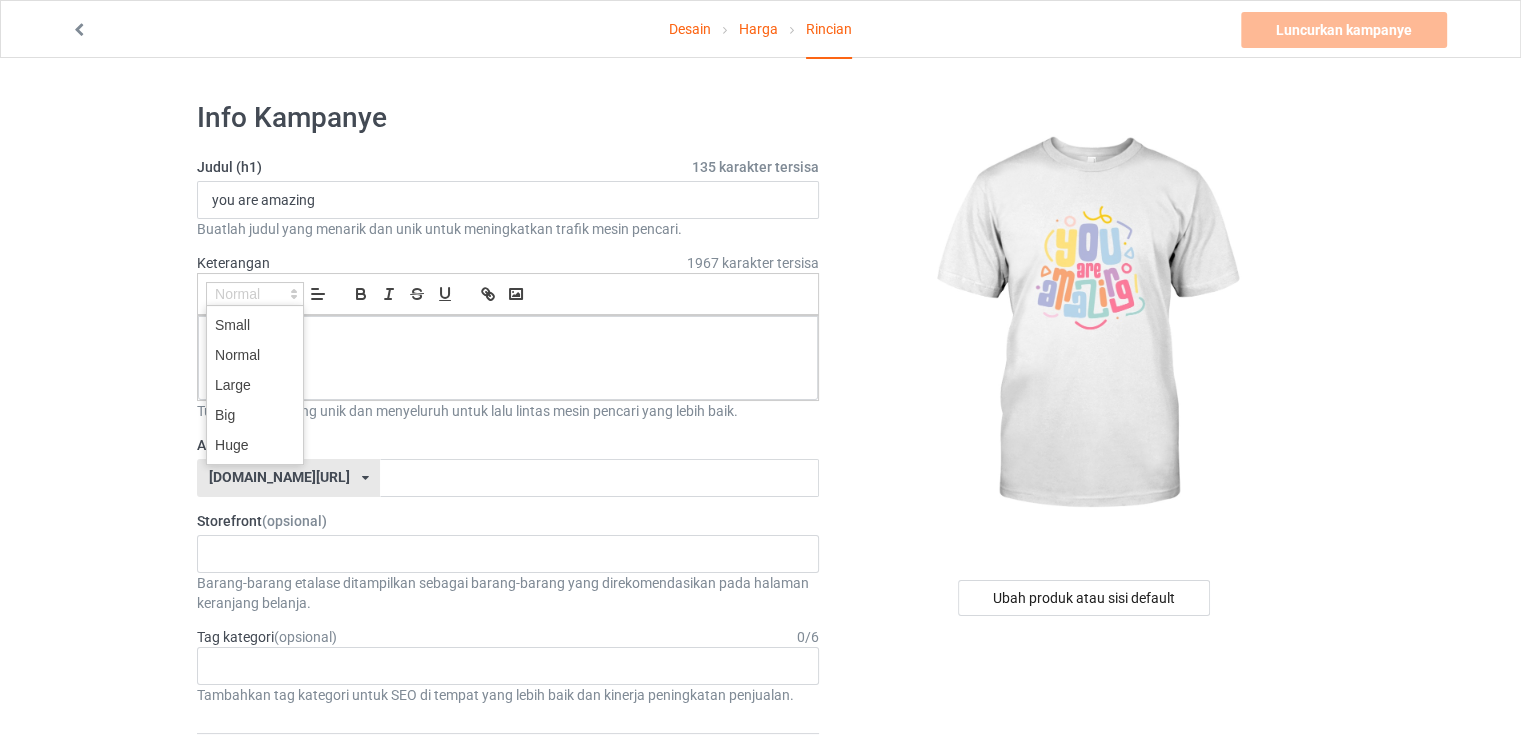 click 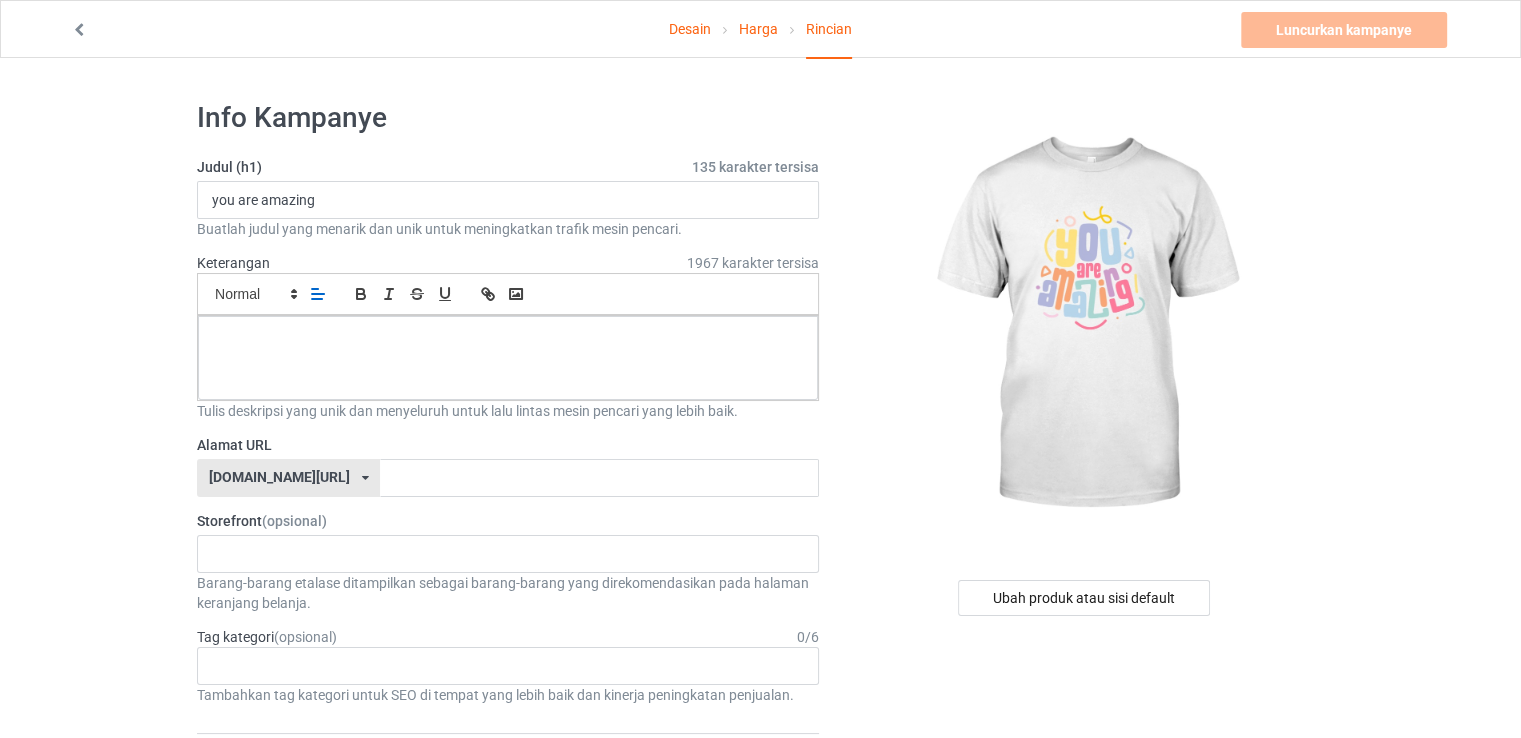 click 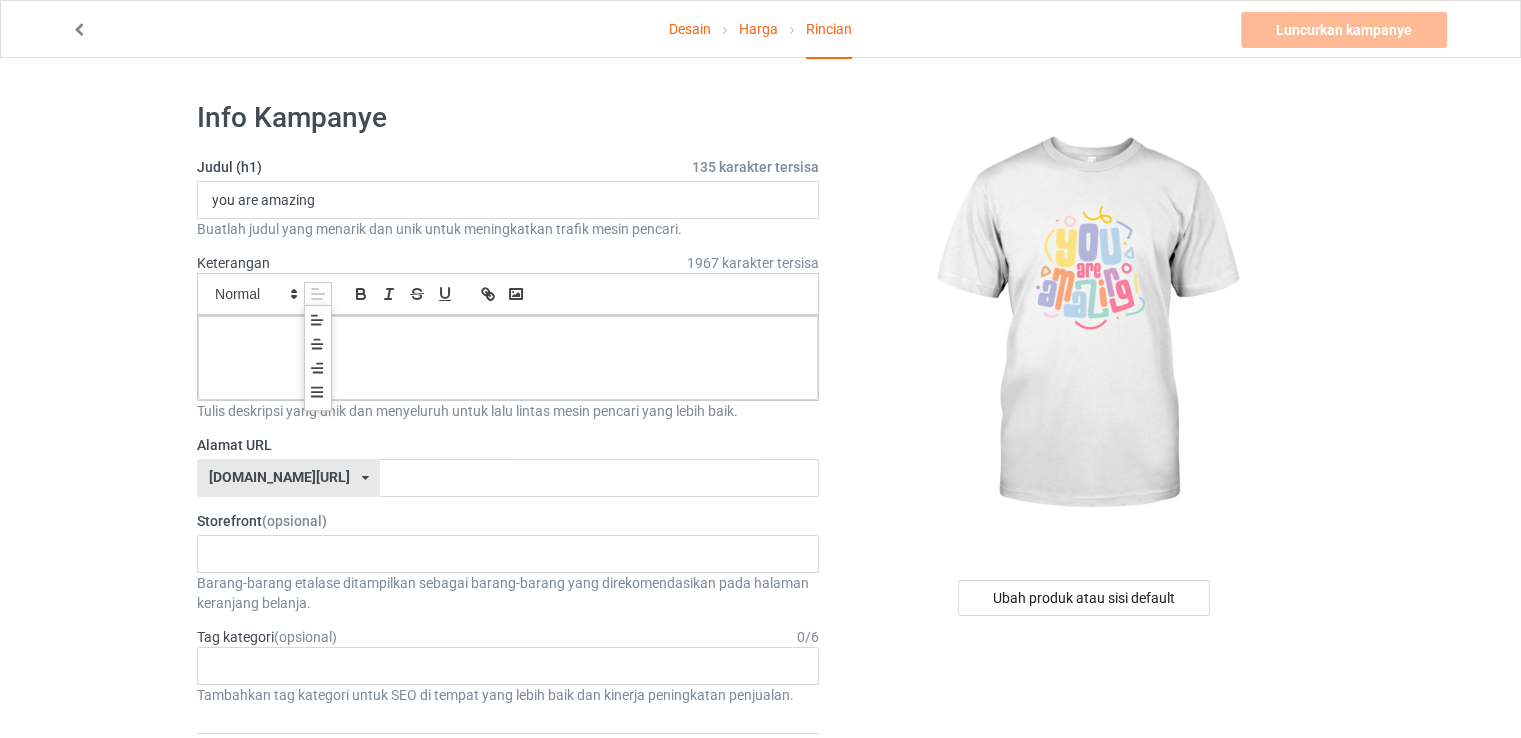 click 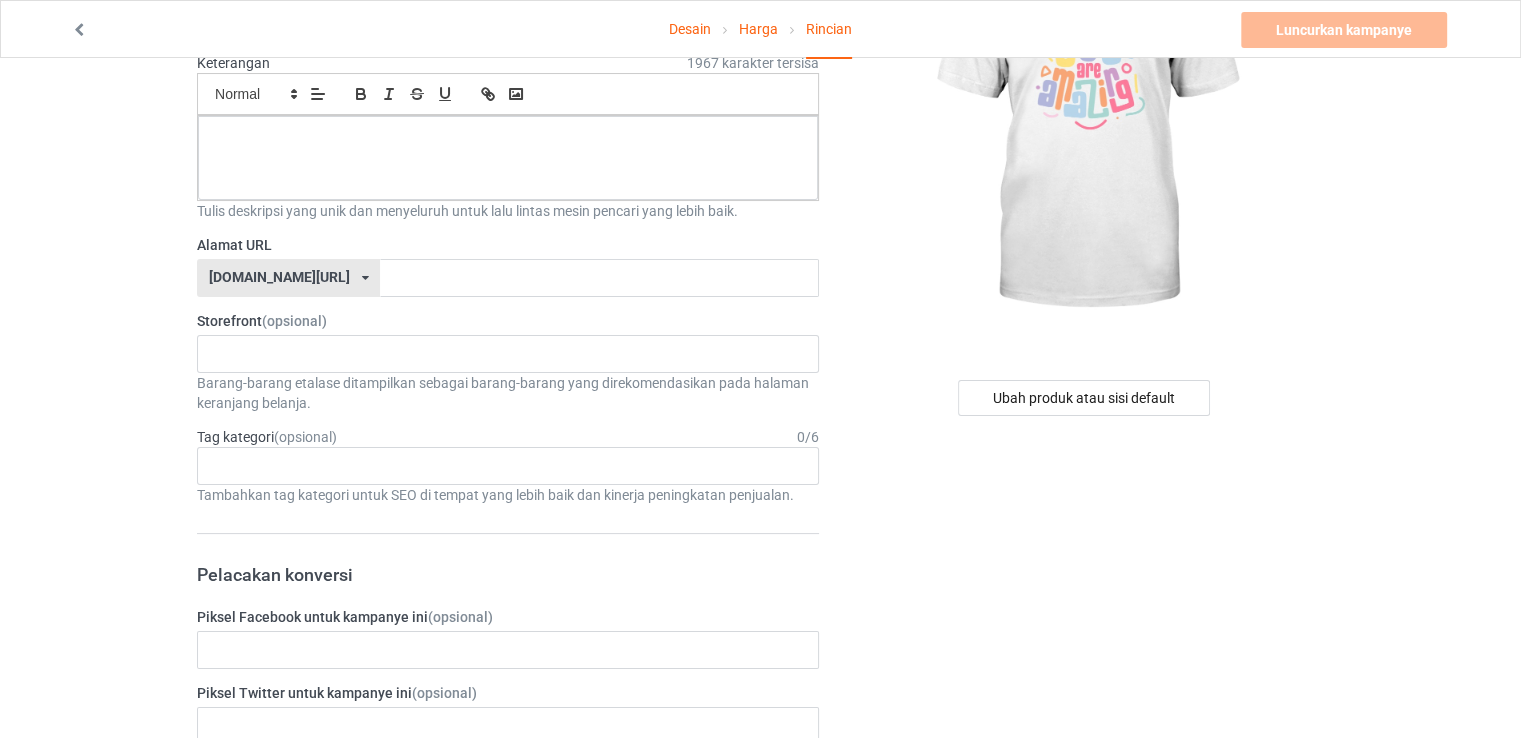scroll, scrollTop: 0, scrollLeft: 0, axis: both 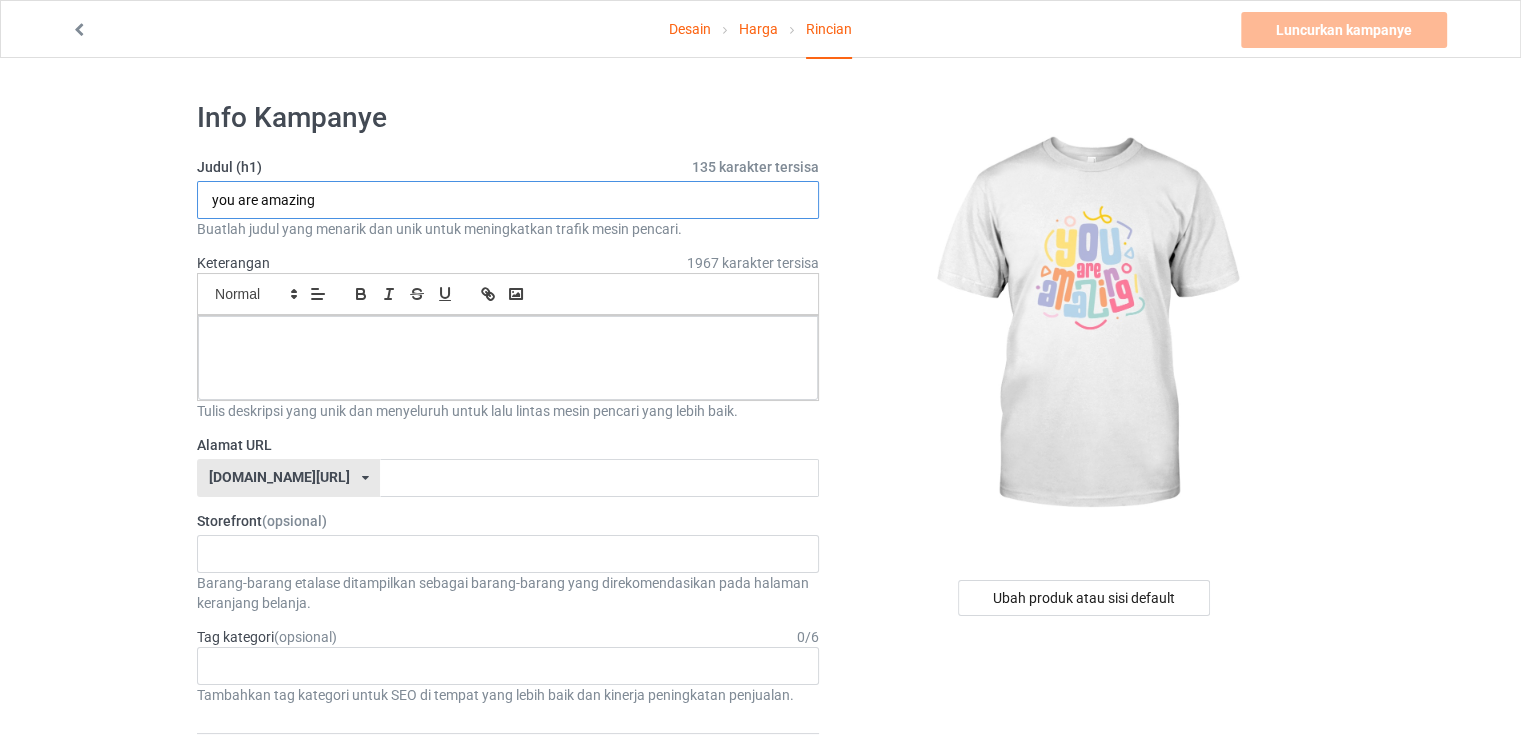 click on "you are amazing" at bounding box center (508, 200) 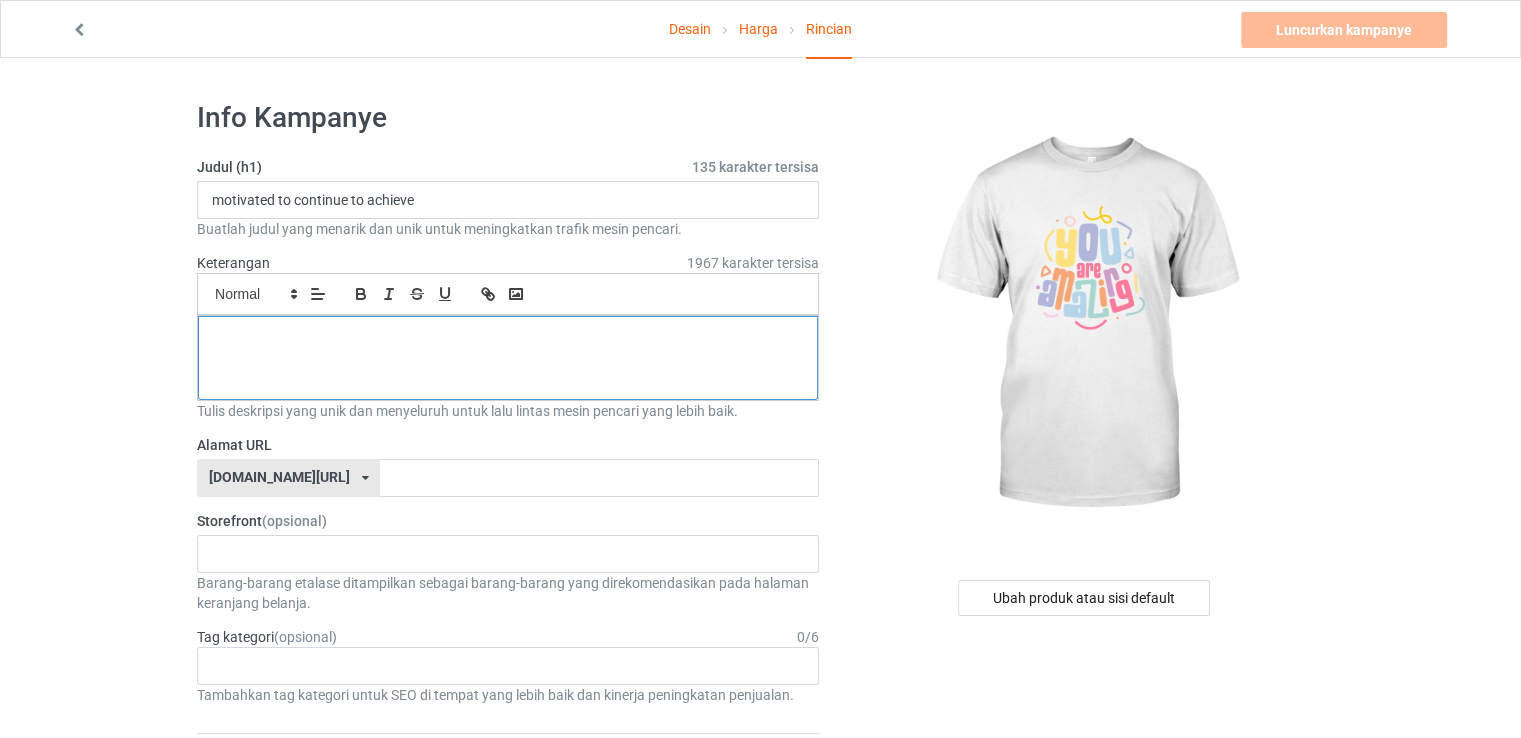 click at bounding box center (508, 358) 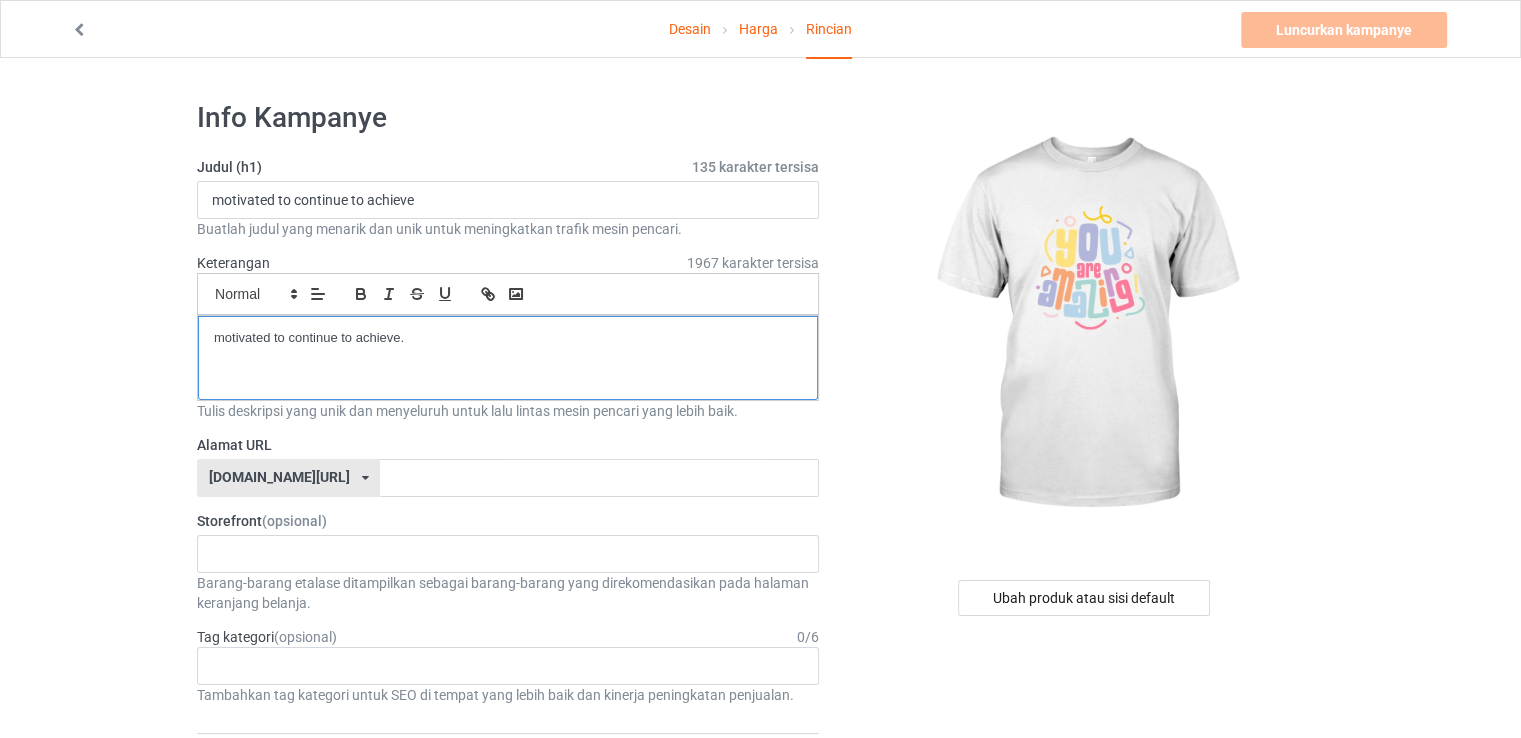 scroll, scrollTop: 0, scrollLeft: 0, axis: both 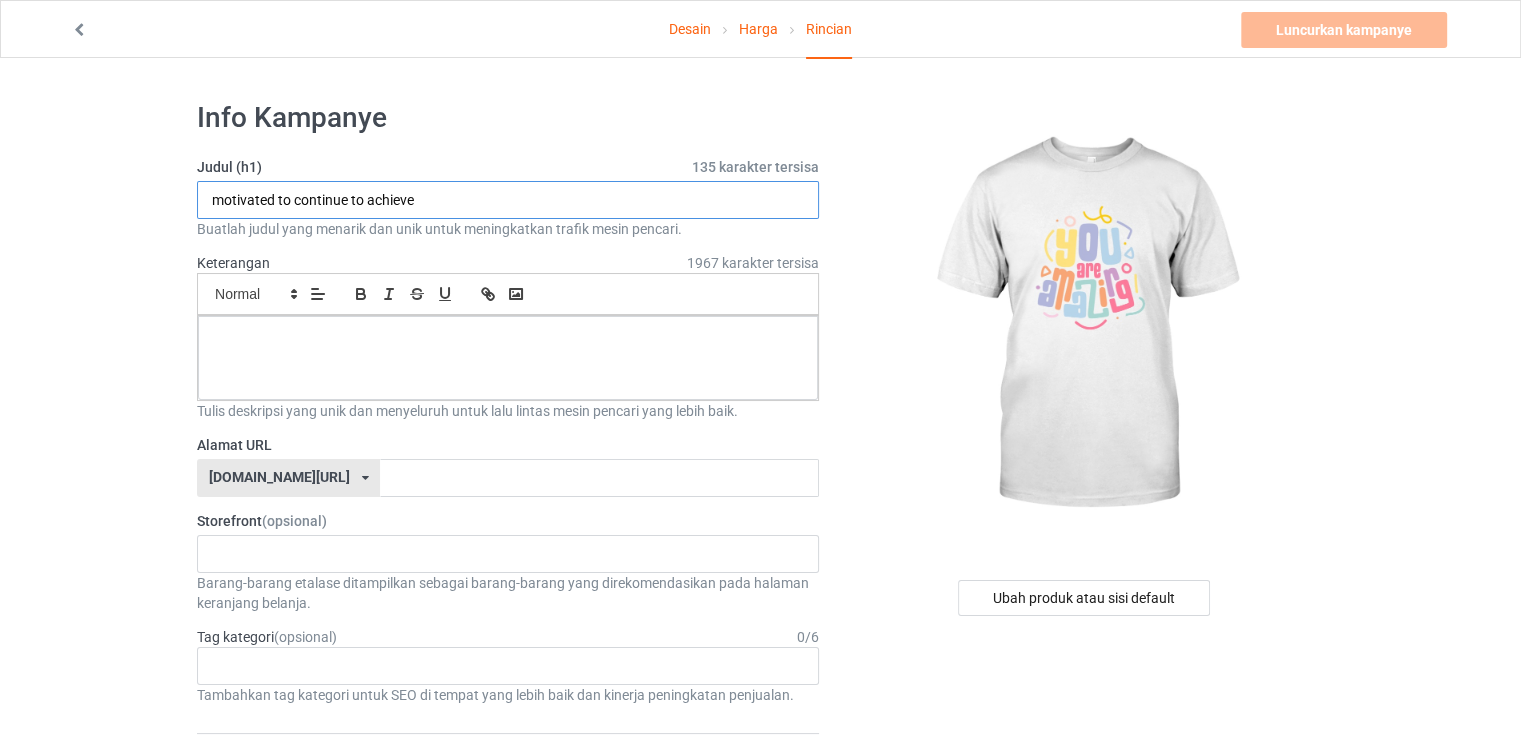 drag, startPoint x: 212, startPoint y: 202, endPoint x: 438, endPoint y: 197, distance: 226.0553 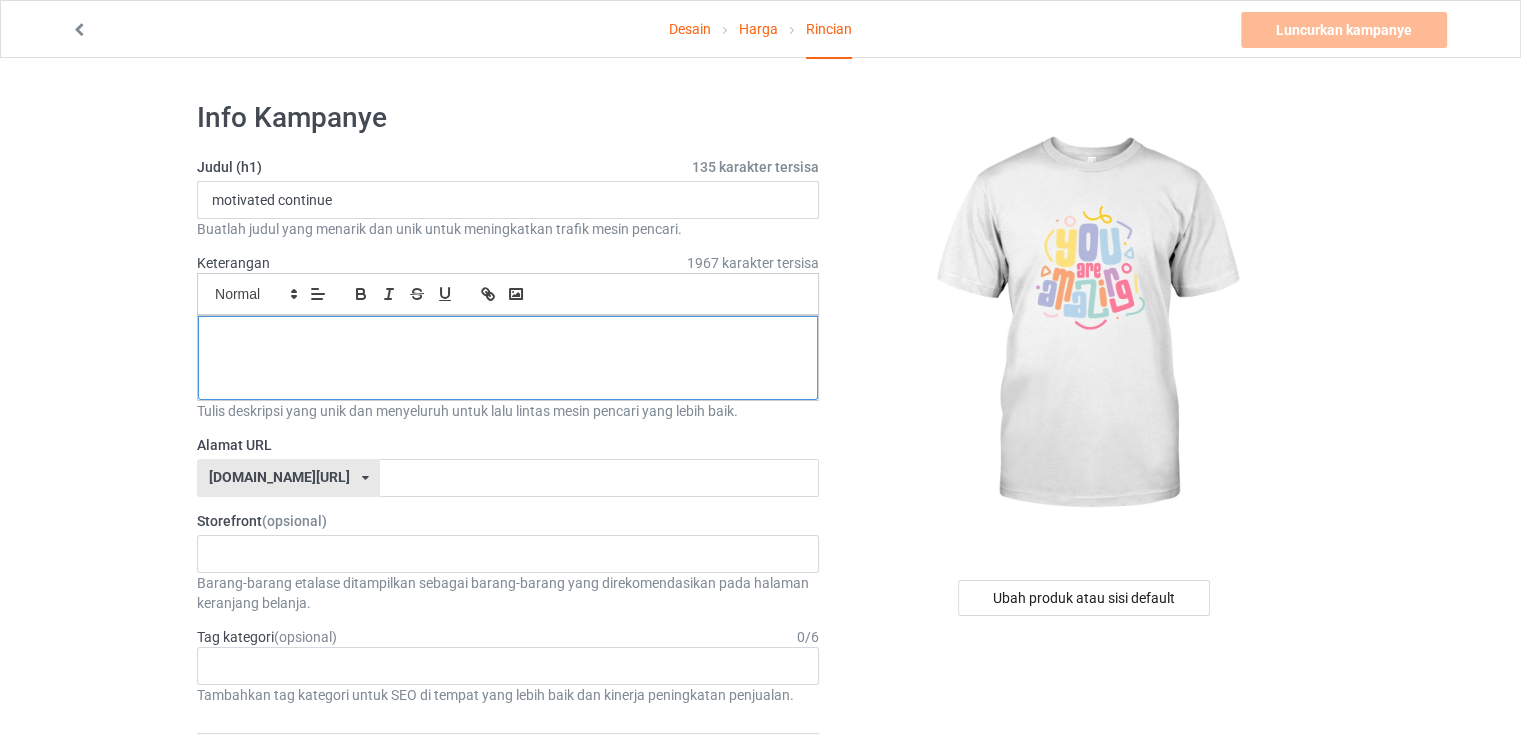 click at bounding box center [508, 358] 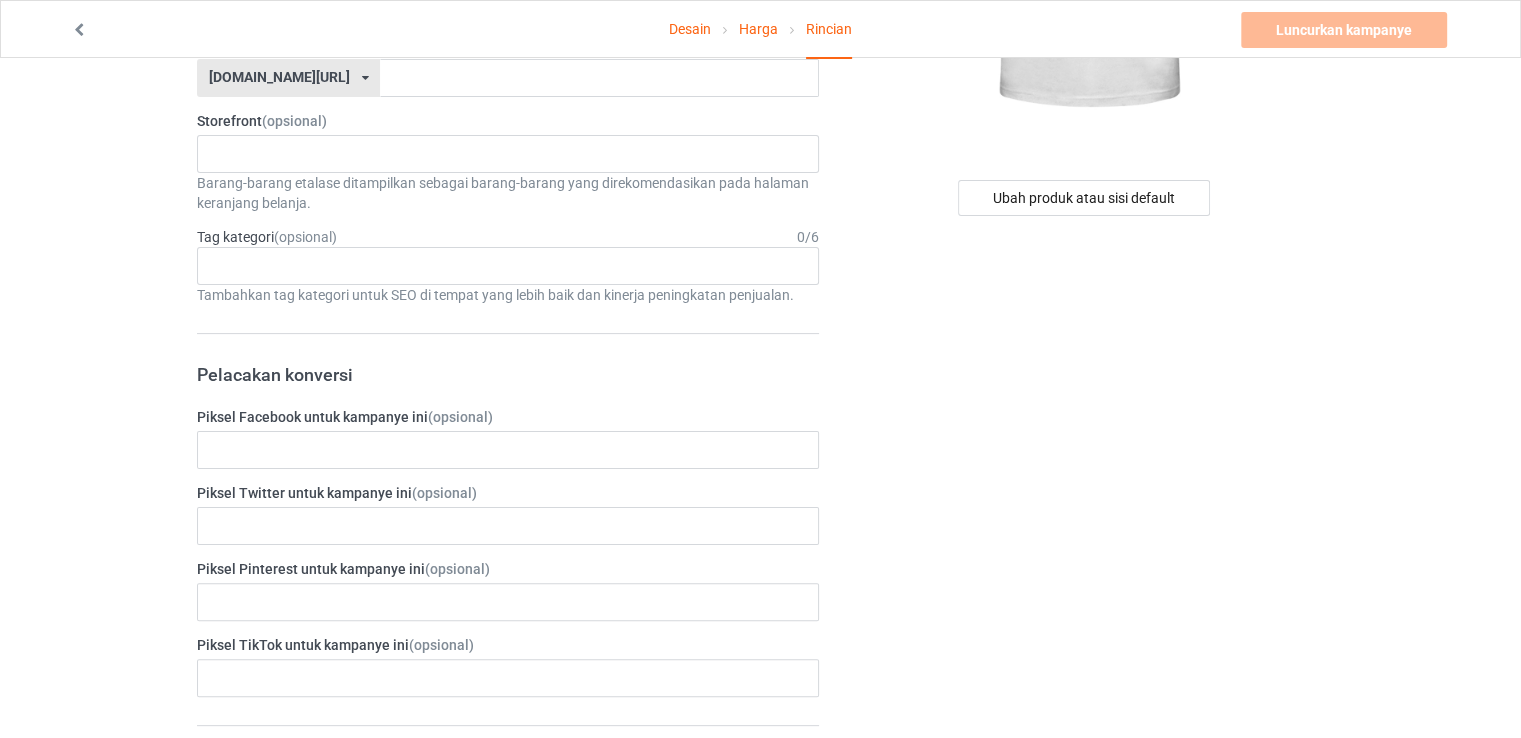 scroll, scrollTop: 0, scrollLeft: 0, axis: both 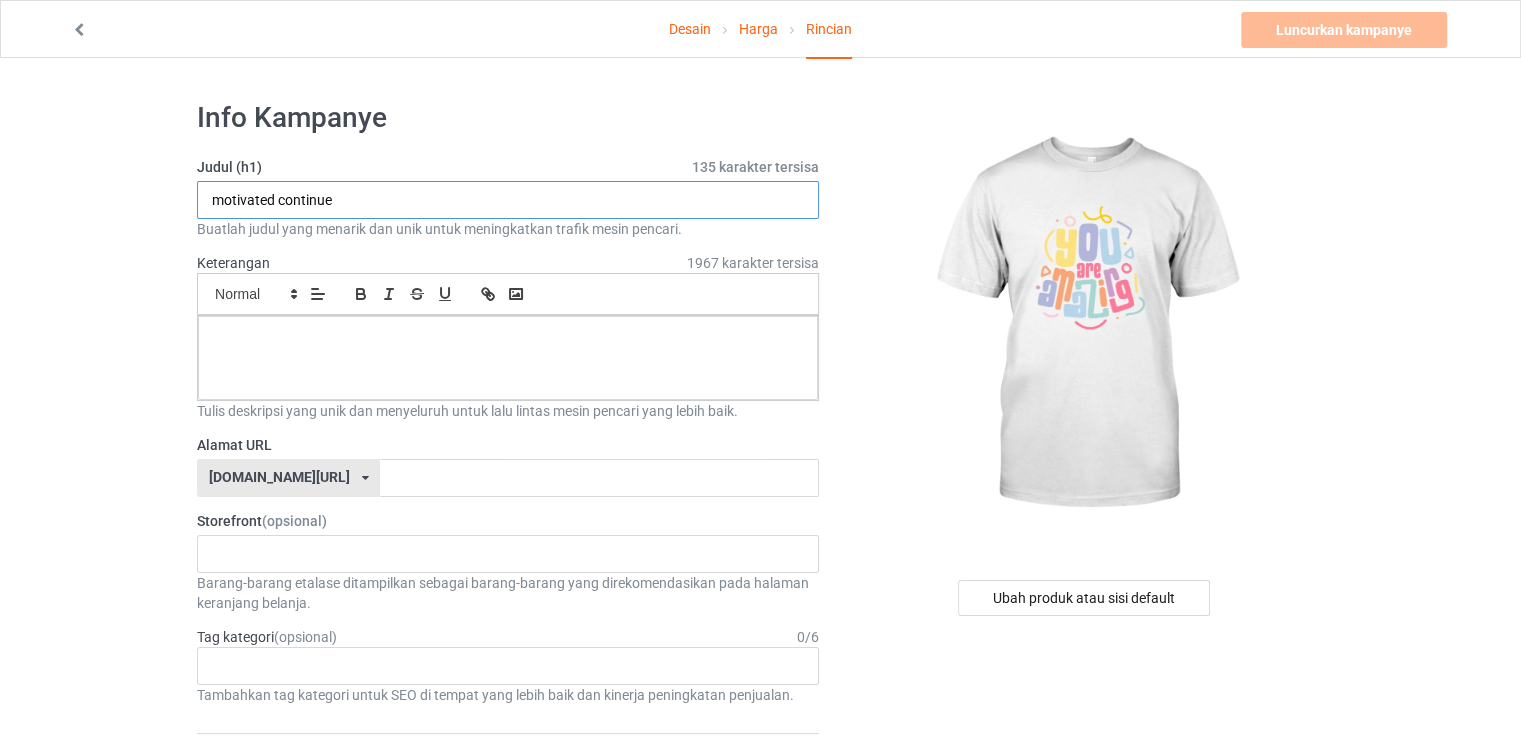 click on "motivated continue" at bounding box center (508, 200) 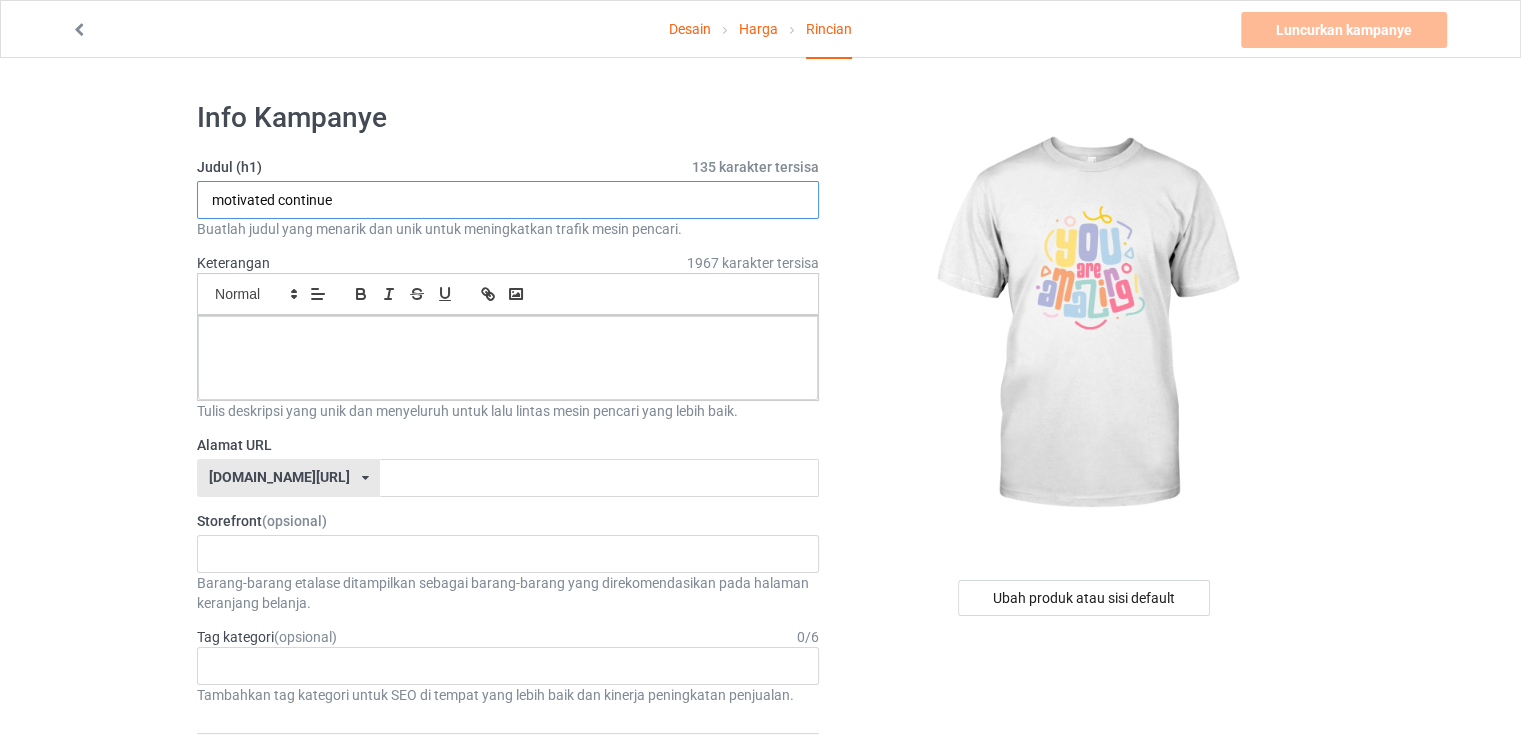 drag, startPoint x: 369, startPoint y: 198, endPoint x: 212, endPoint y: 203, distance: 157.0796 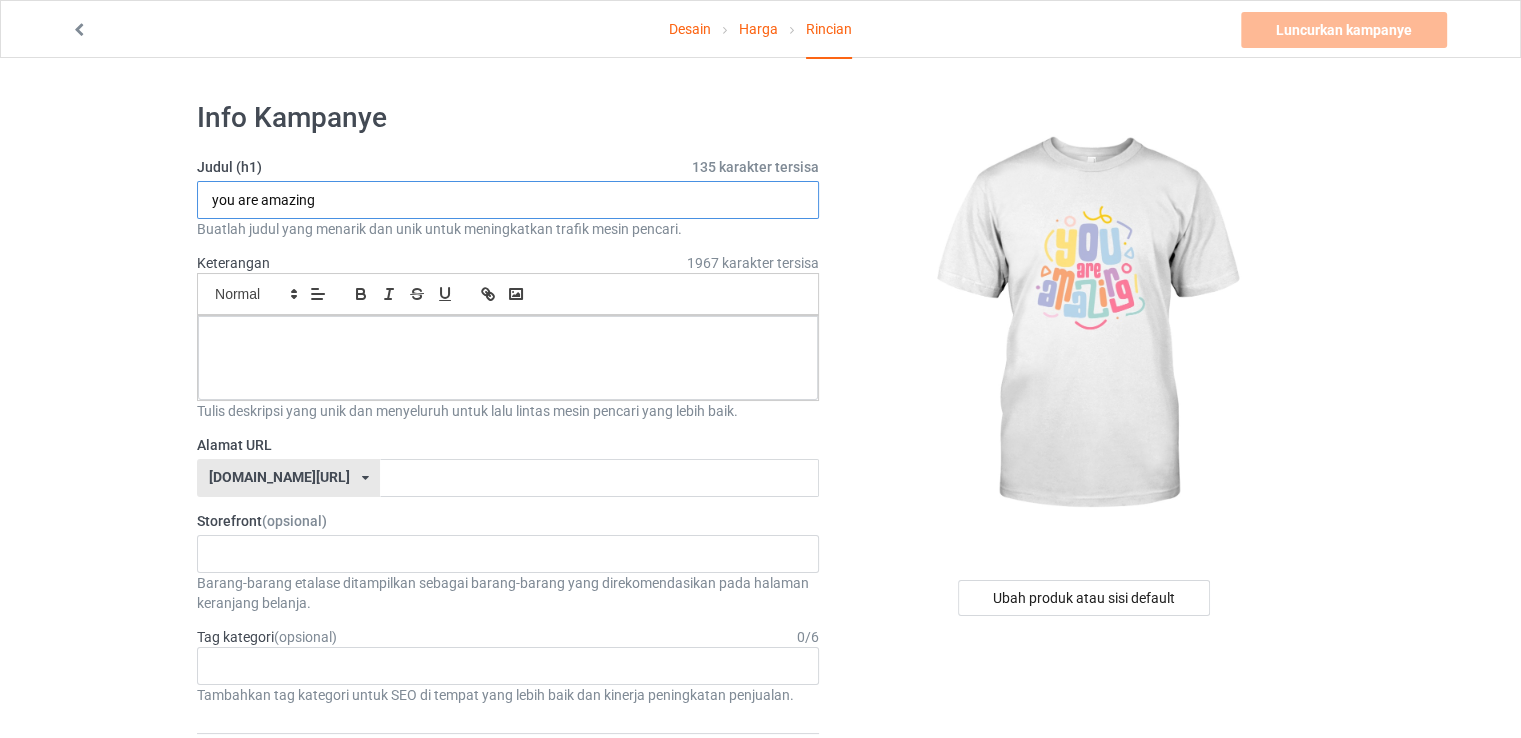 type on "you are amazing" 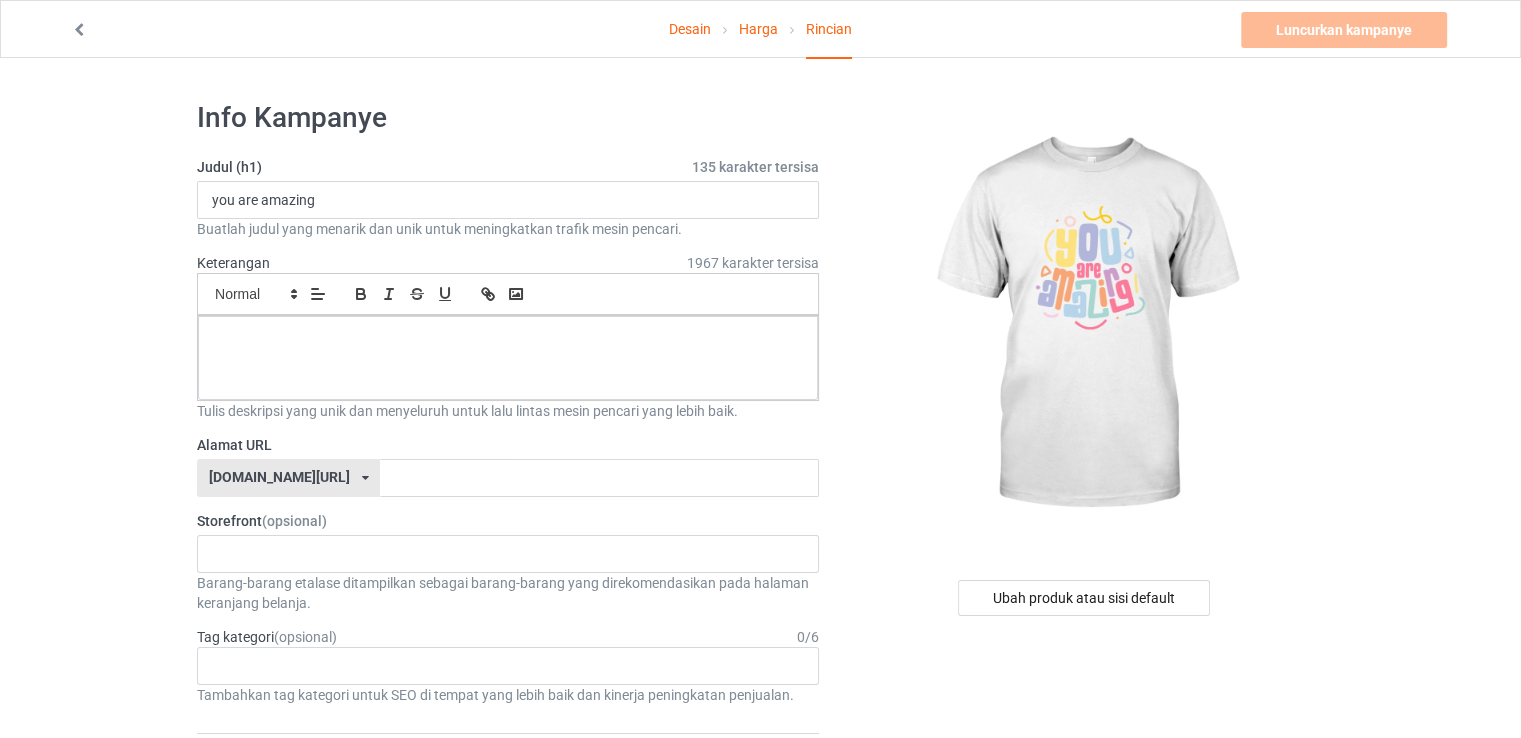 click on "135" at bounding box center [704, 167] 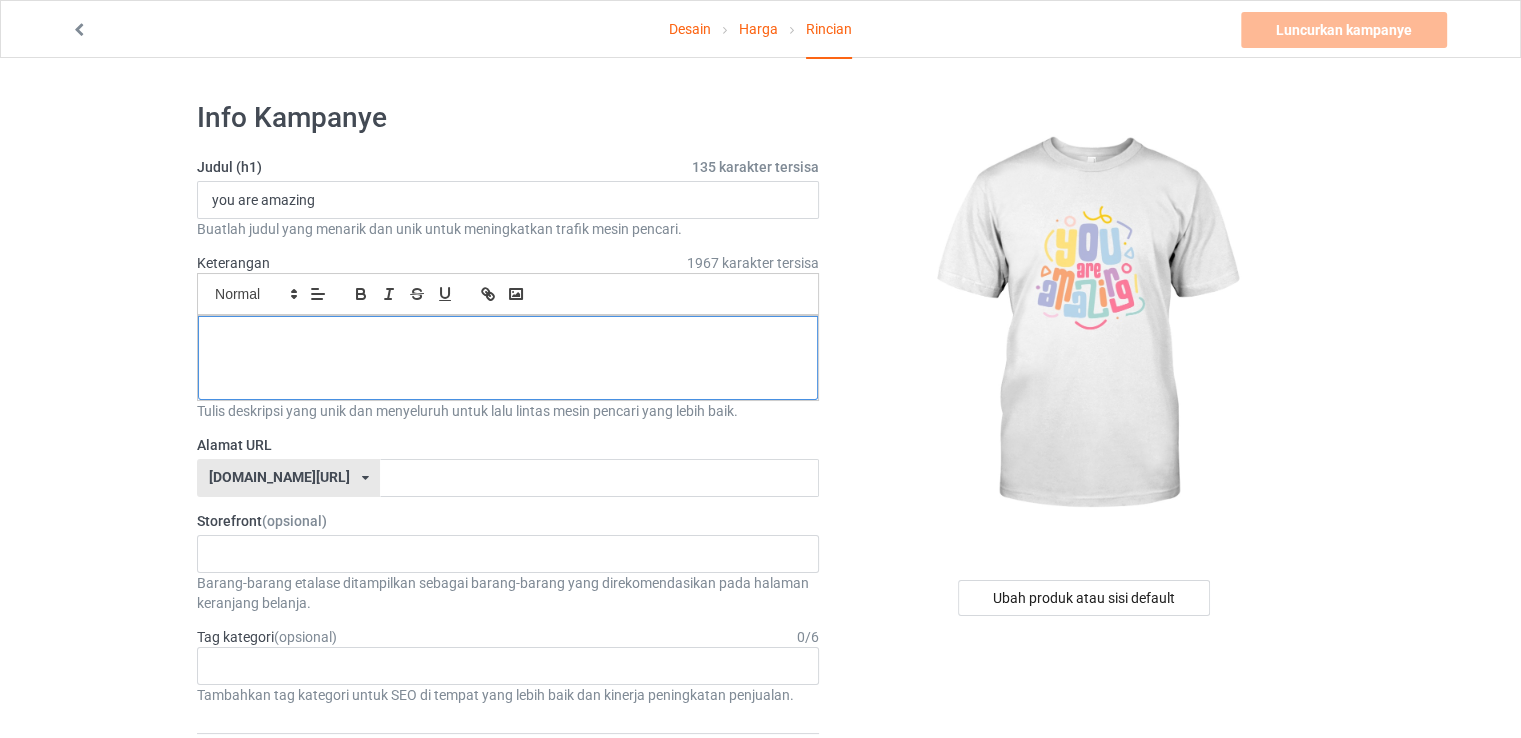 click at bounding box center [508, 358] 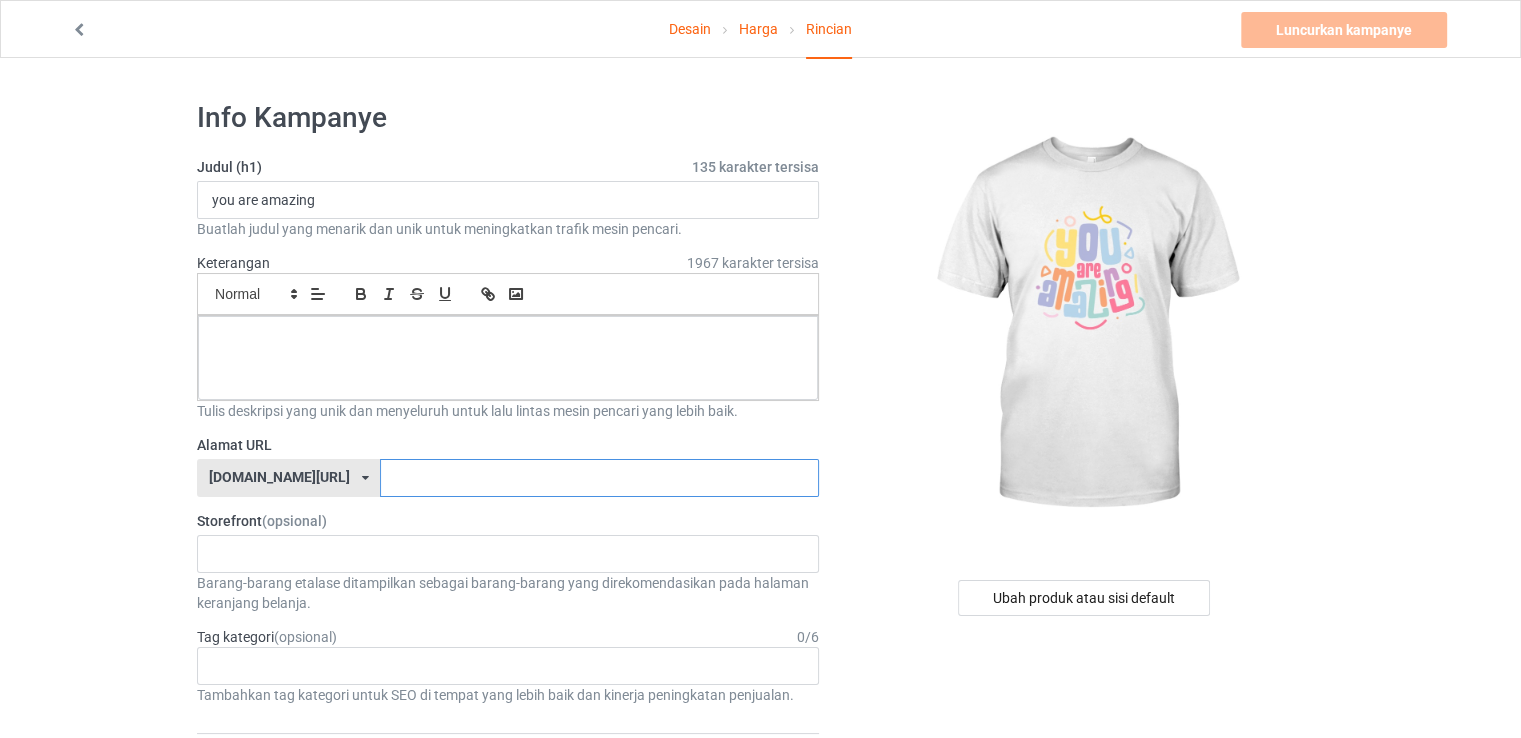 click at bounding box center [599, 478] 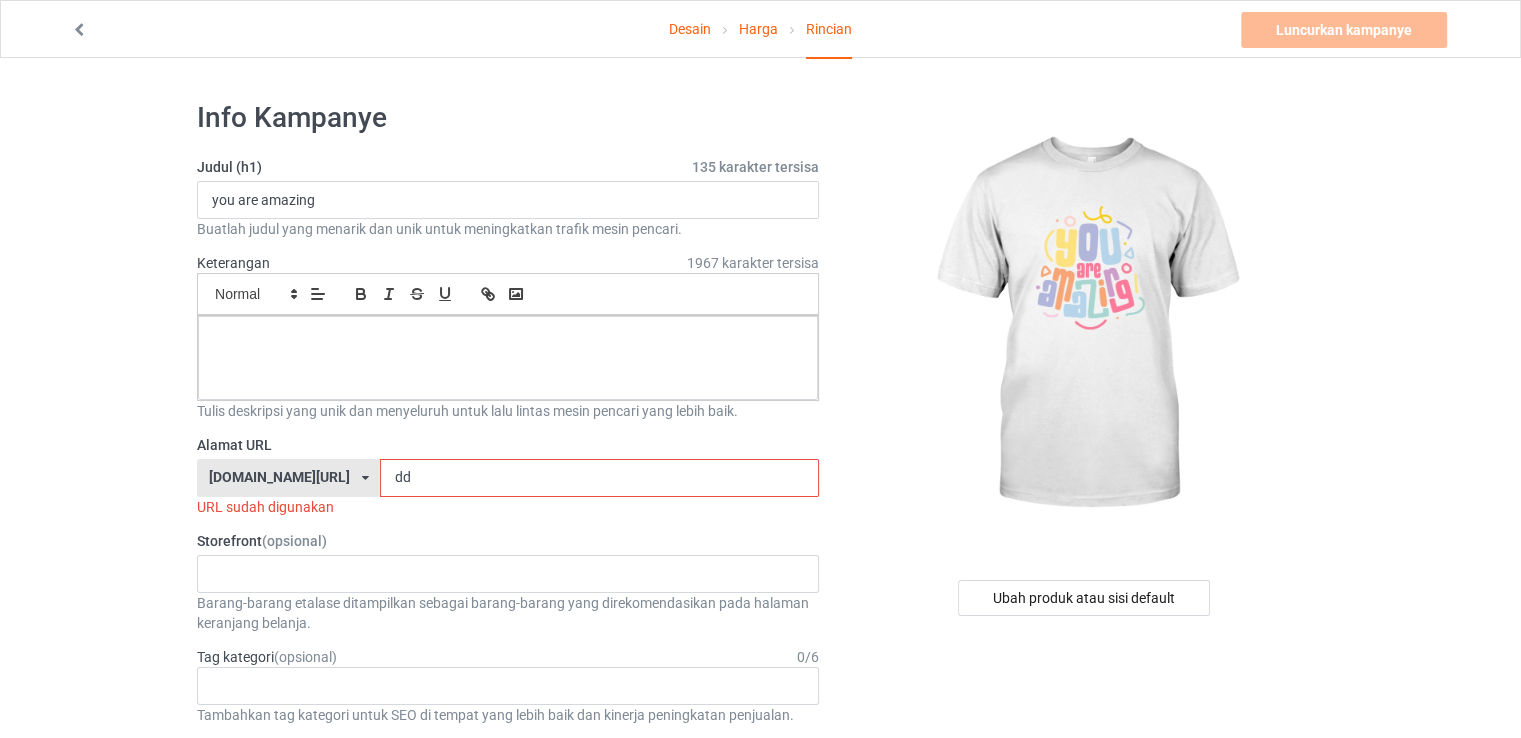 drag, startPoint x: 368, startPoint y: 473, endPoint x: 336, endPoint y: 473, distance: 32 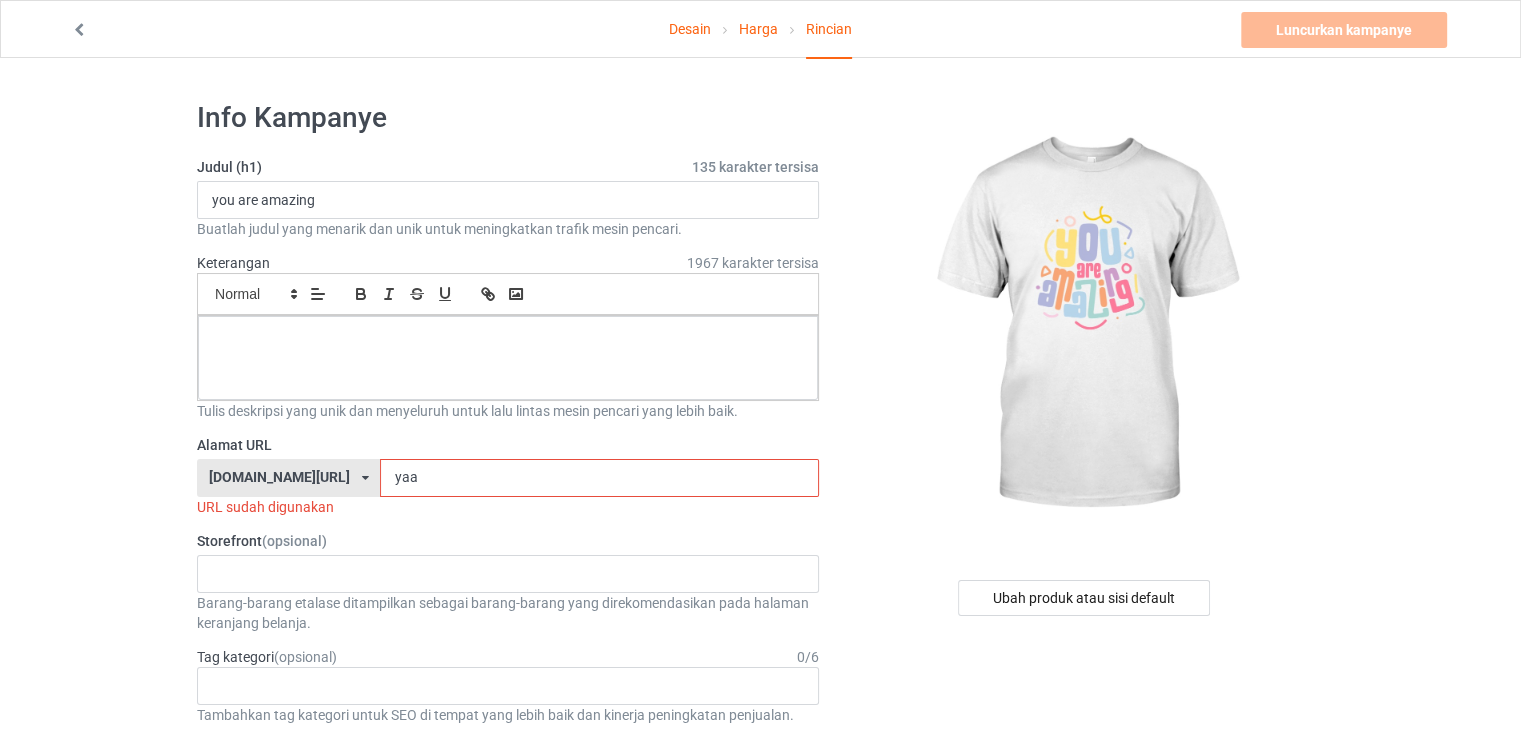 drag, startPoint x: 381, startPoint y: 481, endPoint x: 332, endPoint y: 477, distance: 49.162994 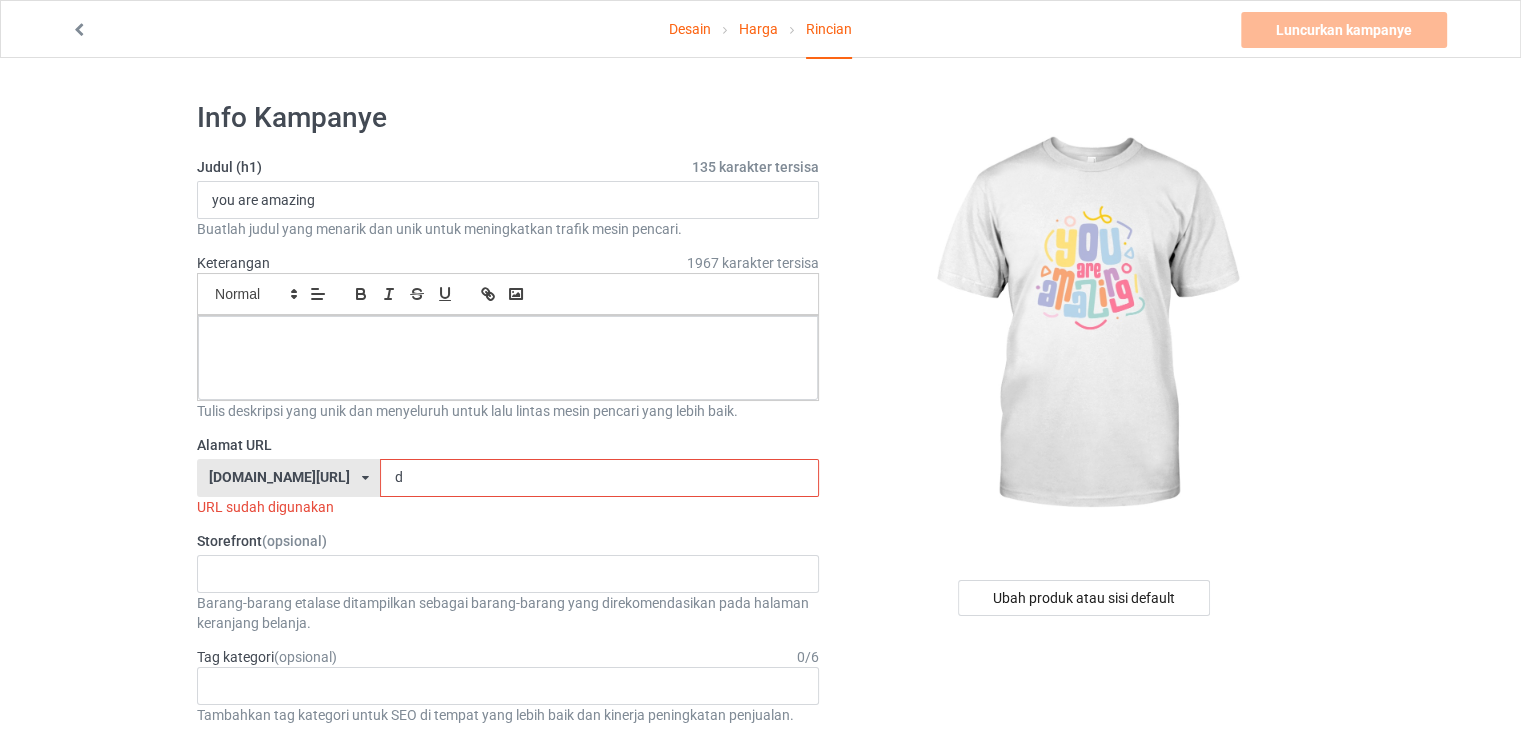 drag, startPoint x: 362, startPoint y: 475, endPoint x: 328, endPoint y: 477, distance: 34.058773 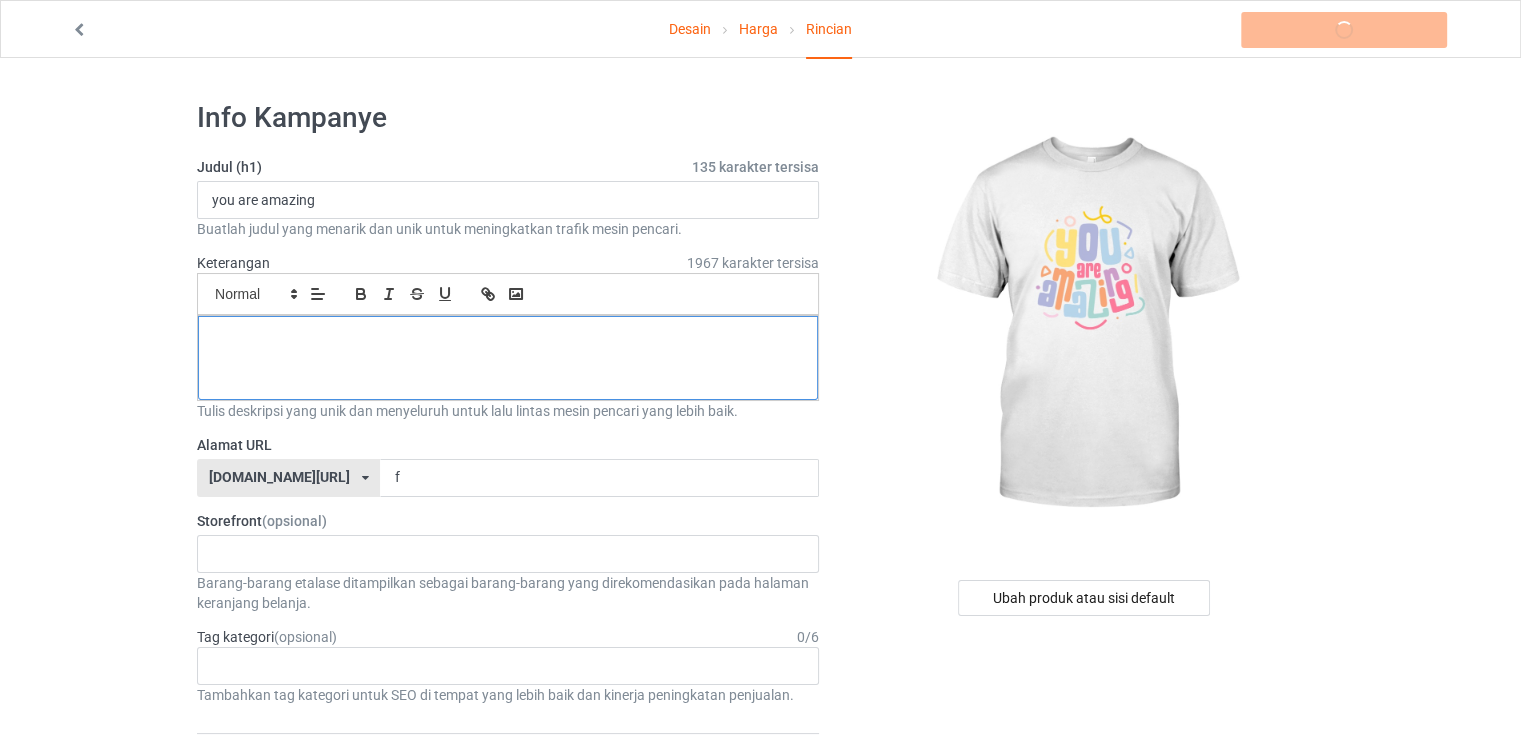click at bounding box center [508, 358] 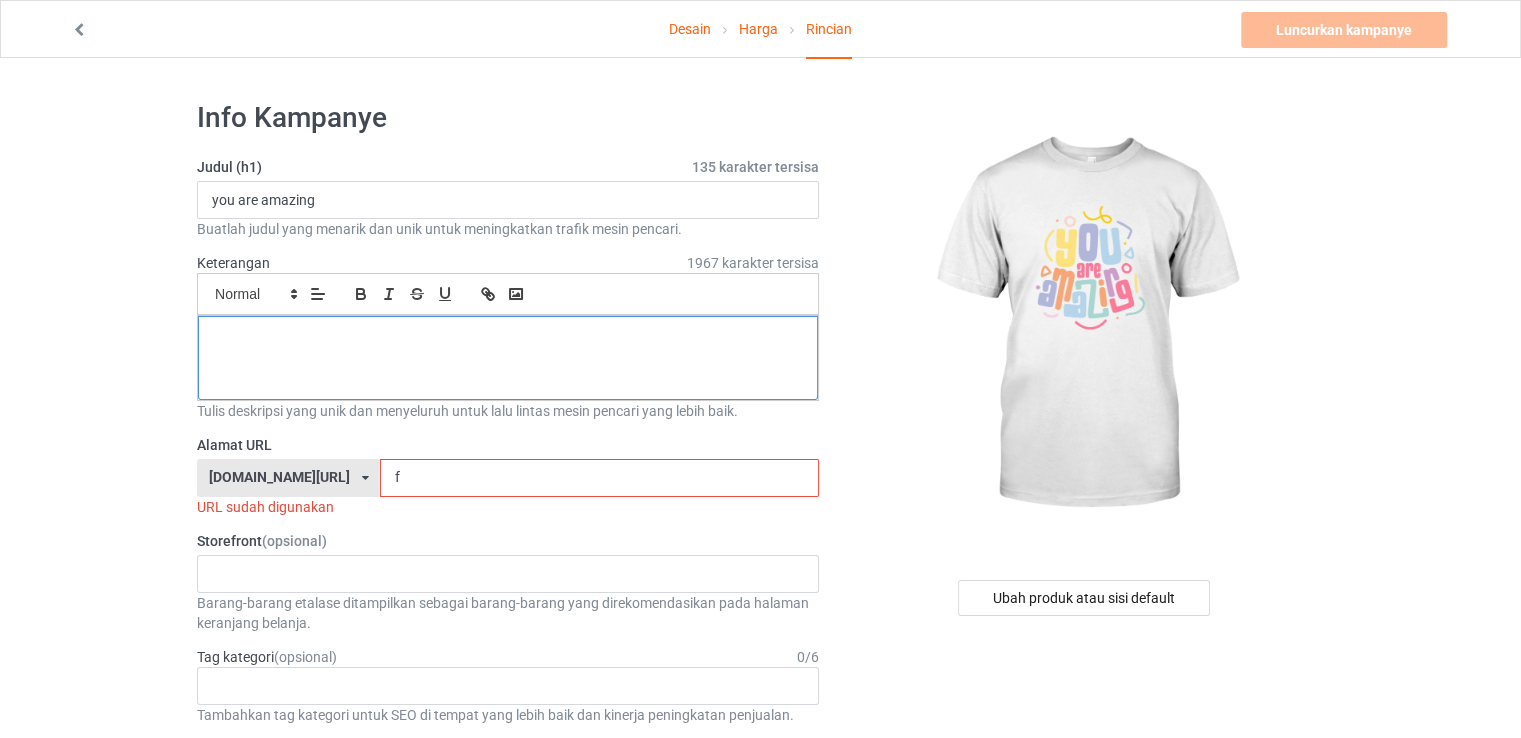 drag, startPoint x: 208, startPoint y: 350, endPoint x: 169, endPoint y: 349, distance: 39.012817 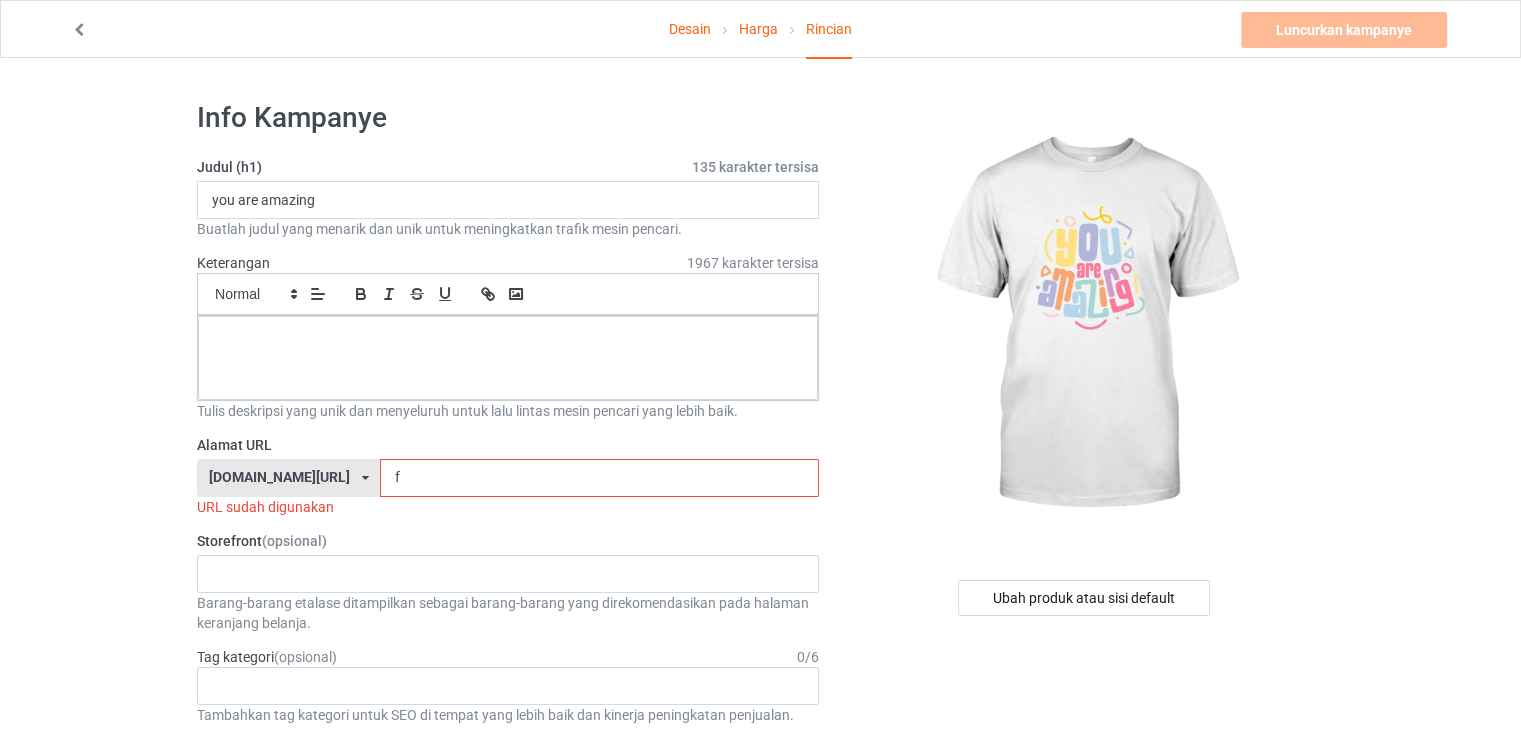 drag, startPoint x: 344, startPoint y: 475, endPoint x: 288, endPoint y: 481, distance: 56.32051 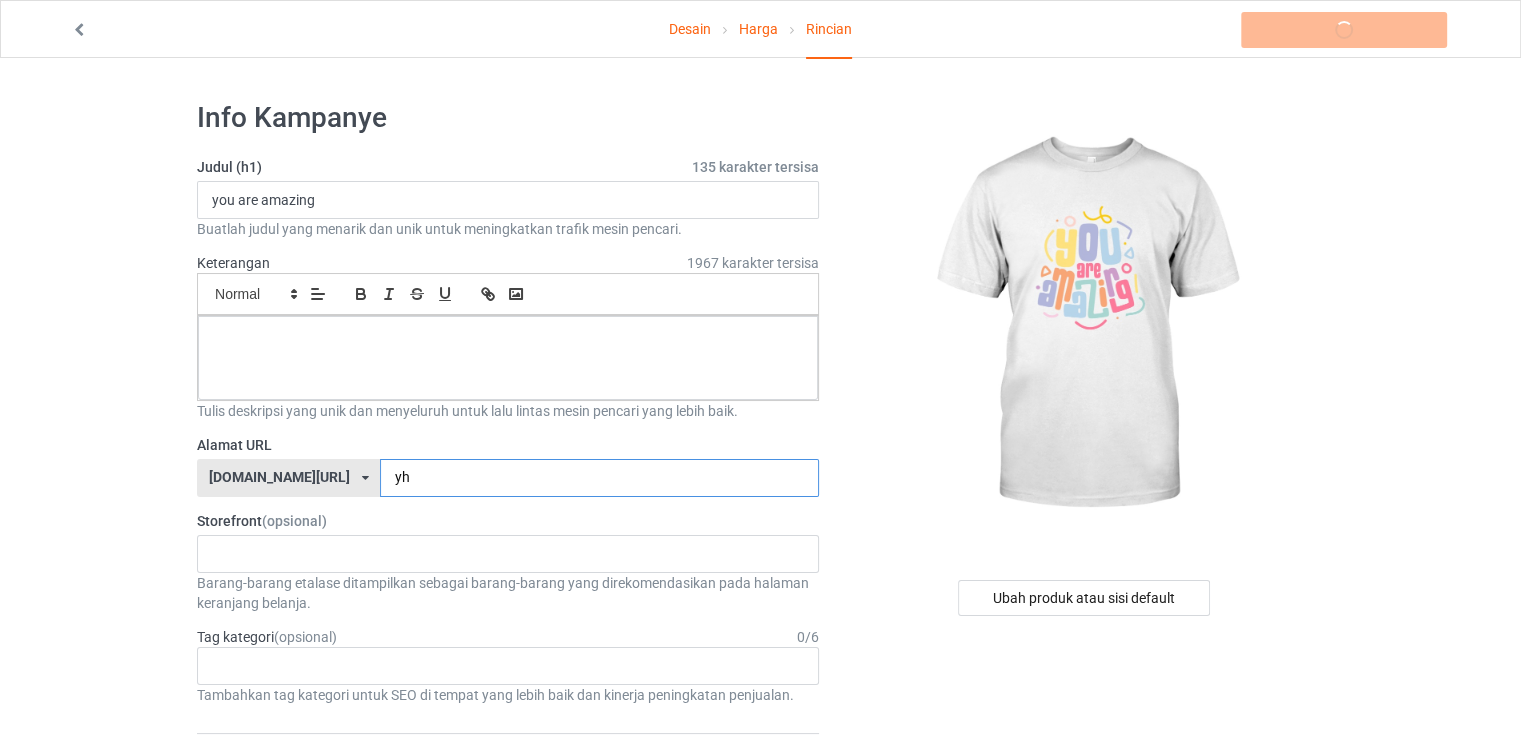 type on "y" 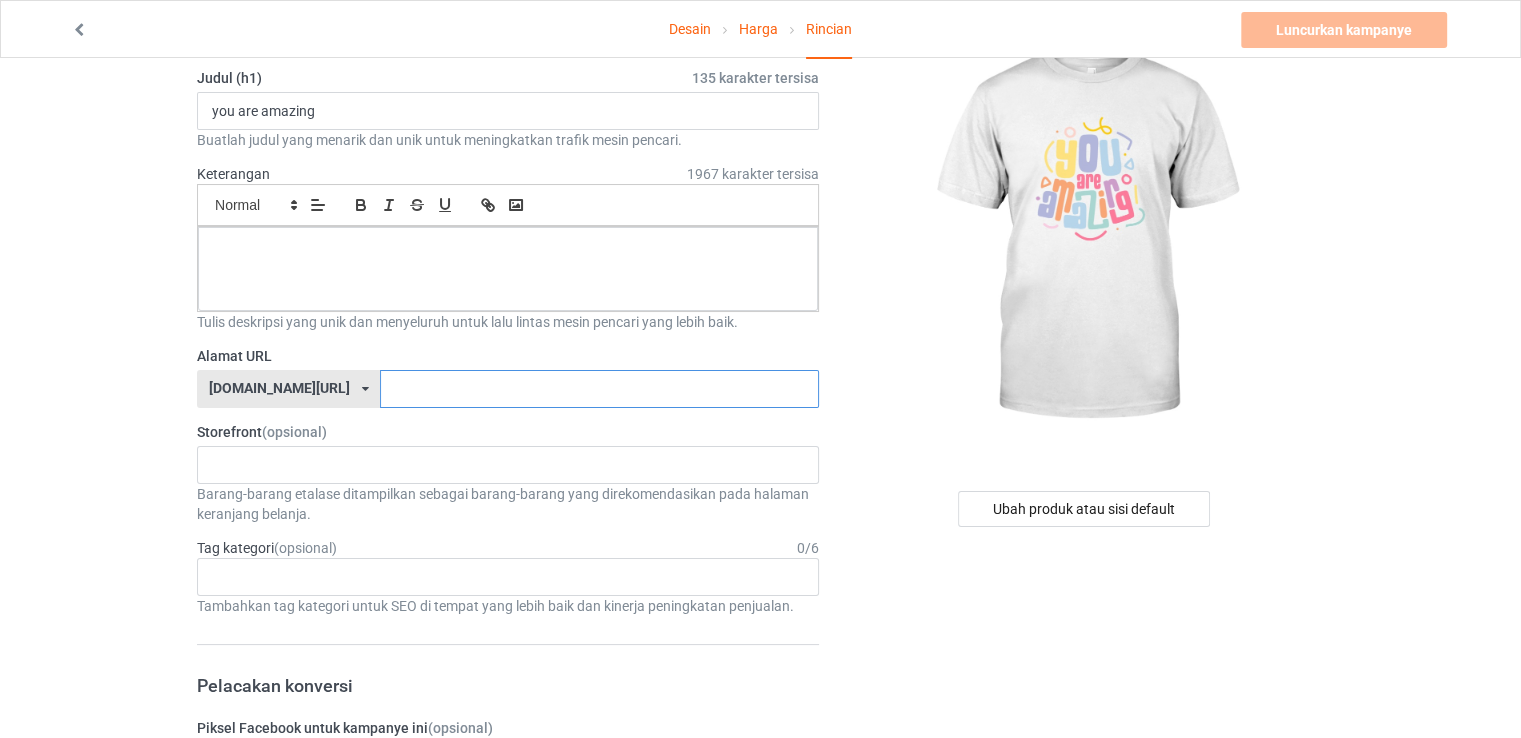 scroll, scrollTop: 0, scrollLeft: 0, axis: both 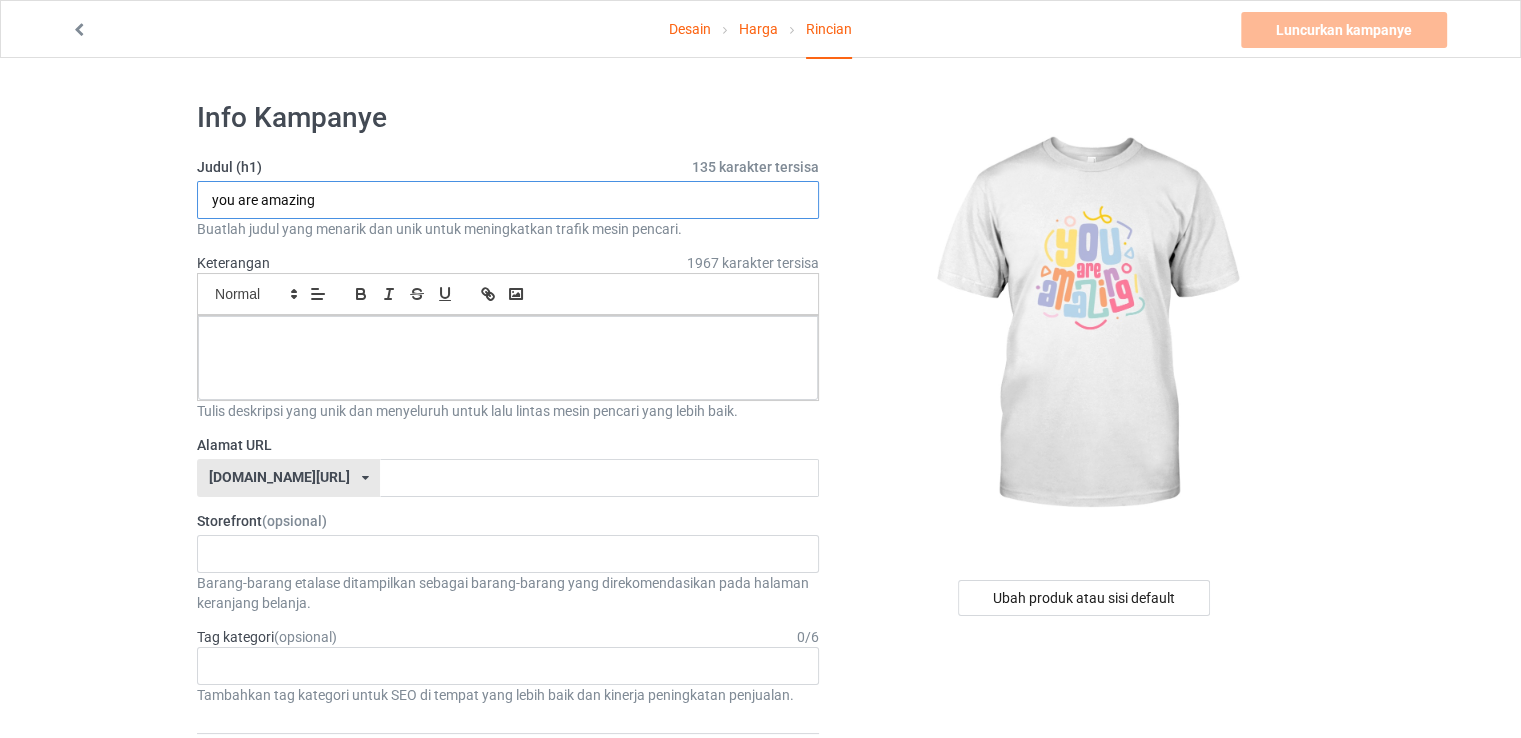 click on "you are amazing" at bounding box center [508, 200] 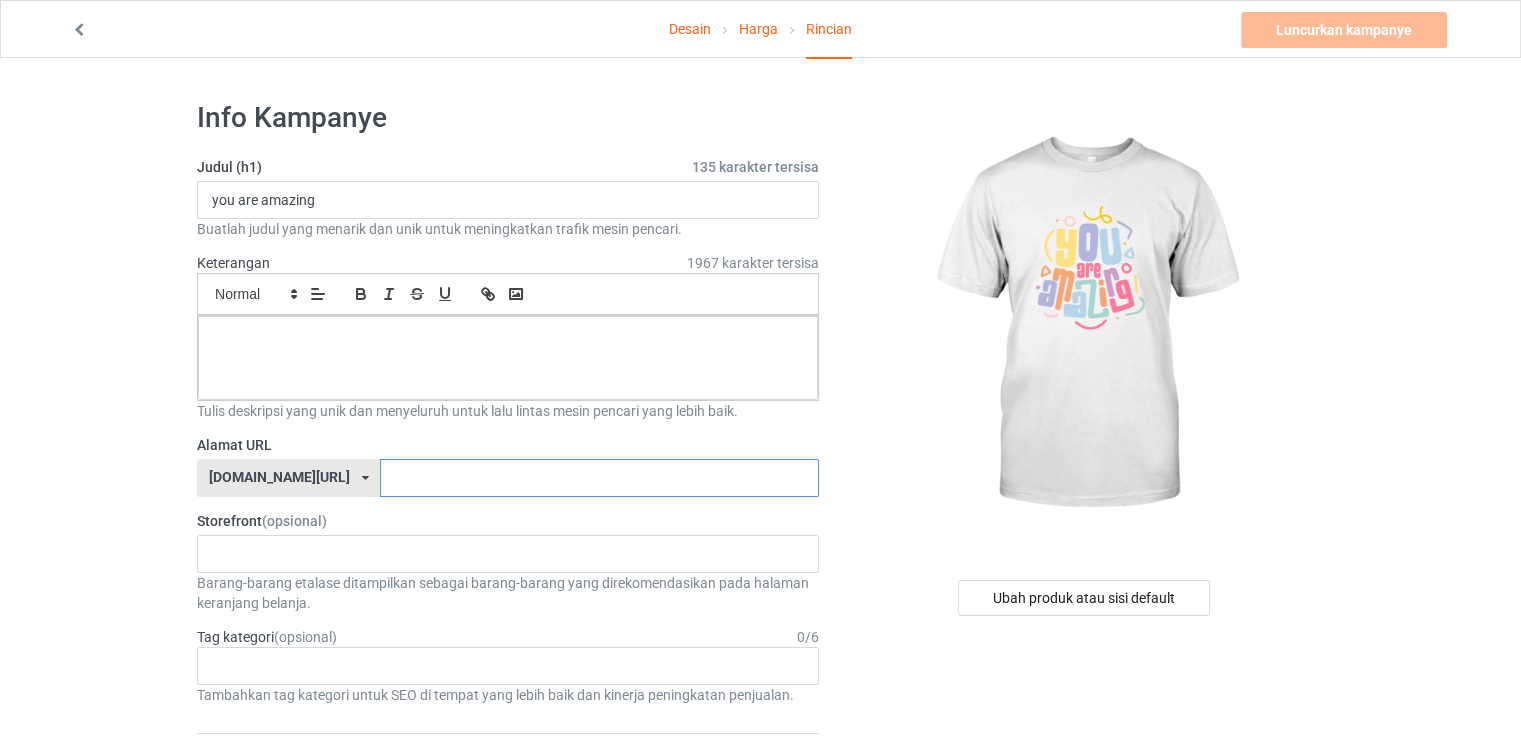 click at bounding box center [599, 478] 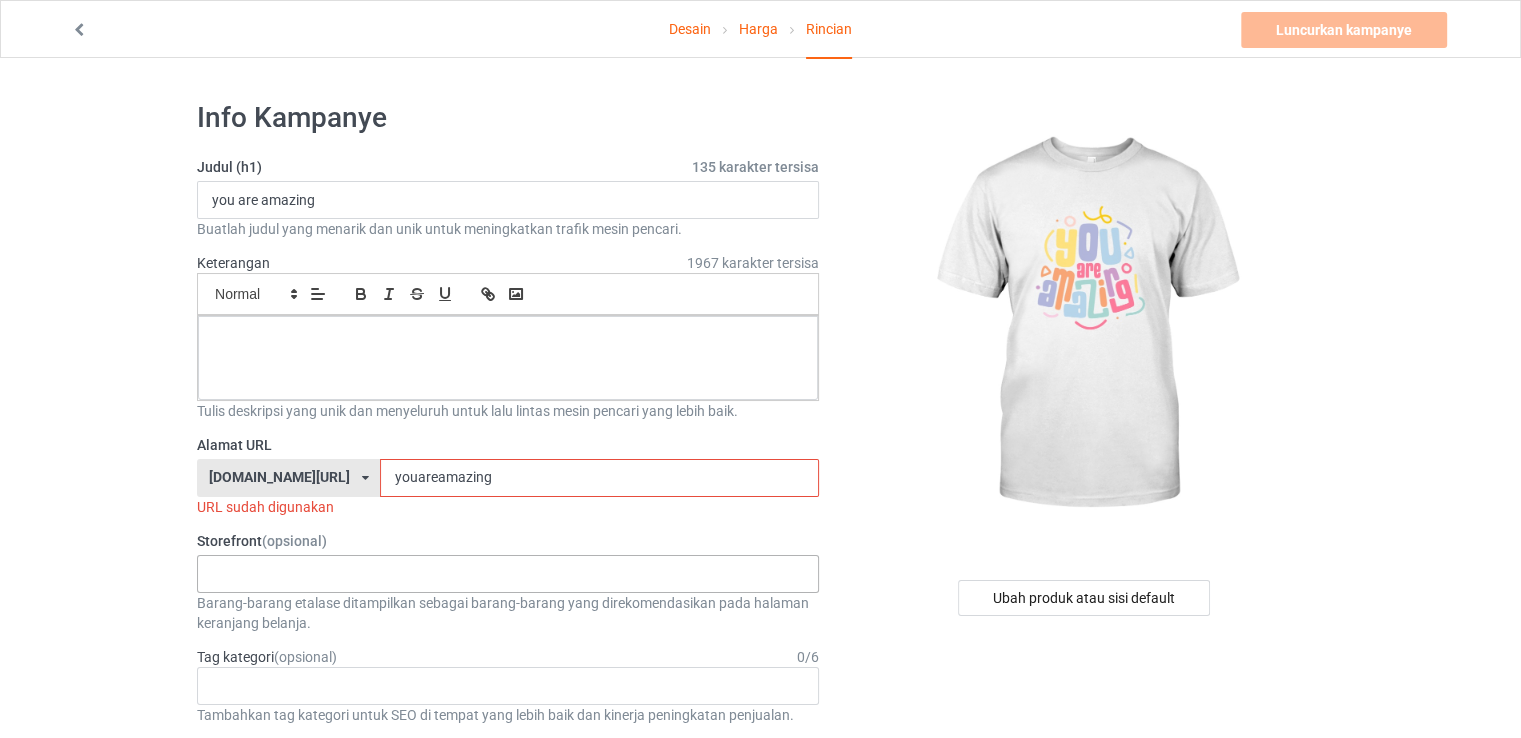 scroll, scrollTop: 100, scrollLeft: 0, axis: vertical 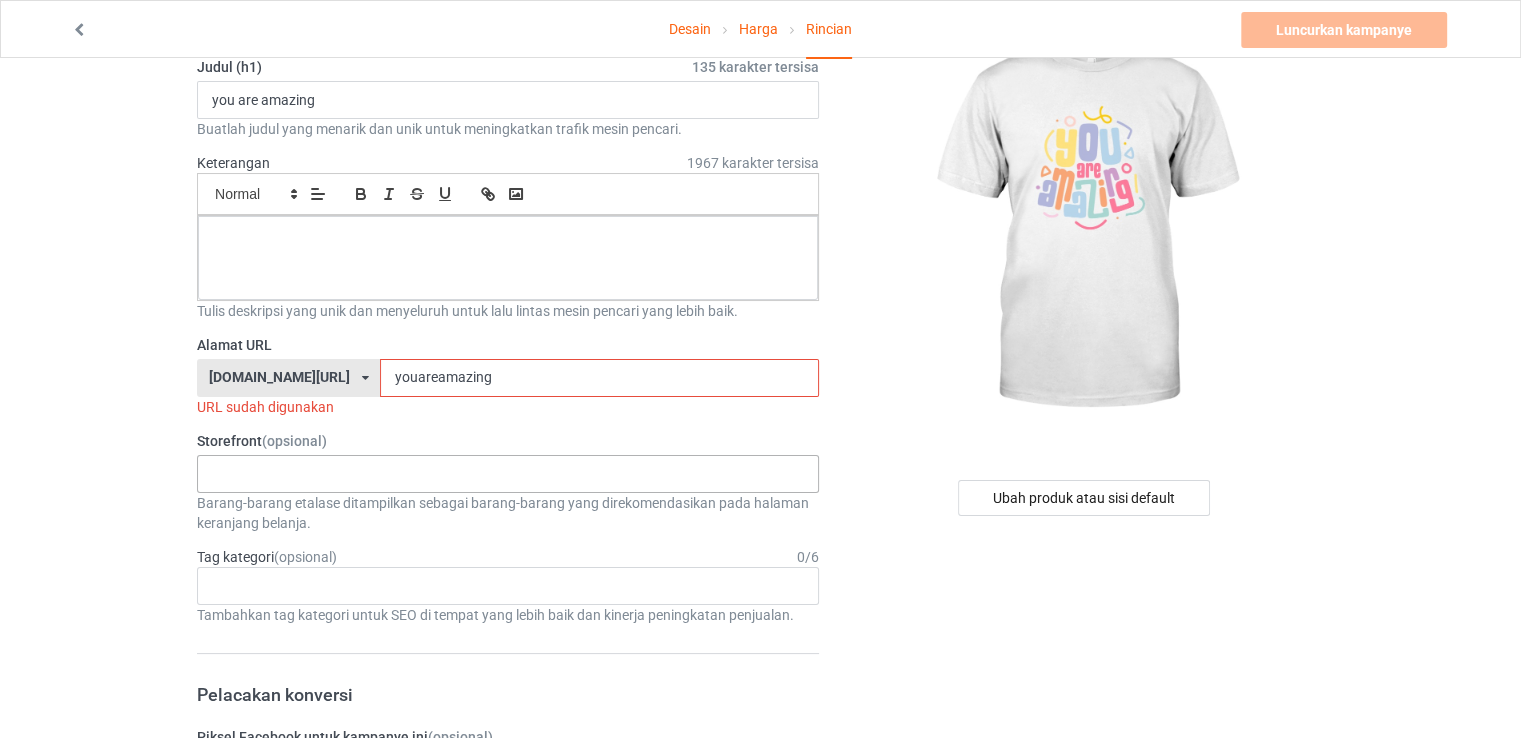 type on "youareamazing" 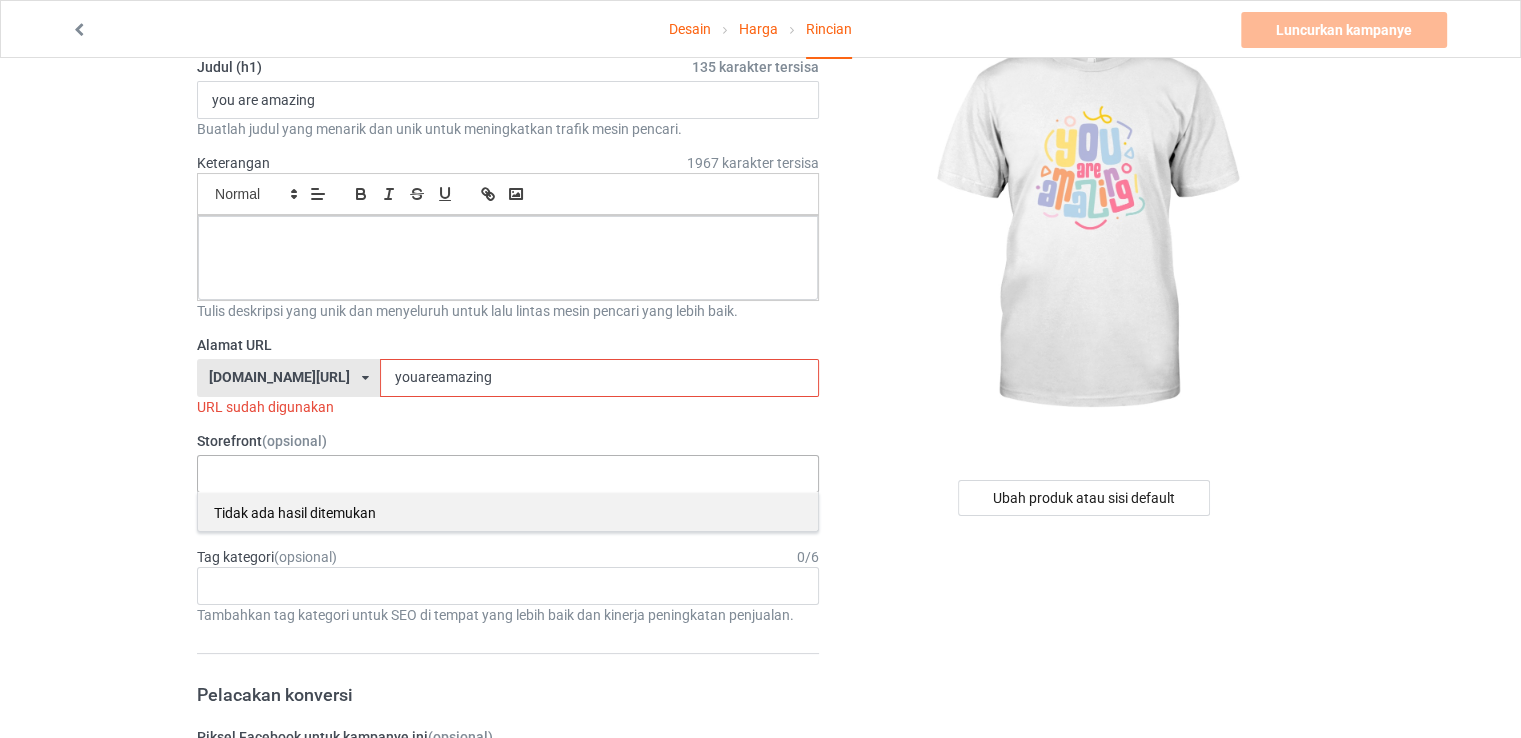 click on "Tidak ada hasil ditemukan" at bounding box center [295, 513] 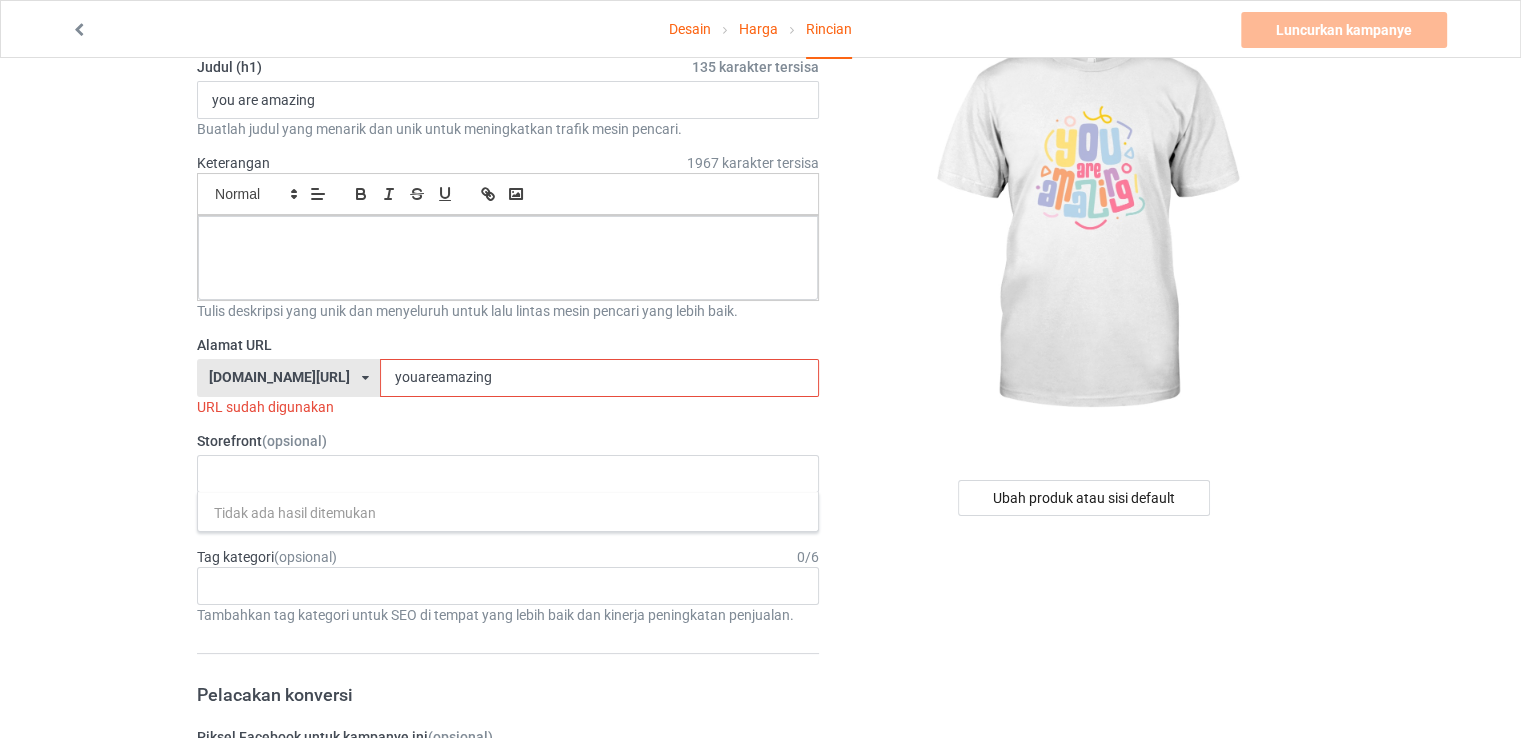 click on "youareamazing" at bounding box center (599, 378) 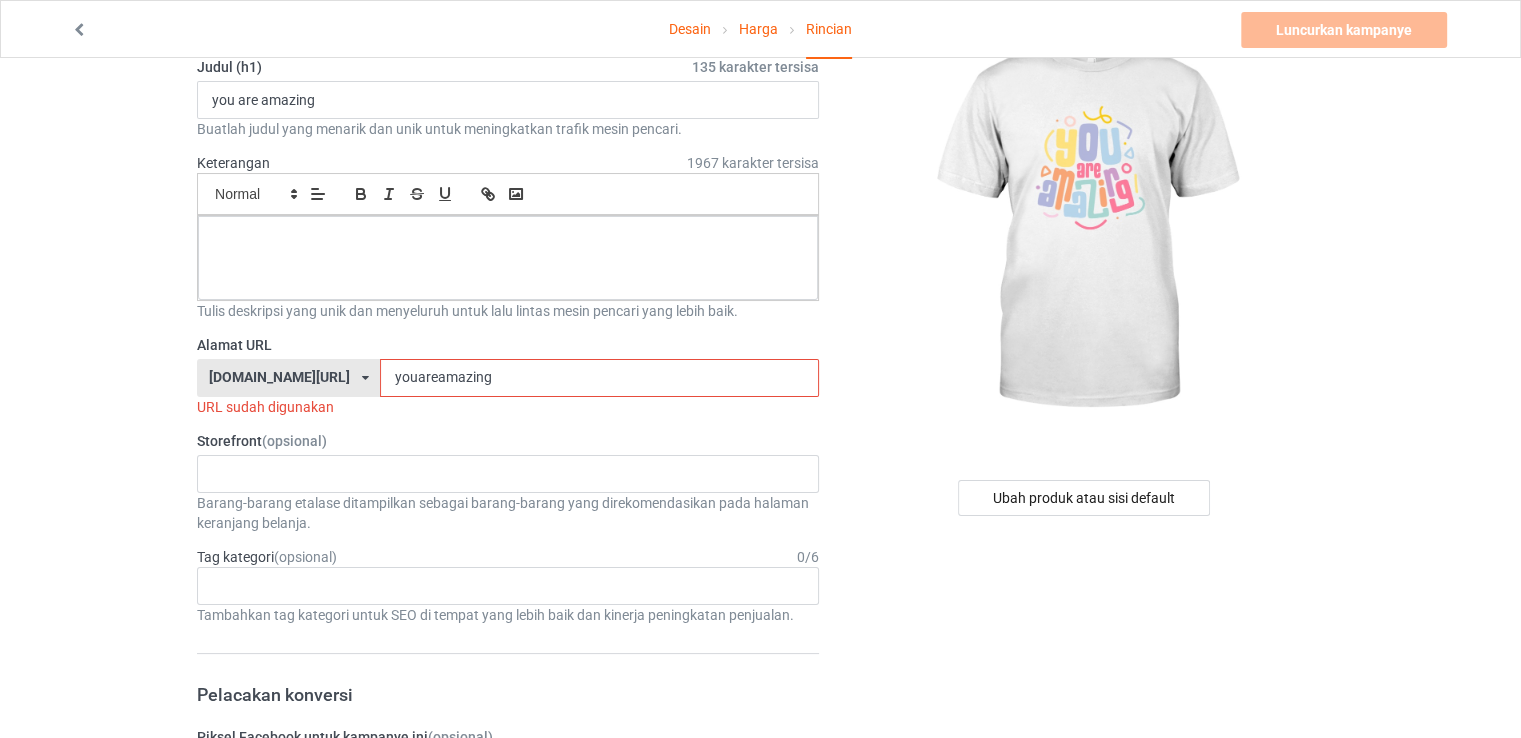 drag, startPoint x: 332, startPoint y: 372, endPoint x: 518, endPoint y: 371, distance: 186.00269 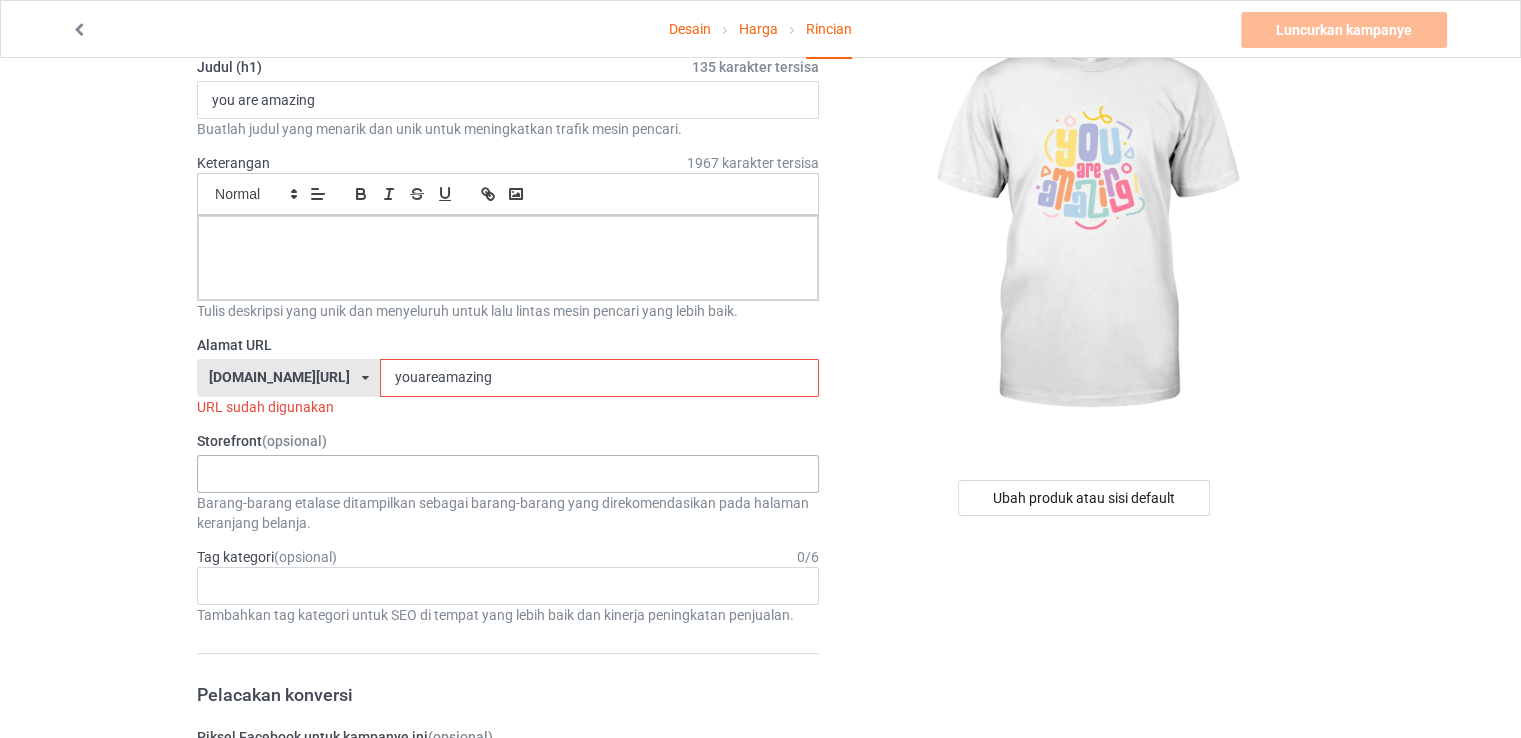 click on "Tidak ada hasil ditemukan" at bounding box center (508, 474) 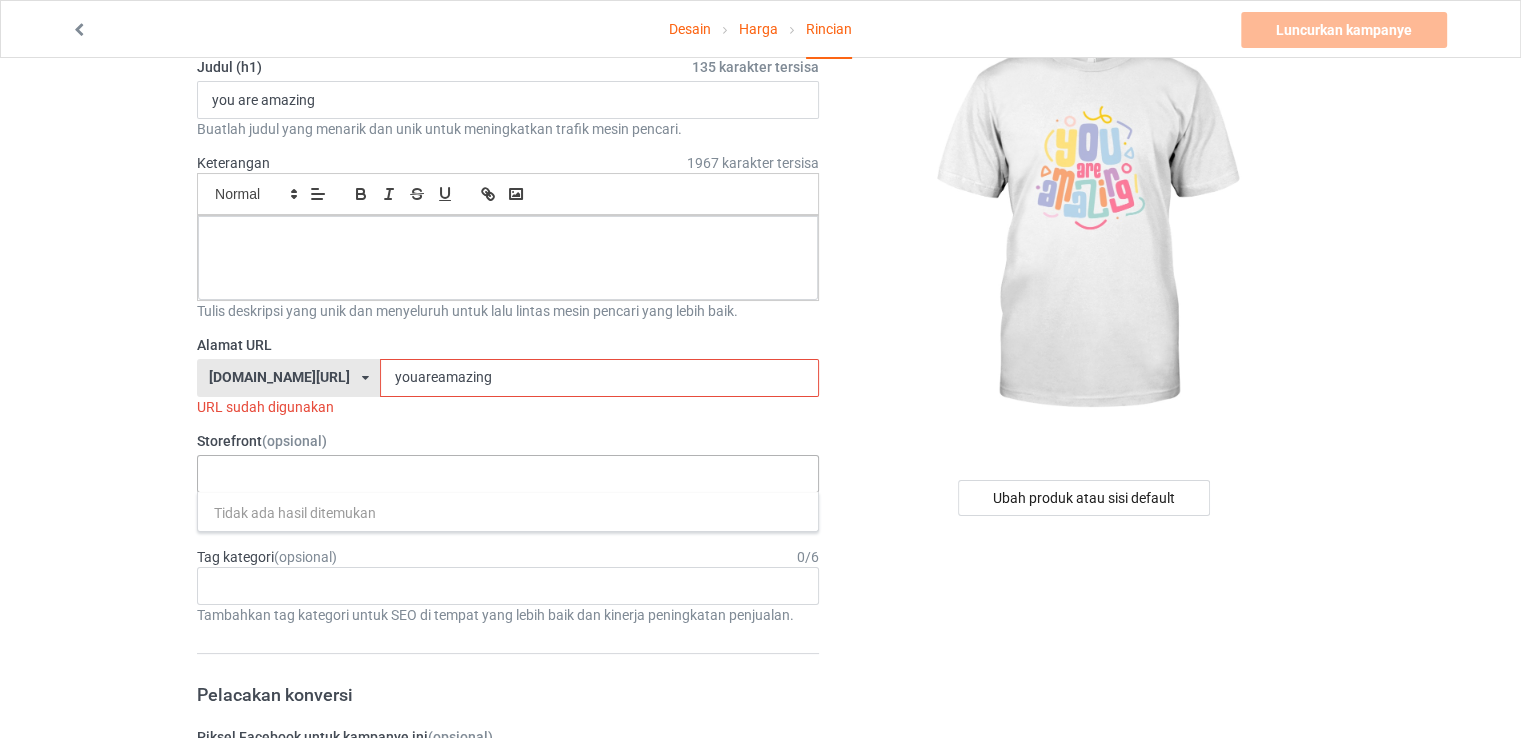 paste on "youareamazing" 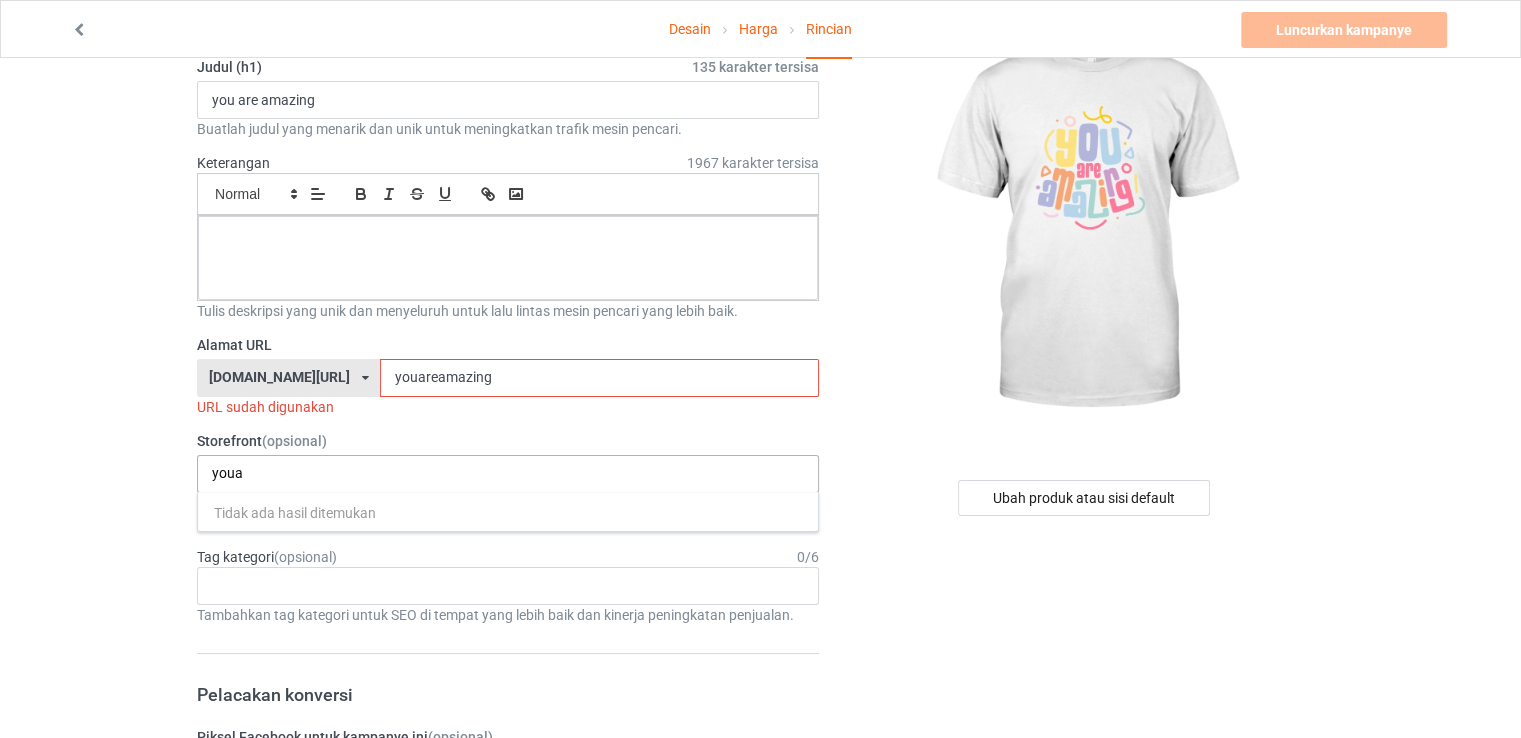 scroll, scrollTop: 0, scrollLeft: 64, axis: horizontal 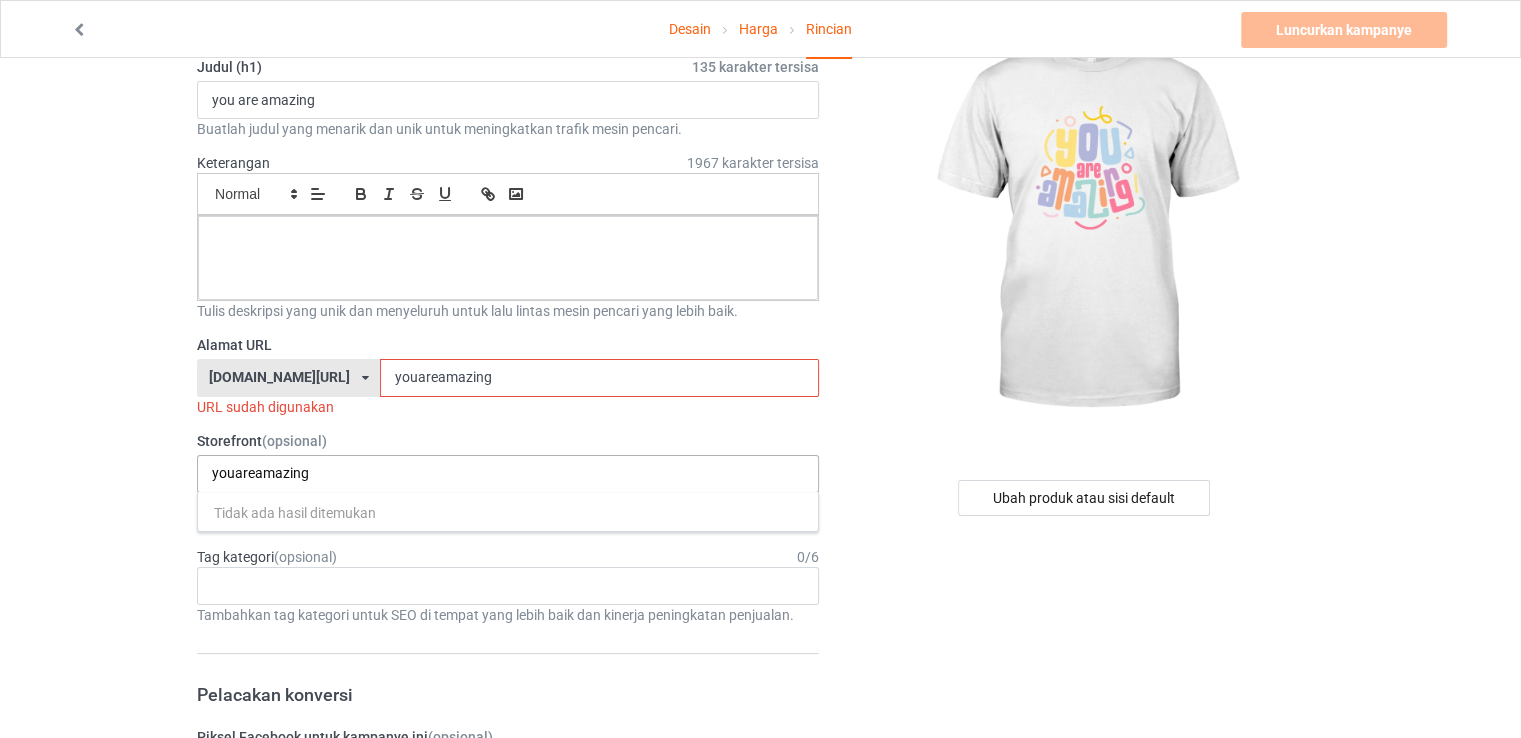 drag, startPoint x: 311, startPoint y: 470, endPoint x: 206, endPoint y: 469, distance: 105.00476 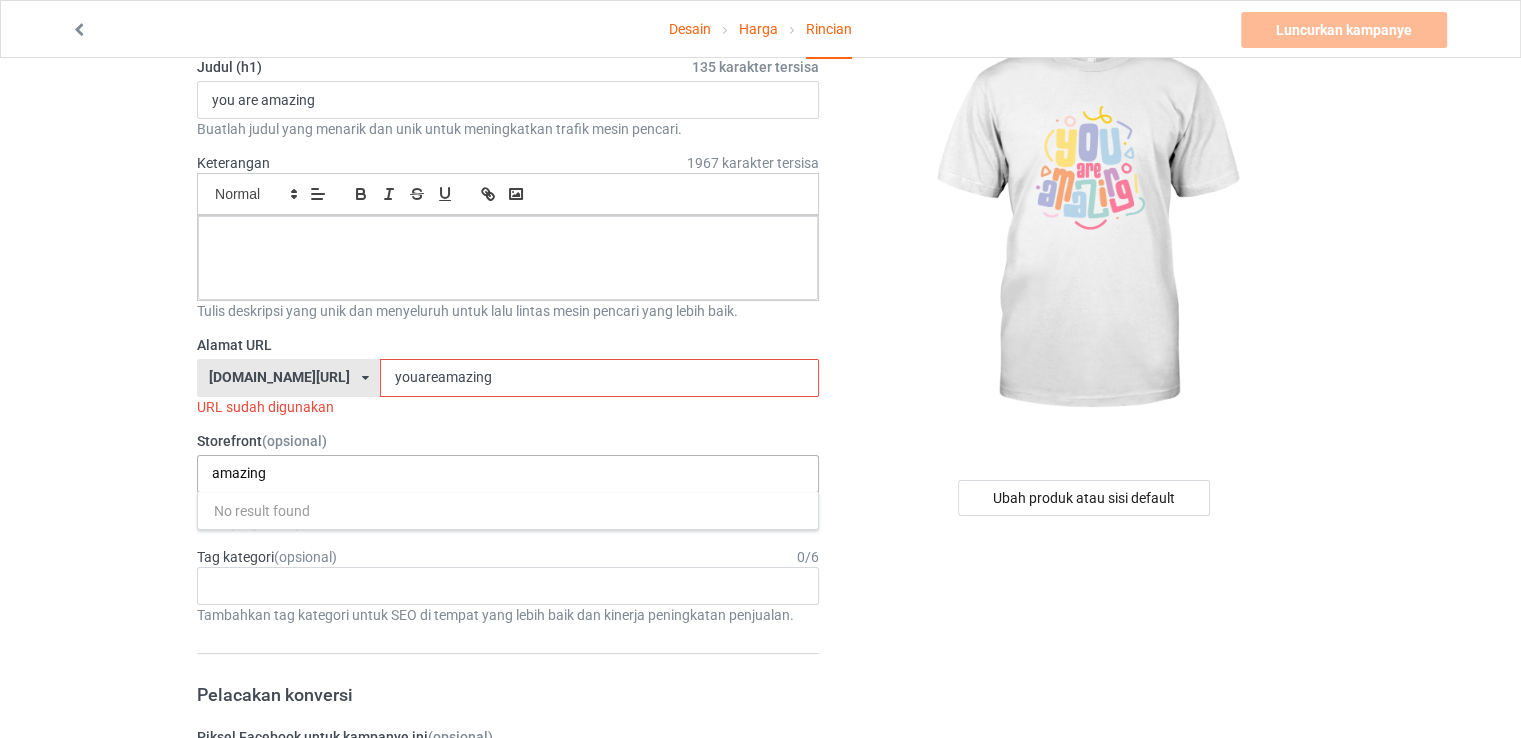 type on "amazing" 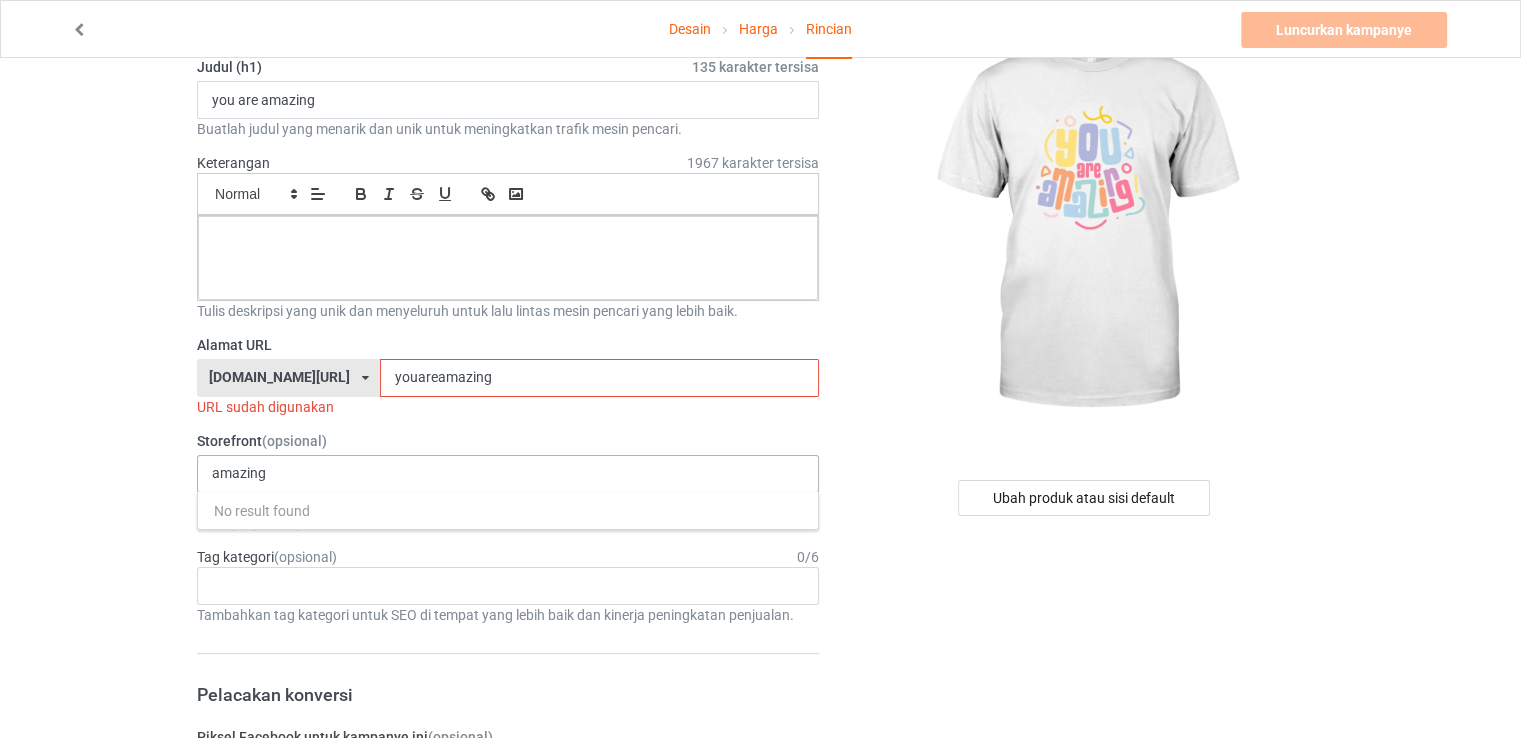click on "amazing No result found" at bounding box center (508, 474) 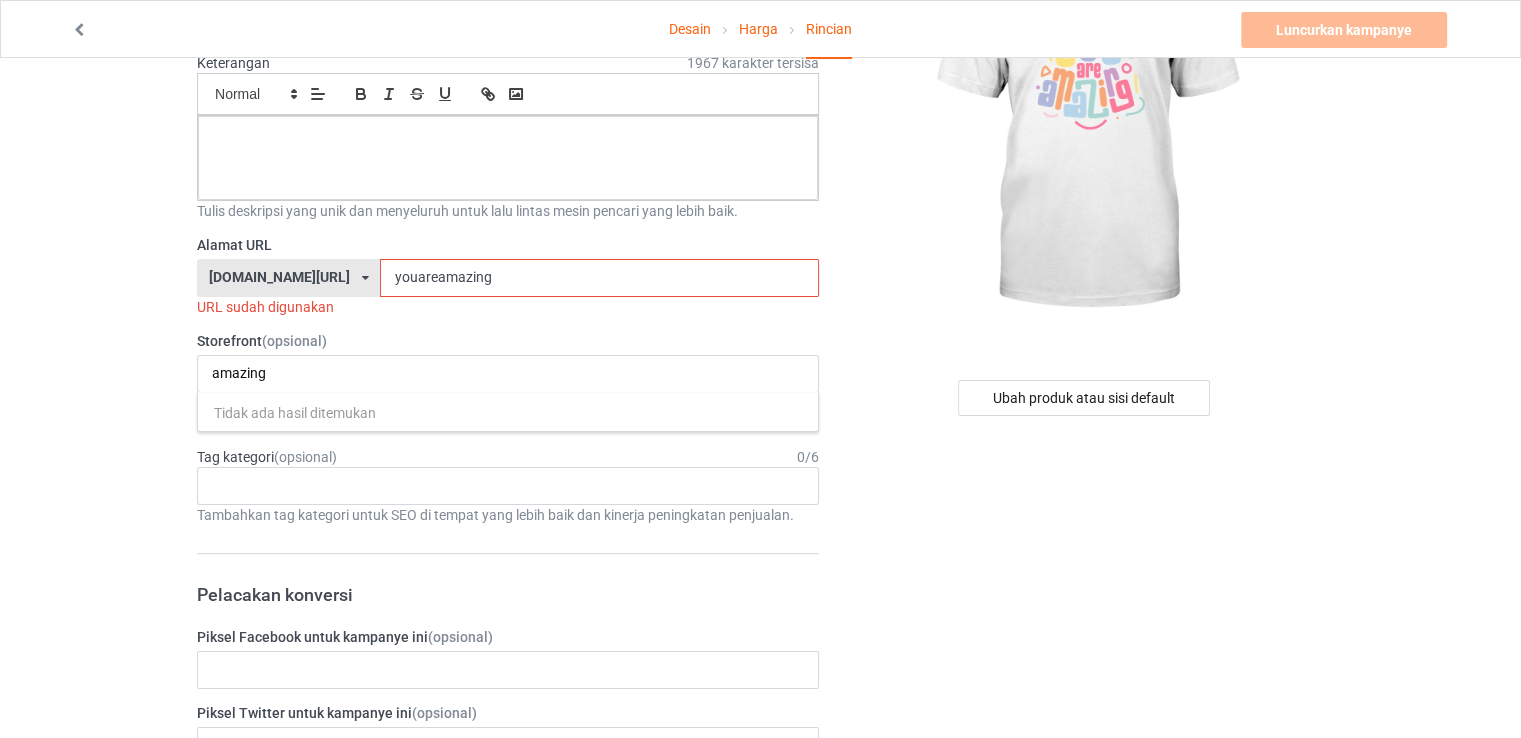 scroll, scrollTop: 0, scrollLeft: 0, axis: both 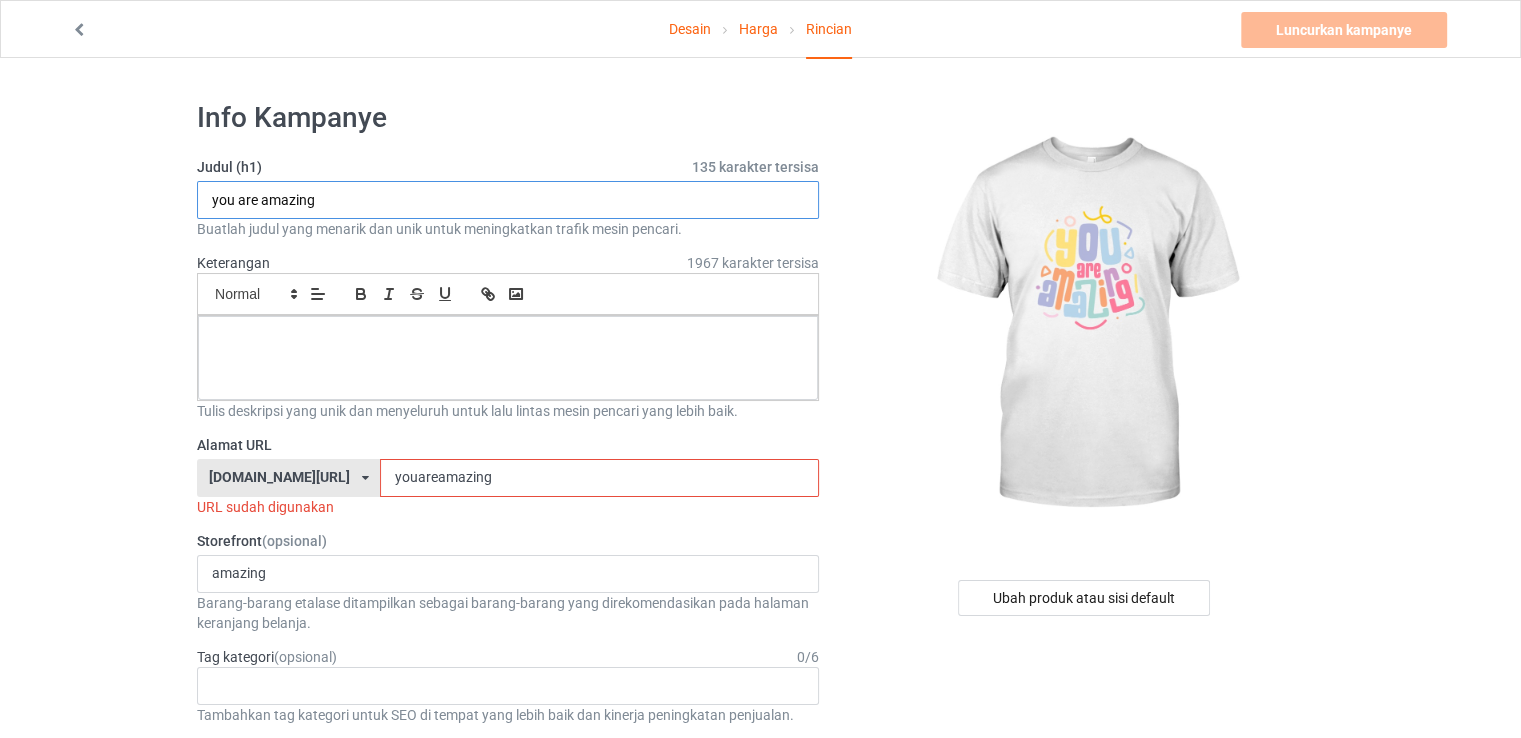 drag, startPoint x: 371, startPoint y: 187, endPoint x: 185, endPoint y: 201, distance: 186.52614 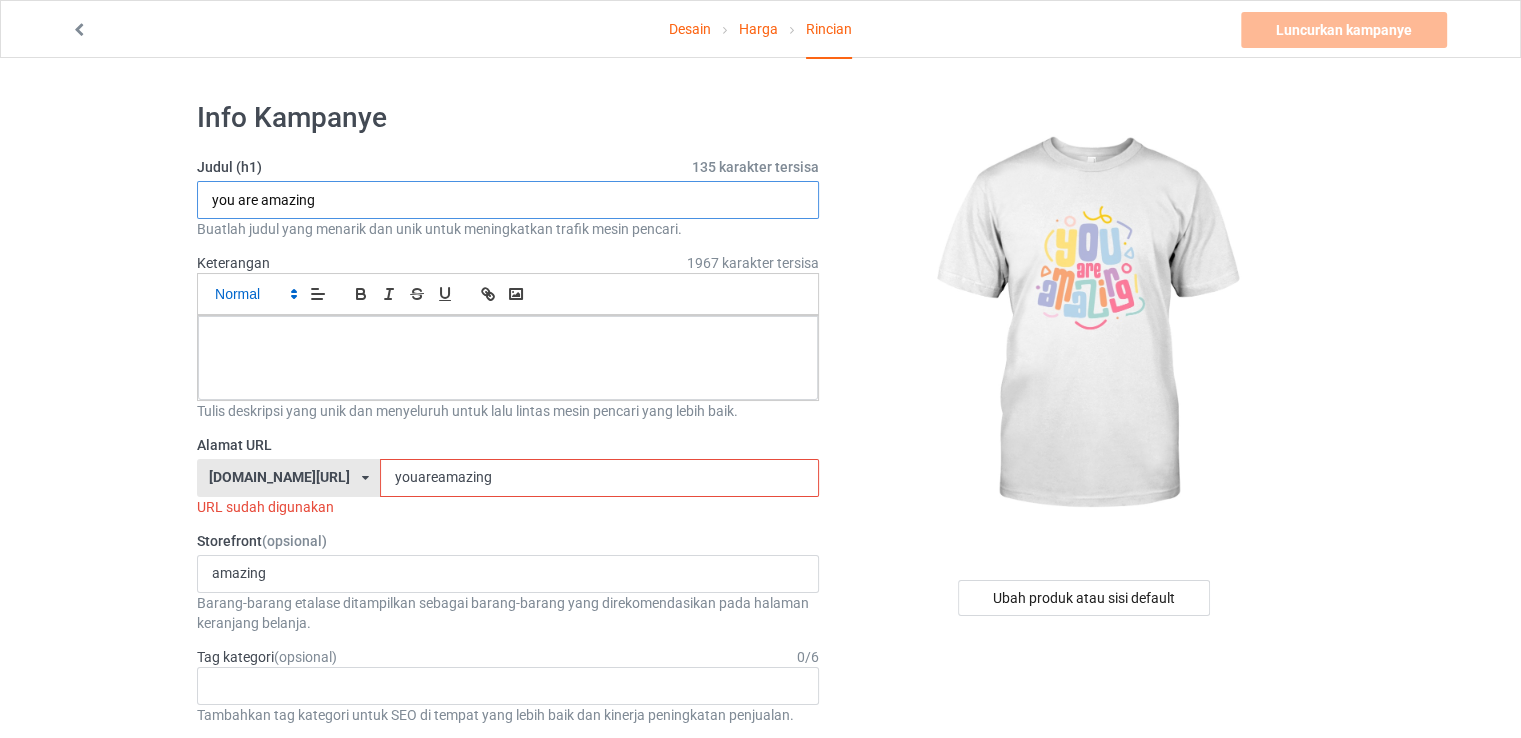 paste on "Your achievements are extraordinary" 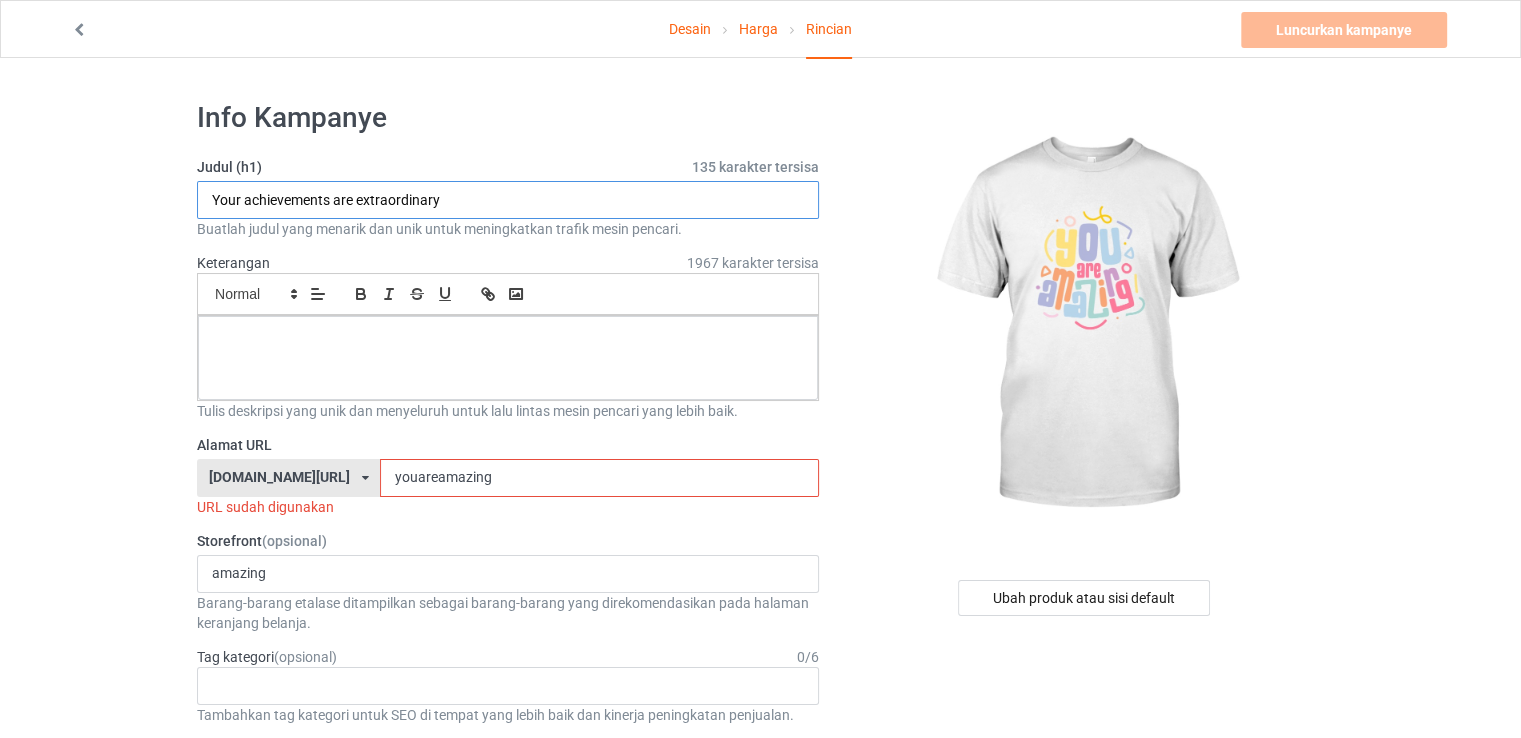 type on "Your achievements are extraordinary" 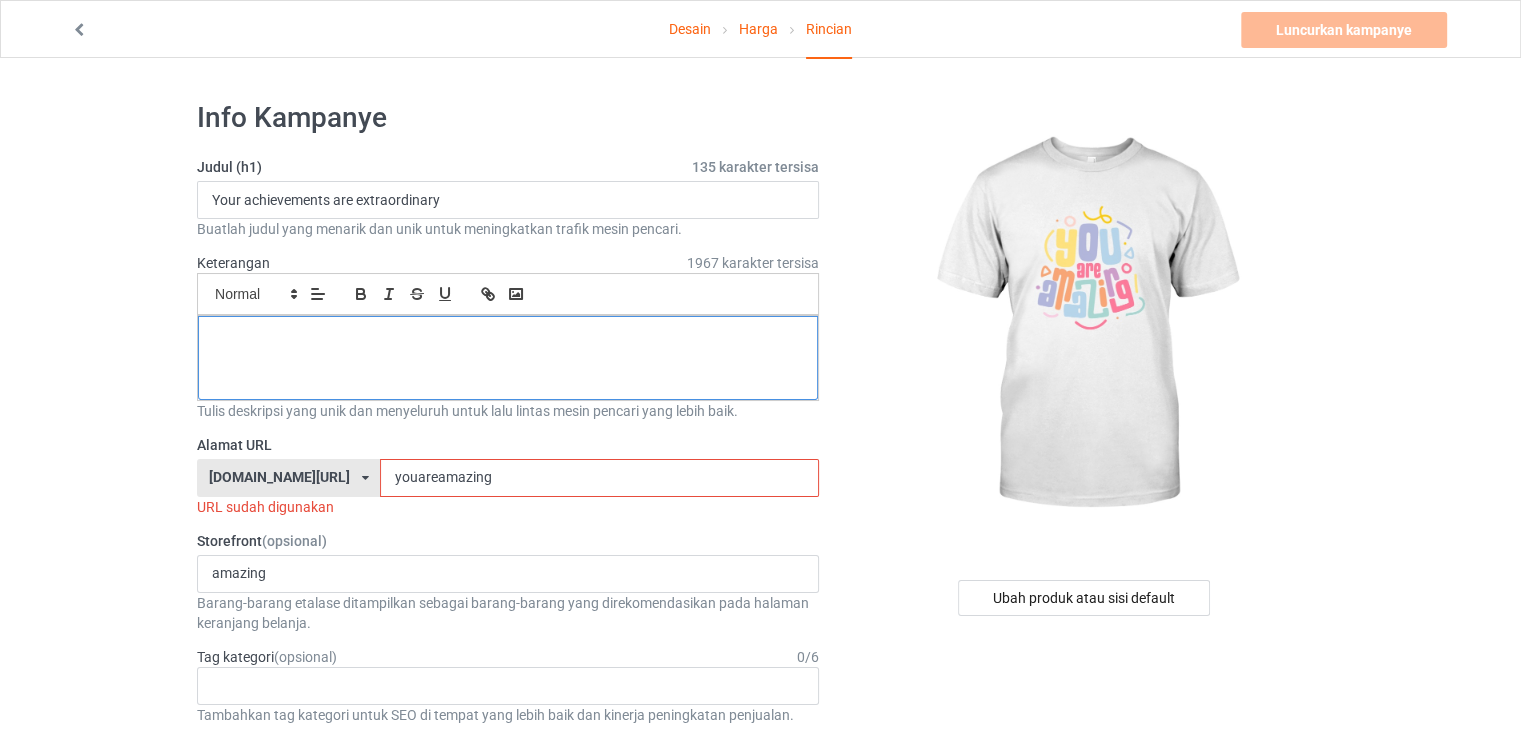 click at bounding box center (508, 338) 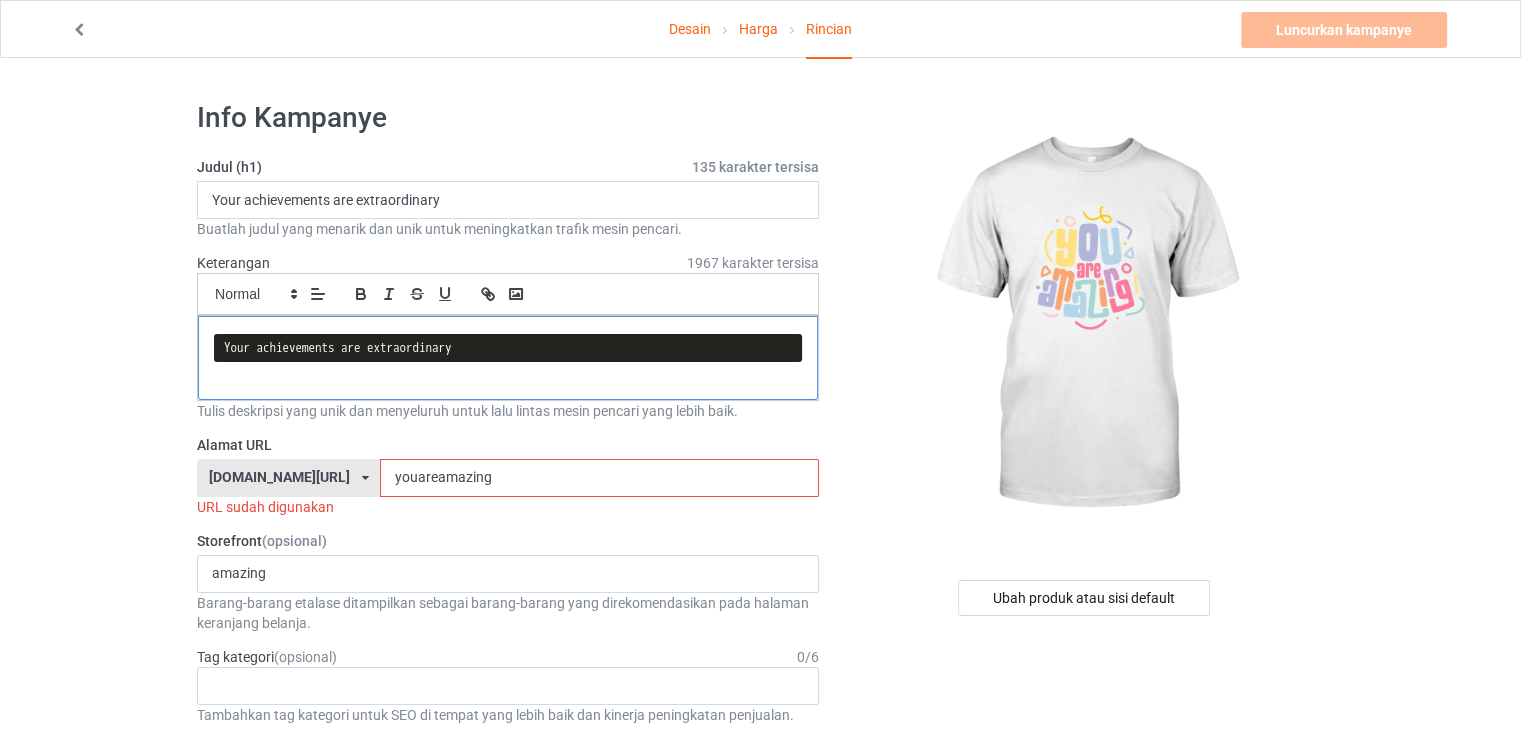 scroll, scrollTop: 0, scrollLeft: 0, axis: both 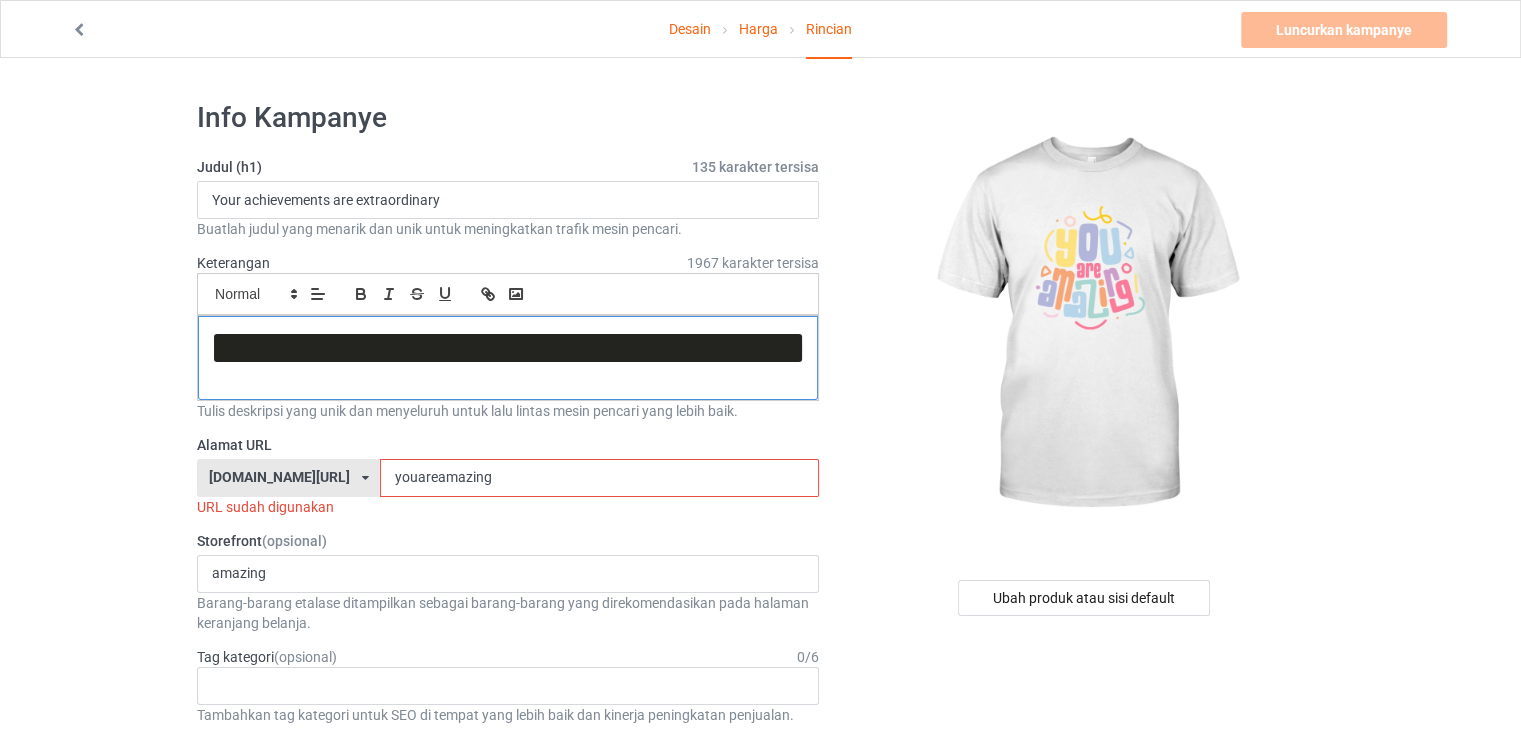 click at bounding box center [508, 376] 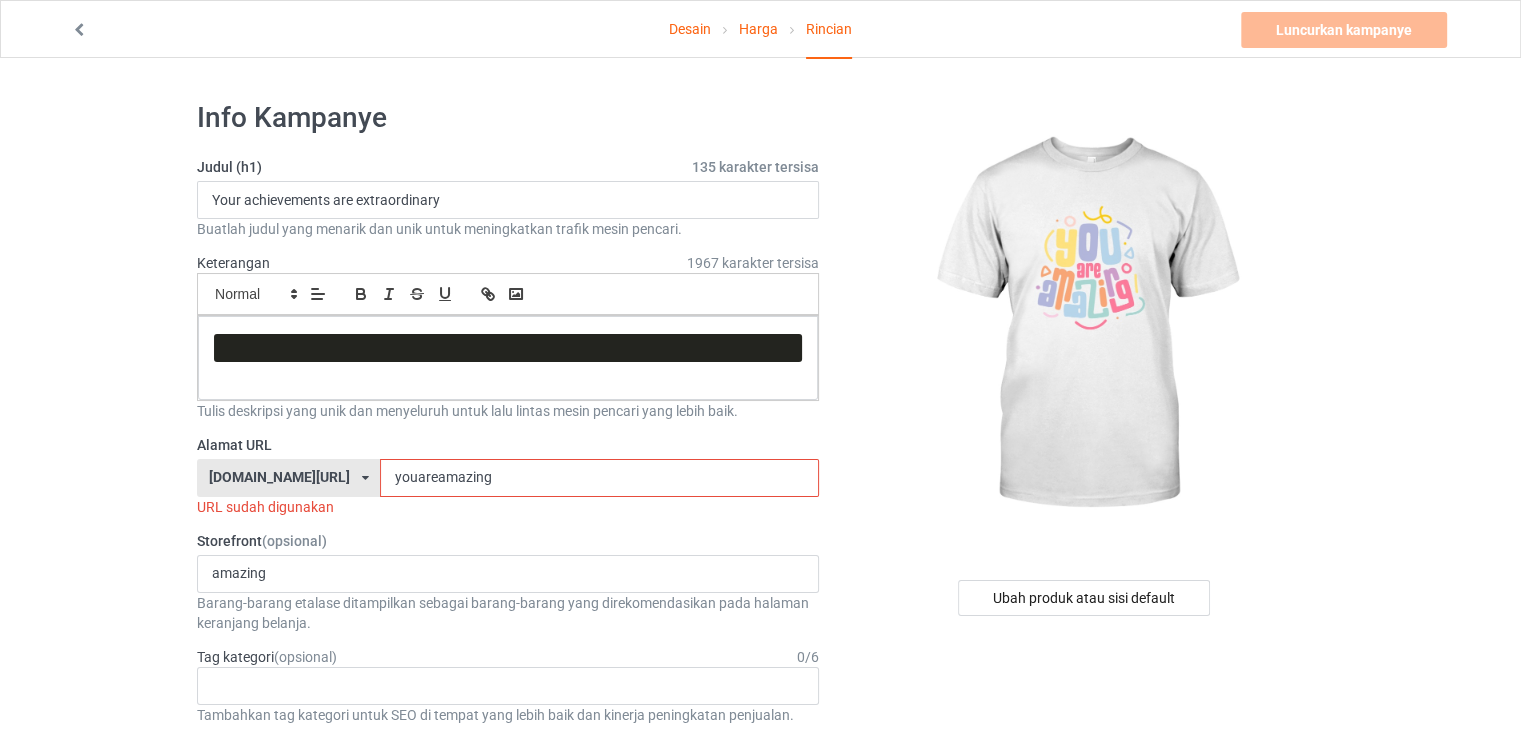 click on "youareamazing" at bounding box center (599, 478) 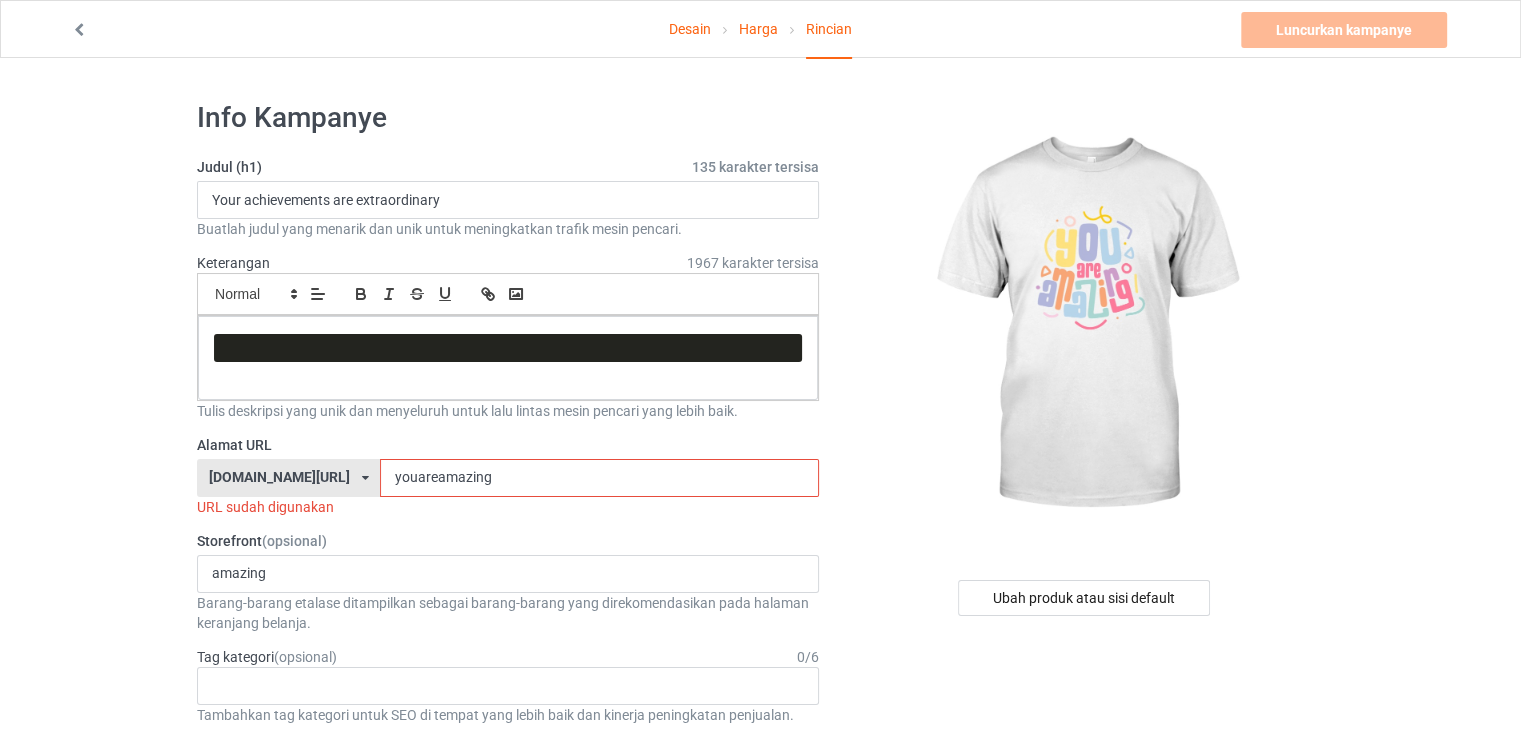 drag, startPoint x: 445, startPoint y: 478, endPoint x: 313, endPoint y: 486, distance: 132.2422 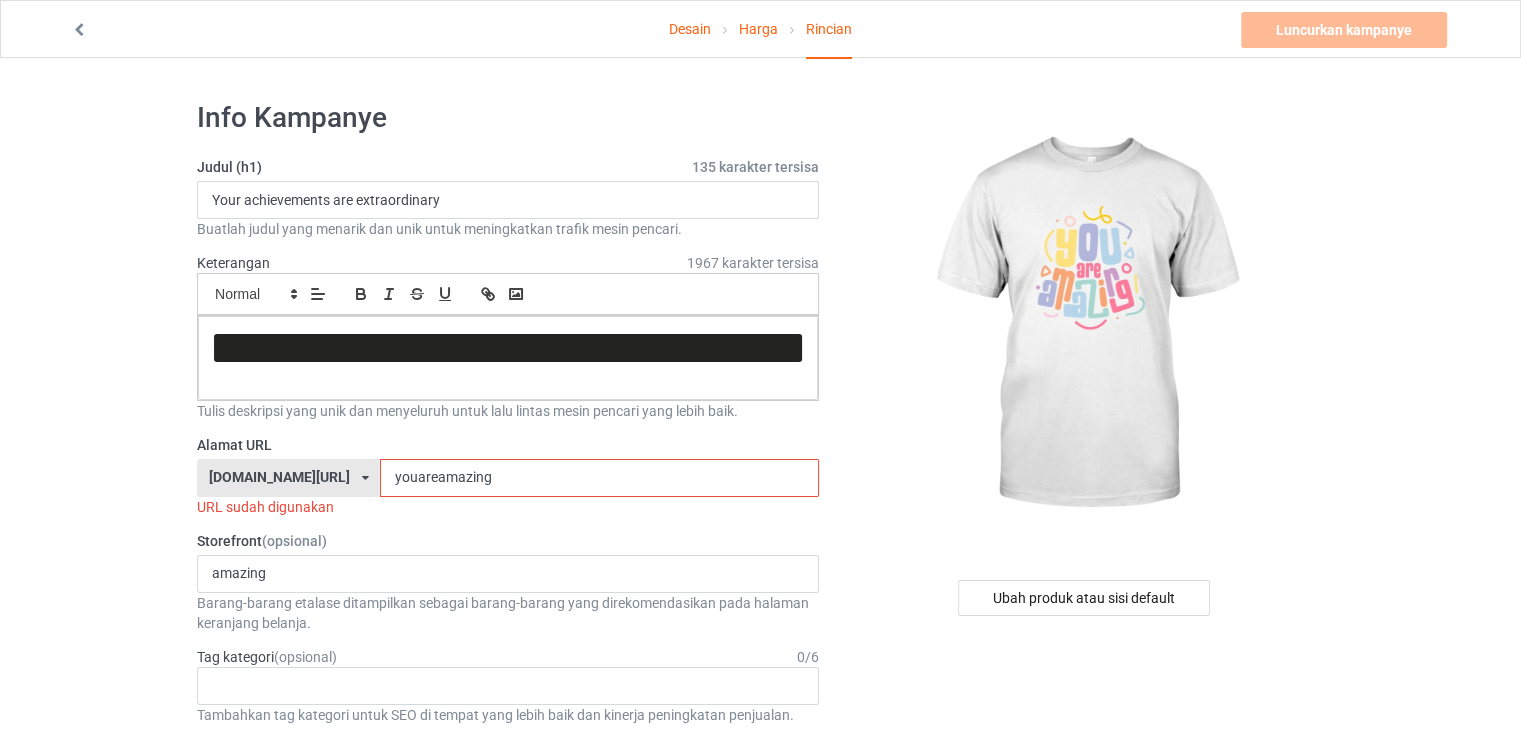 click on "Storefront  (opsional)" at bounding box center [508, 541] 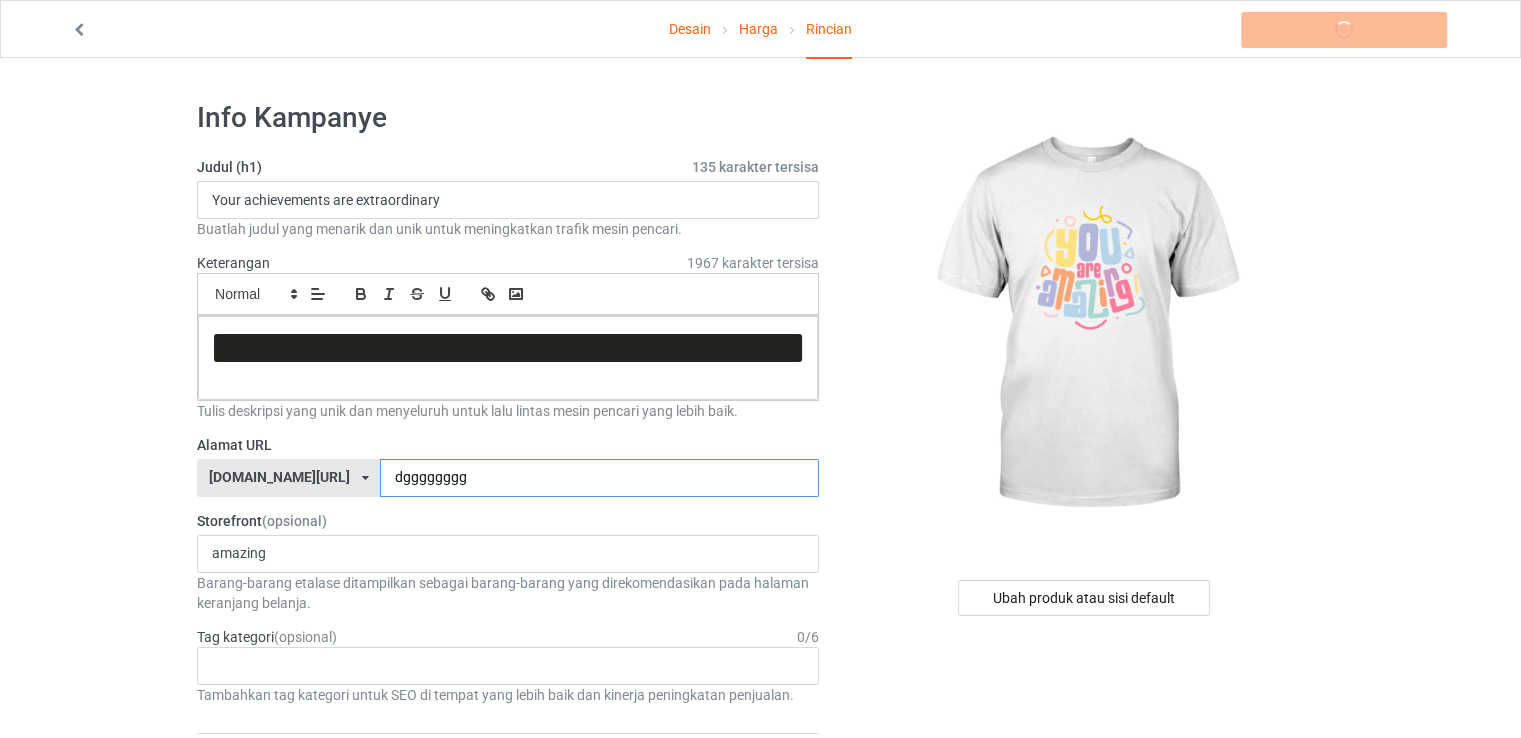 click on "dgggggggg" at bounding box center (599, 478) 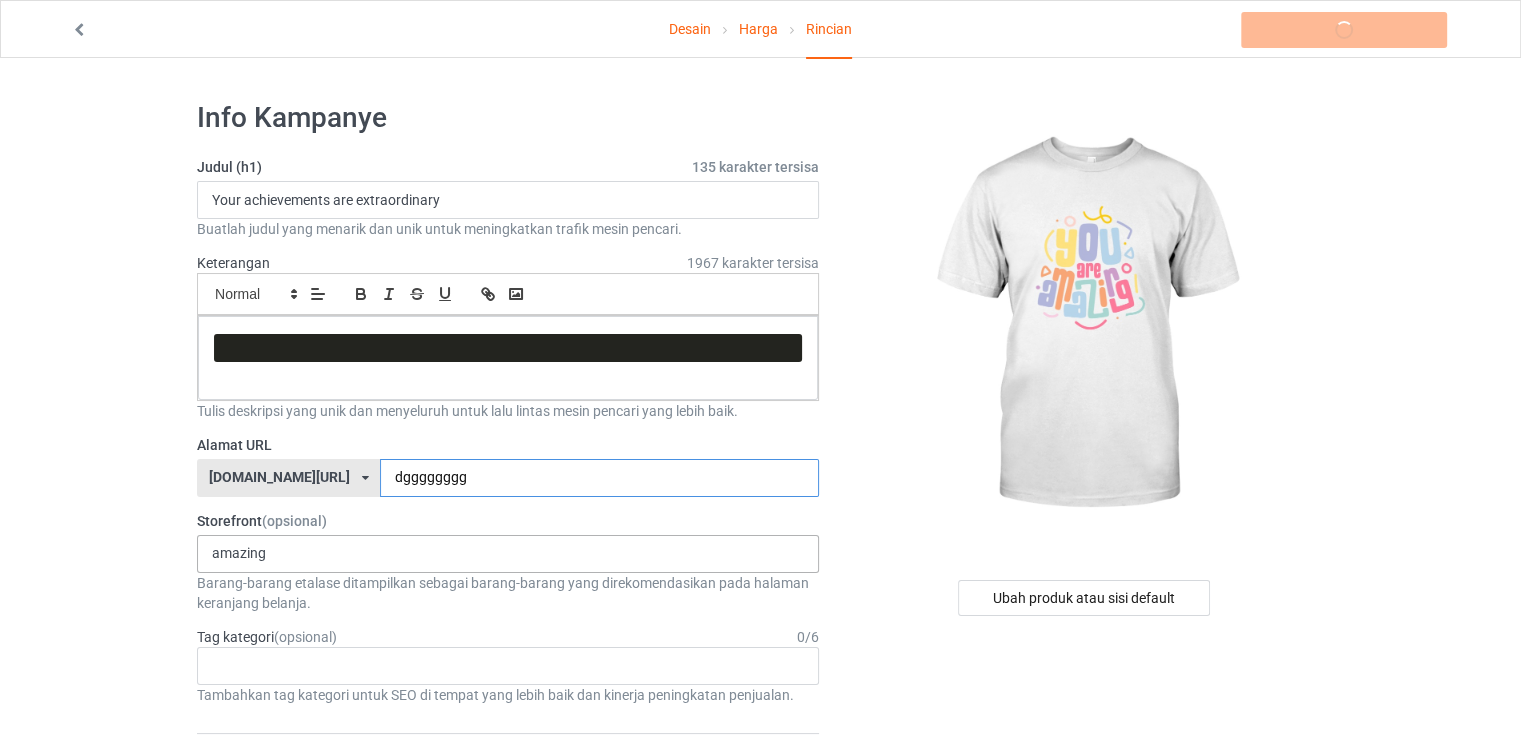 type on "dgggggggg" 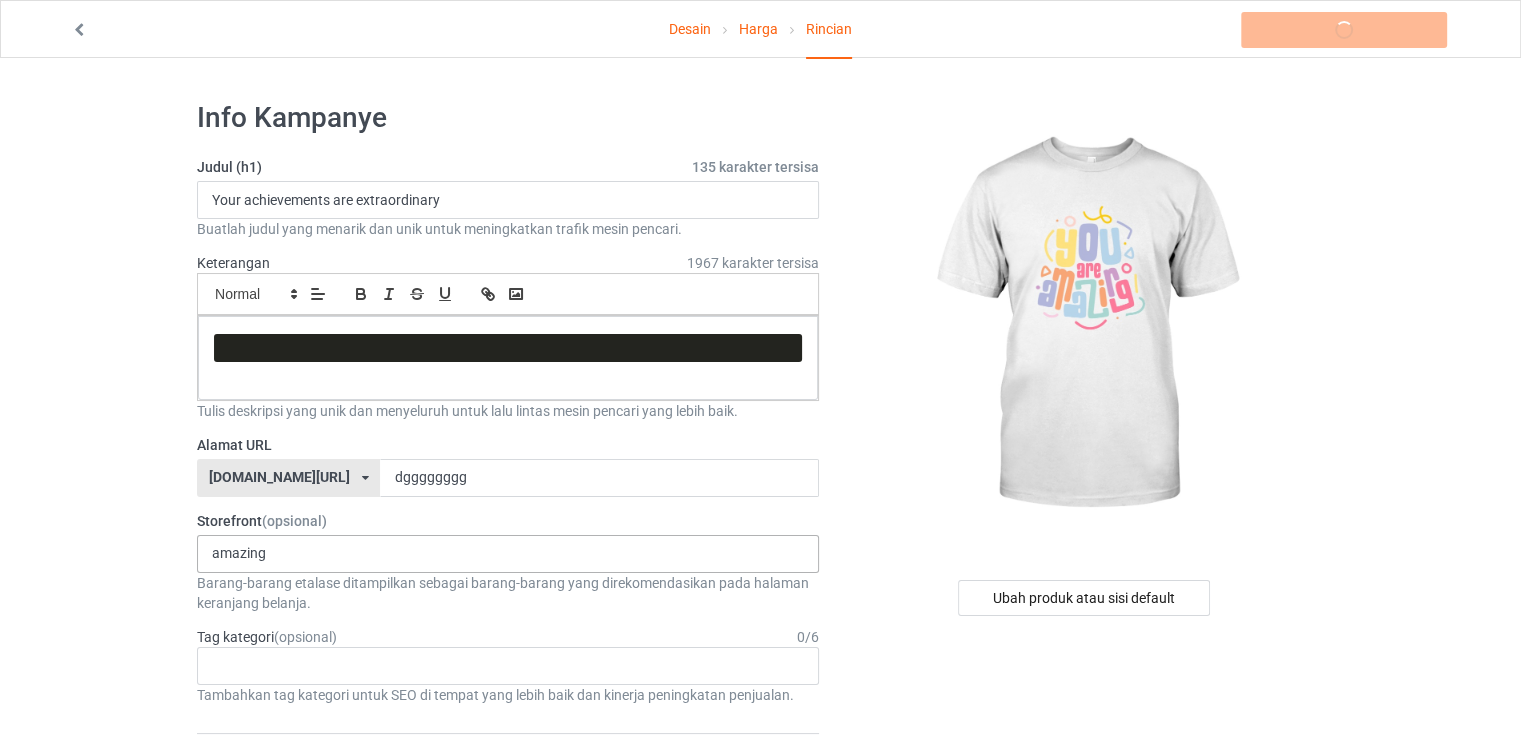 click on "amazing Tidak ada hasil ditemukan" at bounding box center (508, 554) 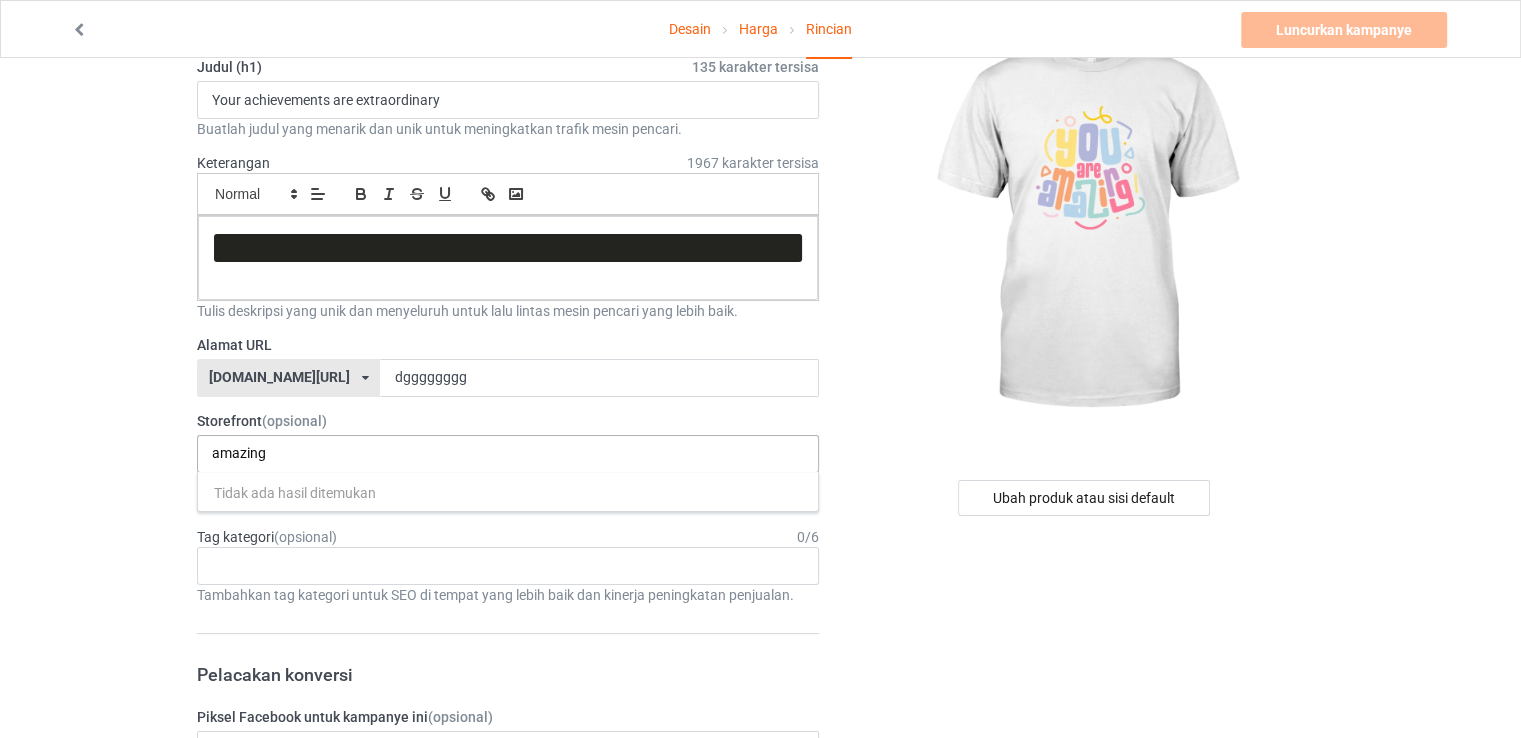 scroll, scrollTop: 200, scrollLeft: 0, axis: vertical 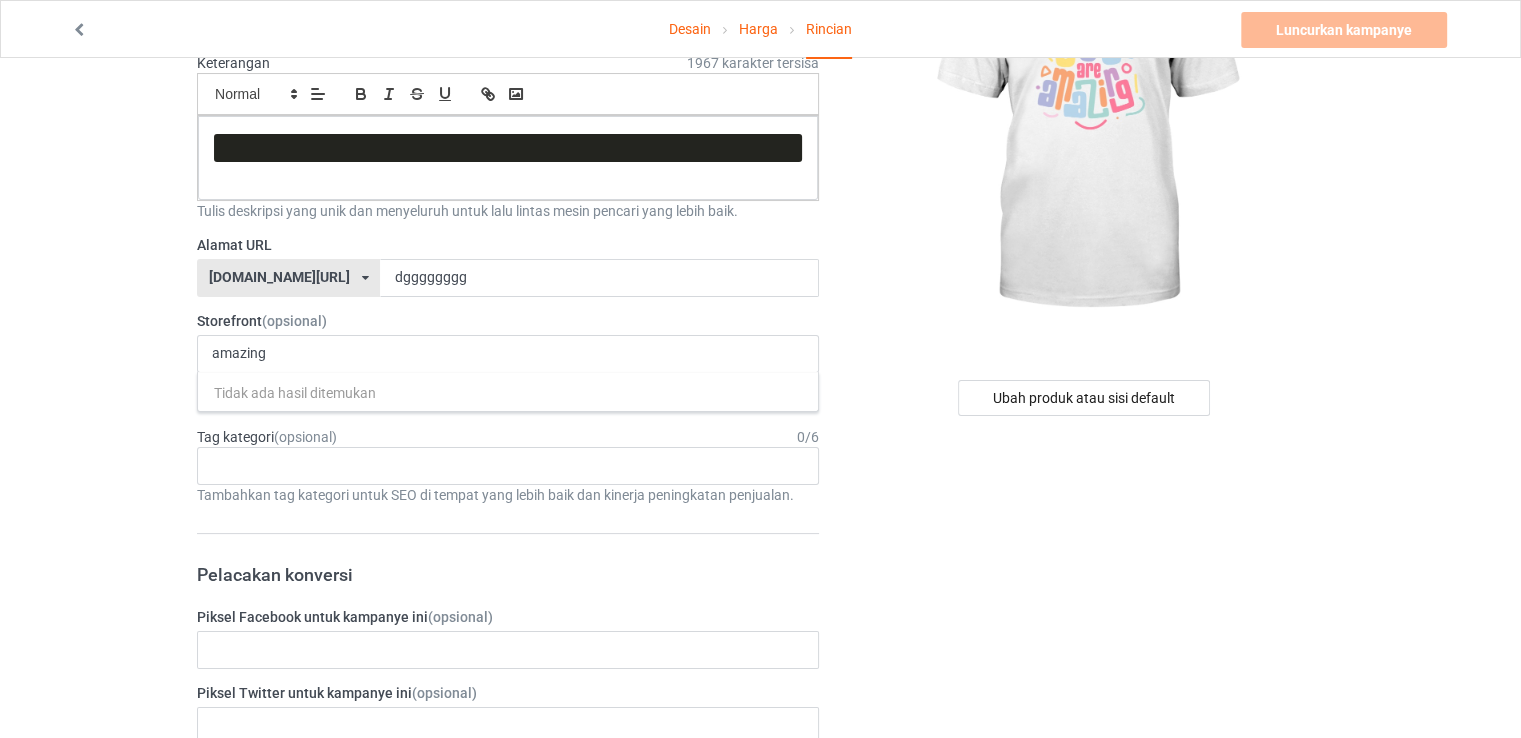 drag, startPoint x: 184, startPoint y: 350, endPoint x: 166, endPoint y: 353, distance: 18.248287 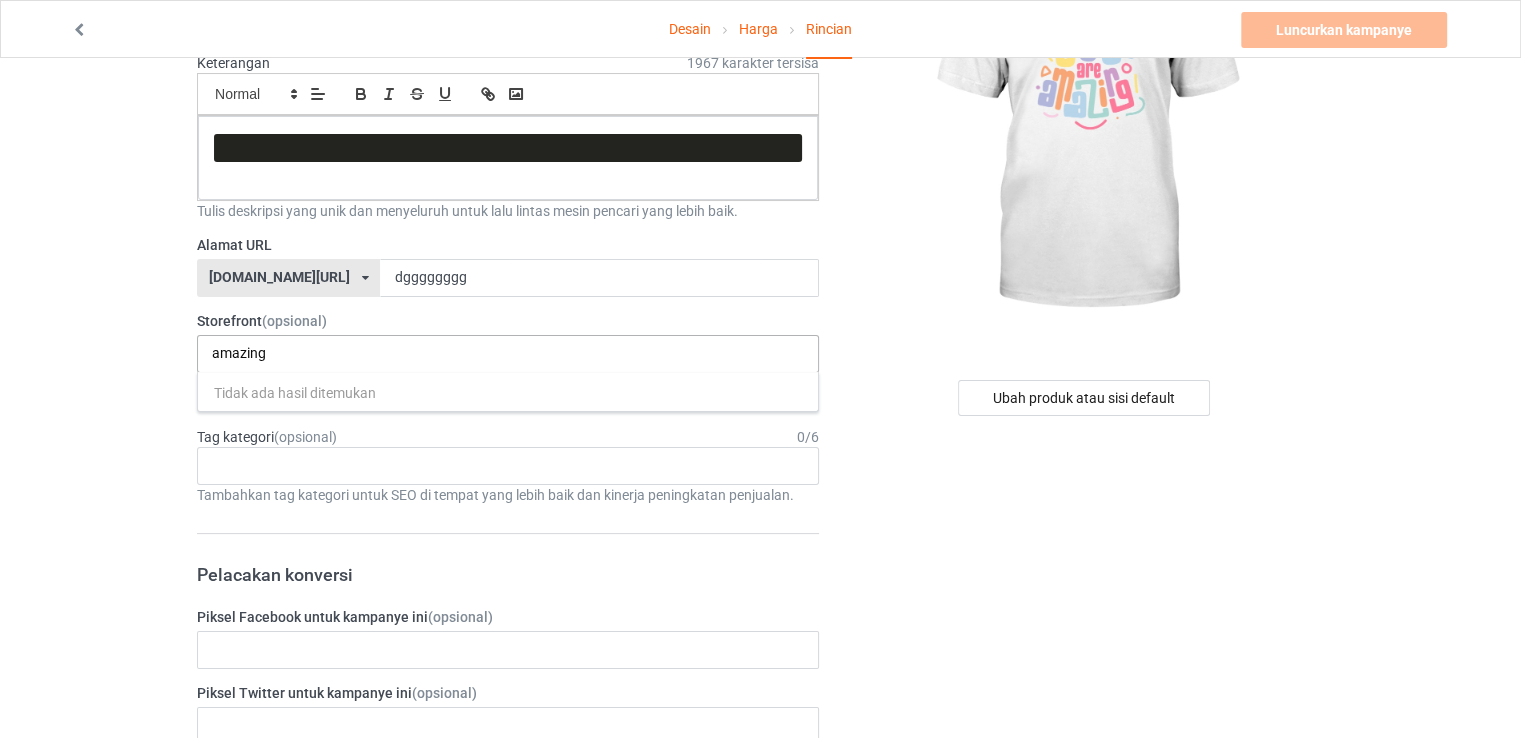 click on "amazing" at bounding box center (248, 353) 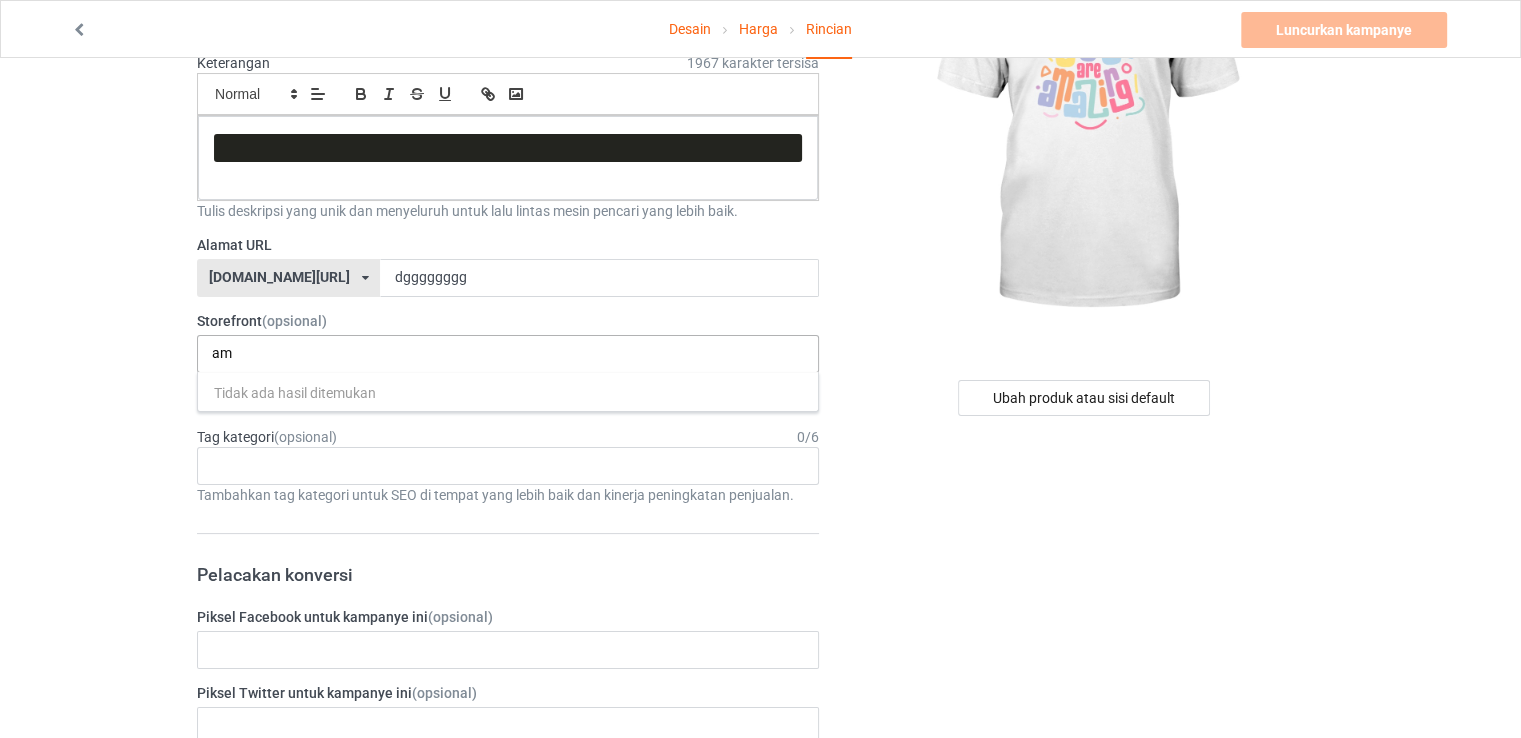 type on "a" 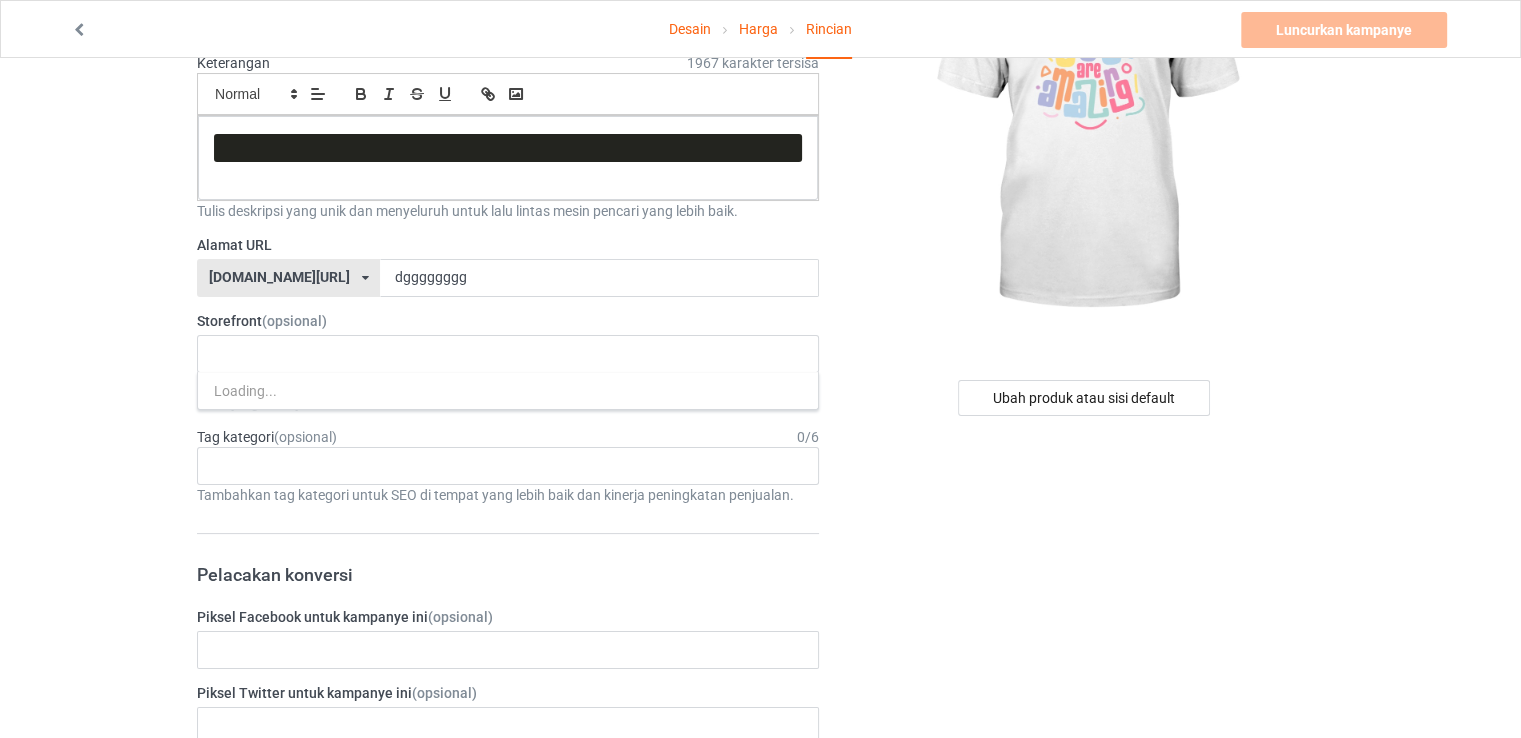 type 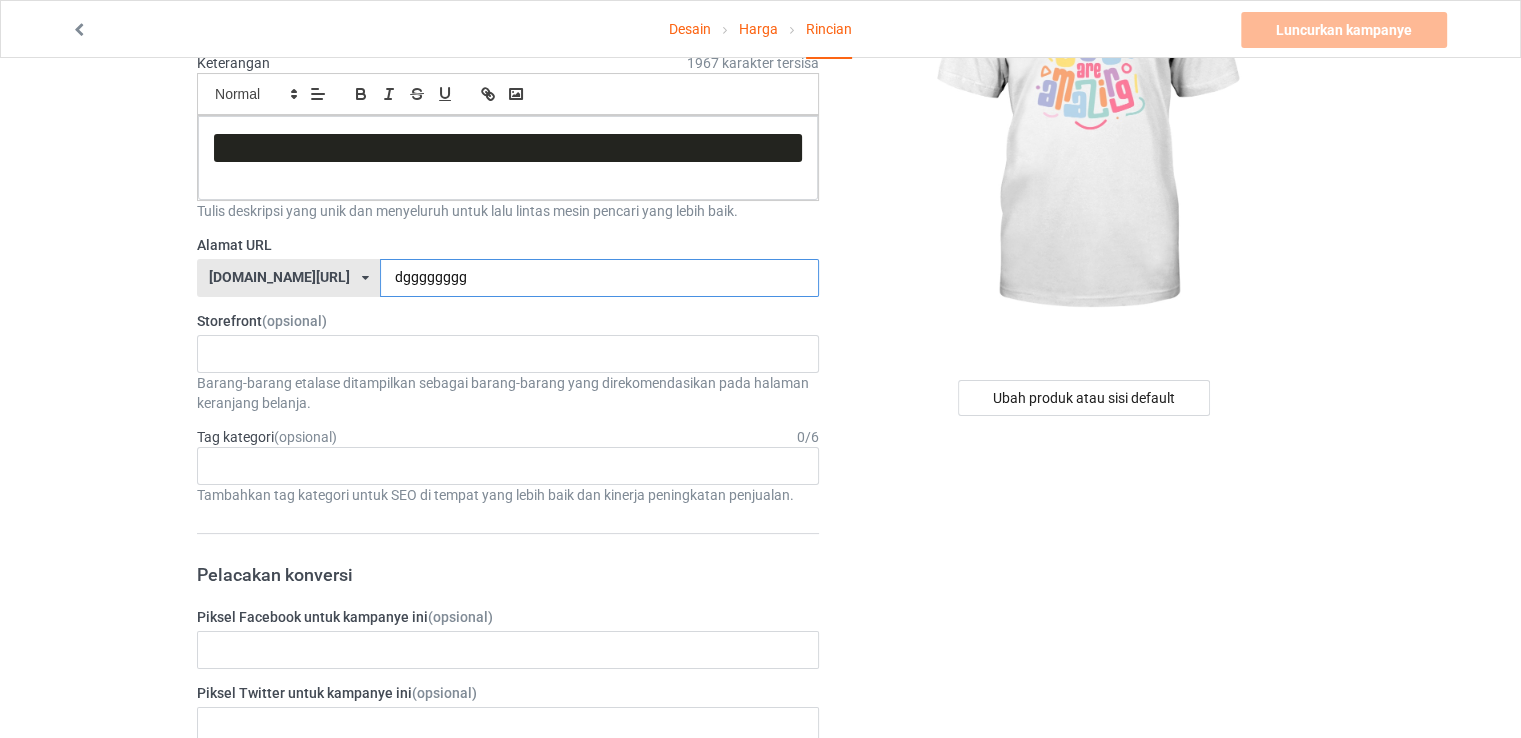 drag, startPoint x: 420, startPoint y: 276, endPoint x: 305, endPoint y: 285, distance: 115.35164 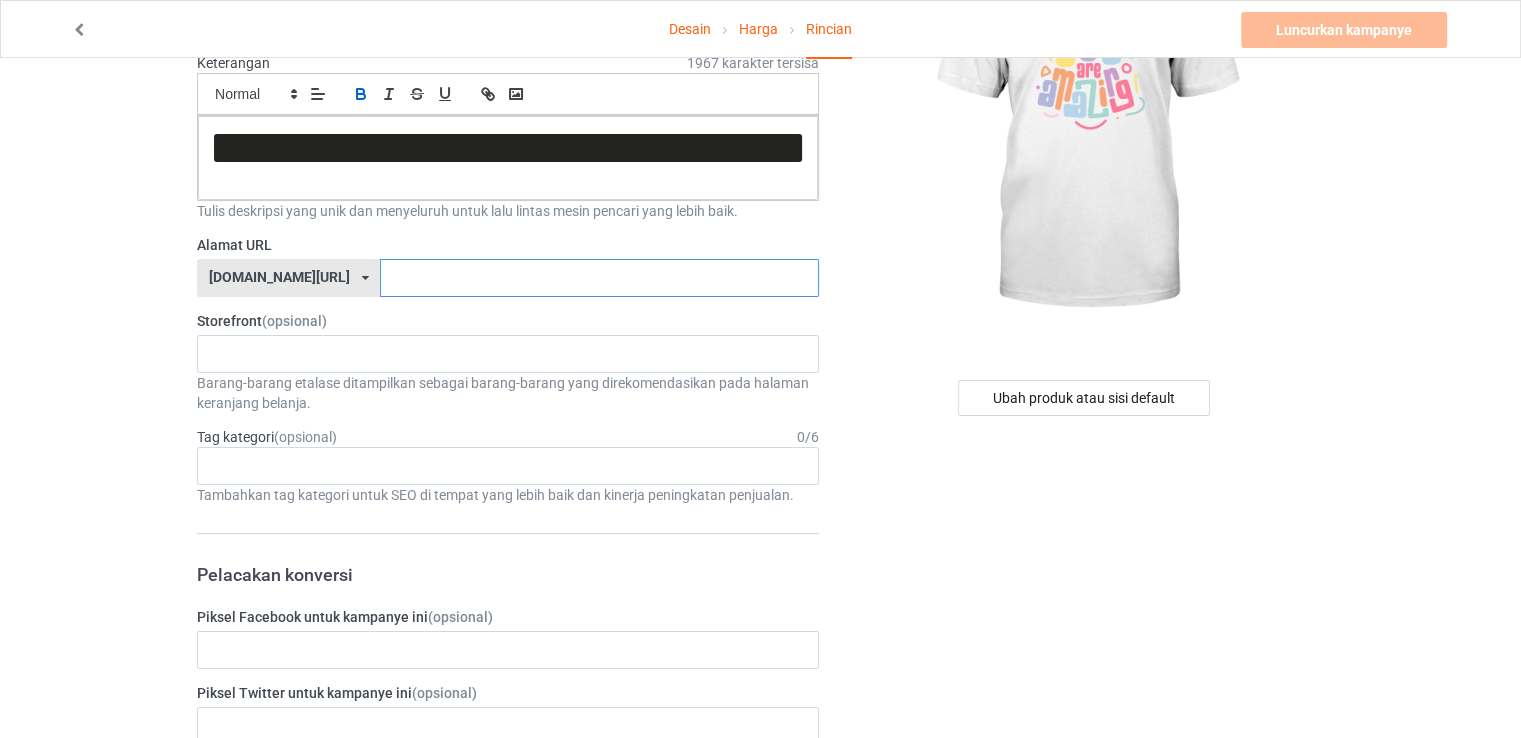 scroll, scrollTop: 0, scrollLeft: 0, axis: both 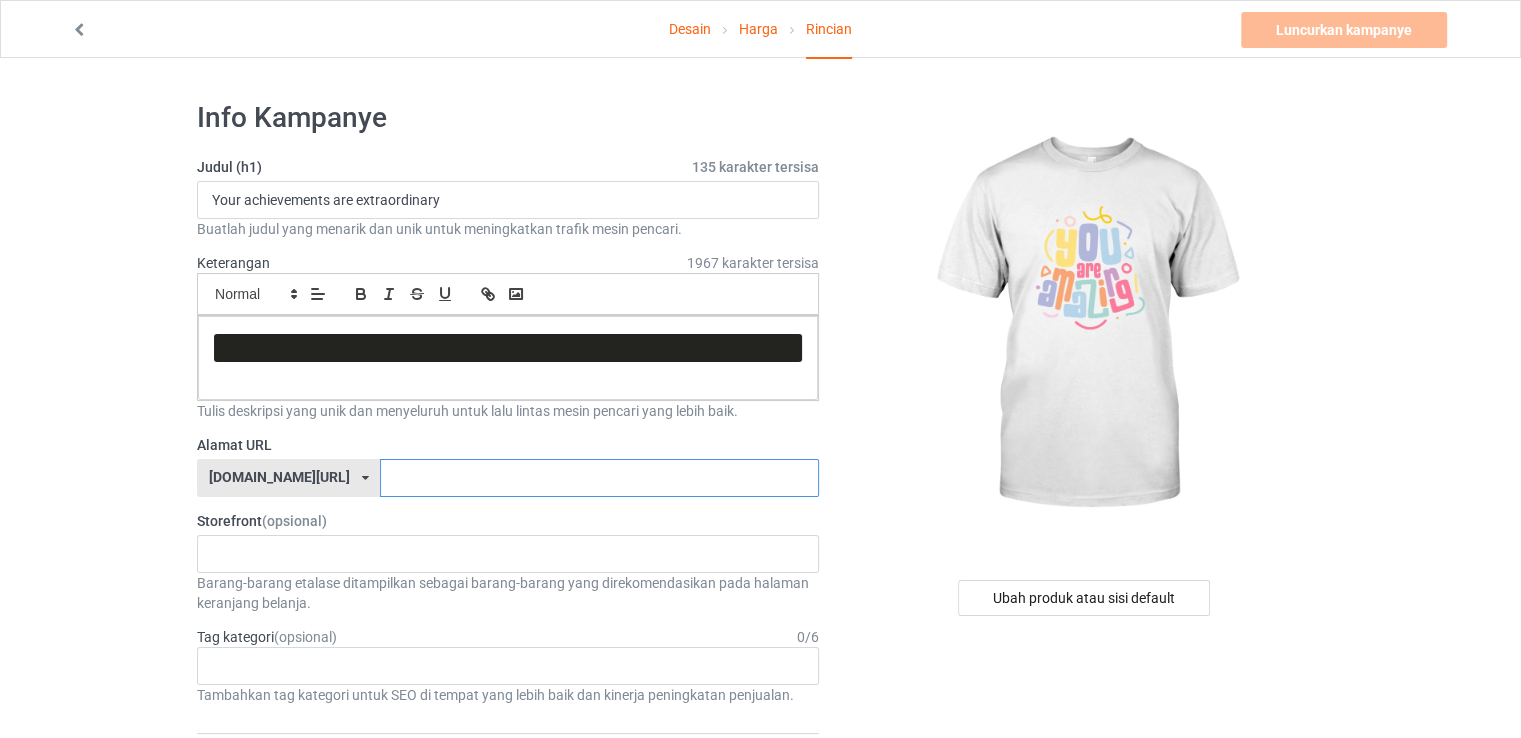 type 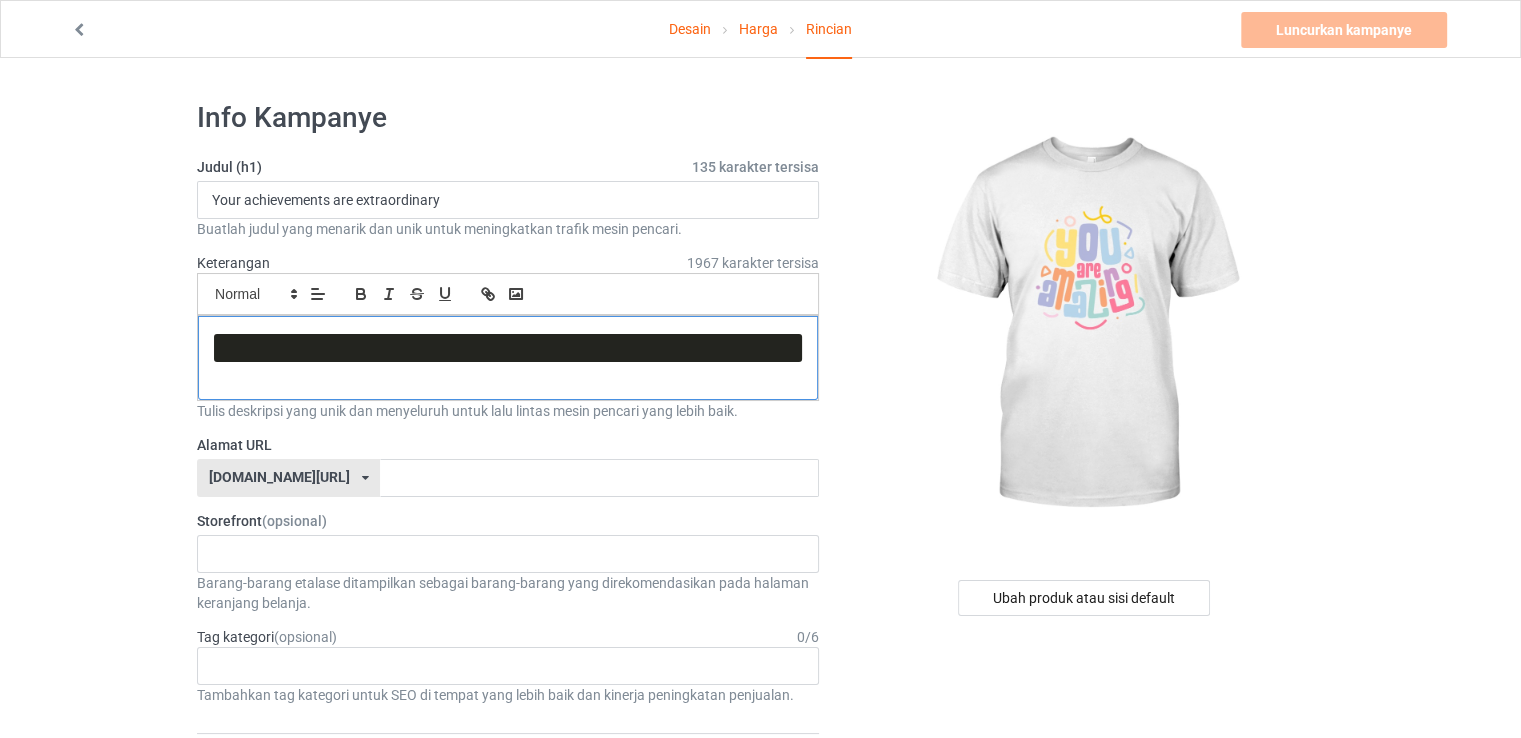 click at bounding box center [508, 348] 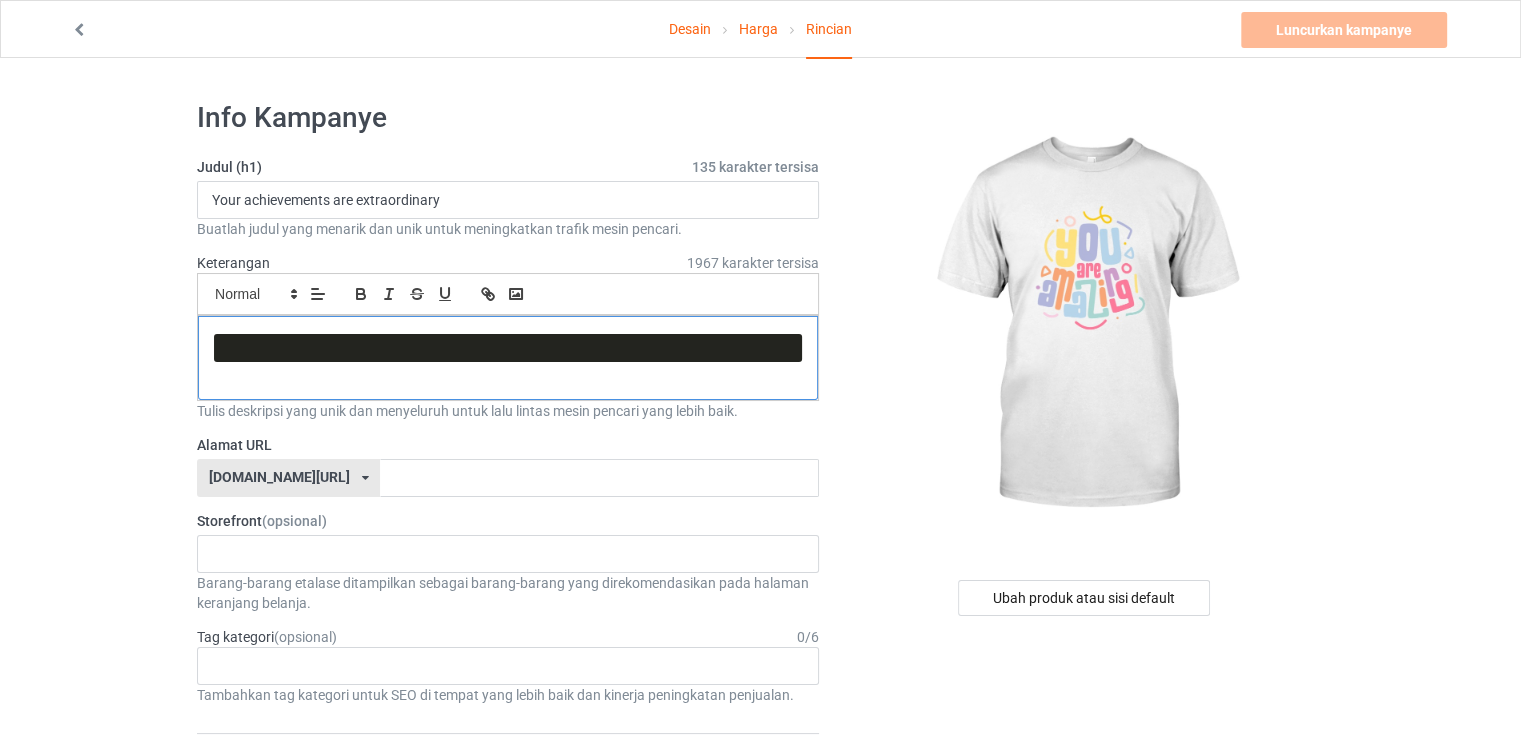 click at bounding box center [508, 348] 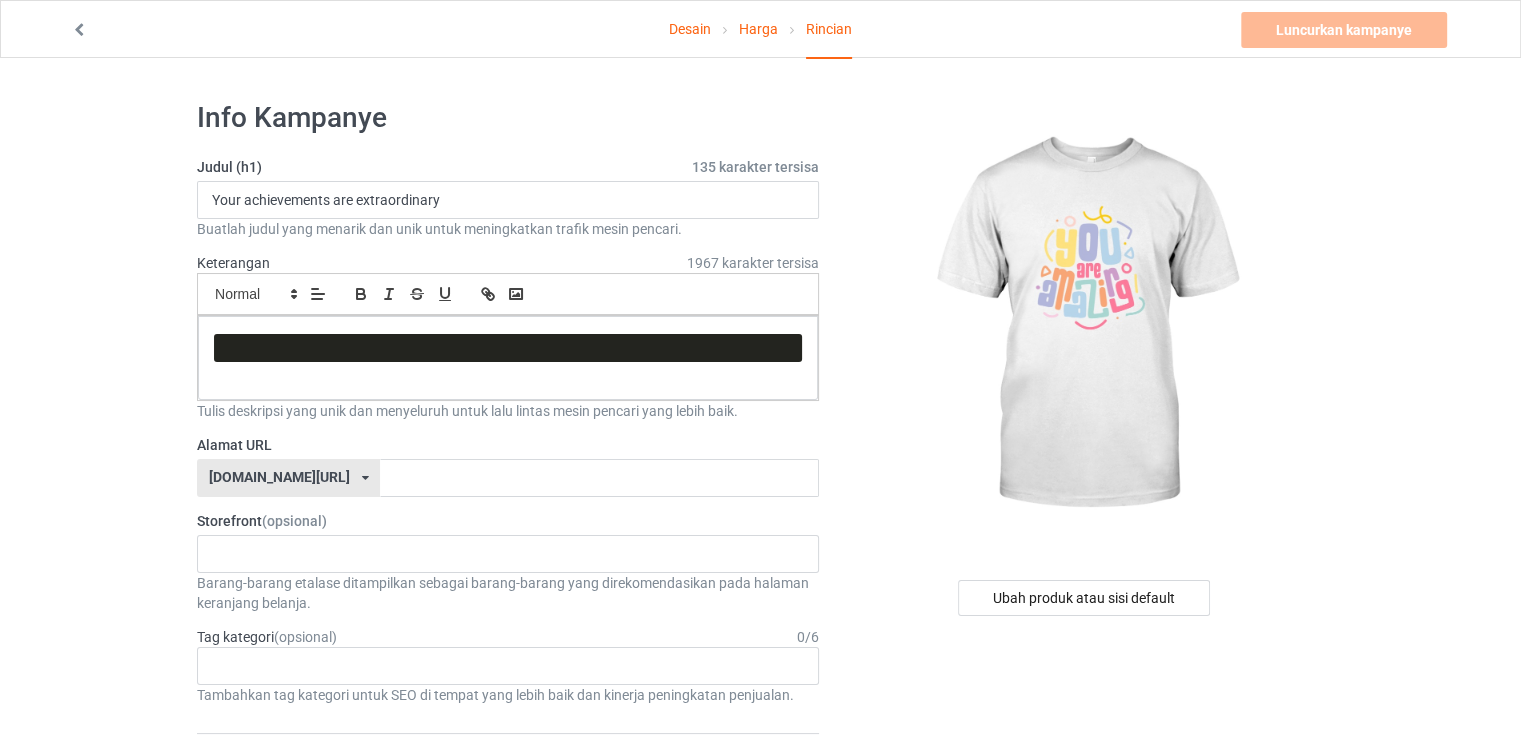 click on "Rincian" at bounding box center (829, 30) 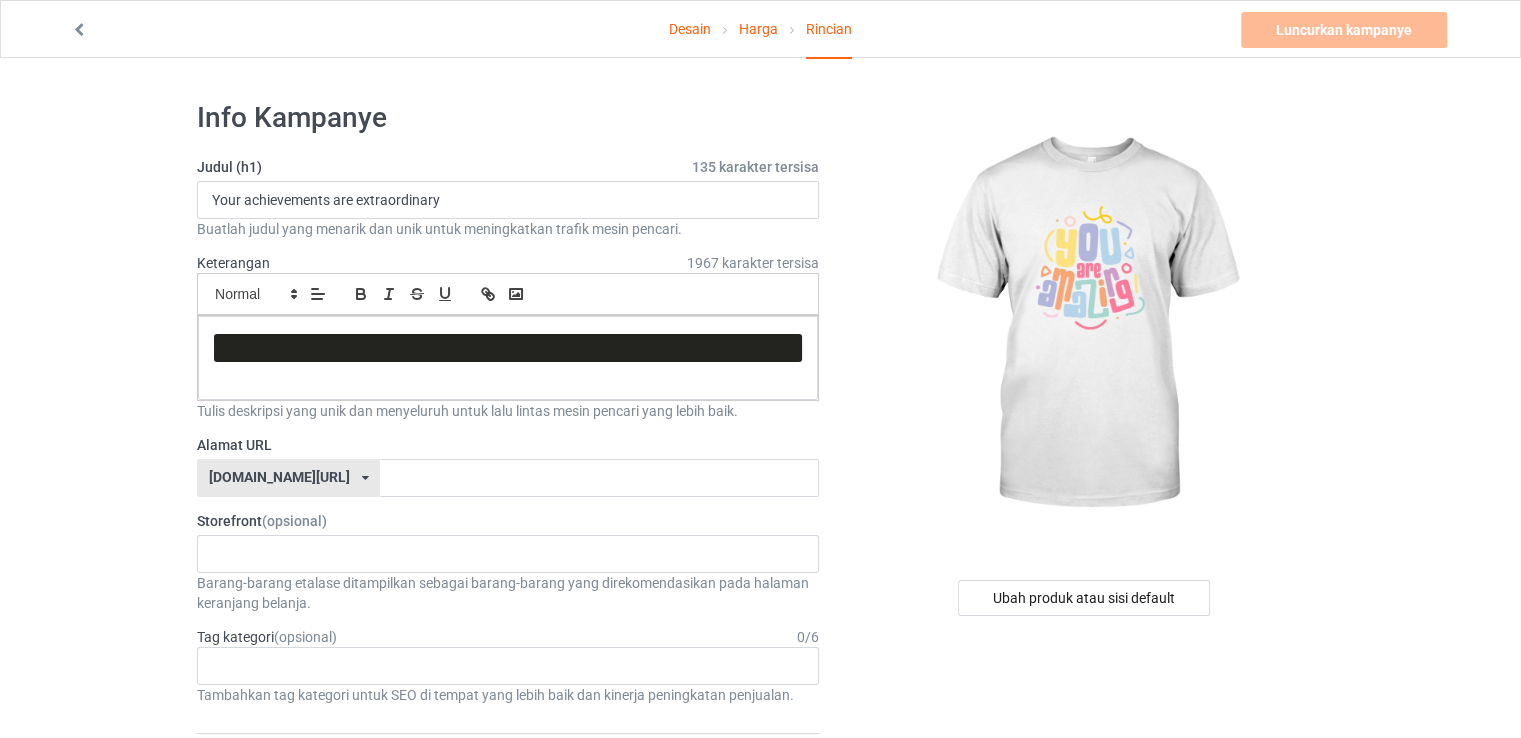 click on "Harga" at bounding box center (758, 29) 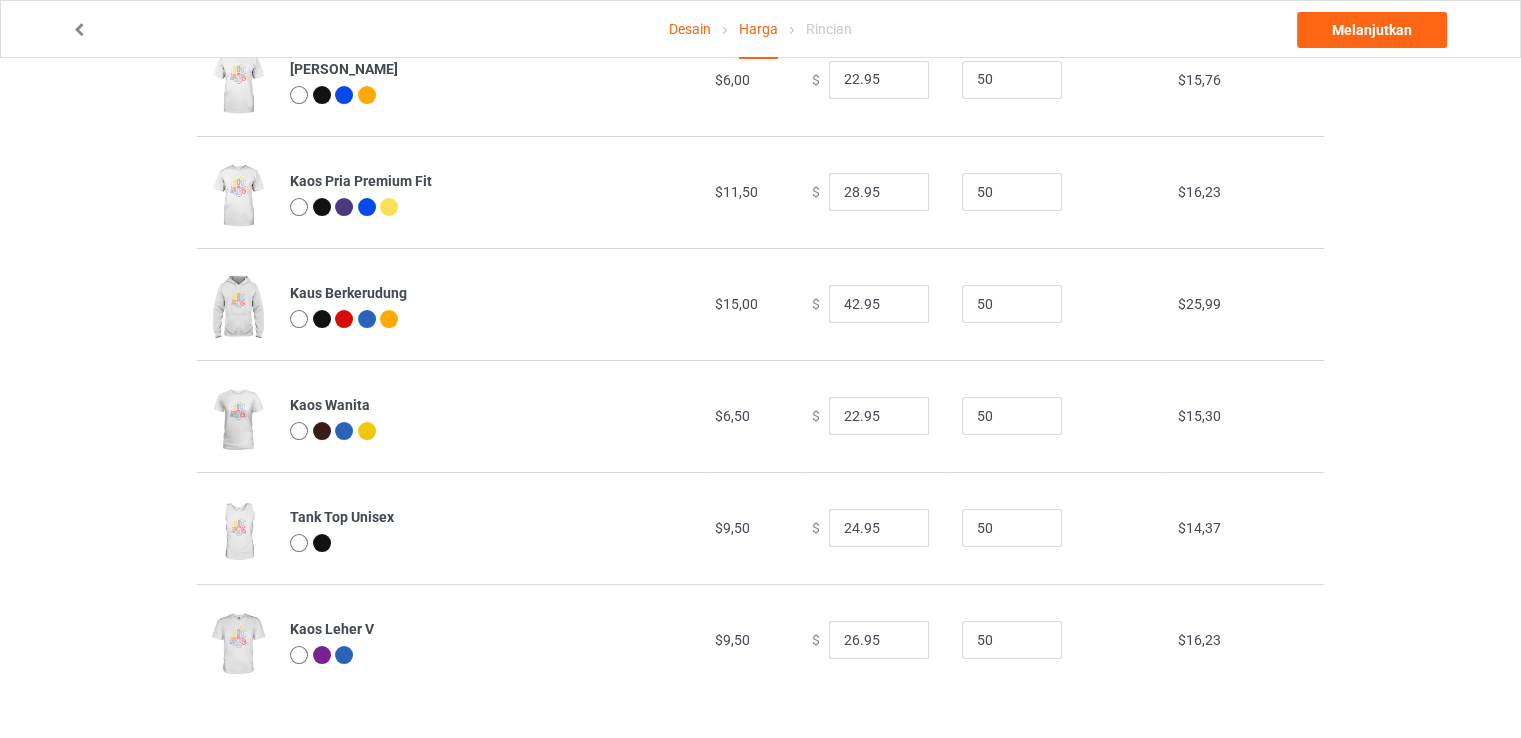scroll, scrollTop: 0, scrollLeft: 0, axis: both 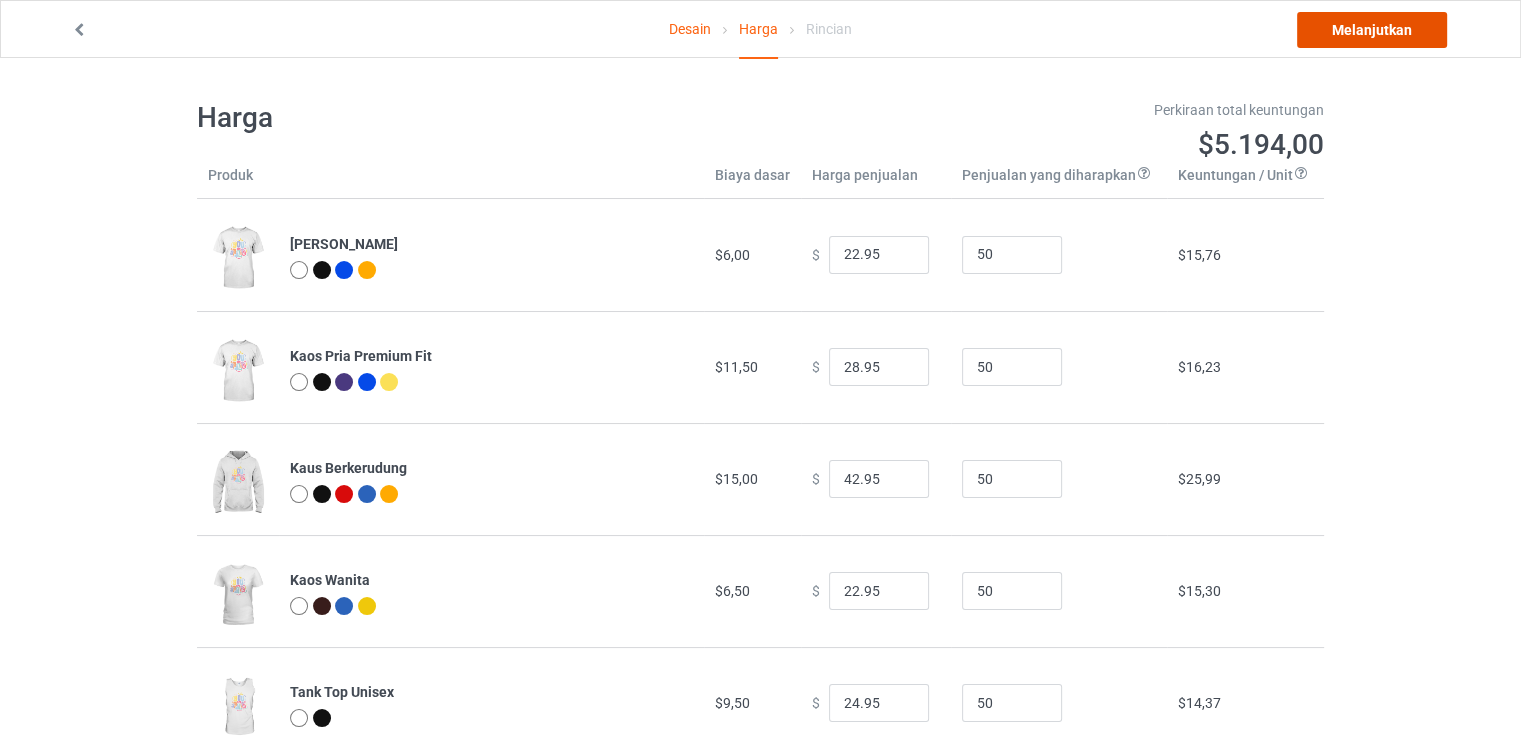 click on "Melanjutkan" at bounding box center [1372, 30] 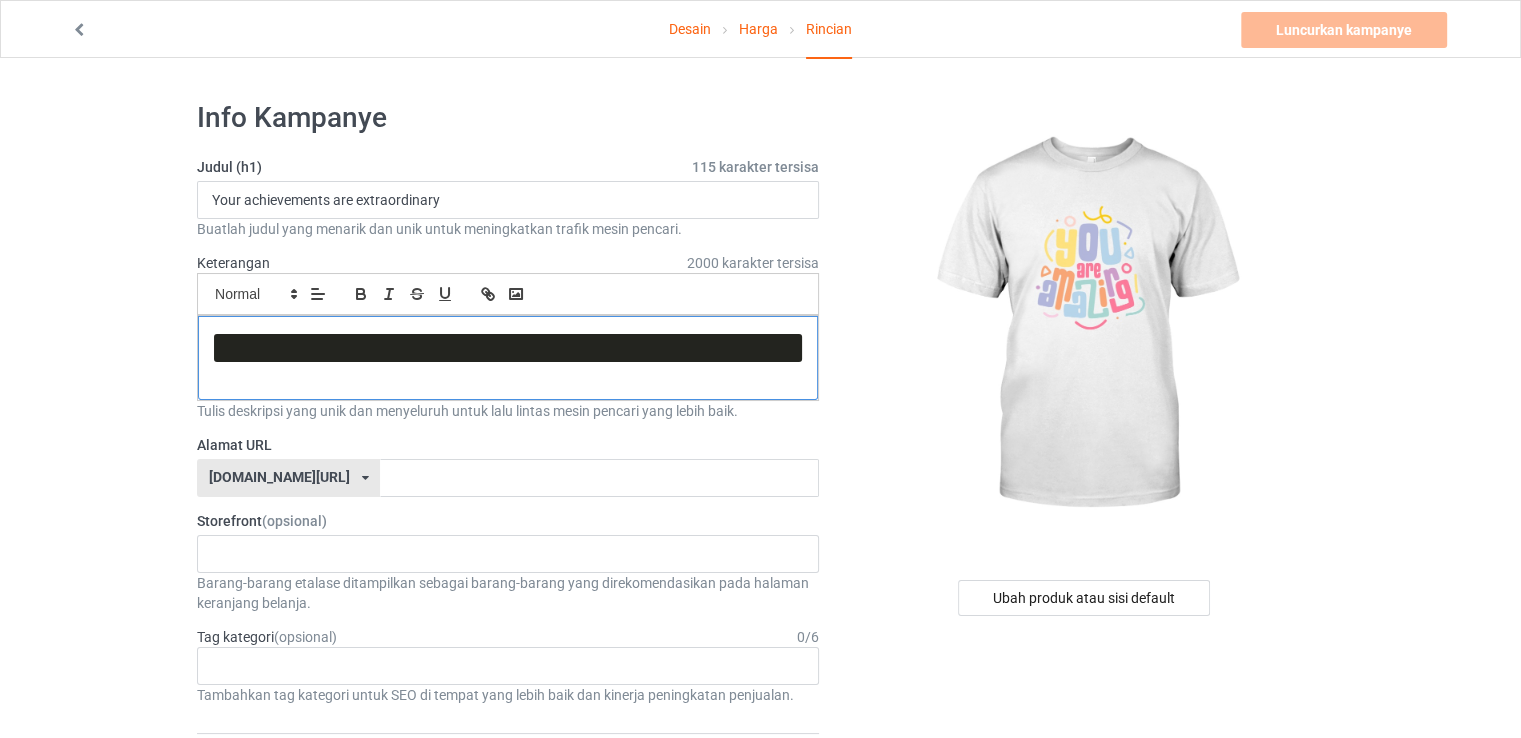 click at bounding box center [508, 348] 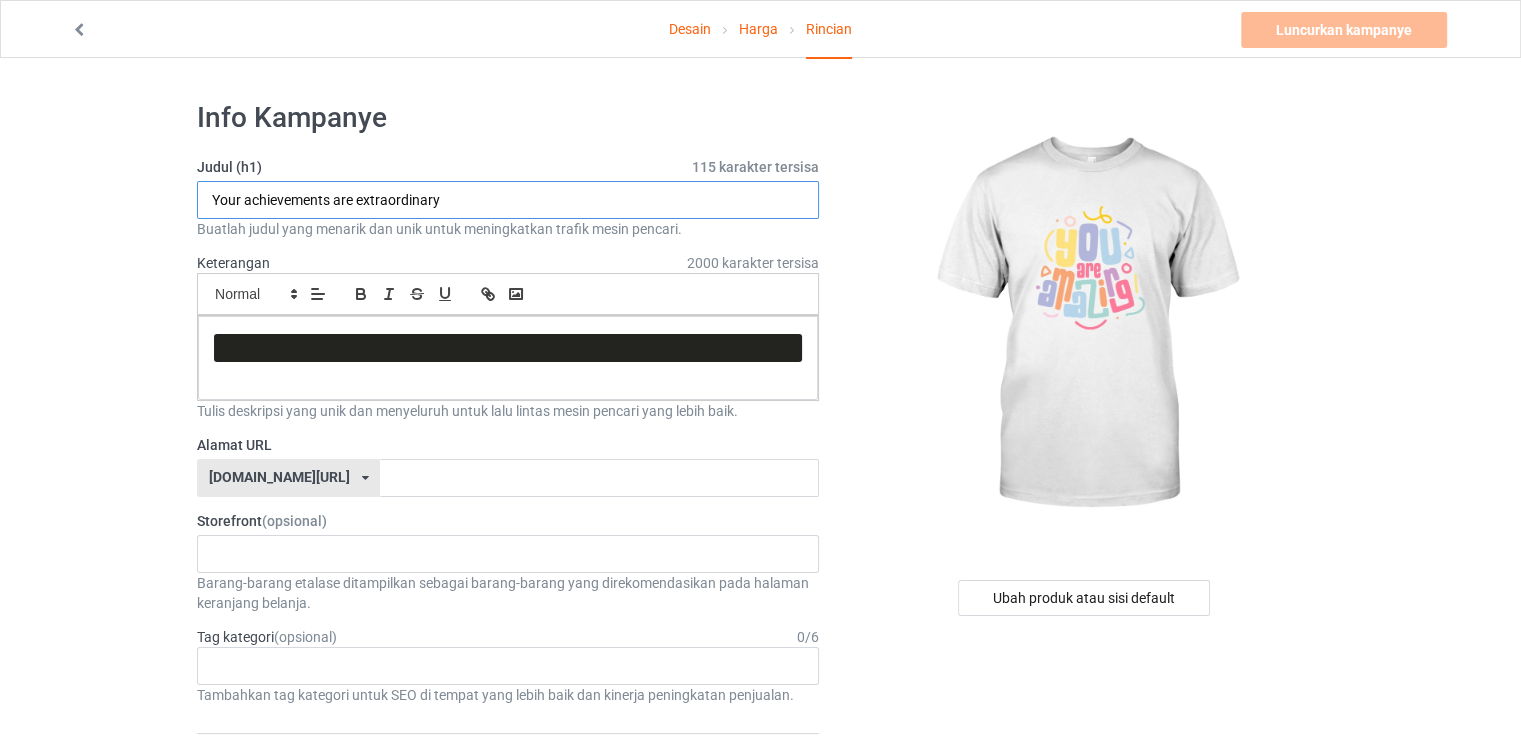 click on "Your achievements are extraordinary" at bounding box center [508, 200] 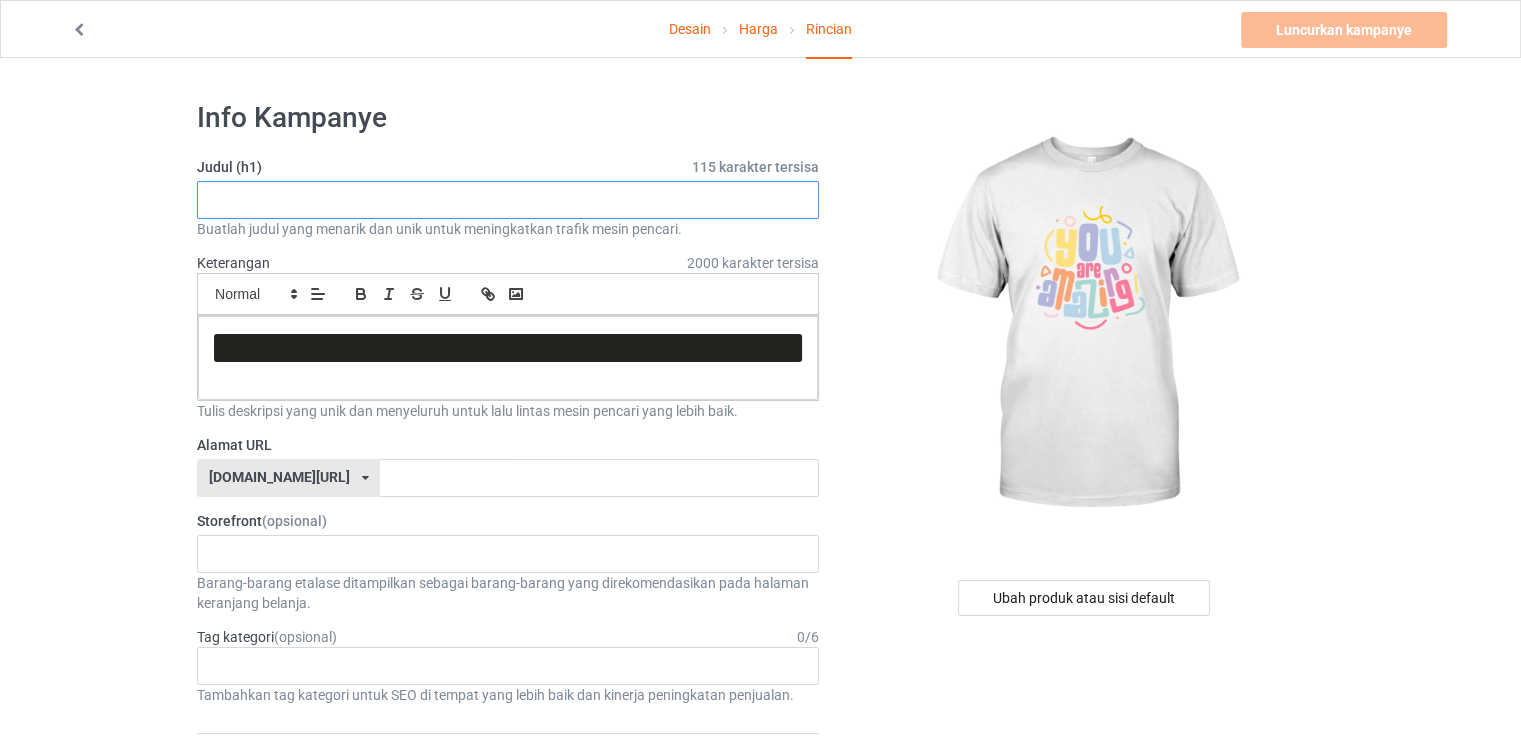 click at bounding box center (508, 200) 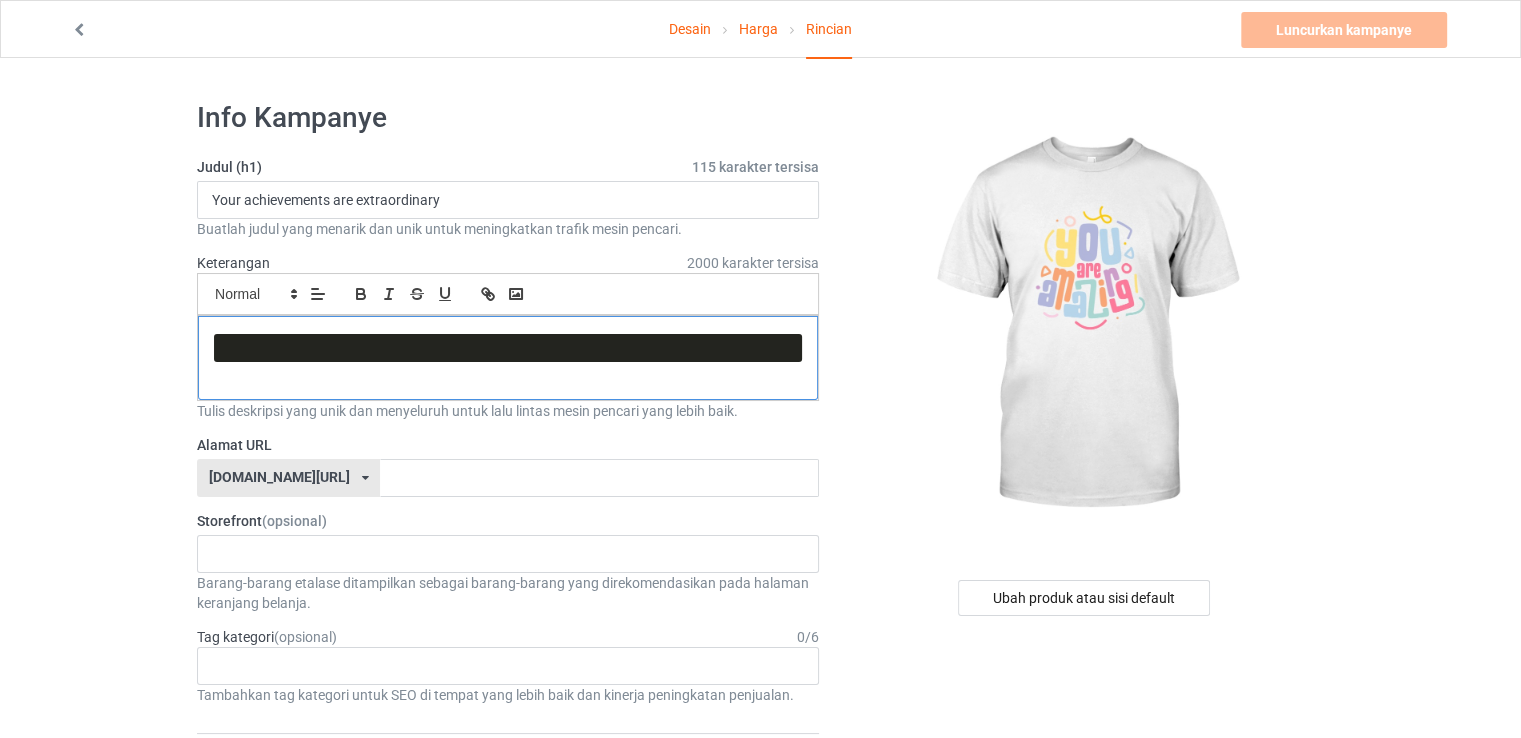 click at bounding box center (508, 358) 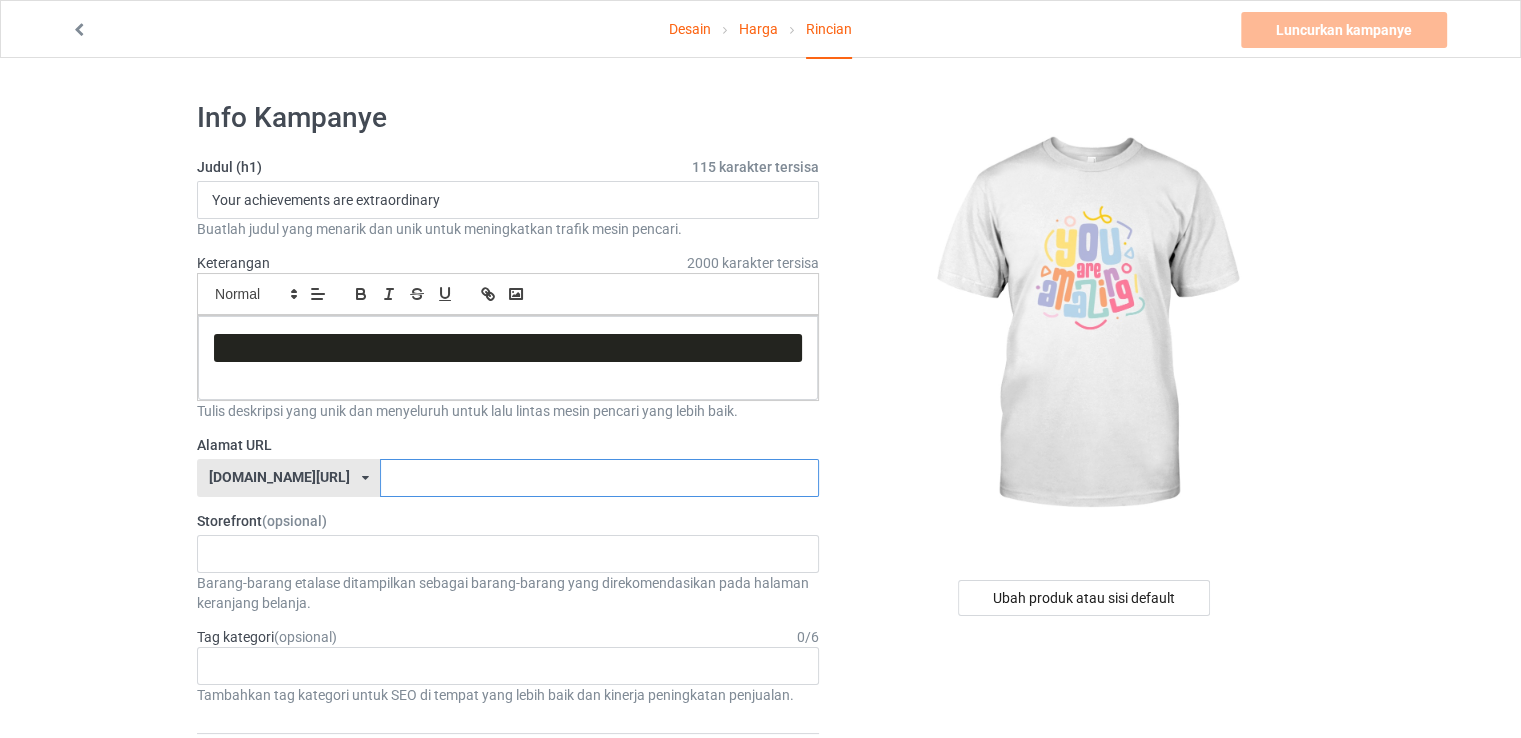 click at bounding box center [599, 478] 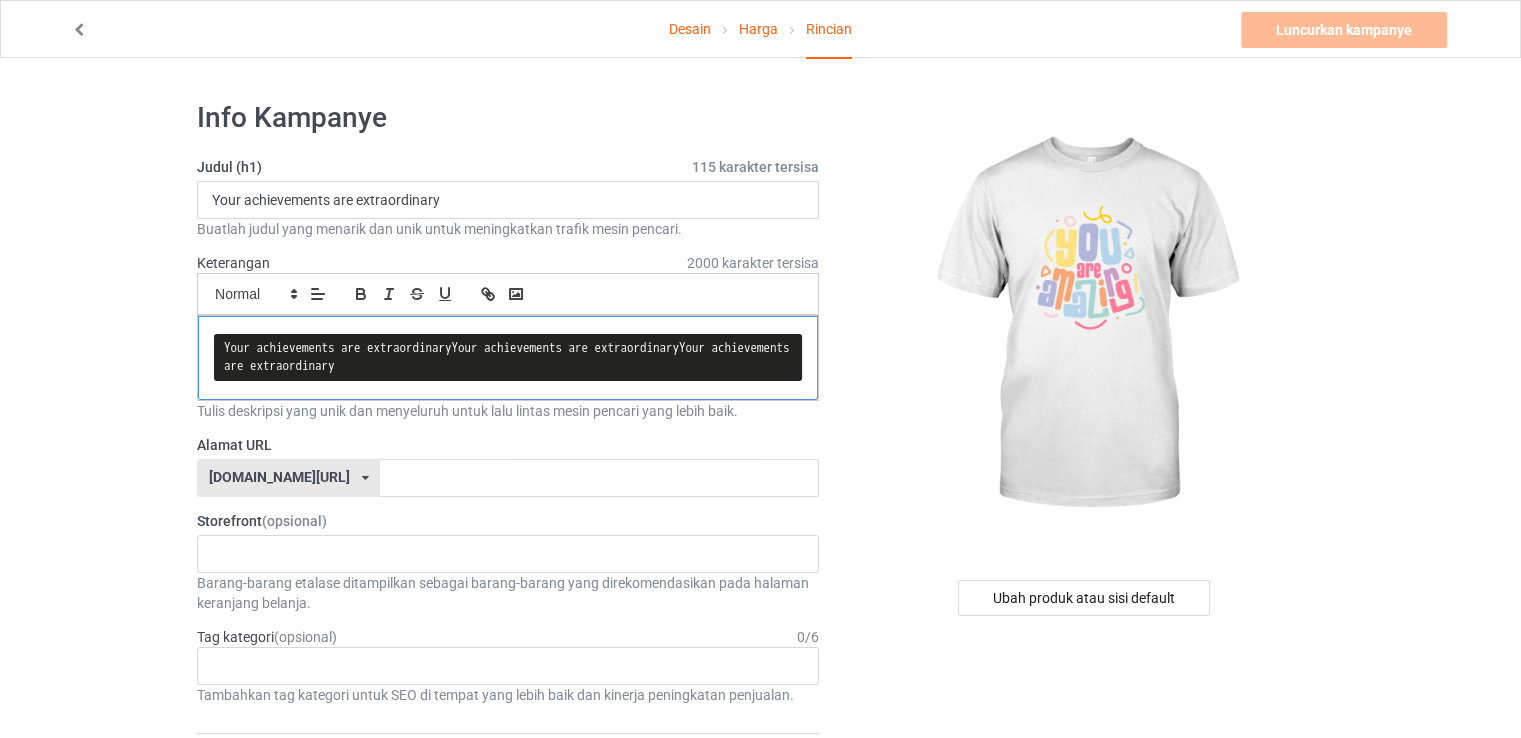 scroll, scrollTop: 0, scrollLeft: 0, axis: both 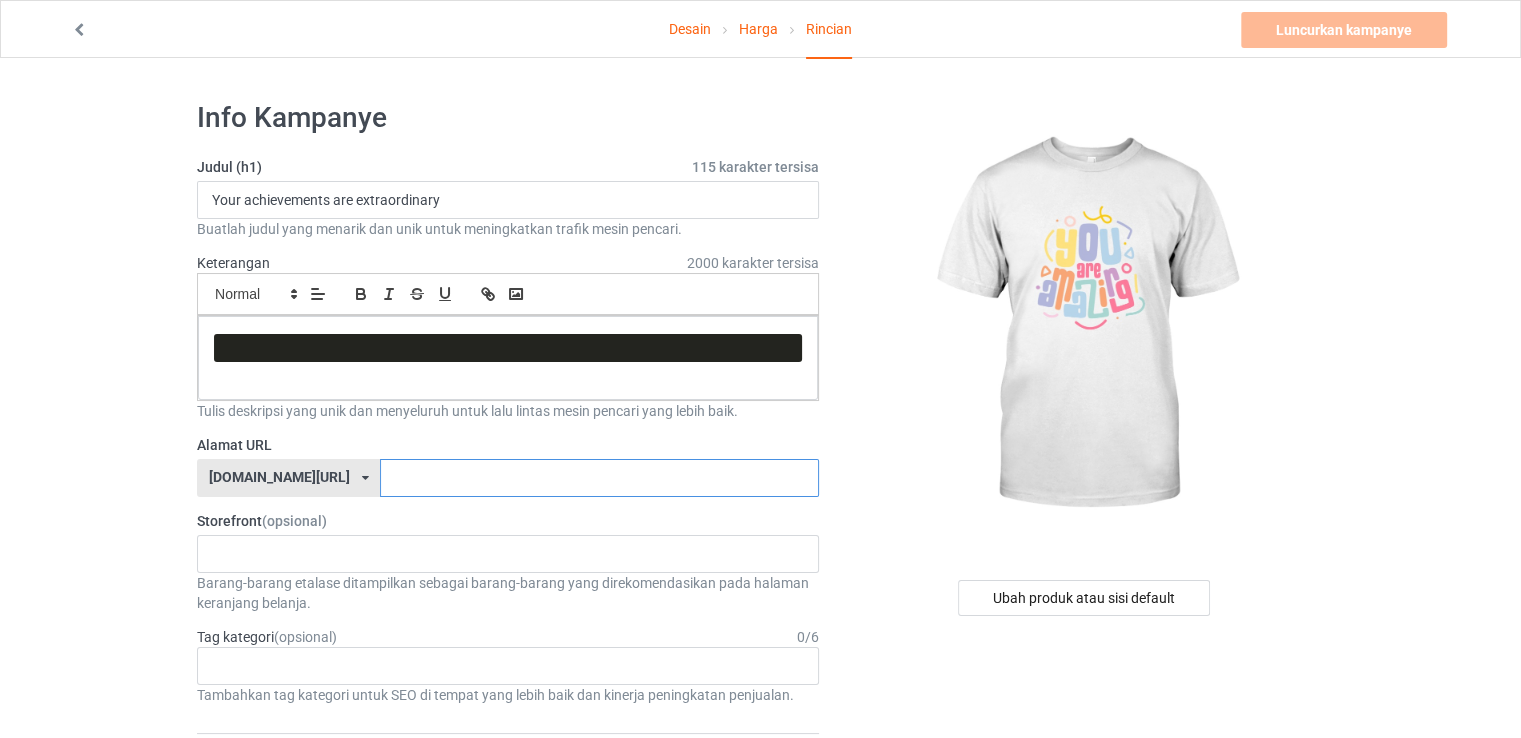 click at bounding box center (599, 478) 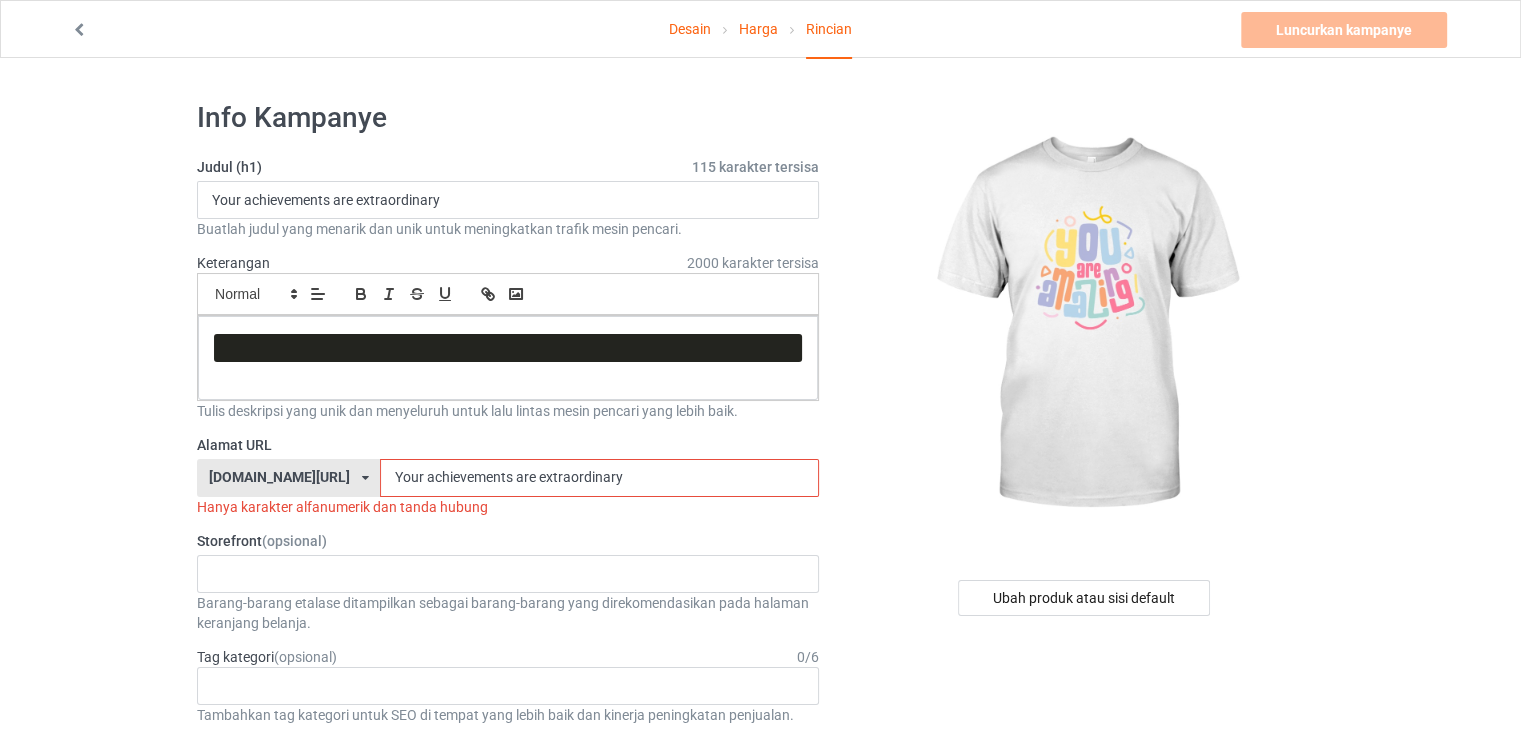 click on "Your achievements are extraordinary" at bounding box center [599, 478] 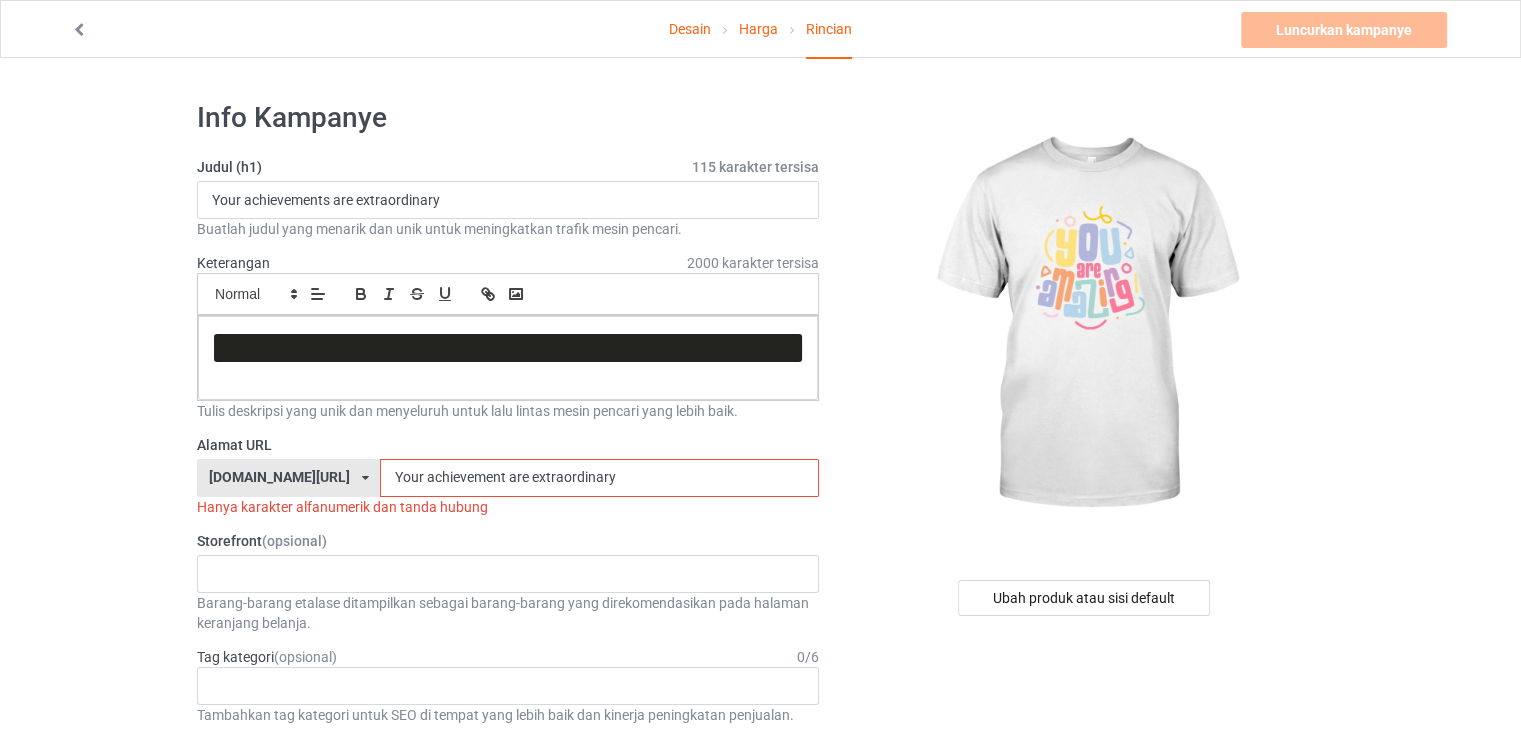 click on "Your achievement are extraordinary" at bounding box center (599, 478) 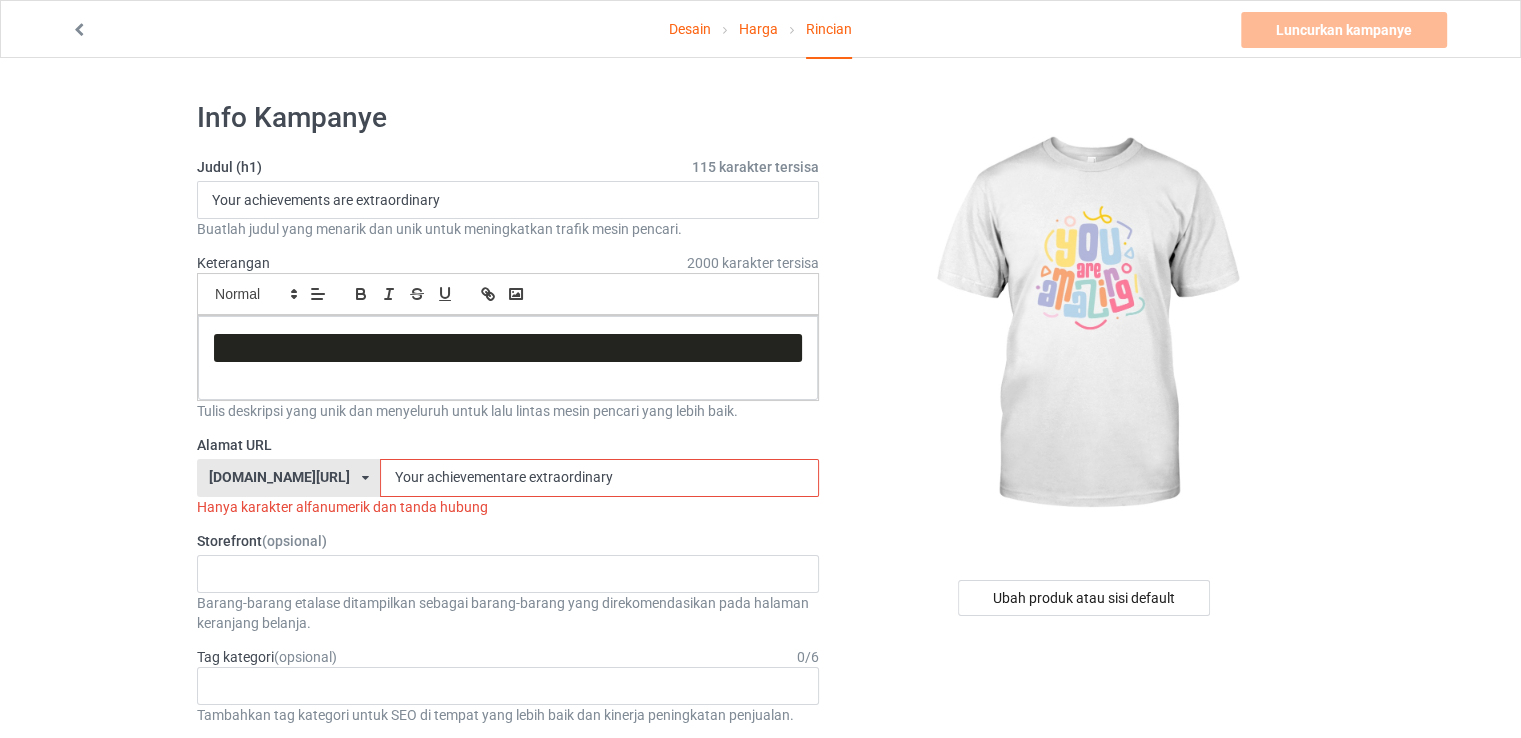 click on "Your achievementare extraordinary" at bounding box center (599, 478) 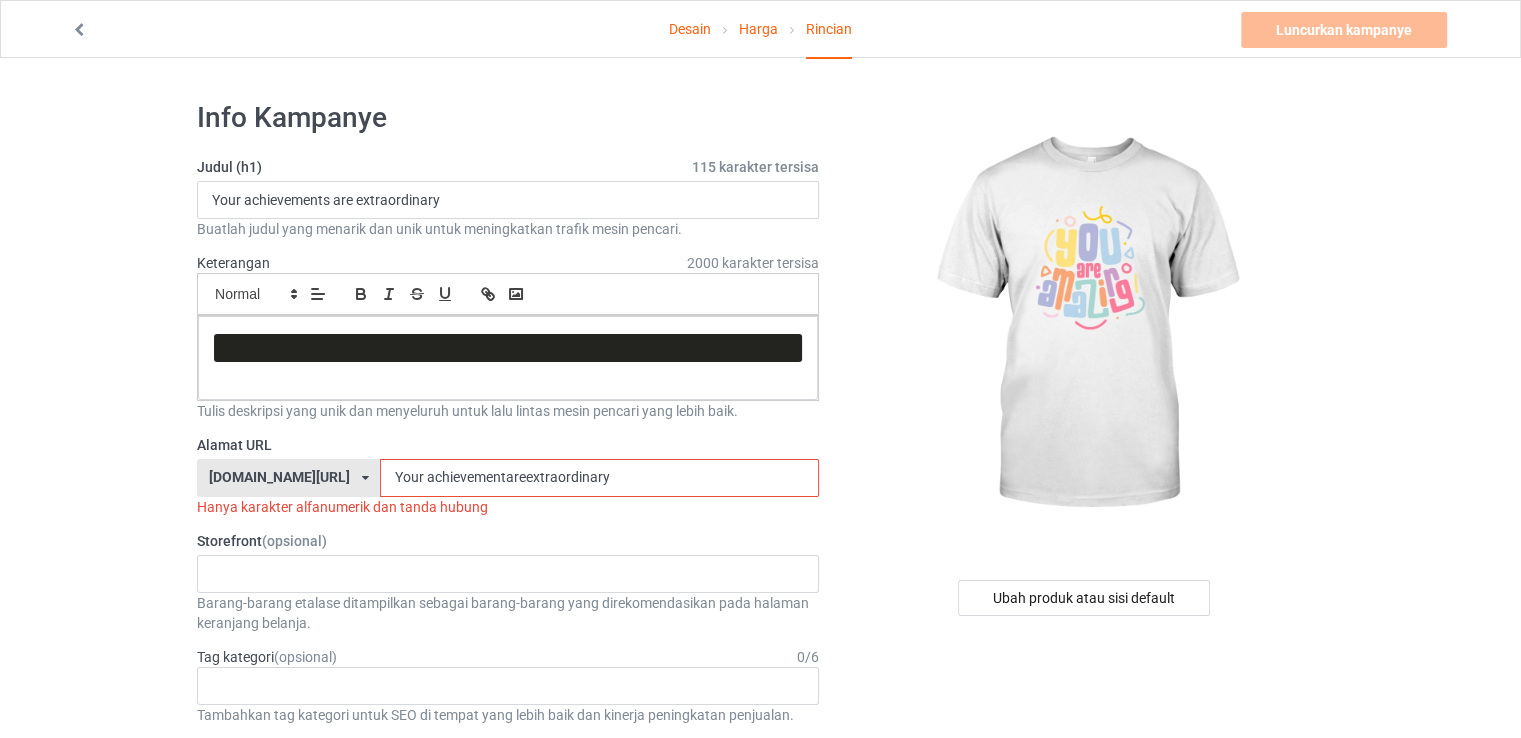 click on "Your achievementareextraordinary" at bounding box center (599, 478) 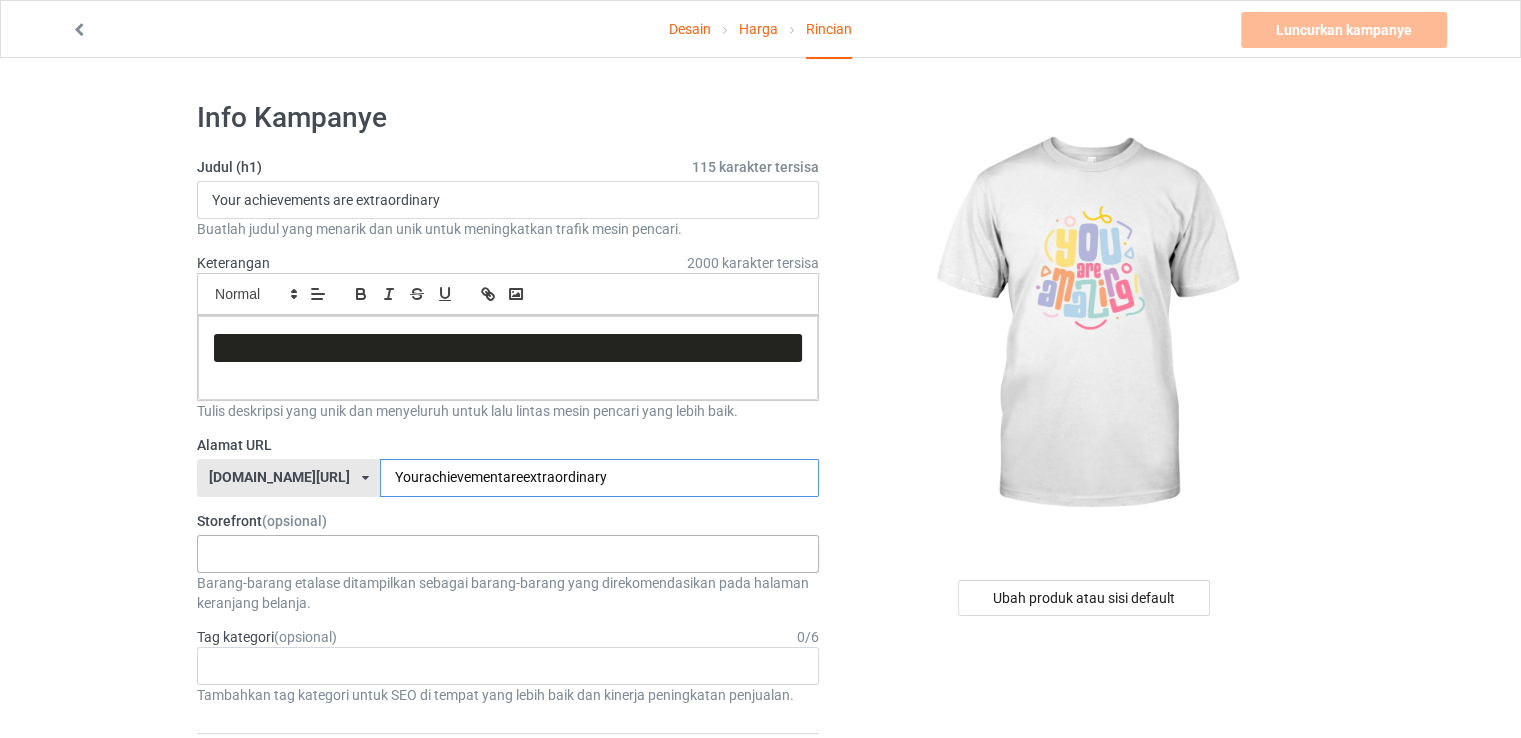 type on "Yourachievementareextraordinary" 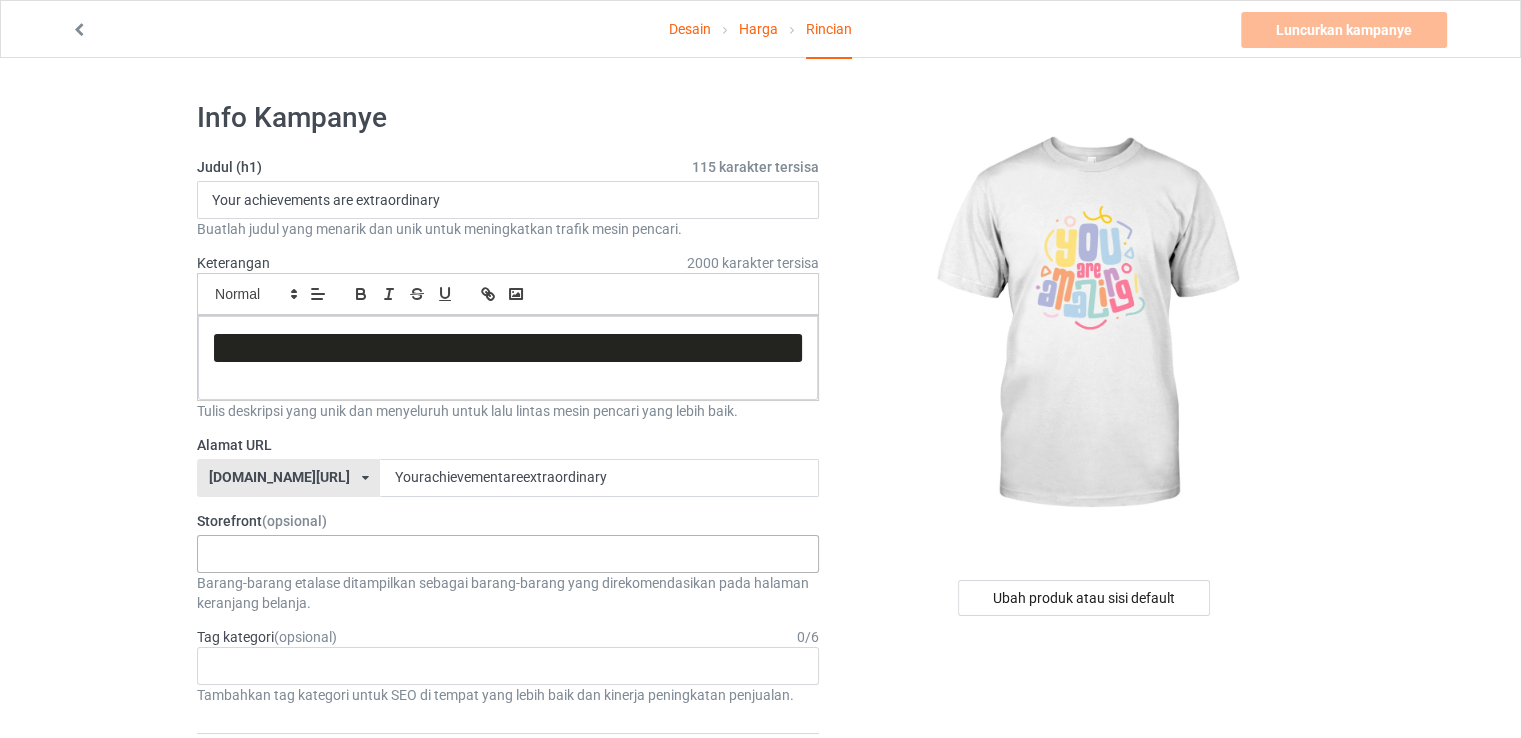click on "No result found" at bounding box center (508, 554) 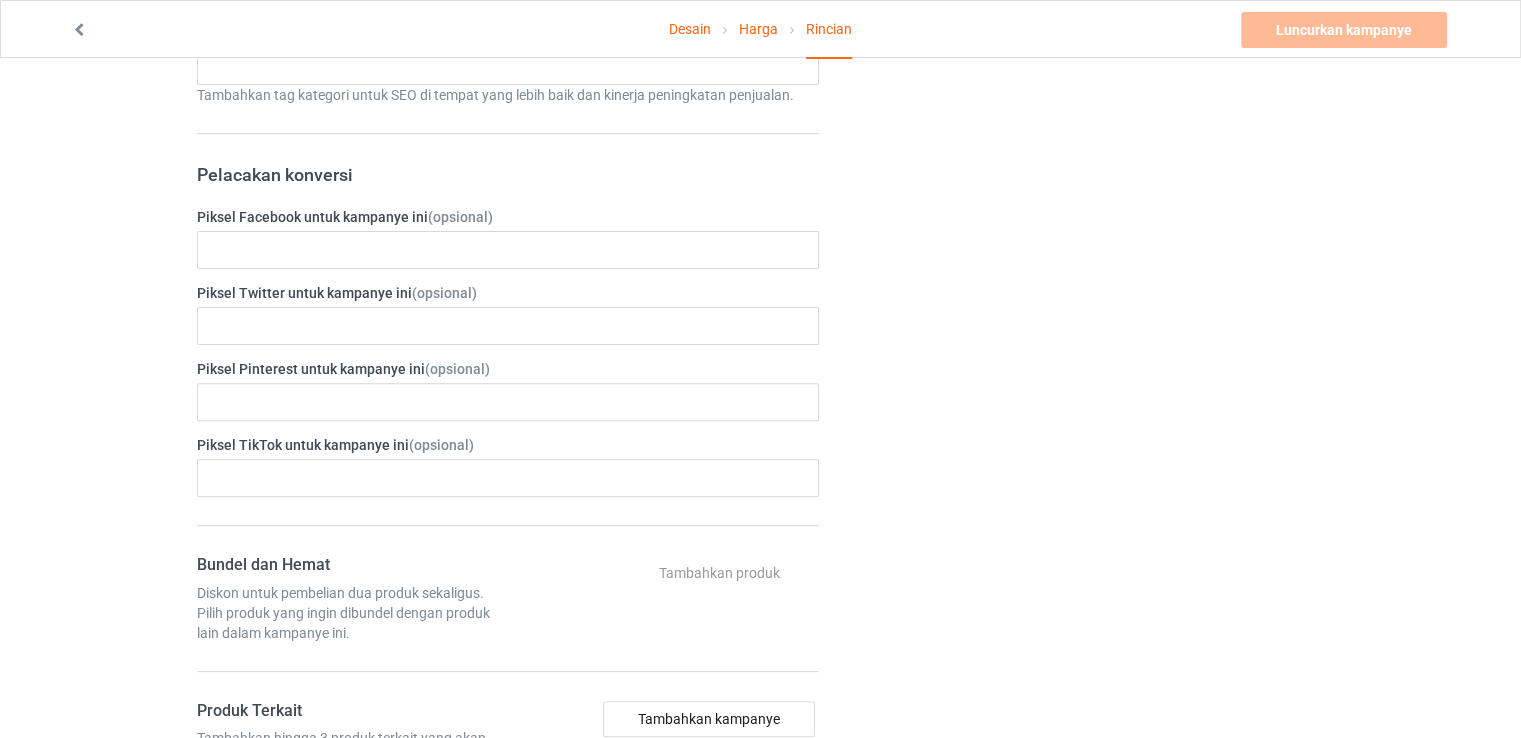 scroll, scrollTop: 0, scrollLeft: 0, axis: both 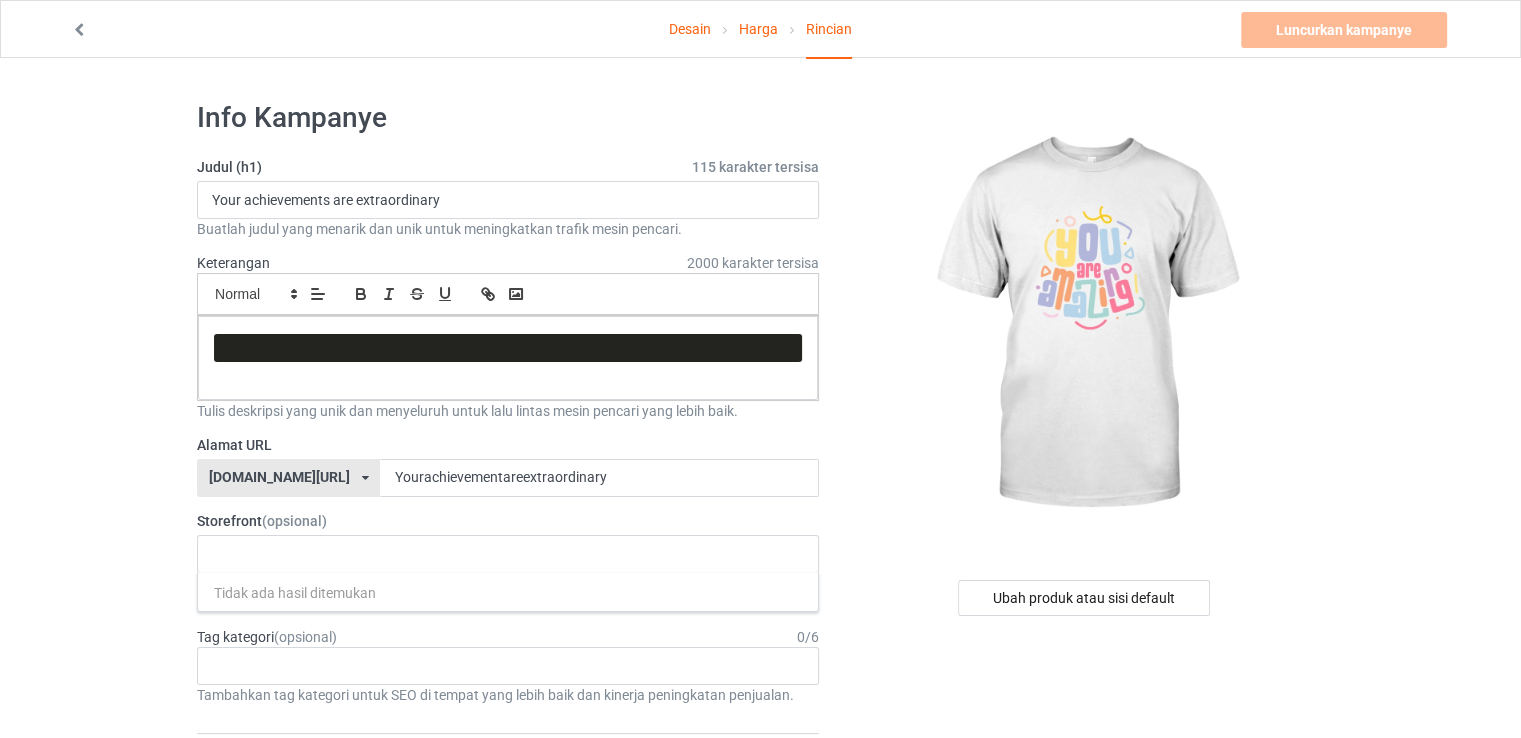 click on "karakter tersisa" at bounding box center [769, 167] 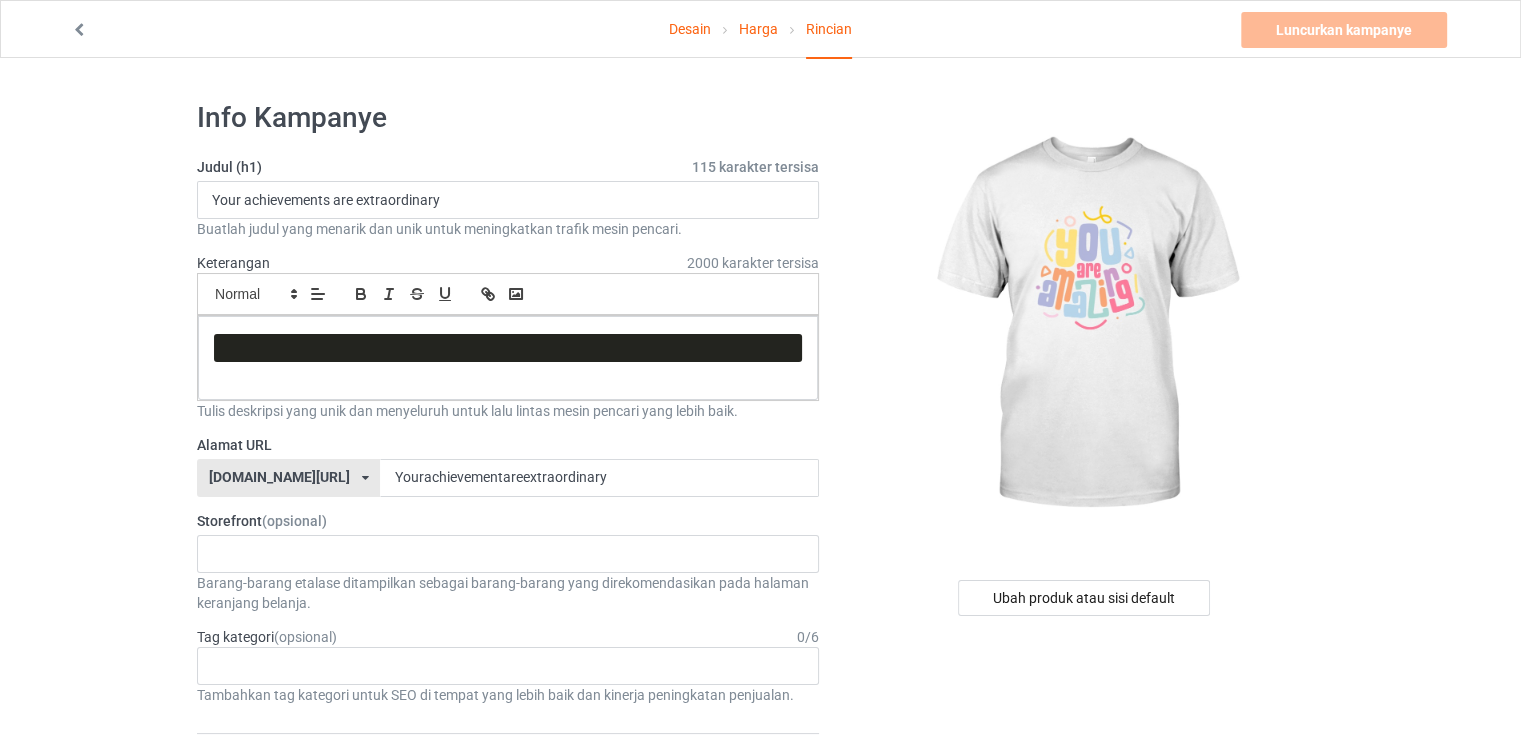 click on "karakter tersisa" at bounding box center (769, 167) 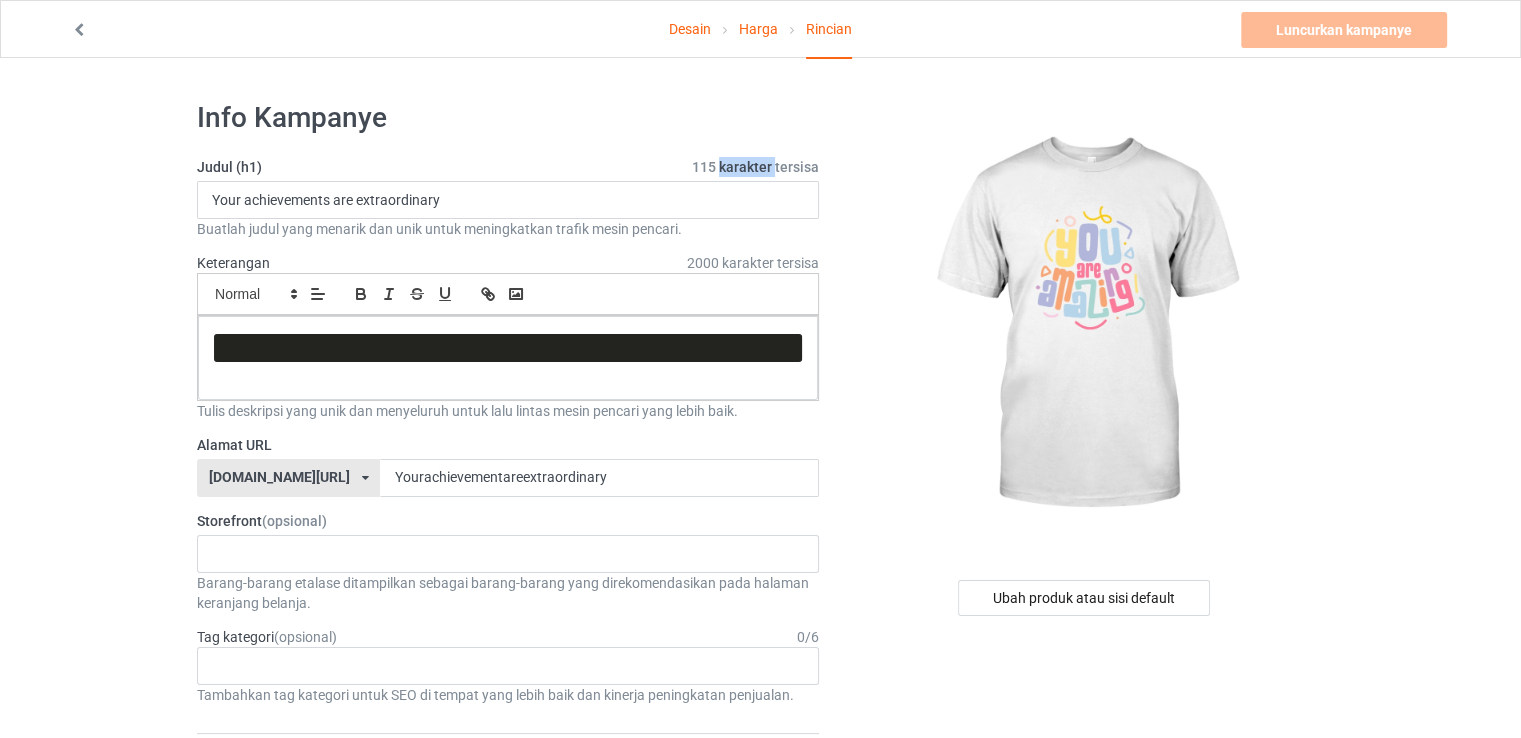 click on "karakter tersisa" at bounding box center (769, 167) 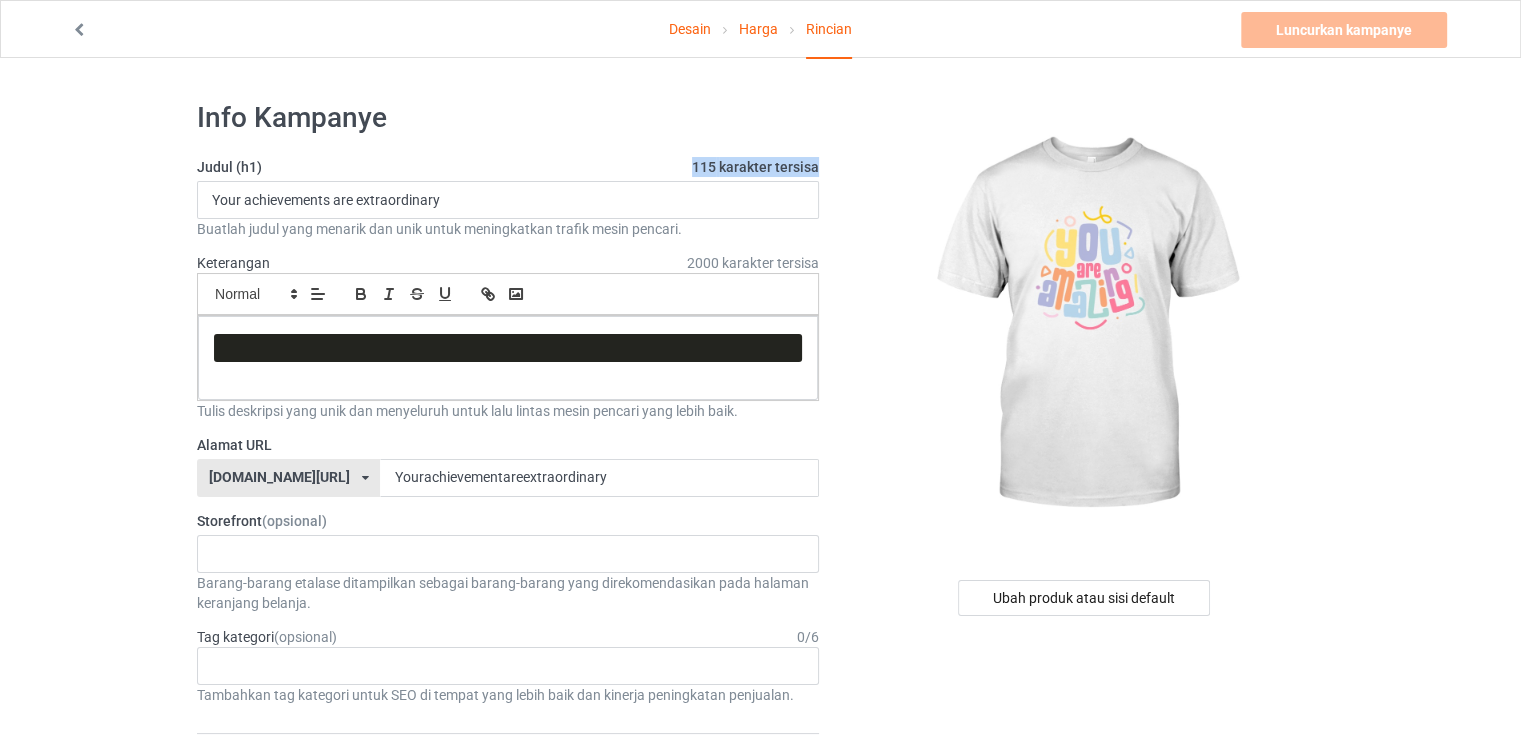 click on "karakter tersisa" at bounding box center [769, 167] 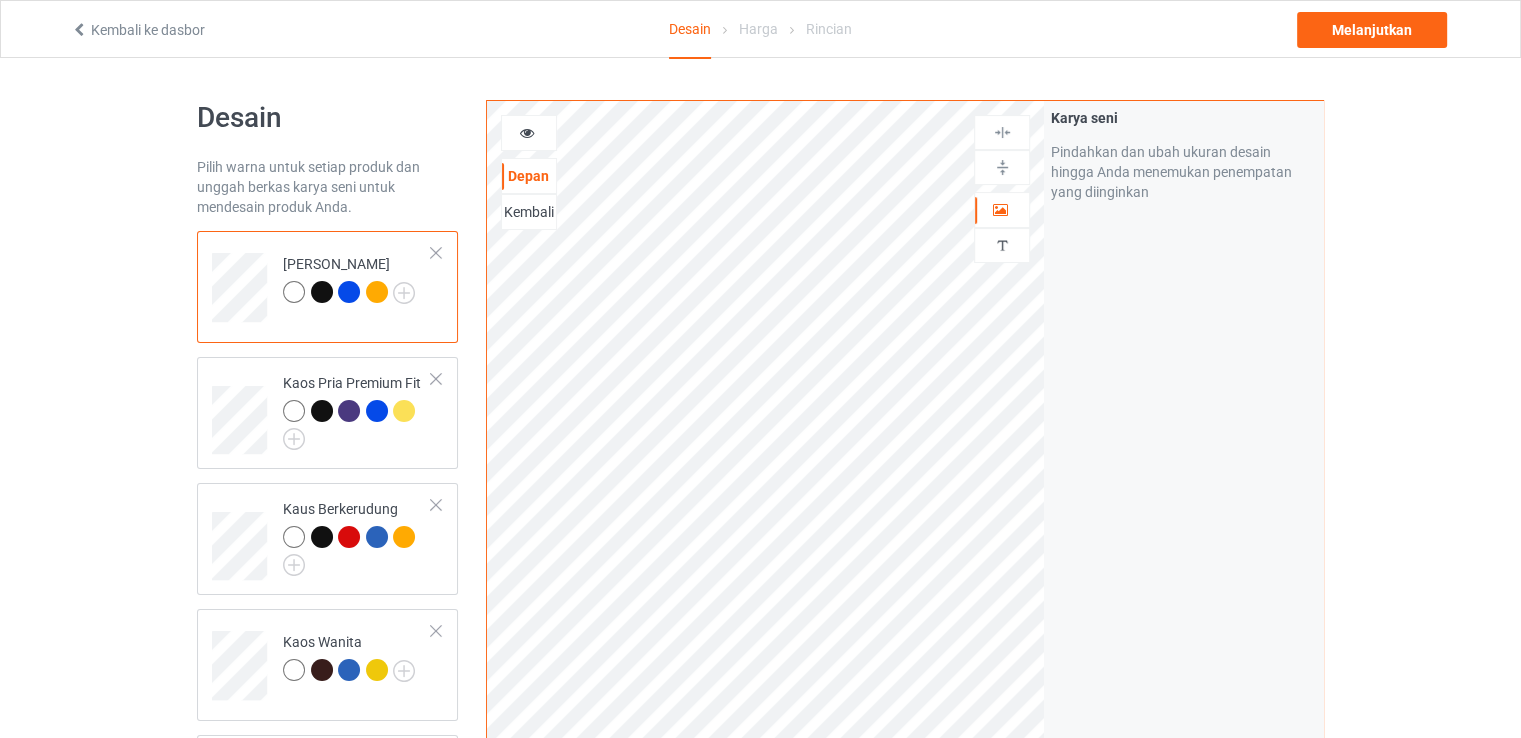 scroll, scrollTop: 500, scrollLeft: 0, axis: vertical 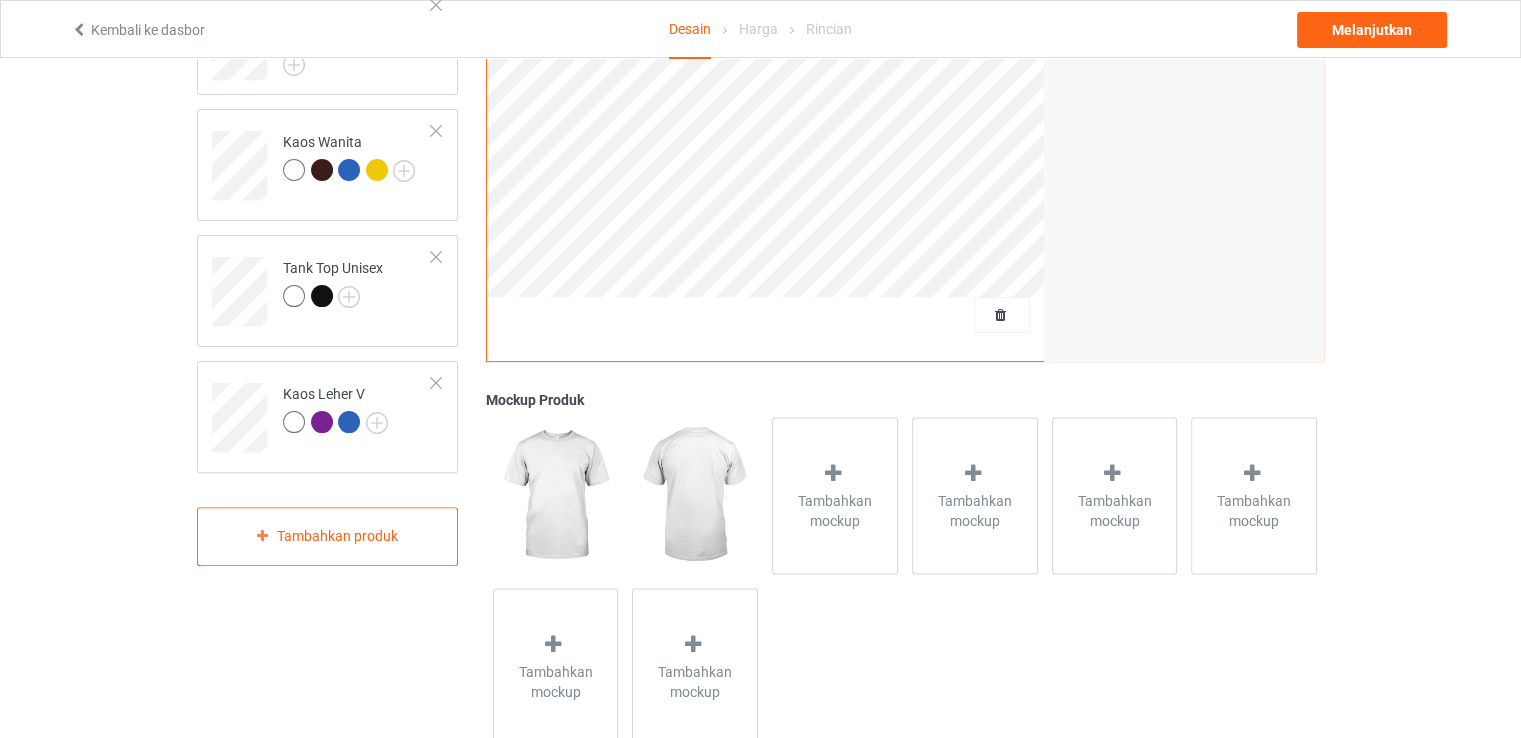 click at bounding box center [555, 495] 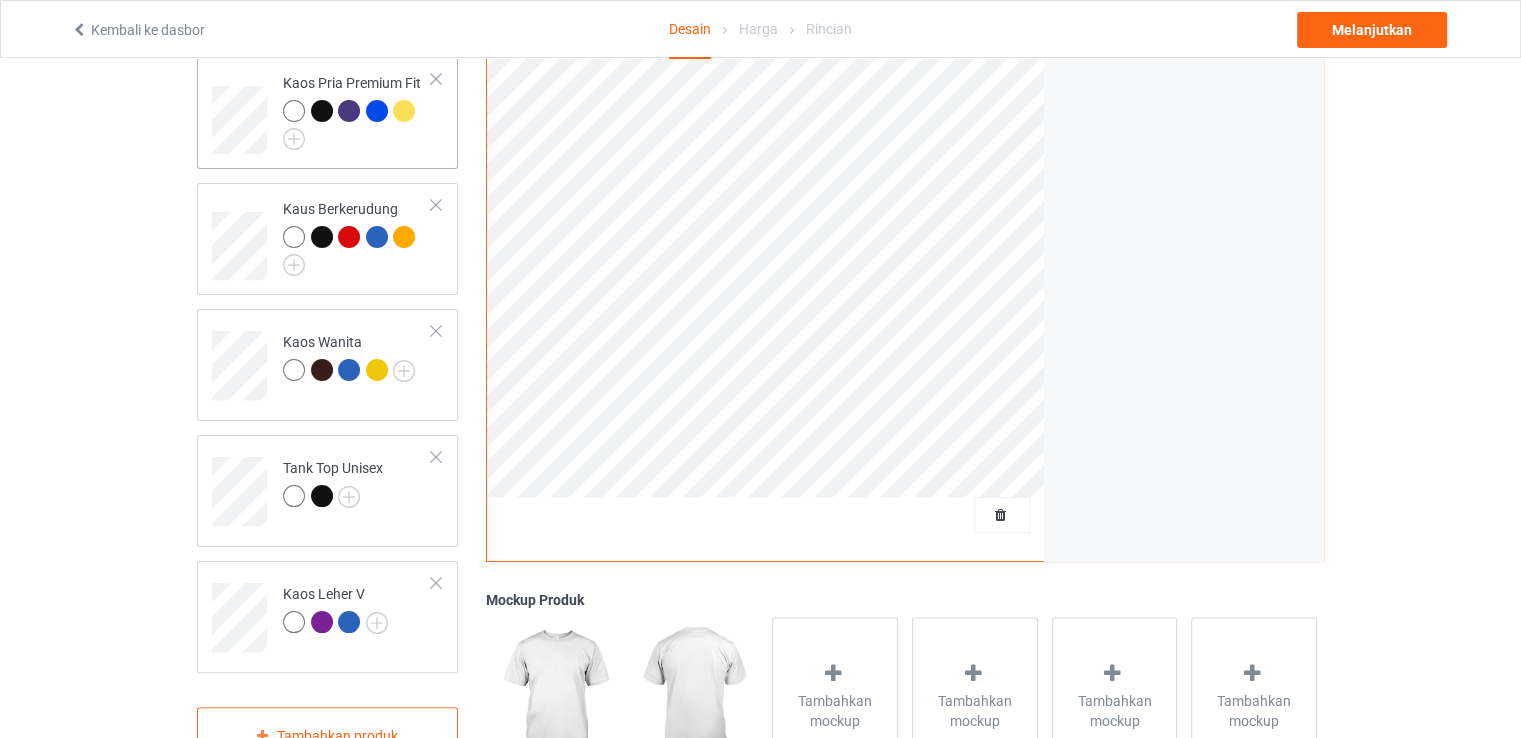 scroll, scrollTop: 100, scrollLeft: 0, axis: vertical 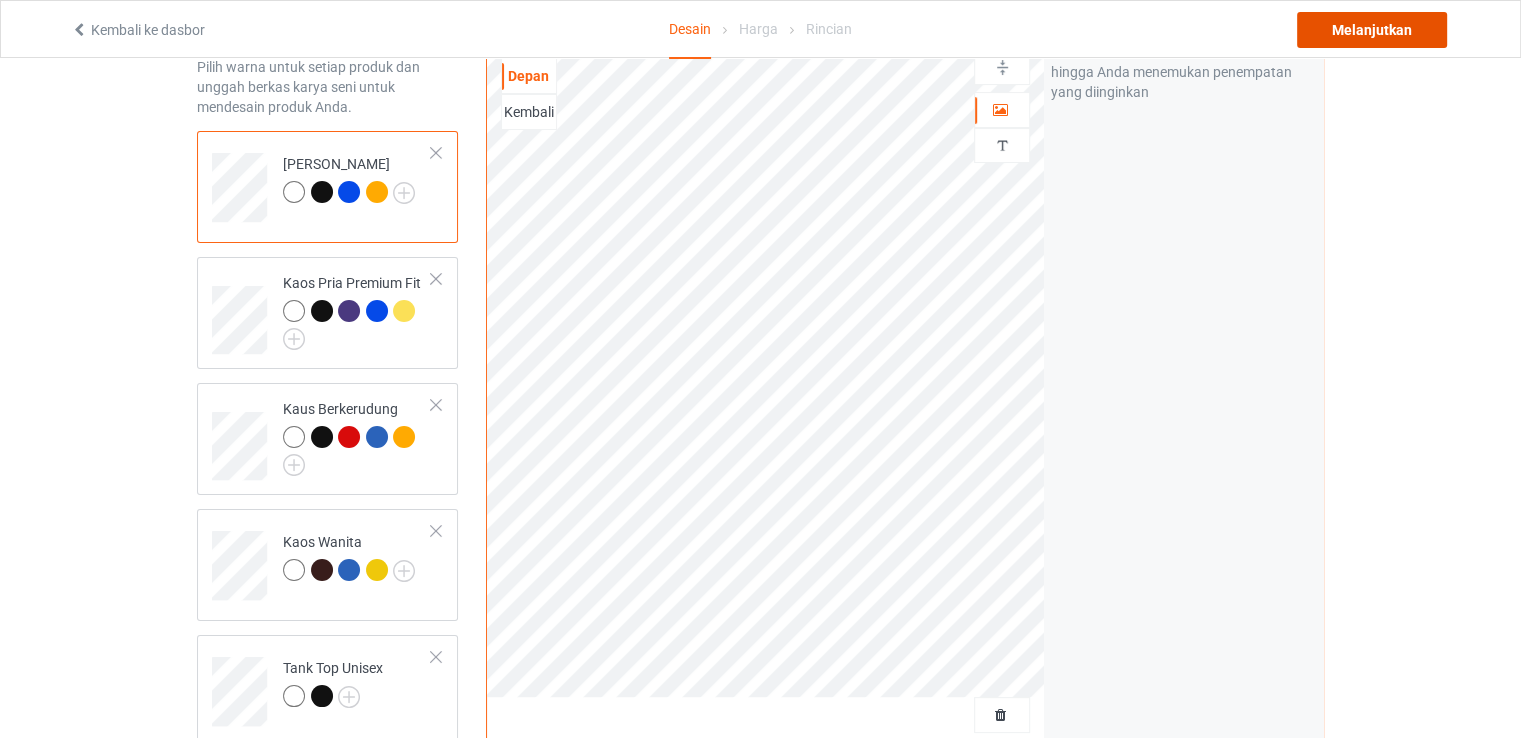 click on "Melanjutkan" at bounding box center (1372, 30) 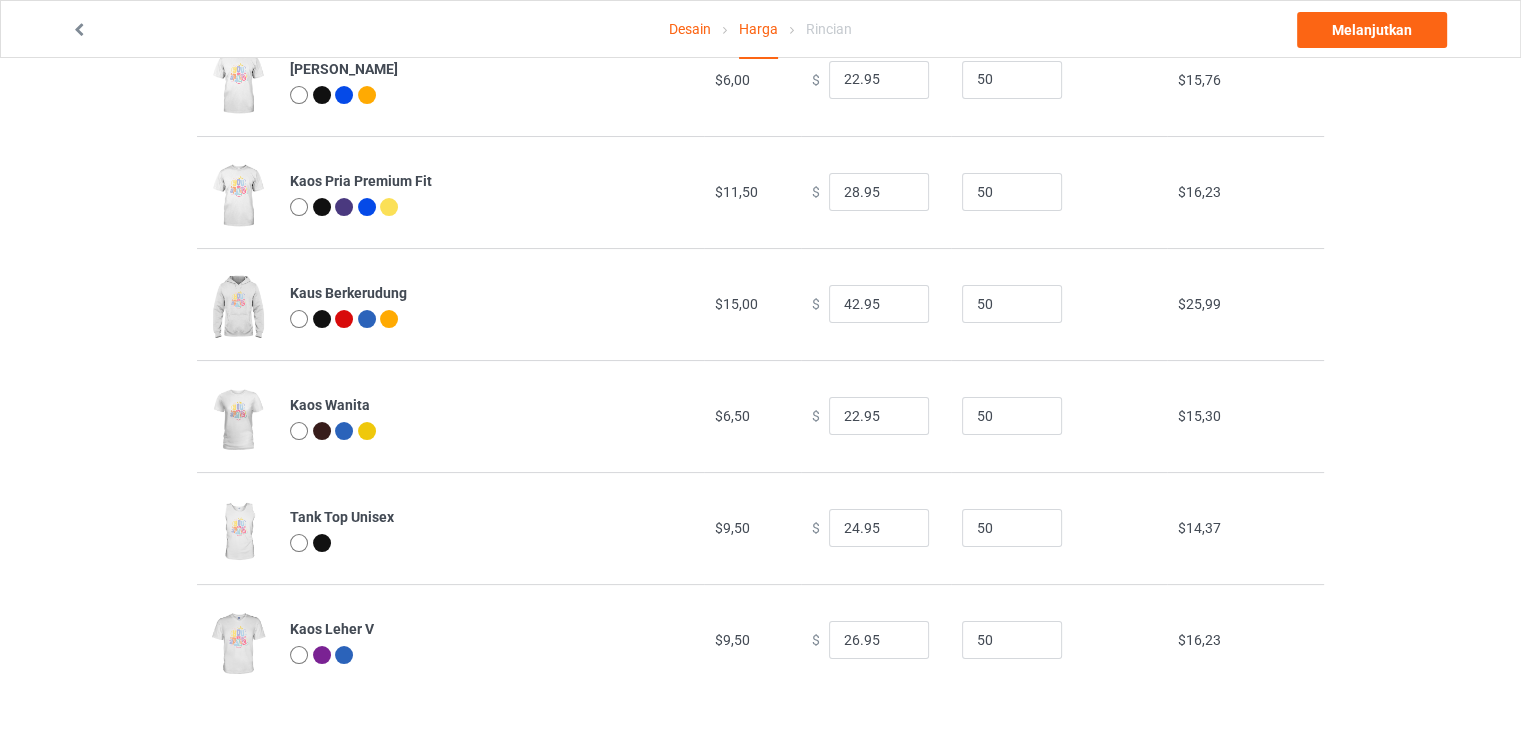 scroll, scrollTop: 0, scrollLeft: 0, axis: both 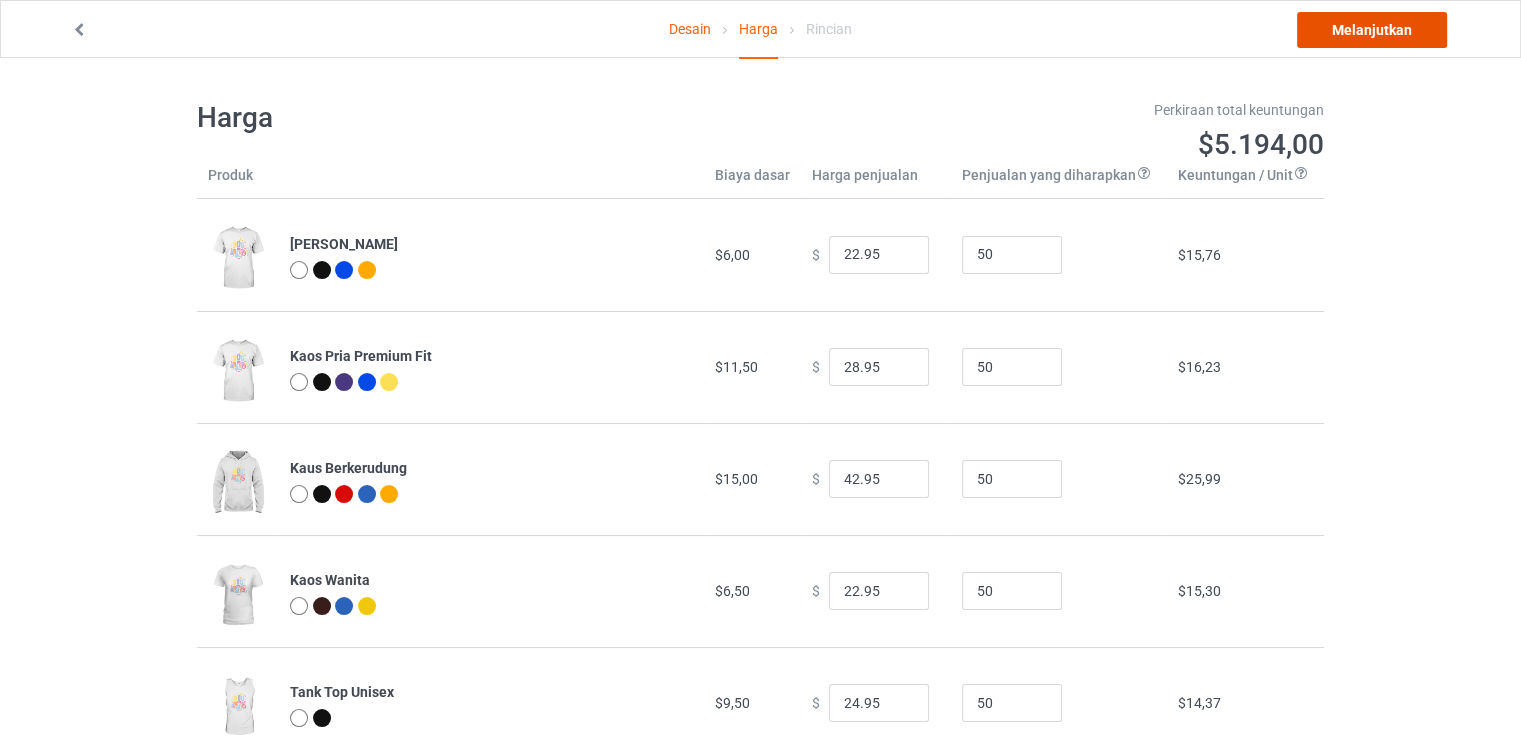click on "Melanjutkan" at bounding box center [1372, 30] 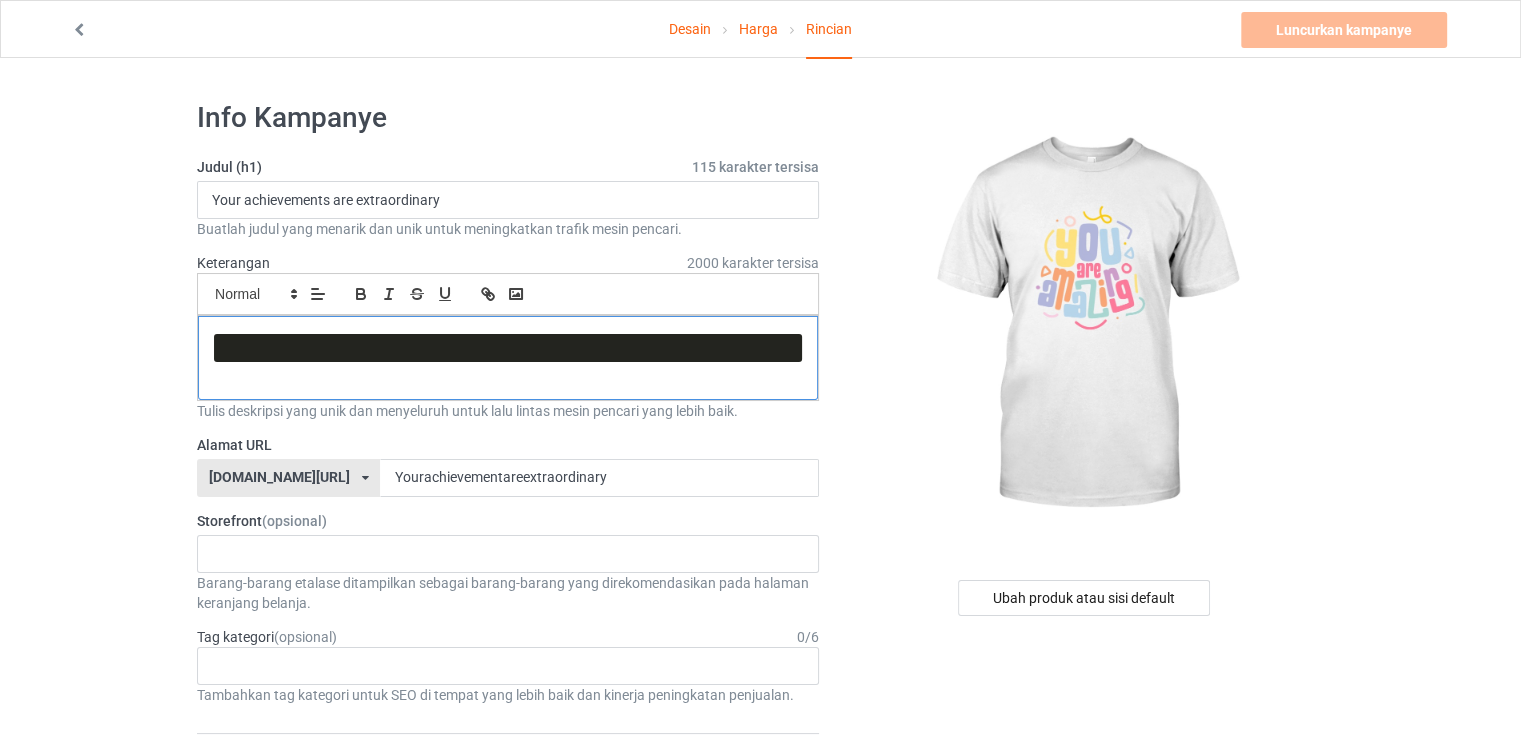 click at bounding box center (508, 348) 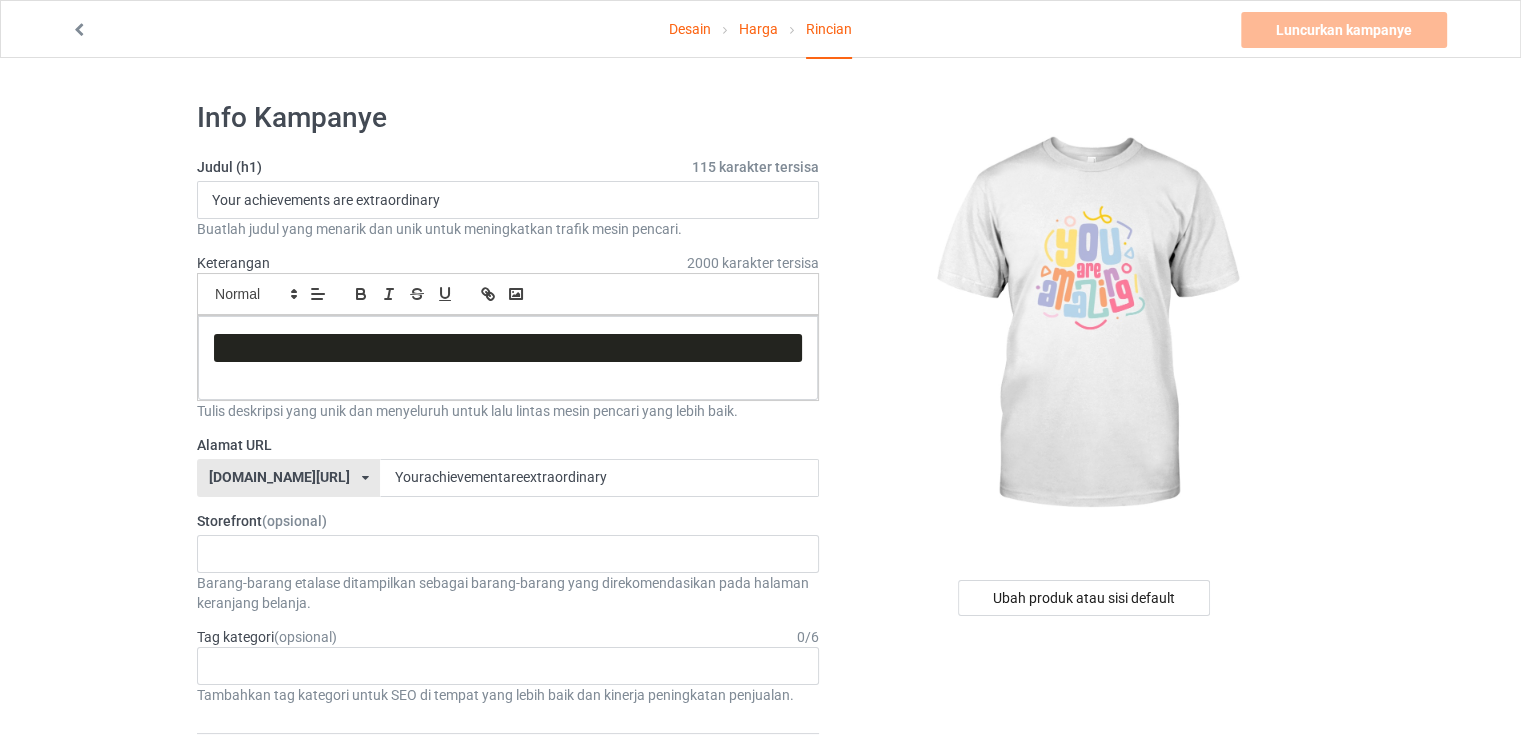 click on "Keterangan 2000    karakter tersisa       Kecil Normal Besar Besar Sangat besar" at bounding box center [508, 327] 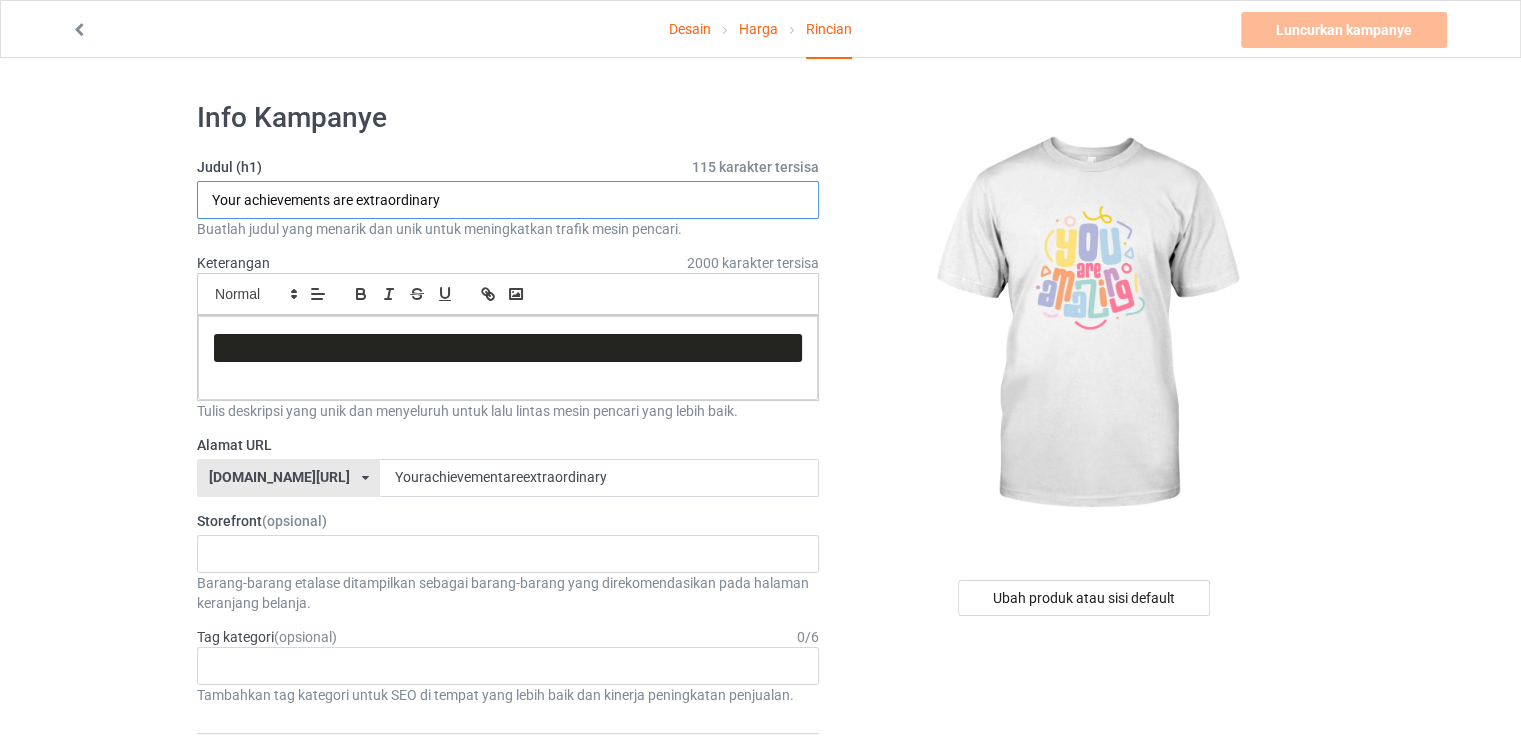 click on "Your achievements are extraordinary" at bounding box center (508, 200) 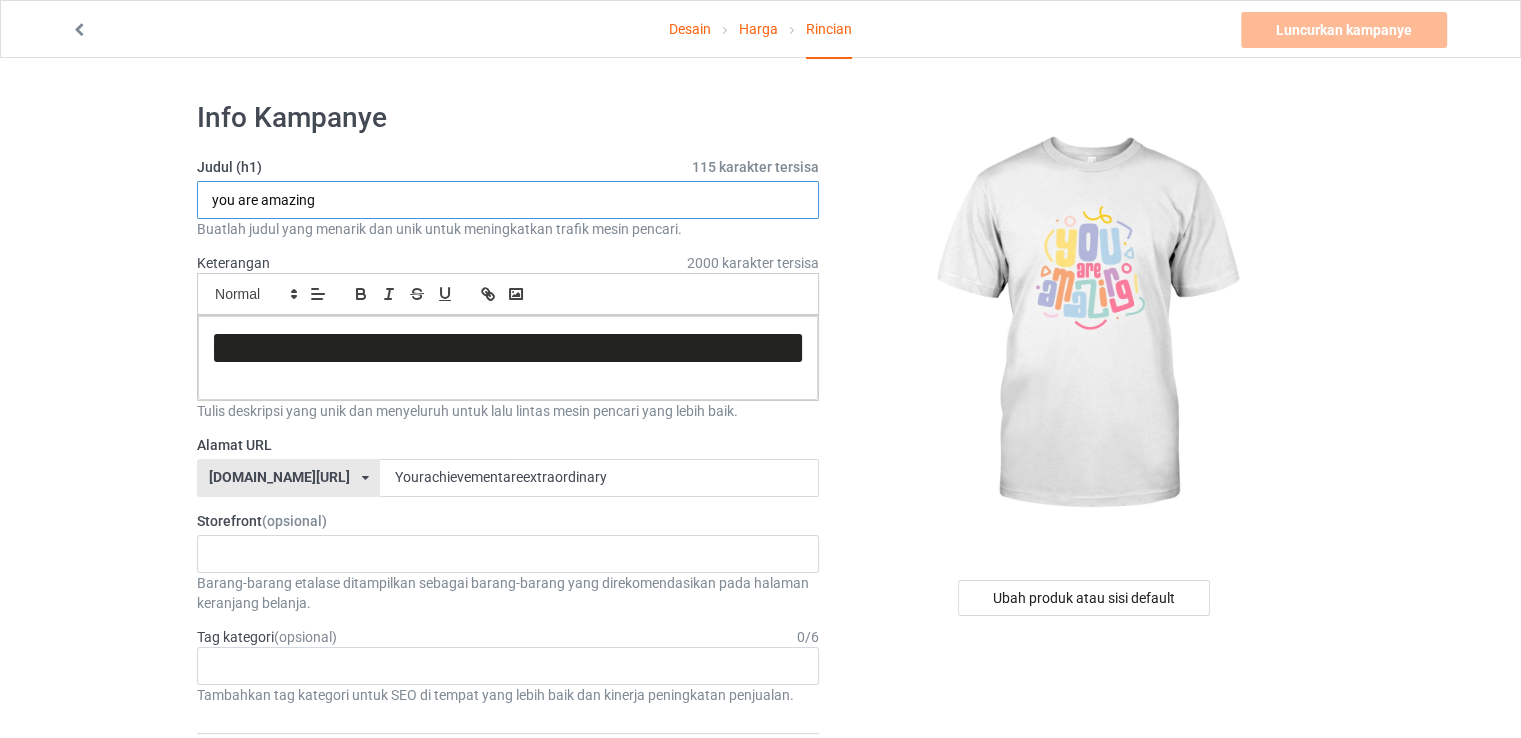 type on "you are amazing" 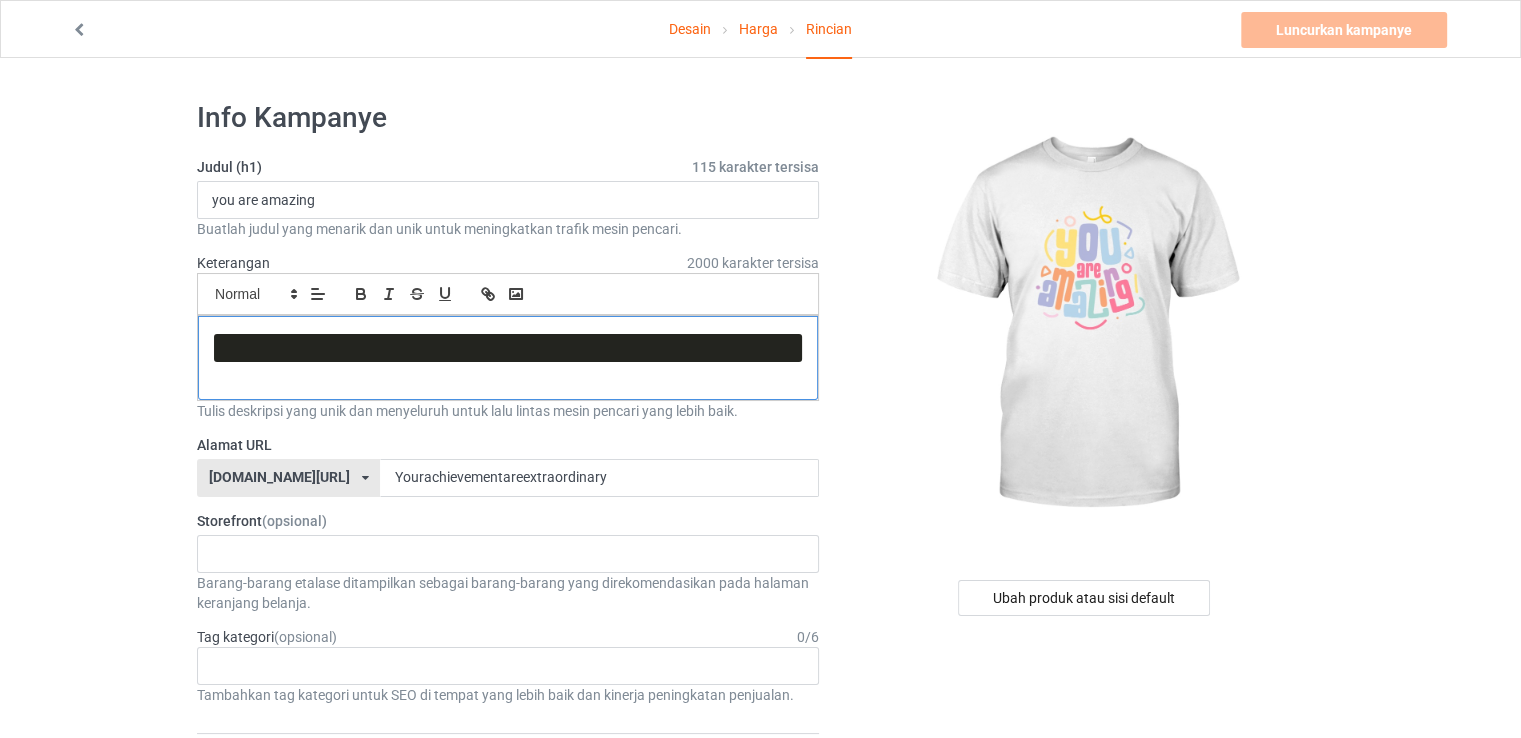 click at bounding box center [508, 358] 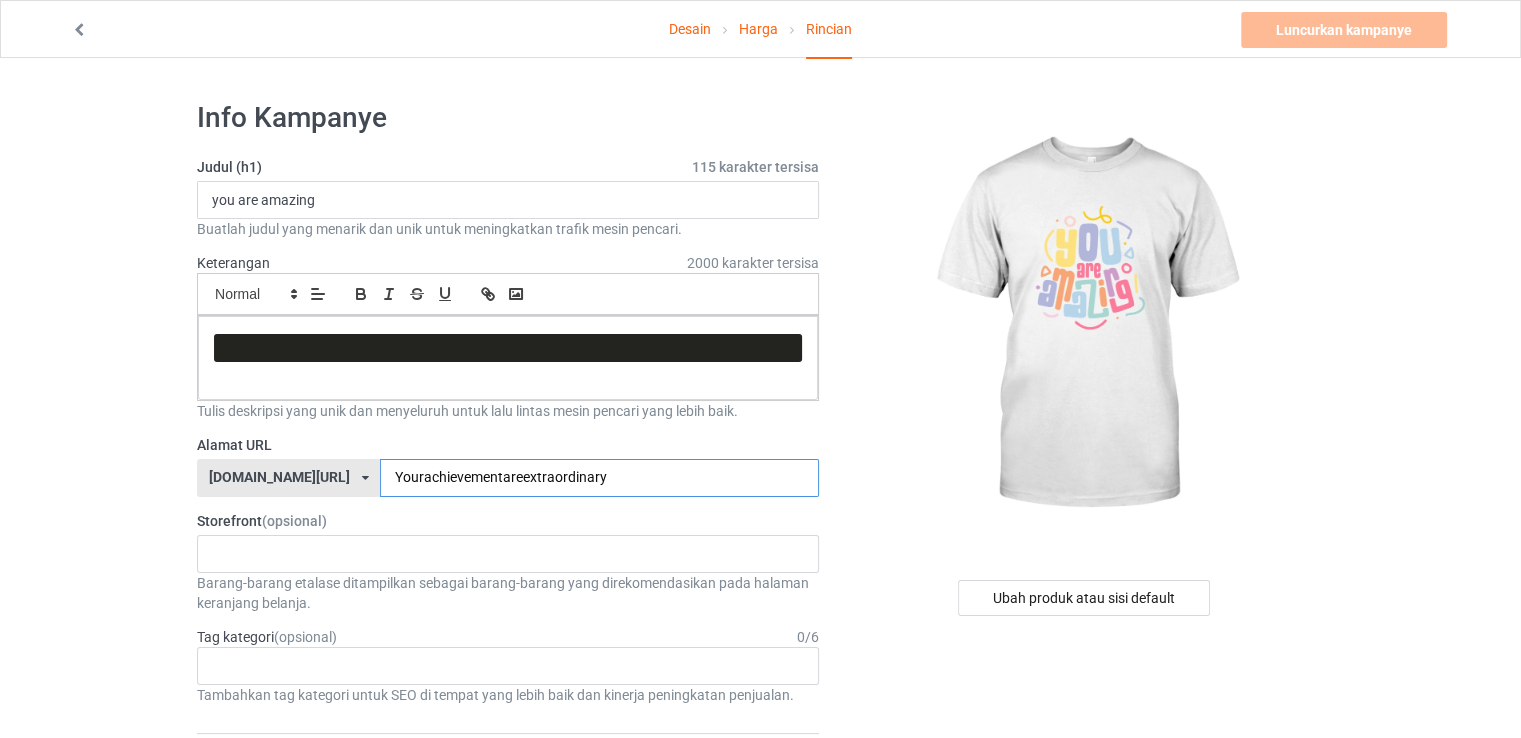 click on "Yourachievementareextraordinary" at bounding box center [599, 478] 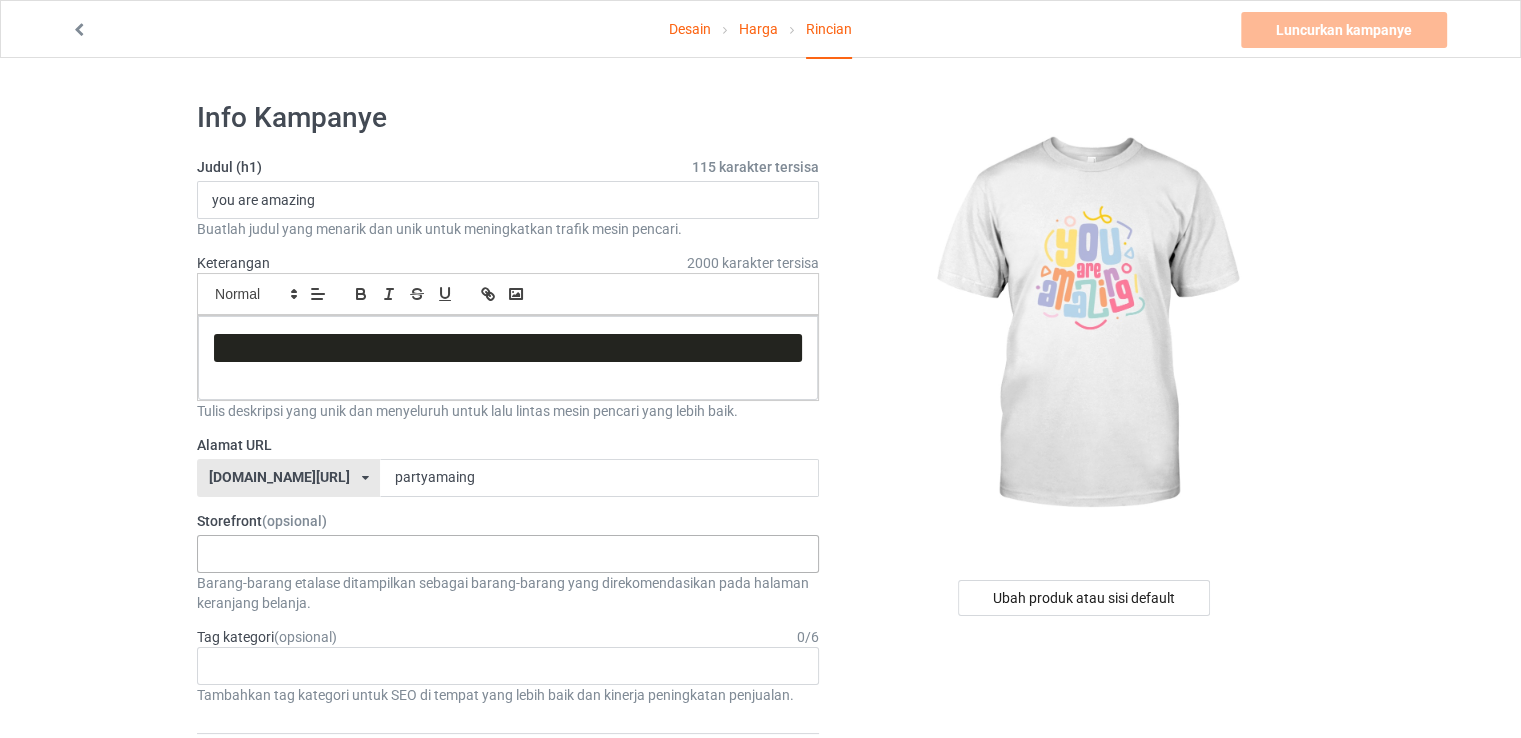 click on "No result found" at bounding box center (508, 554) 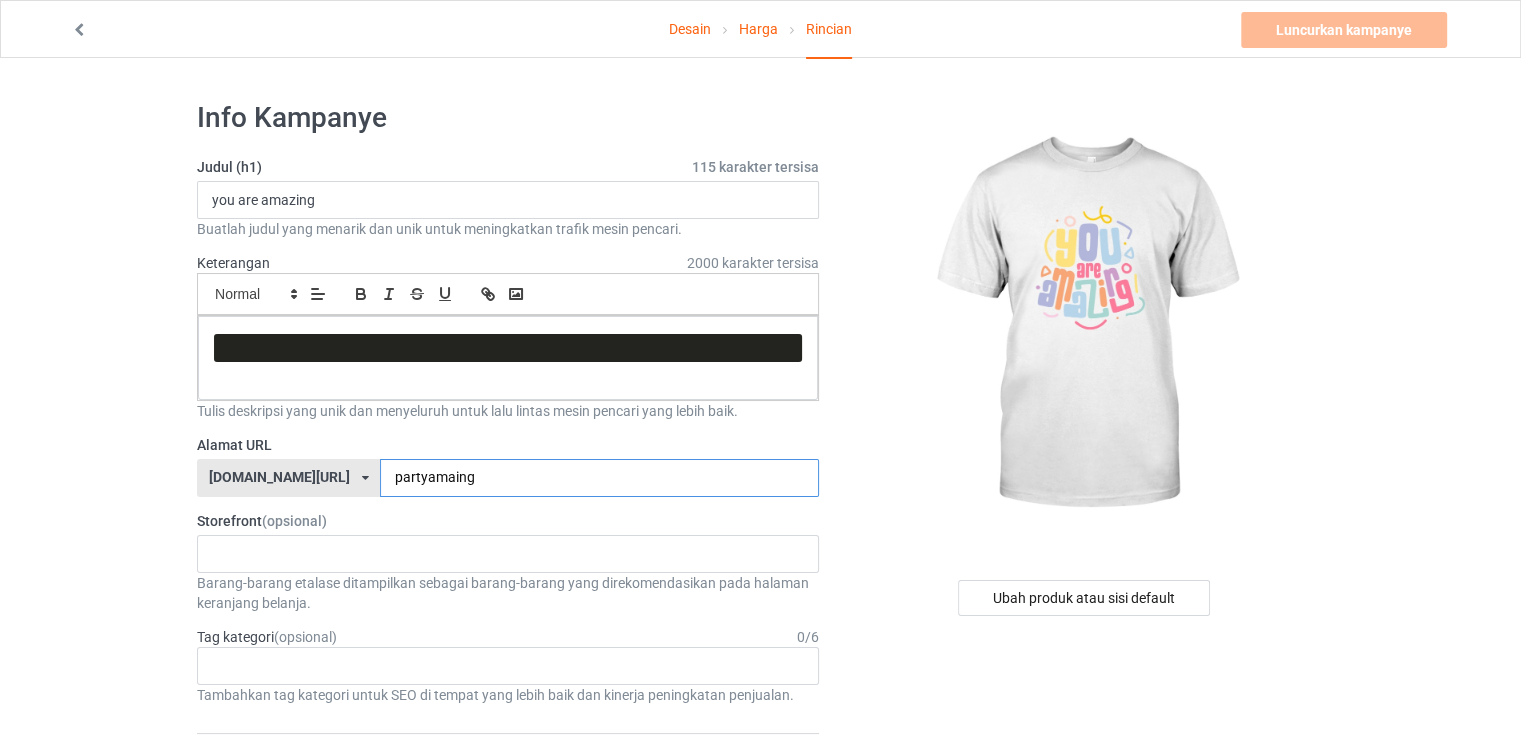 click on "[DOMAIN_NAME][URL] [DOMAIN_NAME][URL] 587d0d41cee36fd012c64a69 partyamaing" at bounding box center (508, 478) 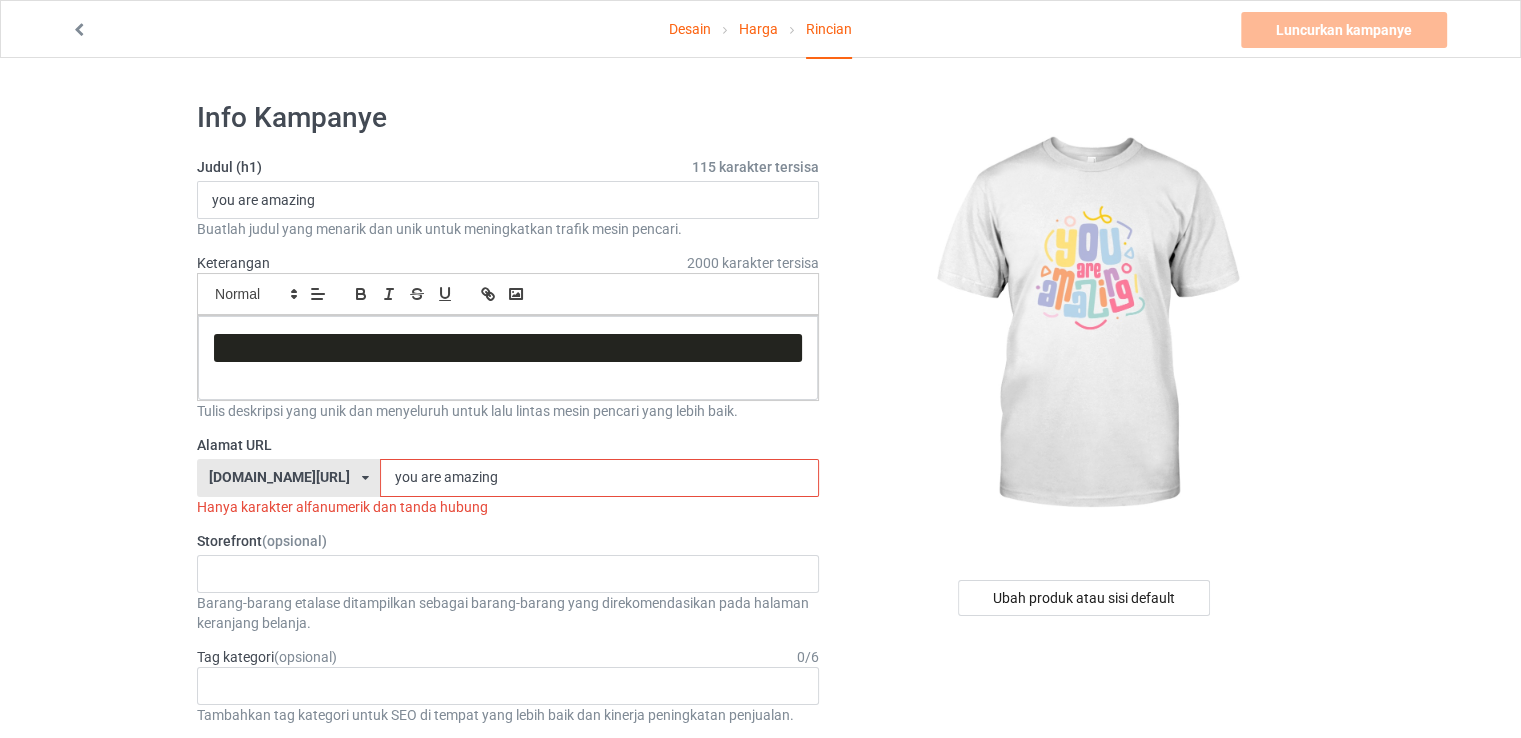 click on "you are amazing" at bounding box center [599, 478] 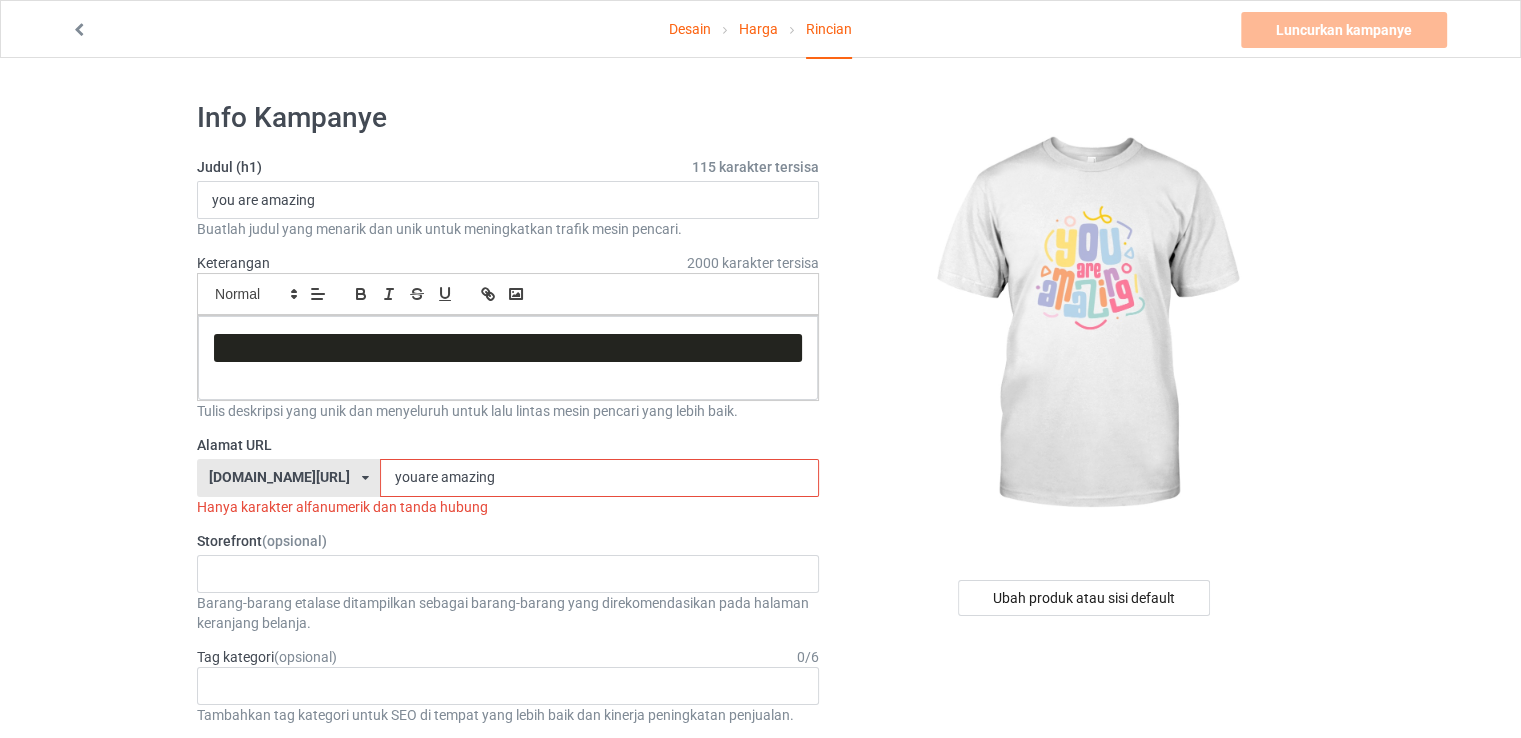 click on "youare amazing" at bounding box center [599, 478] 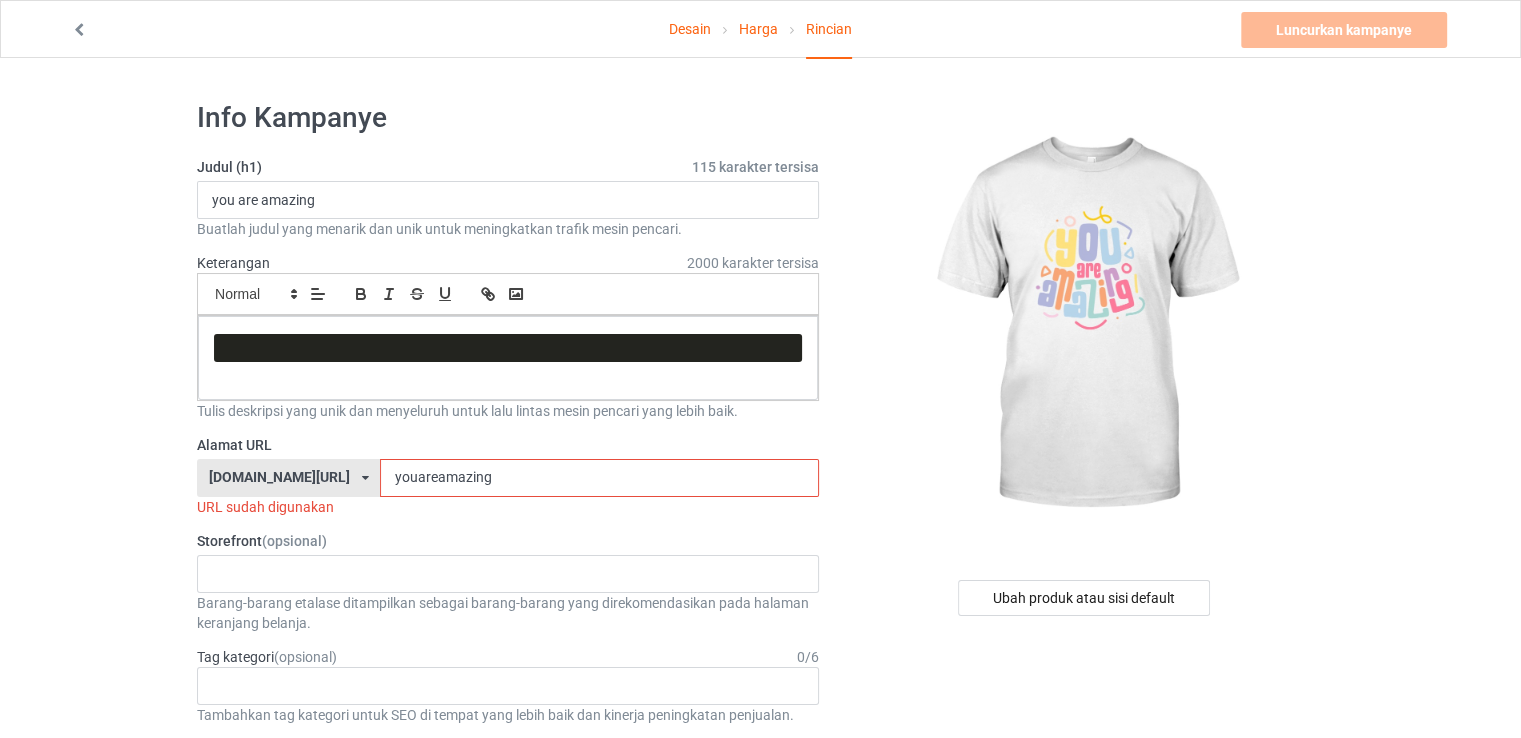 type on "youareamazing" 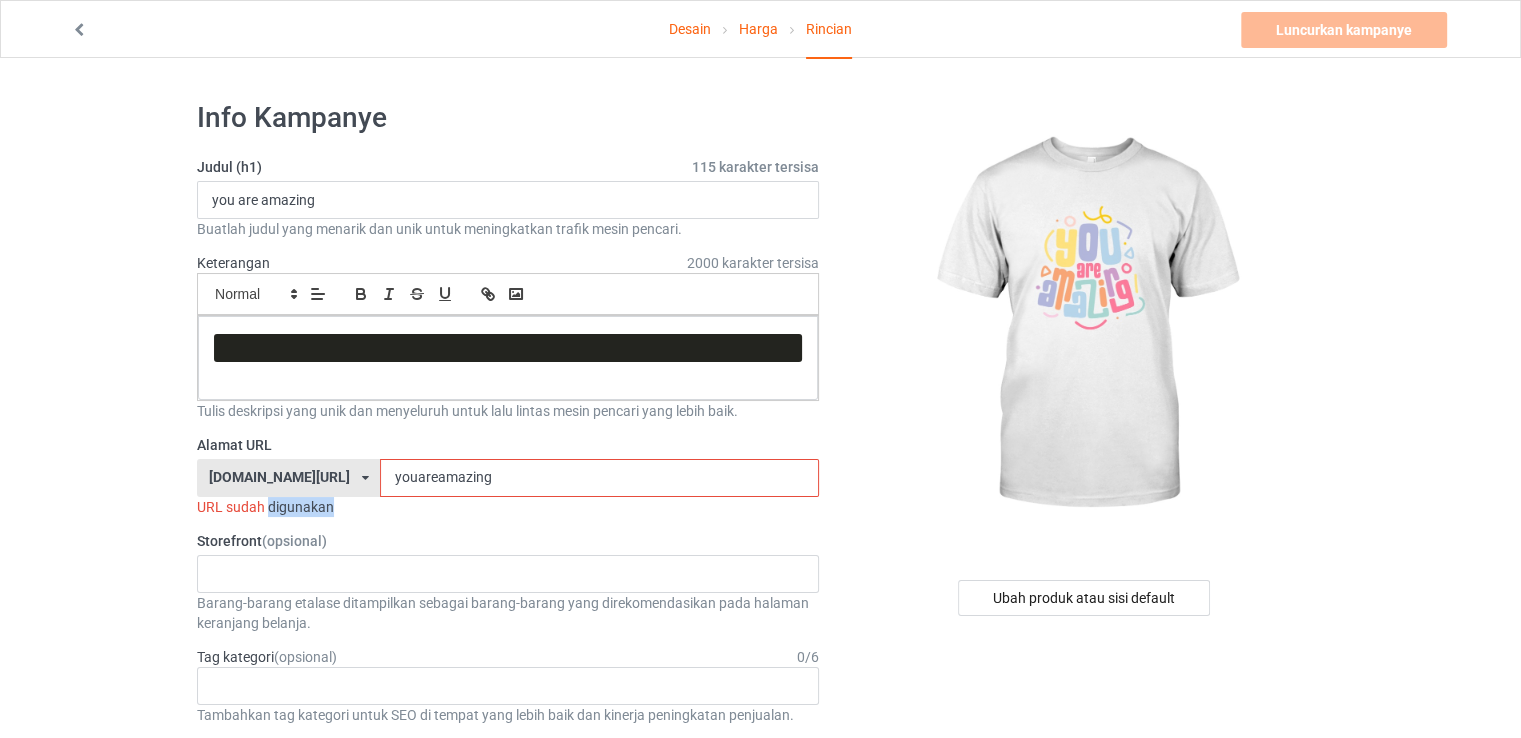 click at bounding box center [365, 478] 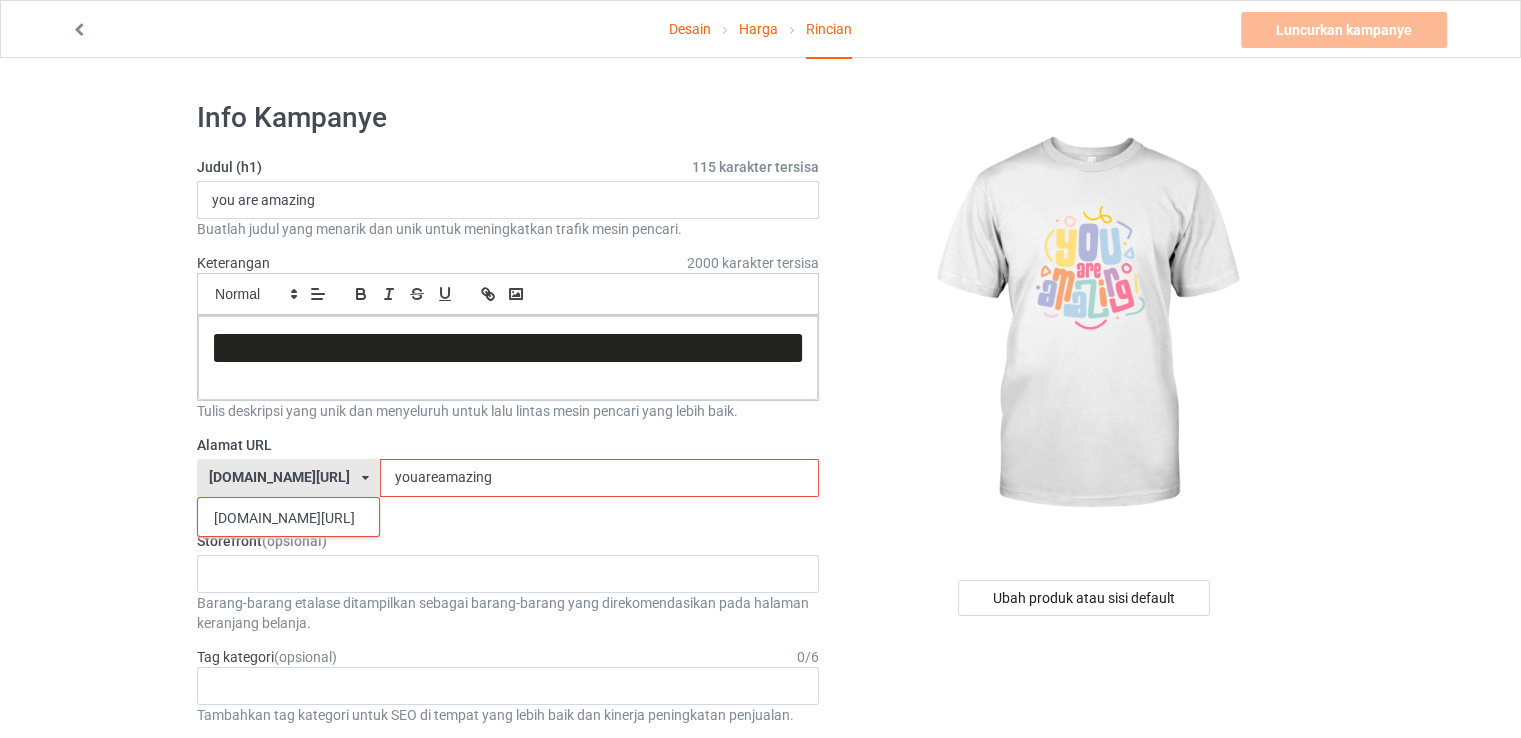 click at bounding box center [365, 478] 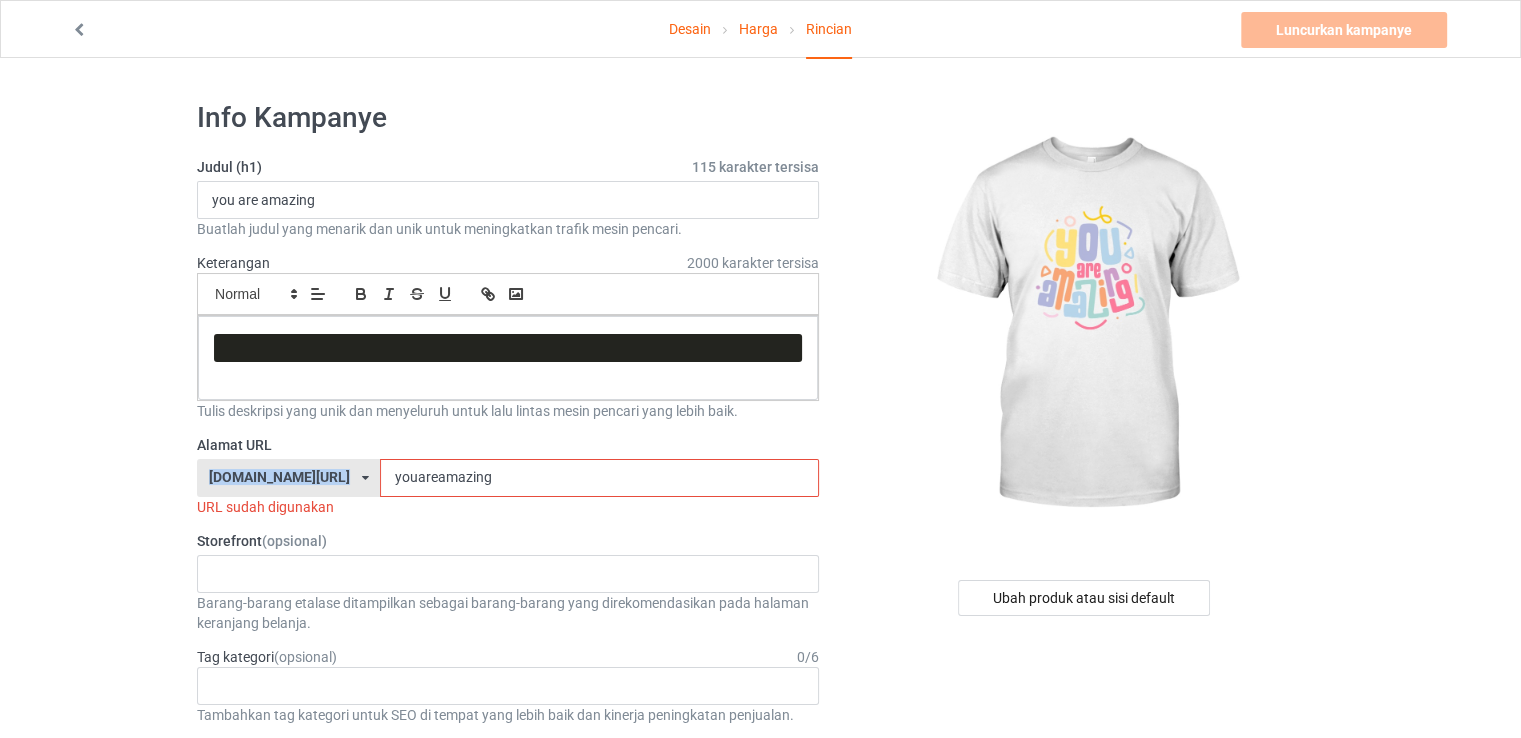 click at bounding box center (365, 478) 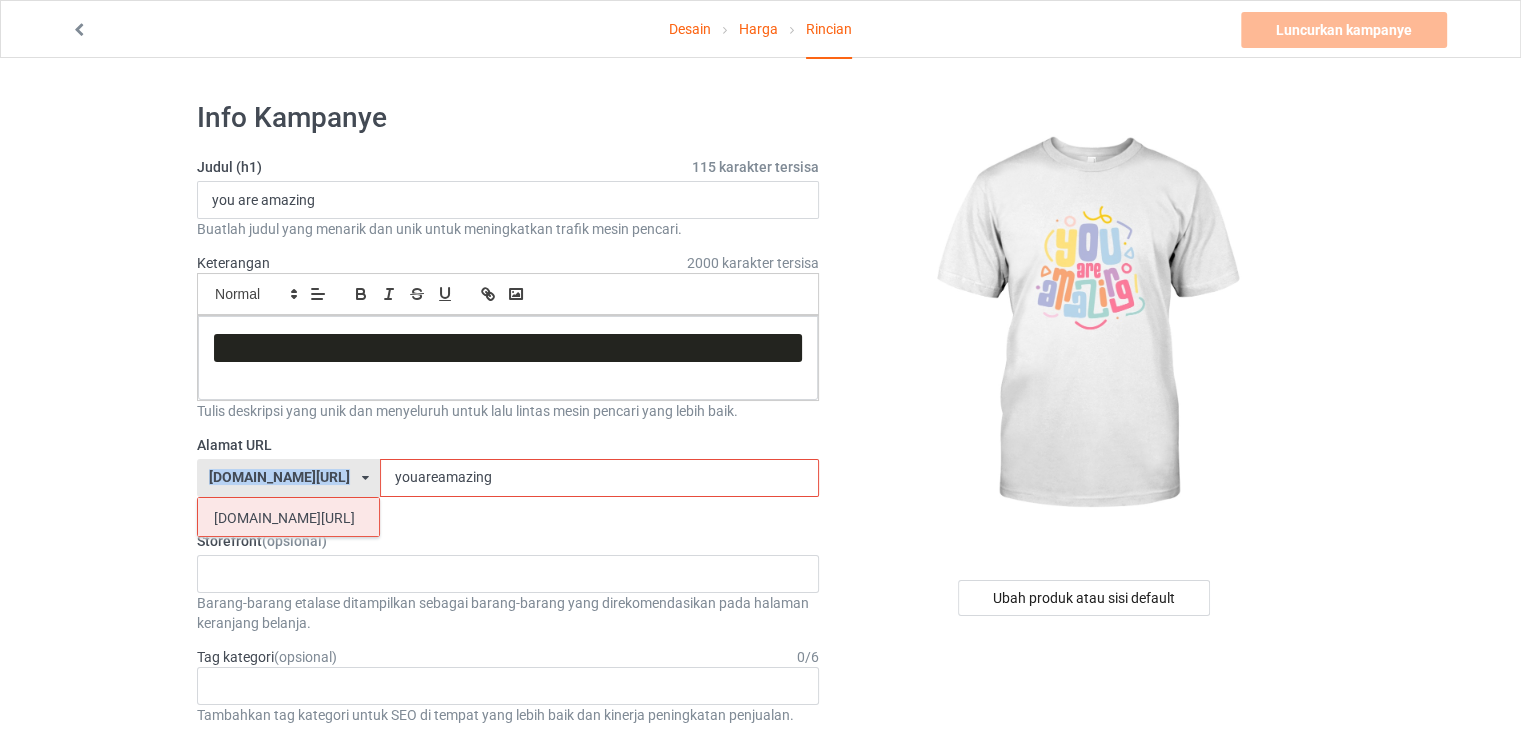 click on "[DOMAIN_NAME][URL]" at bounding box center (284, 518) 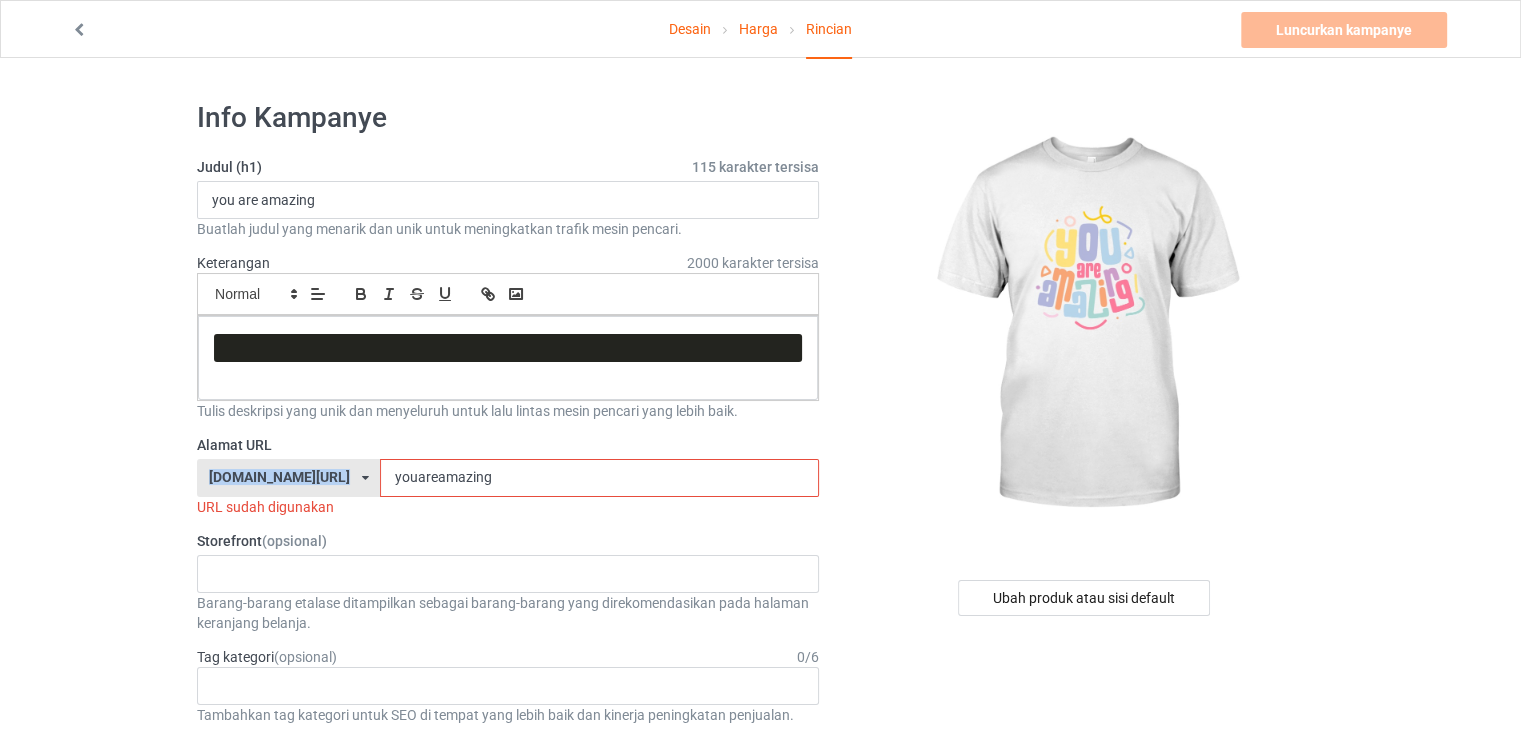 click at bounding box center [365, 478] 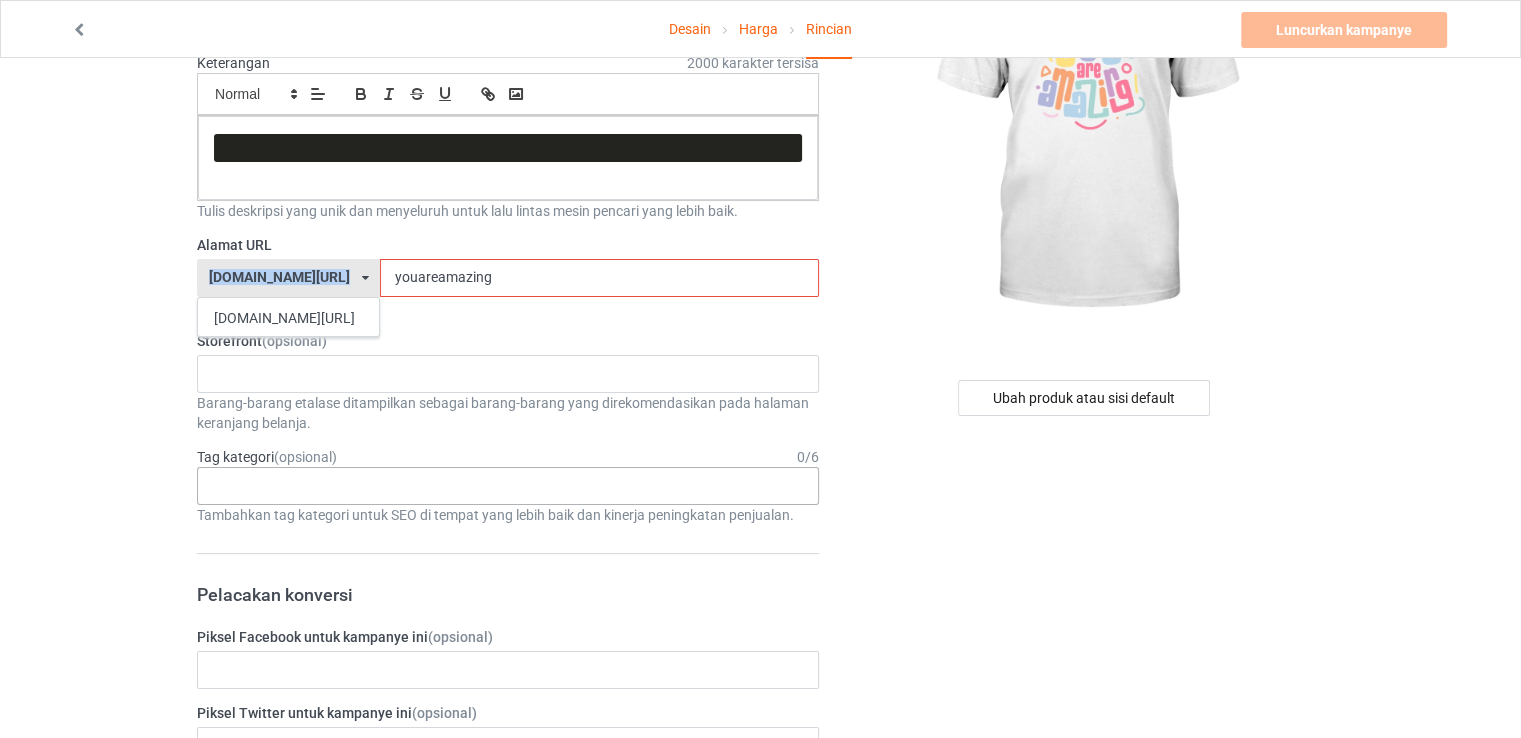 scroll, scrollTop: 0, scrollLeft: 0, axis: both 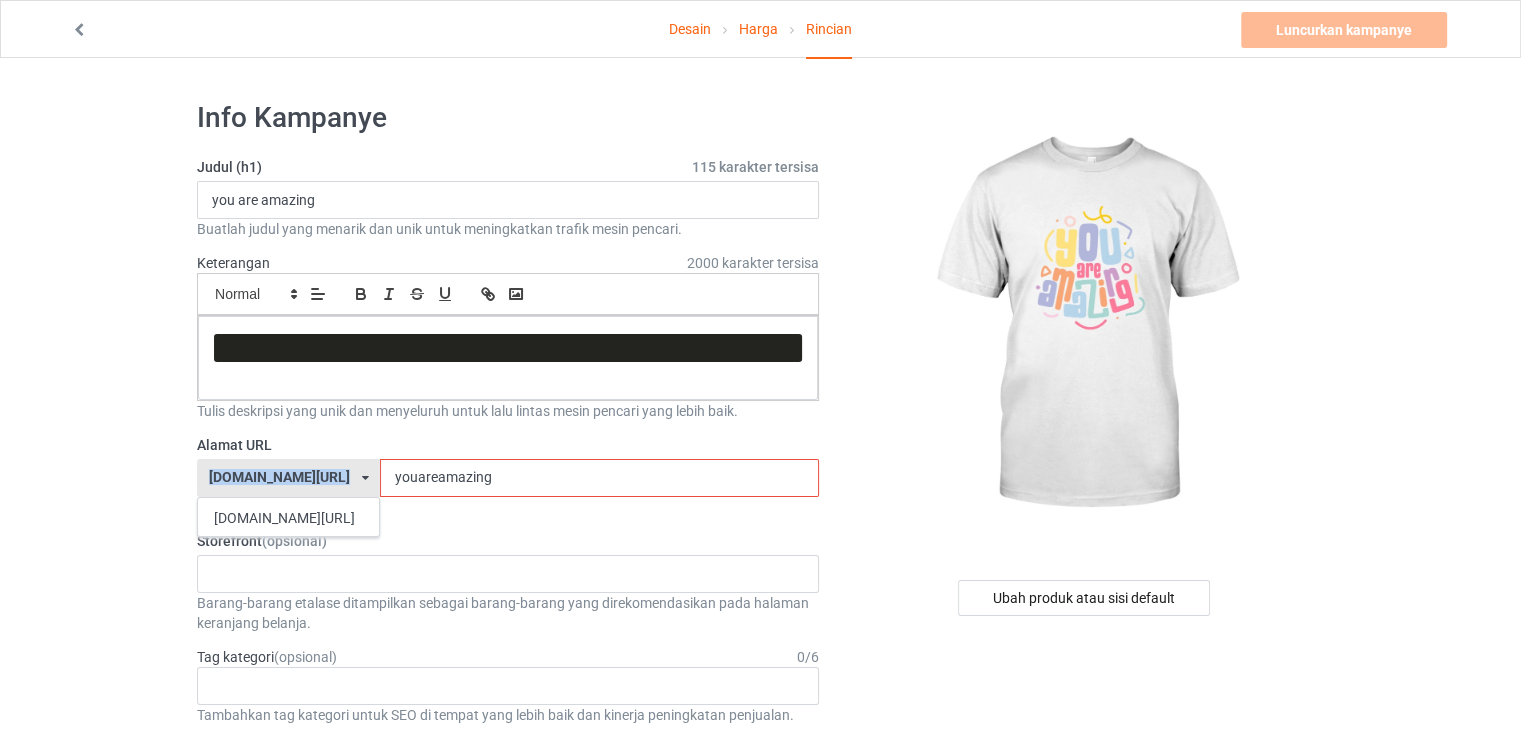 click on "youareamazing" at bounding box center (599, 478) 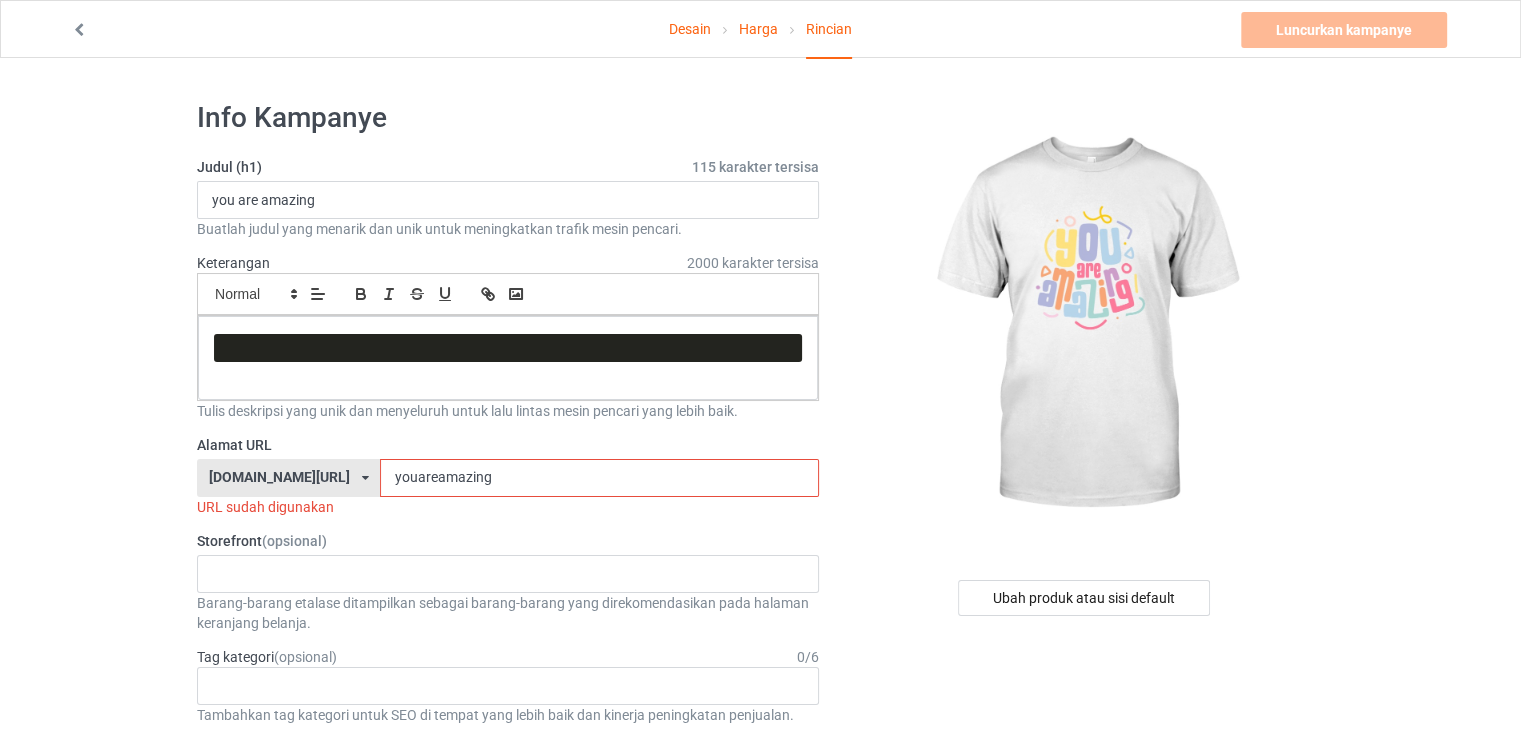 click on "youareamazing" at bounding box center [599, 478] 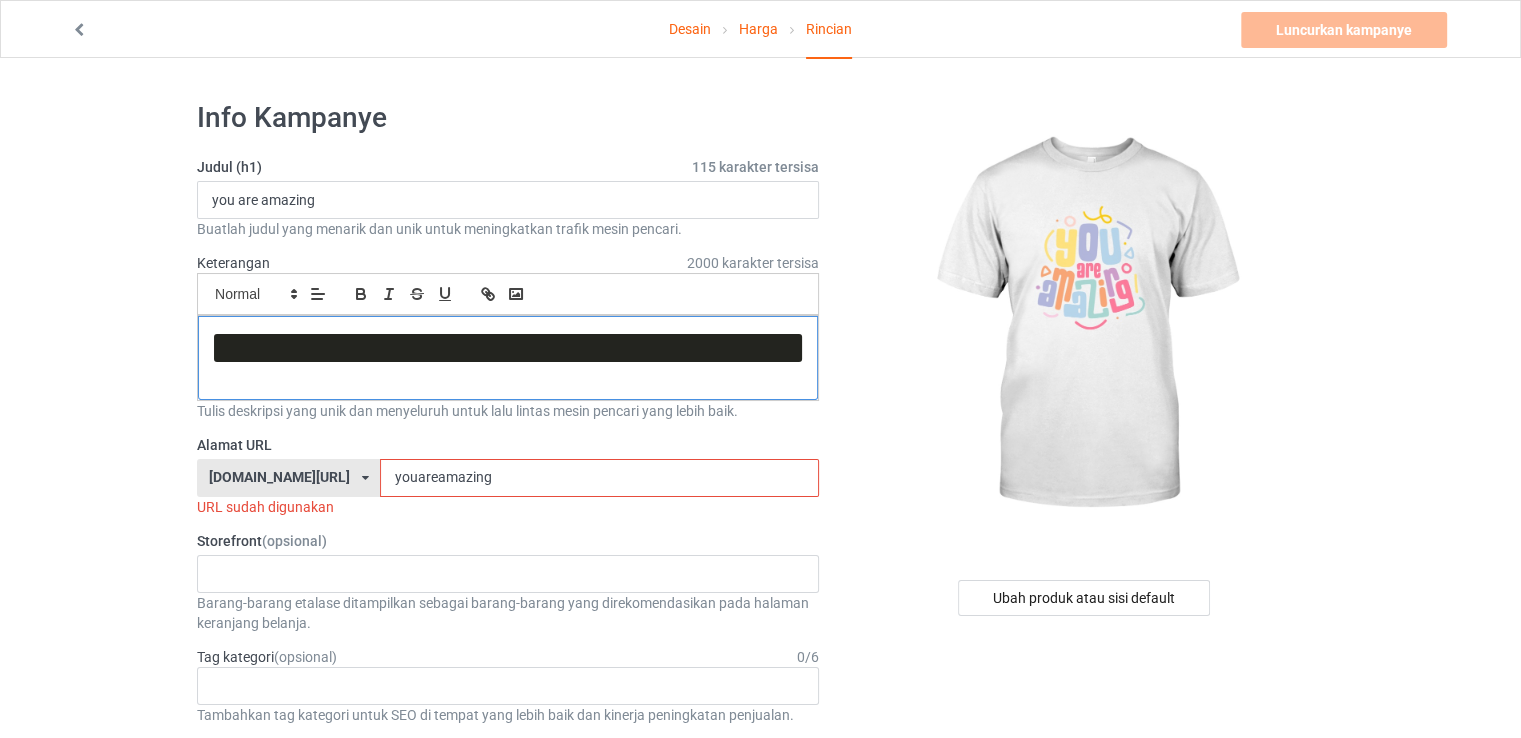 click at bounding box center [508, 348] 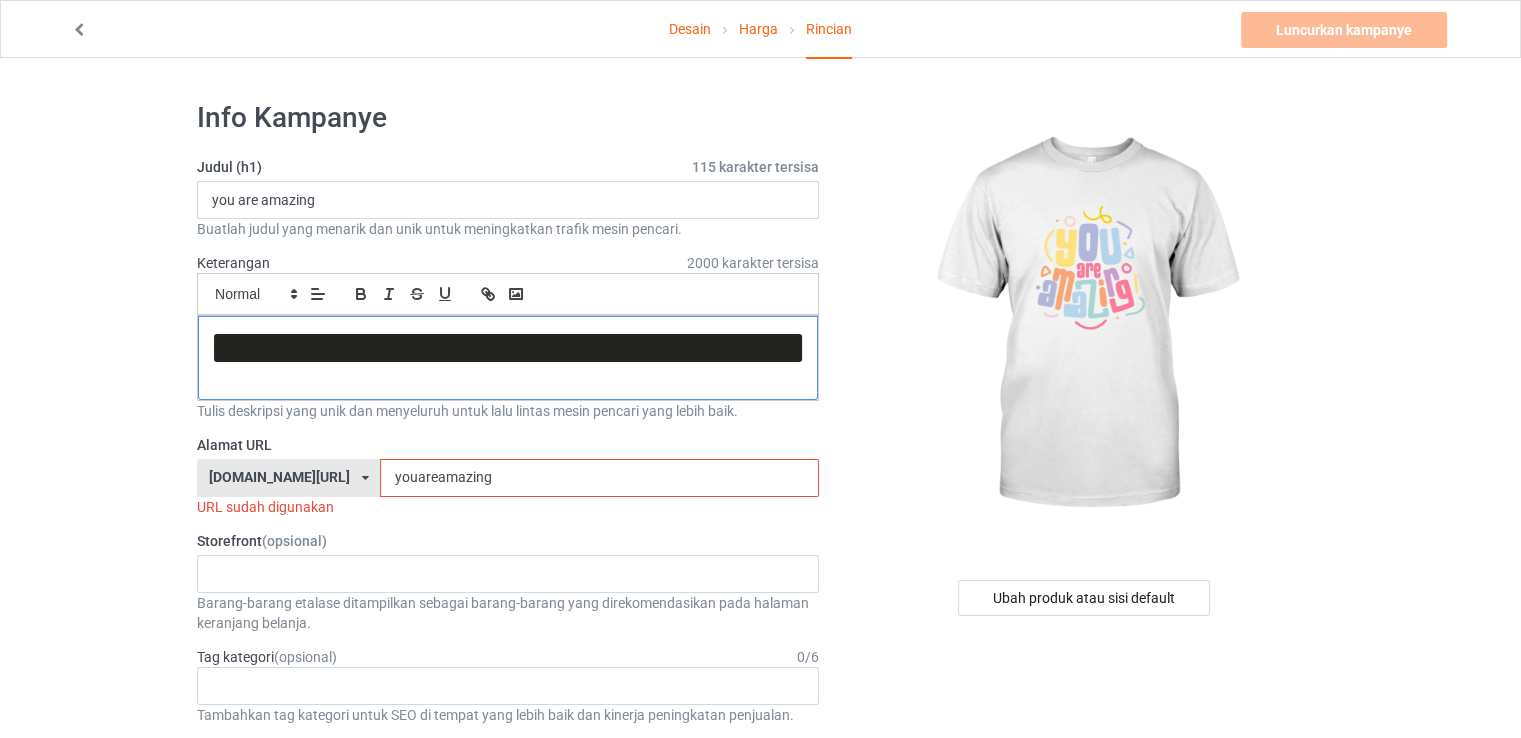 click at bounding box center [508, 348] 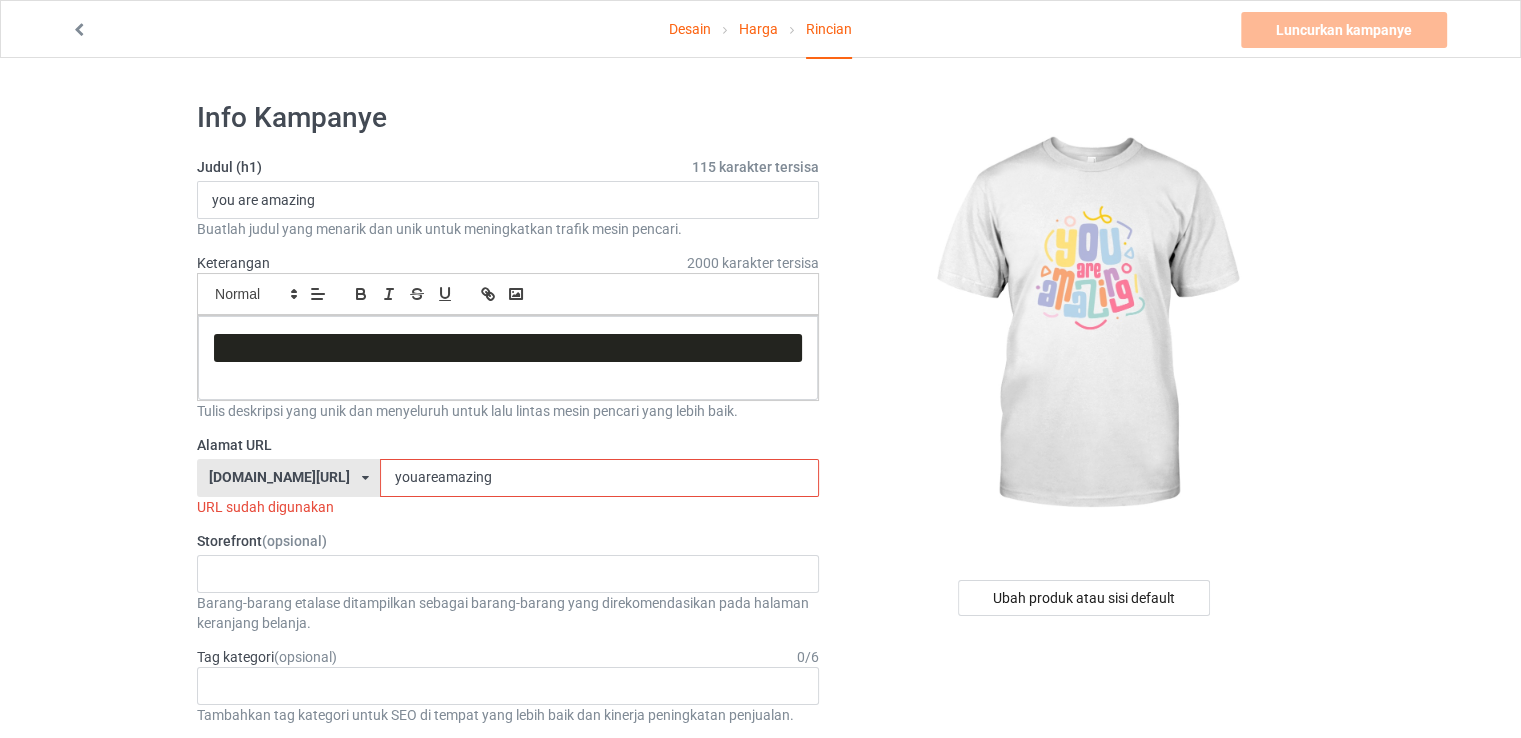 click on "youareamazing" at bounding box center [599, 478] 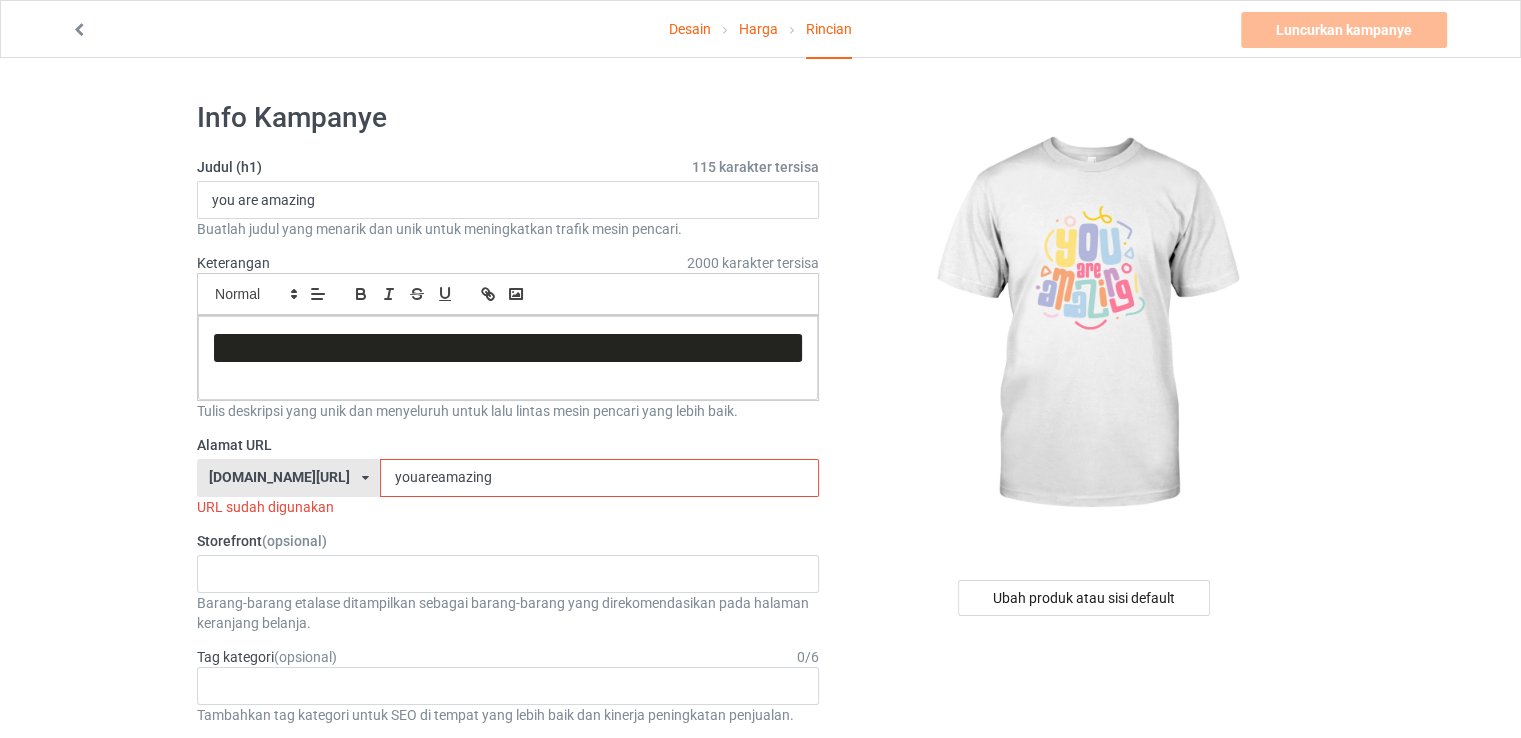 click on "Barang-barang etalase ditampilkan sebagai barang-barang yang direkomendasikan pada halaman keranjang belanja." at bounding box center (503, 613) 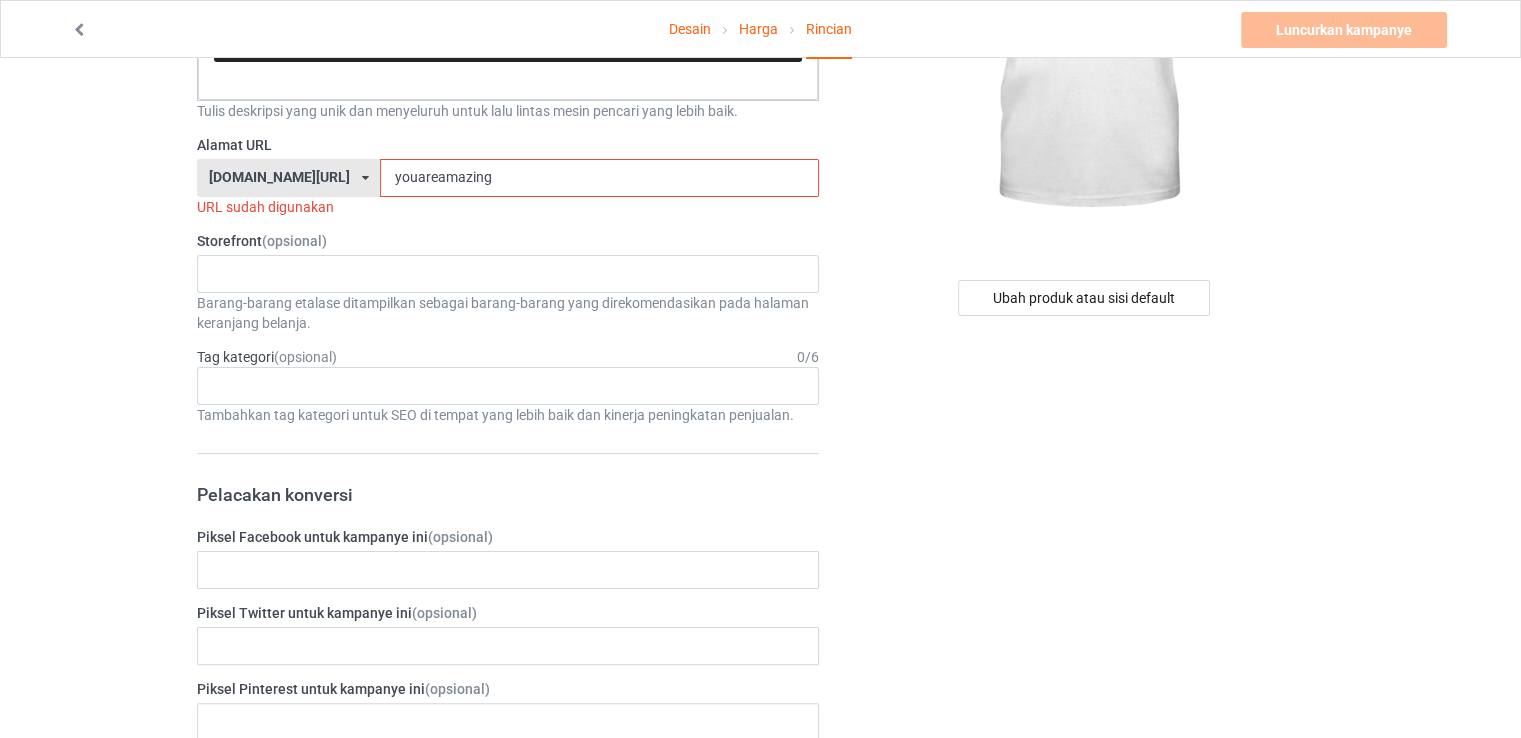 click on "Storefront  (opsional)" at bounding box center (508, 241) 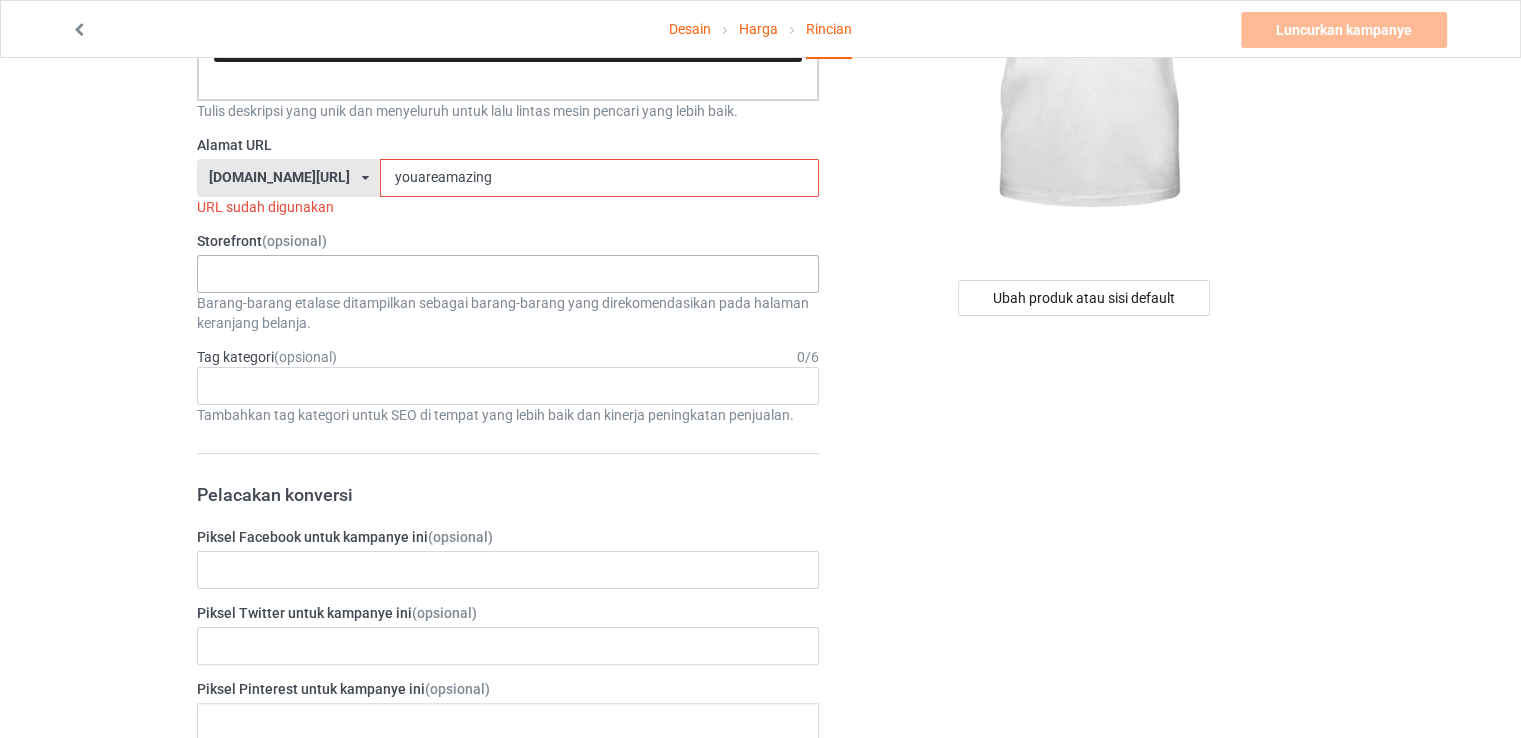 click on "Tidak ada hasil ditemukan" at bounding box center [508, 274] 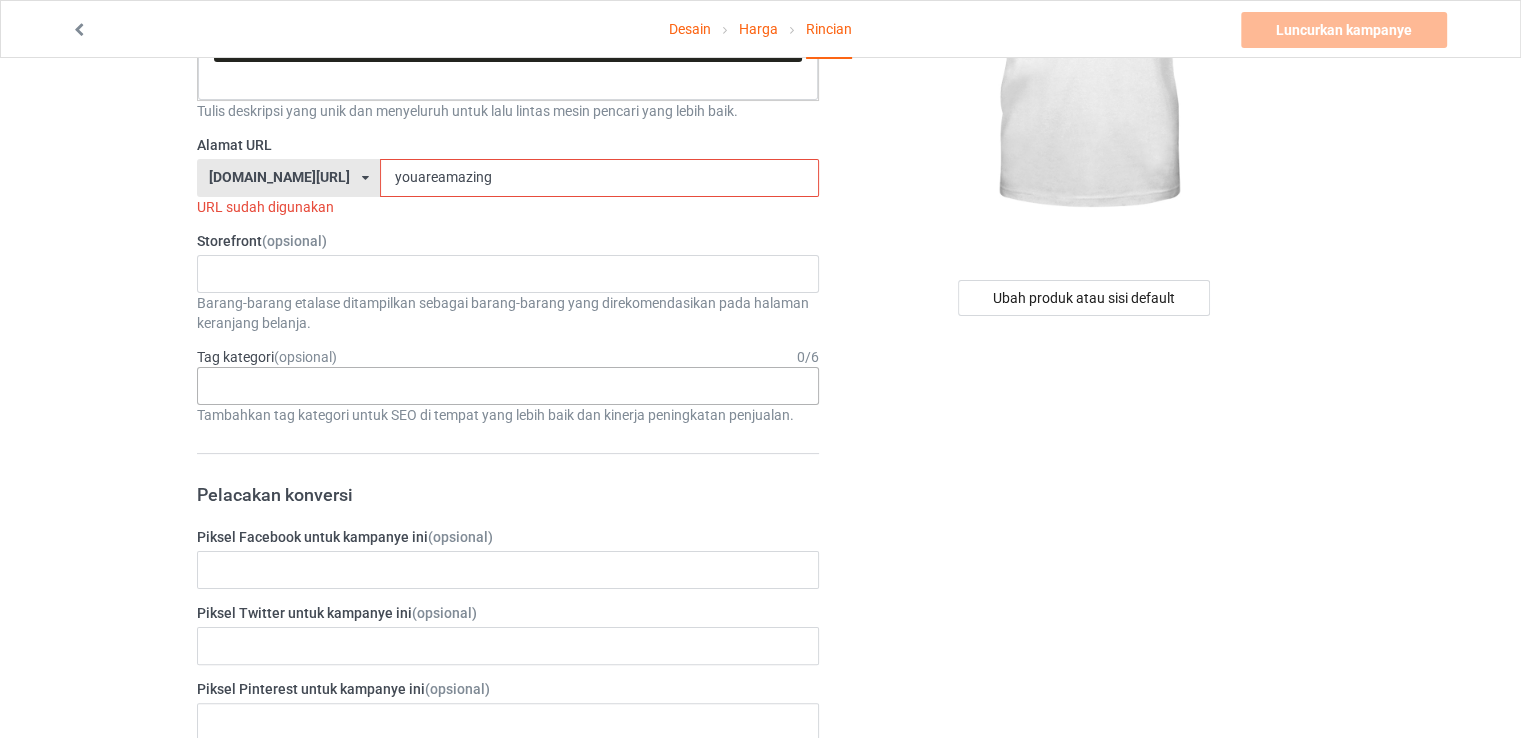 click on "Age > [DEMOGRAPHIC_DATA] > 1 Age > [DEMOGRAPHIC_DATA] Months > 1 Month Age > [DEMOGRAPHIC_DATA] Months Age > [DEMOGRAPHIC_DATA] Age > [DEMOGRAPHIC_DATA] > 10 Age > [DEMOGRAPHIC_DATA] Months > 10 Month Age > [DEMOGRAPHIC_DATA] > 100 Sports > Running > 10K Run Age > [DEMOGRAPHIC_DATA] > 11 Age > [DEMOGRAPHIC_DATA] Months > 11 Month Age > [DEMOGRAPHIC_DATA] > 12 Age > [DEMOGRAPHIC_DATA] Months > 12 Month Age > [DEMOGRAPHIC_DATA] > 13 Age > [DEMOGRAPHIC_DATA] > 14 Age > [DEMOGRAPHIC_DATA] > 15 Sports > Running > 15K Run Age > [DEMOGRAPHIC_DATA] > 16 Age > [DEMOGRAPHIC_DATA] > 17 Age > [DEMOGRAPHIC_DATA] > 18 Age > [DEMOGRAPHIC_DATA] > 19 Age > Decades > 1920s Age > Decades > 1930s Age > Decades > 1940s Age > Decades > 1950s Age > Decades > 1960s Age > Decades > 1970s Age > Decades > 1980s Age > Decades > 1990s Age > [DEMOGRAPHIC_DATA] > 2 Age > [DEMOGRAPHIC_DATA] Months > 2 Month Age > [DEMOGRAPHIC_DATA] > 20 Age > [DEMOGRAPHIC_DATA] Age > Decades > 2000s Age > Decades > 2010s Age > [DEMOGRAPHIC_DATA] > 21 Age > [DEMOGRAPHIC_DATA] > 22 Age > [DEMOGRAPHIC_DATA] > 23 Age > [DEMOGRAPHIC_DATA] > 24 Age > [DEMOGRAPHIC_DATA] > 25 Age > [DEMOGRAPHIC_DATA] > 26 Age > [DEMOGRAPHIC_DATA] > 27 Age > [DEMOGRAPHIC_DATA] > 28 Age > [DEMOGRAPHIC_DATA] > 29 Age > [DEMOGRAPHIC_DATA] > 3 Age > [DEMOGRAPHIC_DATA] Months > 3 Month Sports > Basketball > 3-Pointer Age > [DEMOGRAPHIC_DATA] > 30 Age > [DEMOGRAPHIC_DATA] > 31 Age > [DEMOGRAPHIC_DATA] > 32 Age > [DEMOGRAPHIC_DATA] > 33 Age > [DEMOGRAPHIC_DATA] > 34 Age > [DEMOGRAPHIC_DATA] > 35 Age Jobs 1" at bounding box center [508, 386] 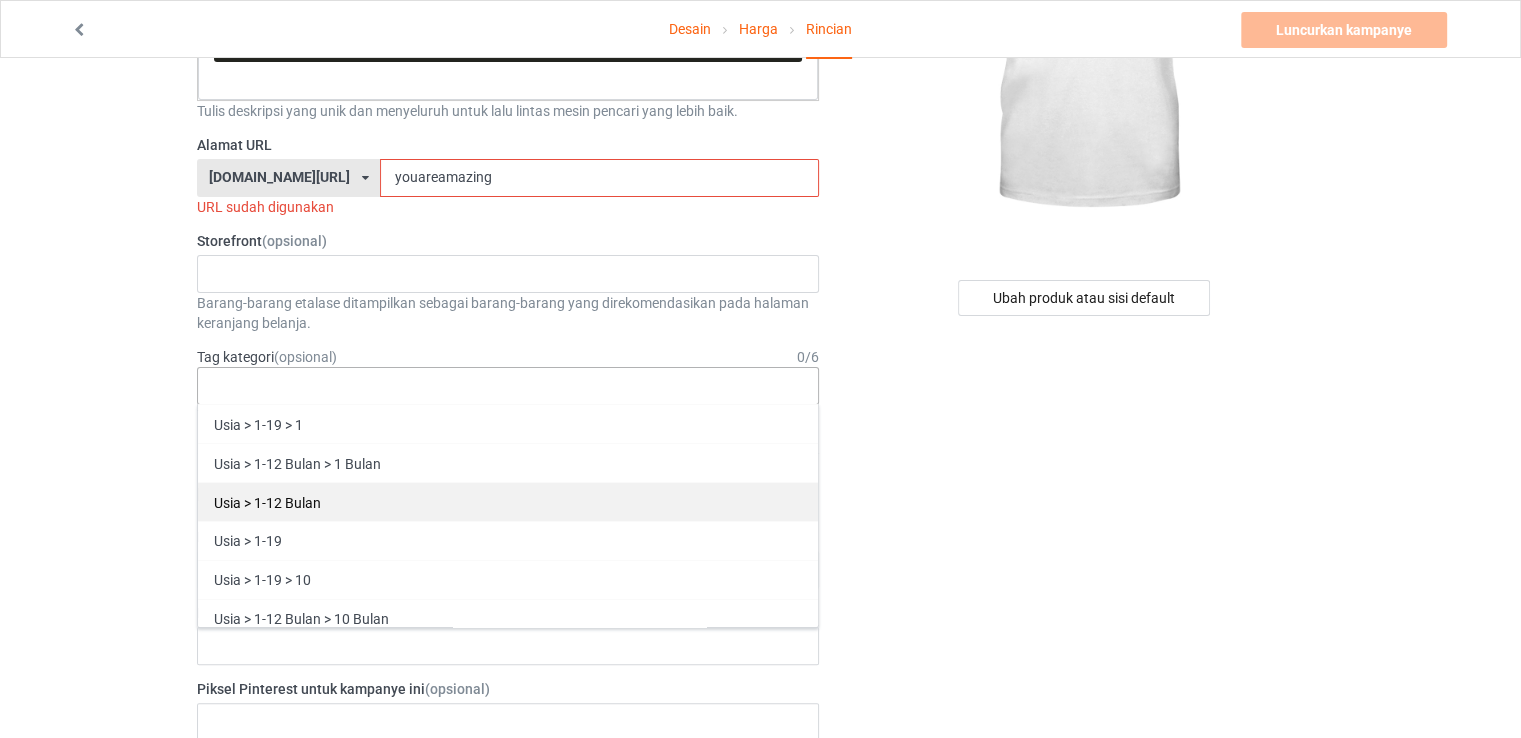 click on "Usia > 1-12 Bulan" at bounding box center [267, 503] 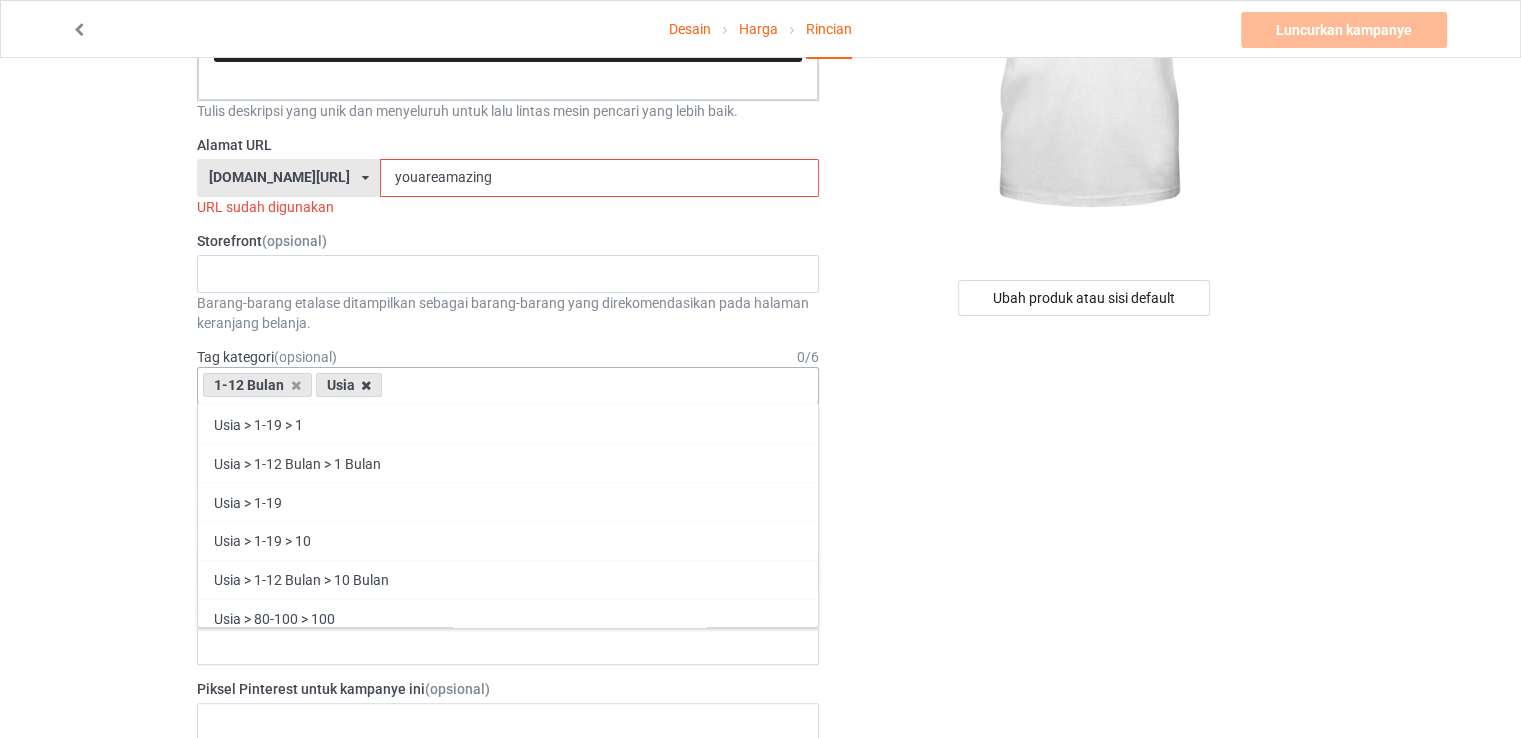 click at bounding box center [366, 385] 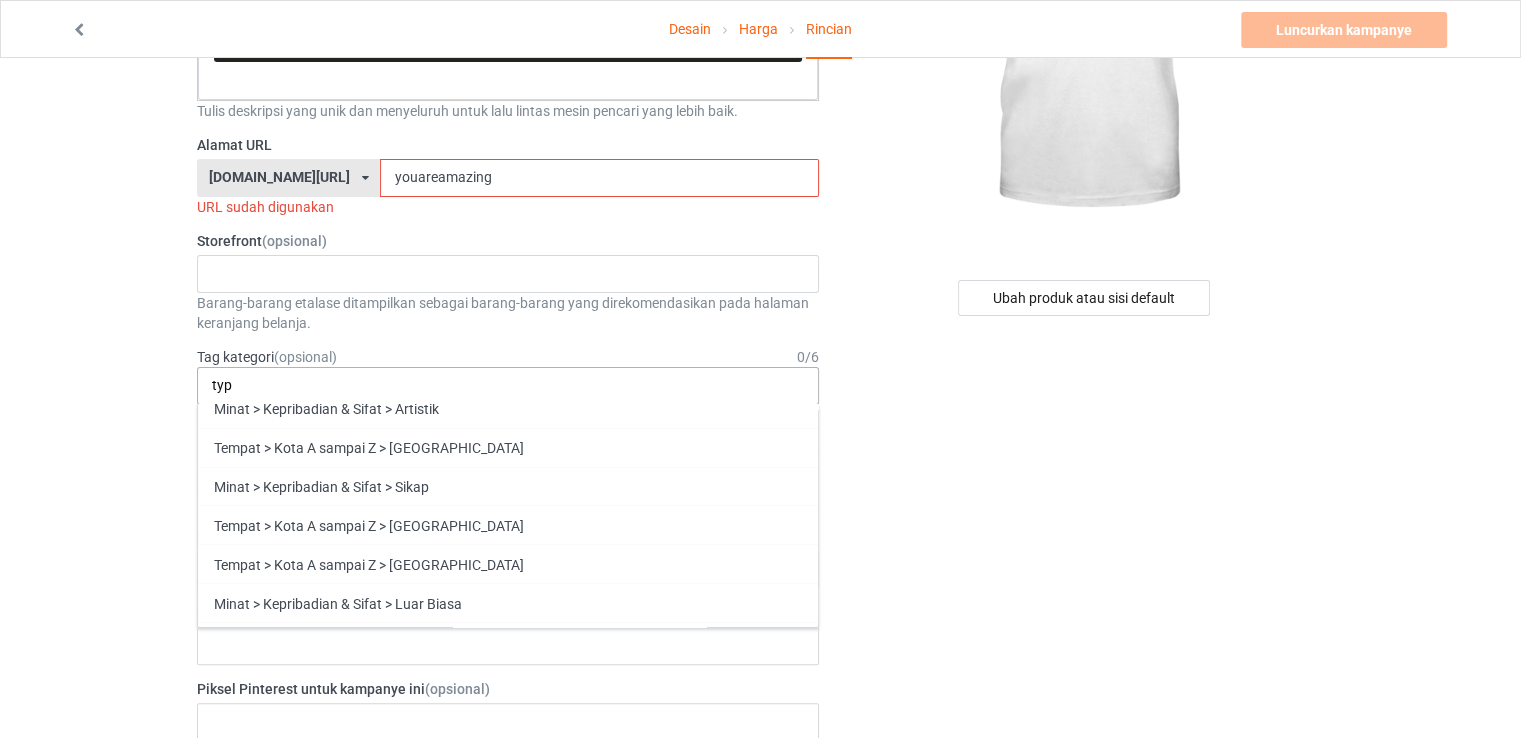 scroll, scrollTop: 0, scrollLeft: 0, axis: both 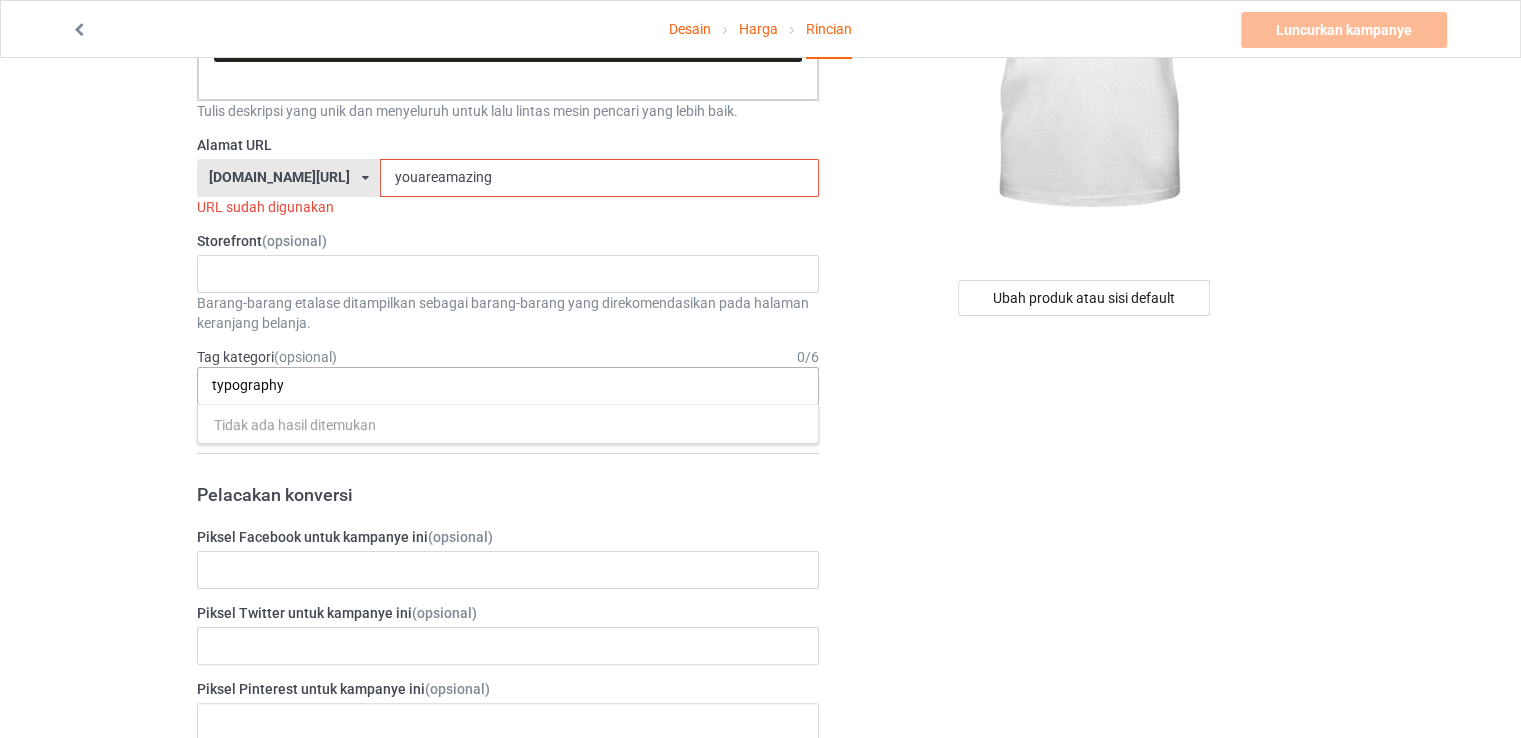 type on "typography" 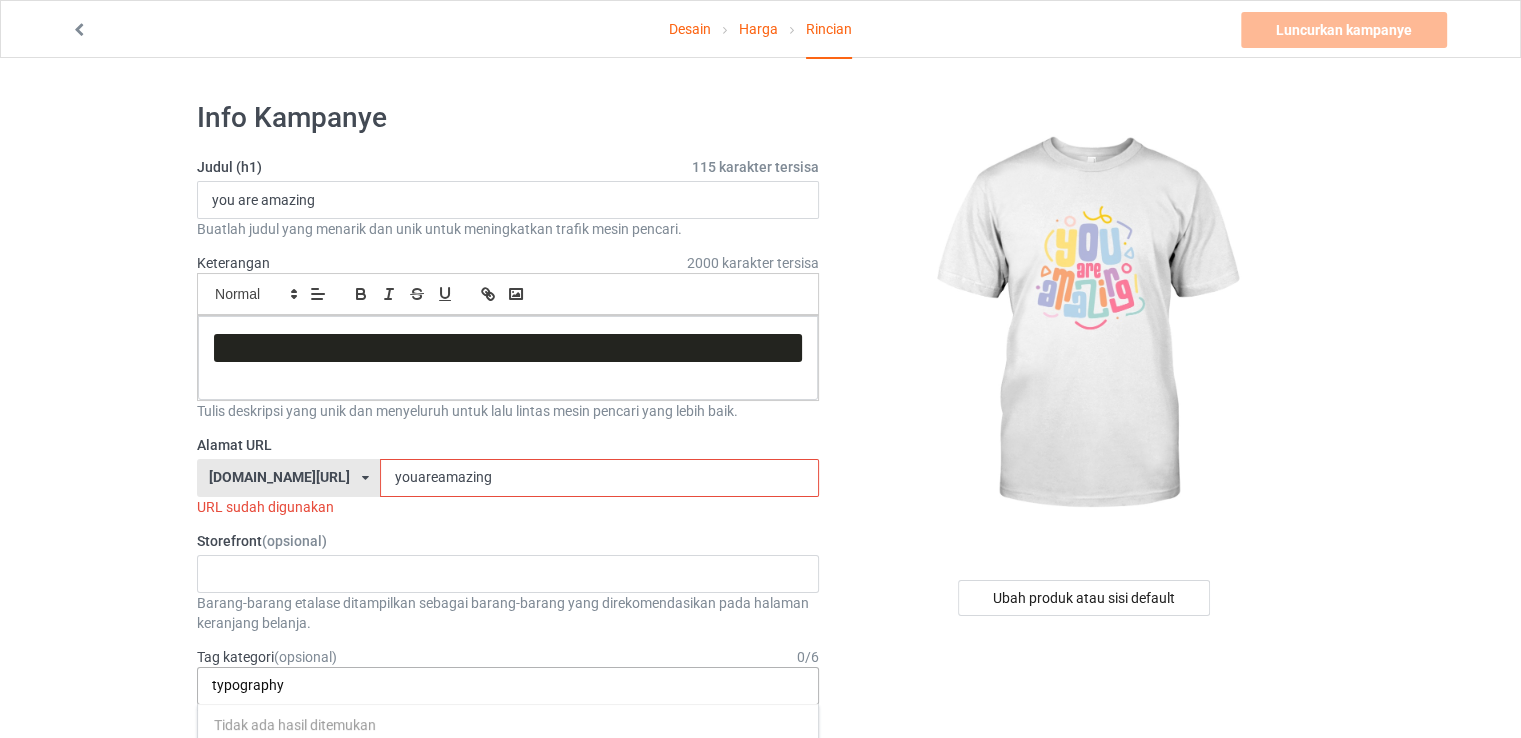 scroll, scrollTop: 200, scrollLeft: 0, axis: vertical 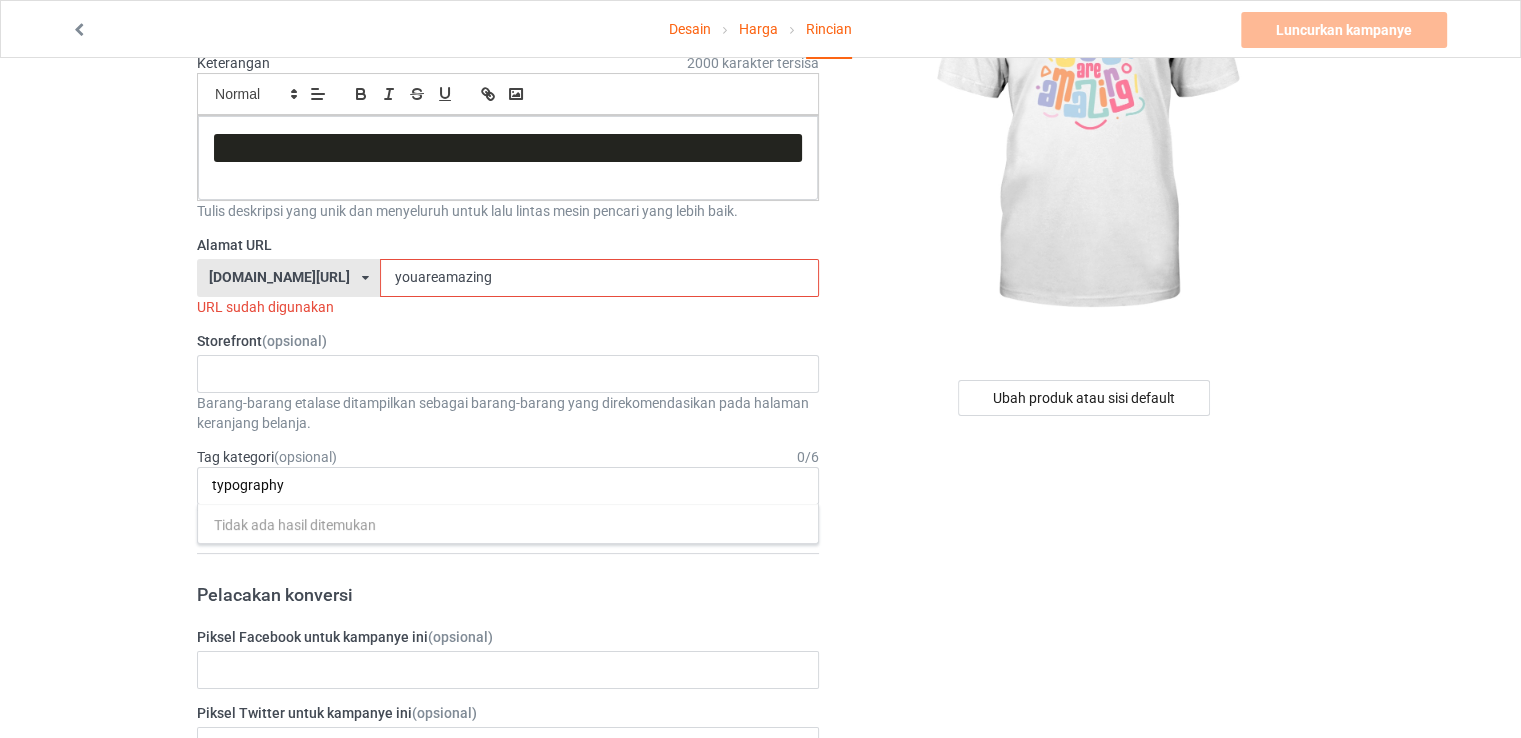 drag, startPoint x: 276, startPoint y: 481, endPoint x: 185, endPoint y: 494, distance: 91.92388 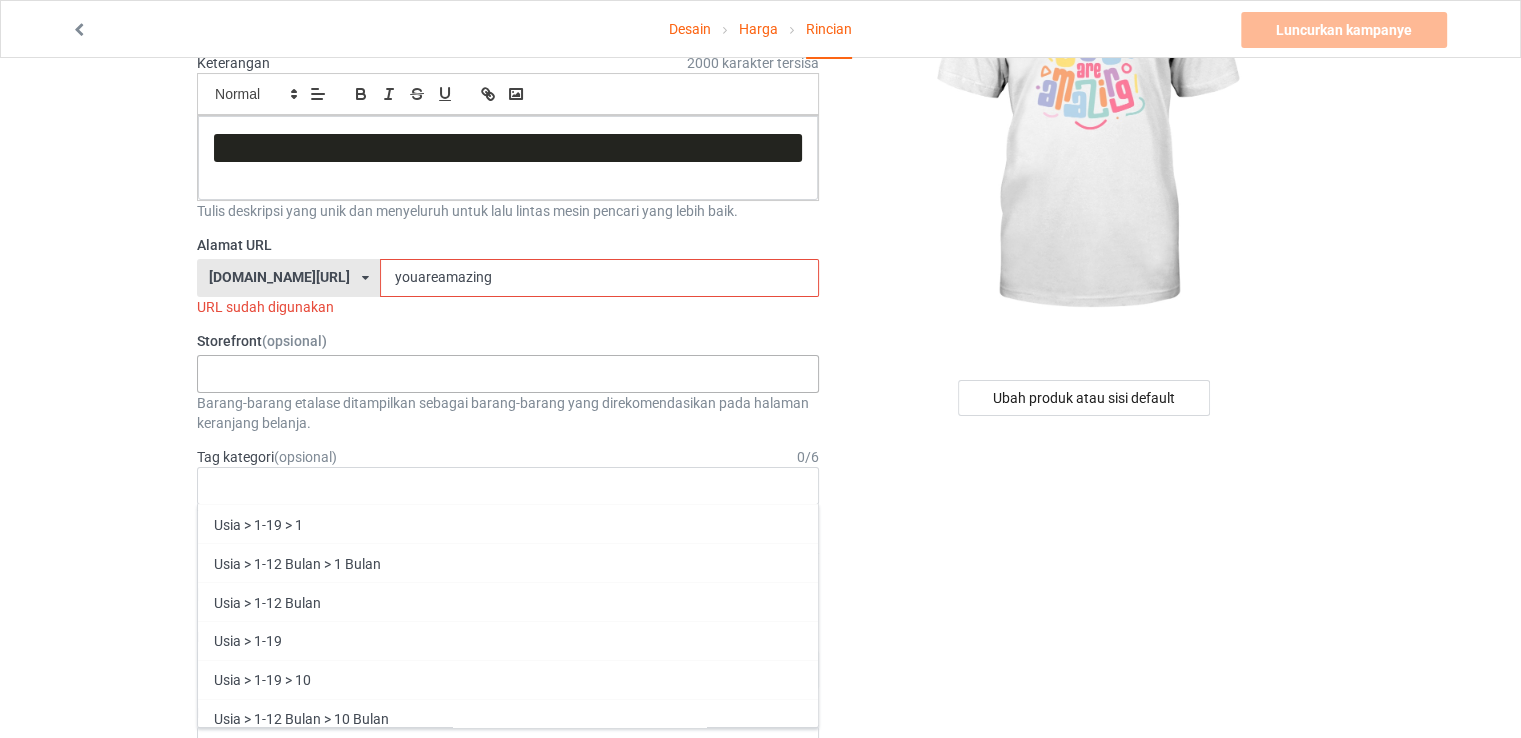 type 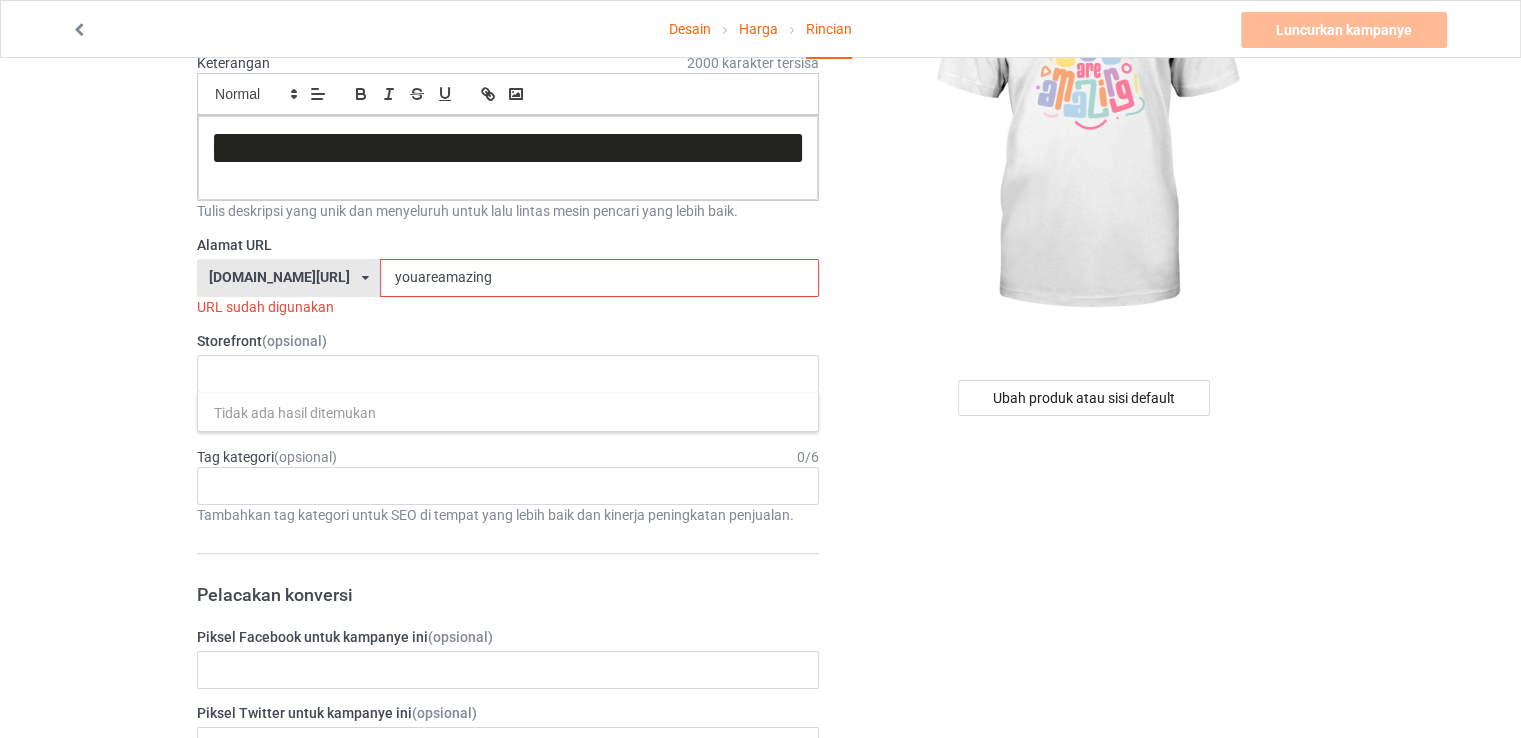 scroll, scrollTop: 0, scrollLeft: 0, axis: both 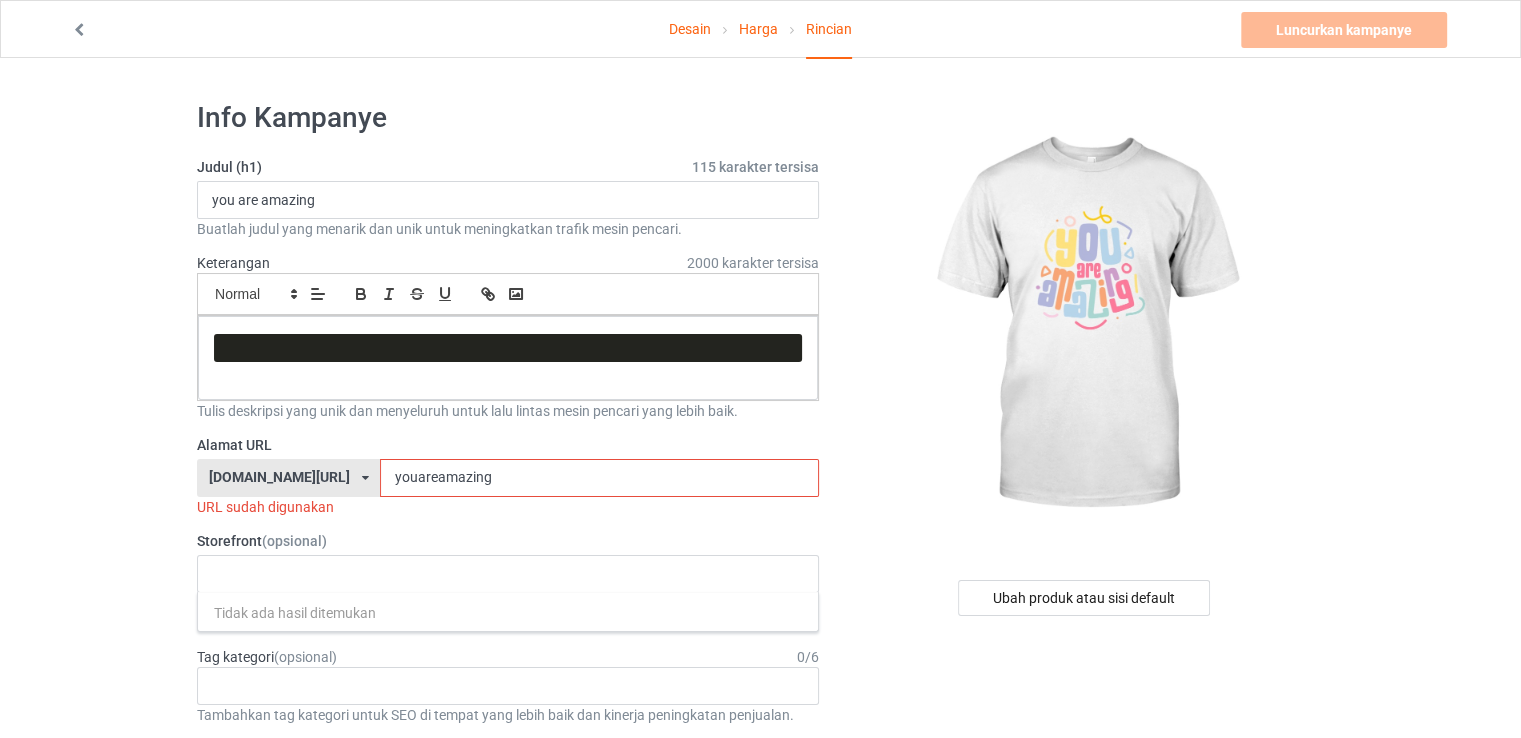 click on "youareamazing" at bounding box center (599, 478) 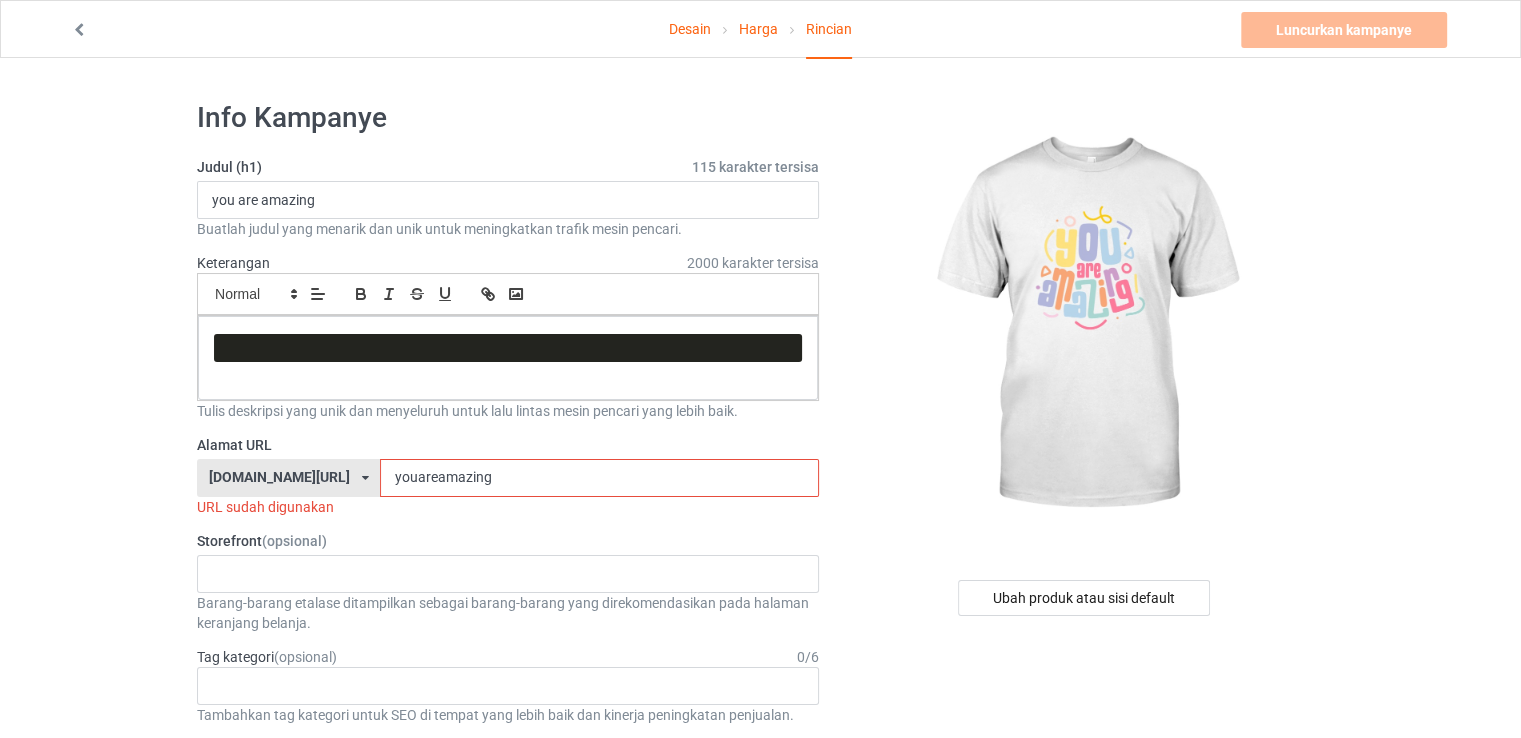 drag, startPoint x: 459, startPoint y: 469, endPoint x: 332, endPoint y: 481, distance: 127.56567 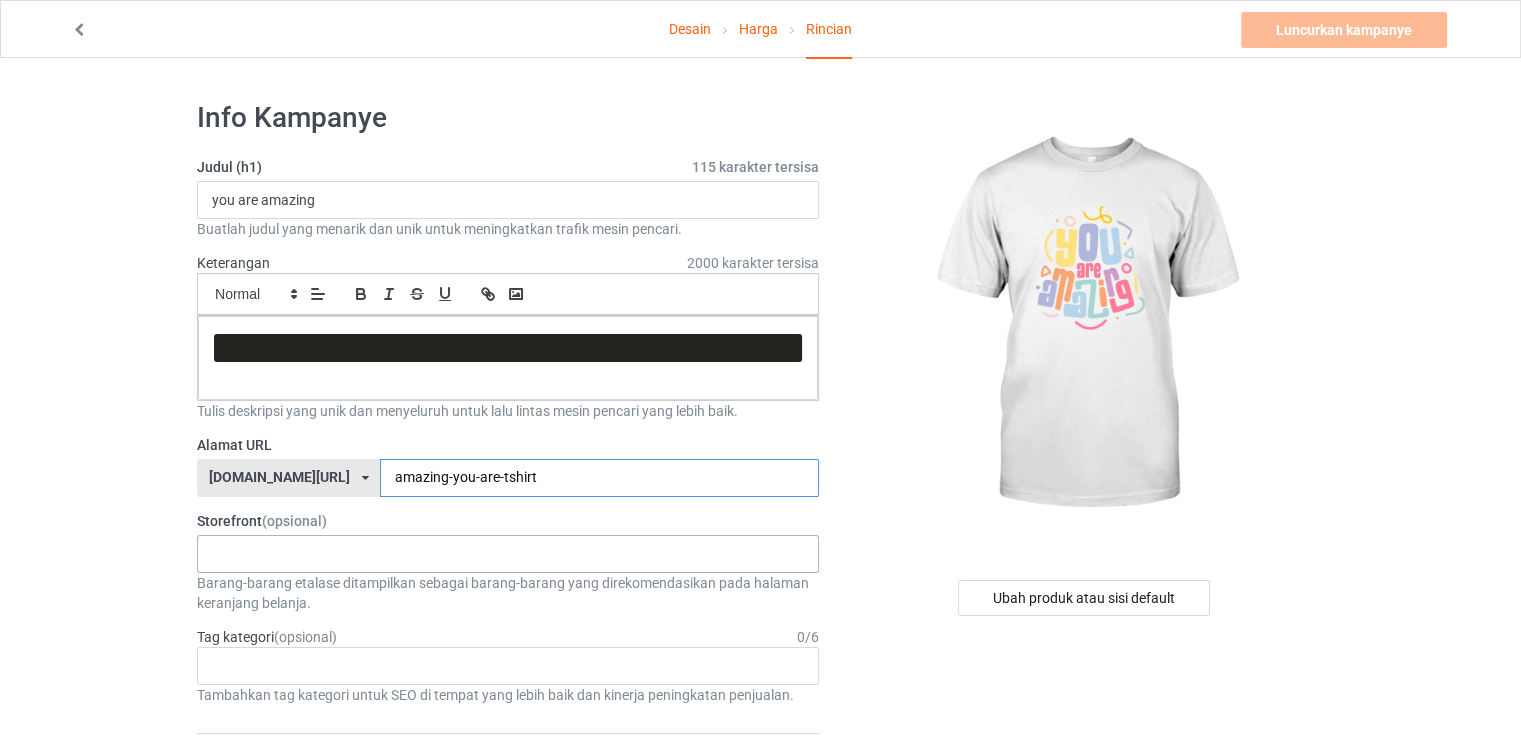 type on "amazing-you-are-tshirt" 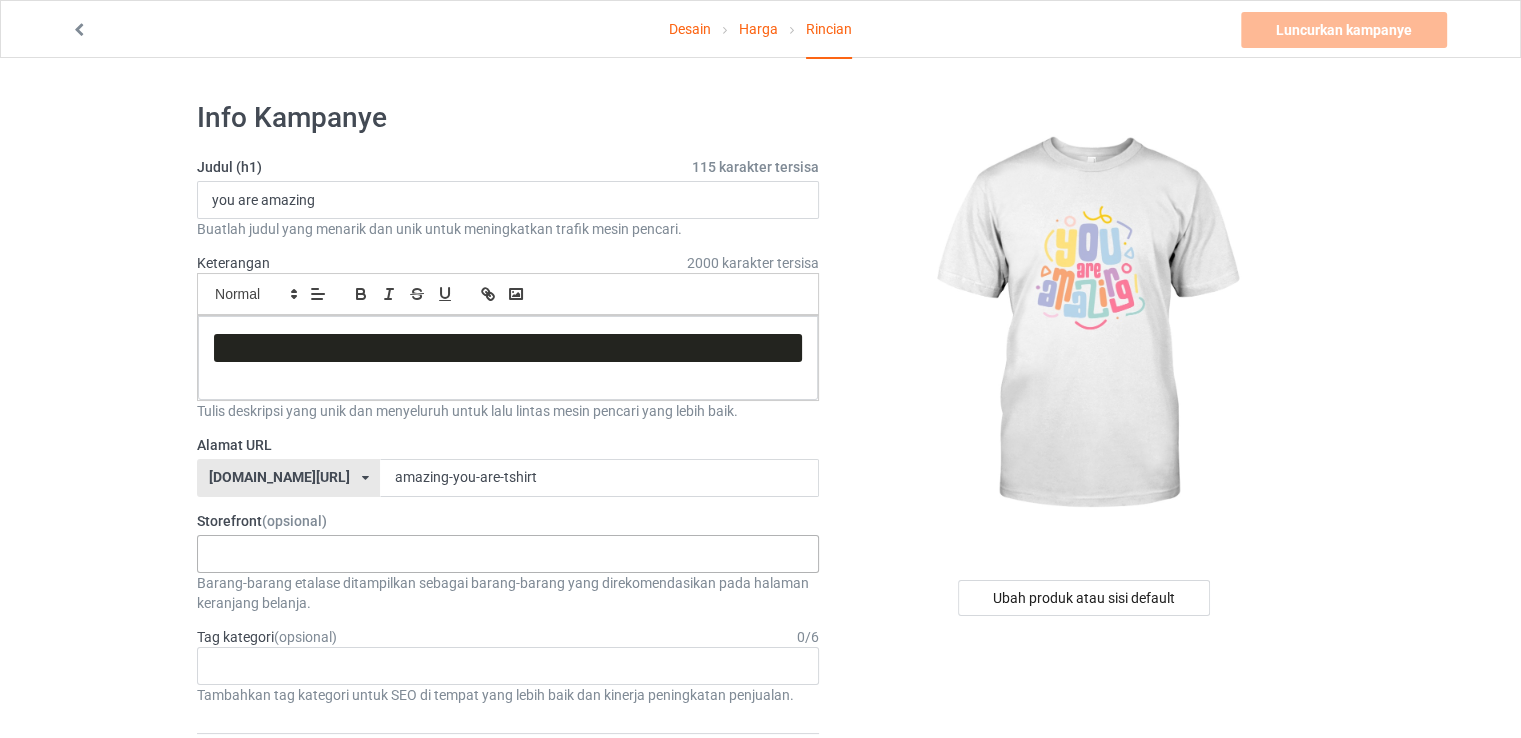 click on "Tidak ada hasil ditemukan" at bounding box center (508, 554) 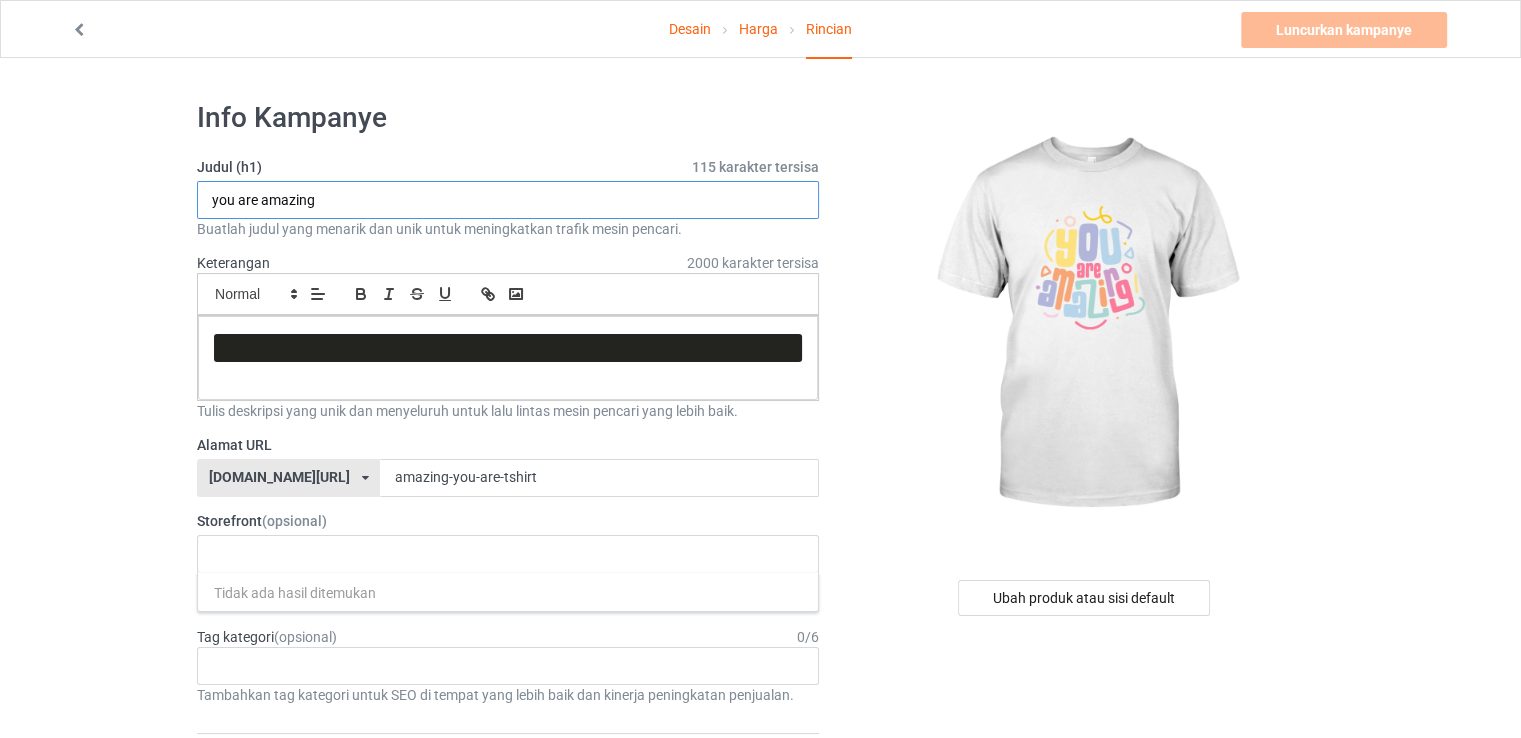 click on "you are amazing" at bounding box center (508, 200) 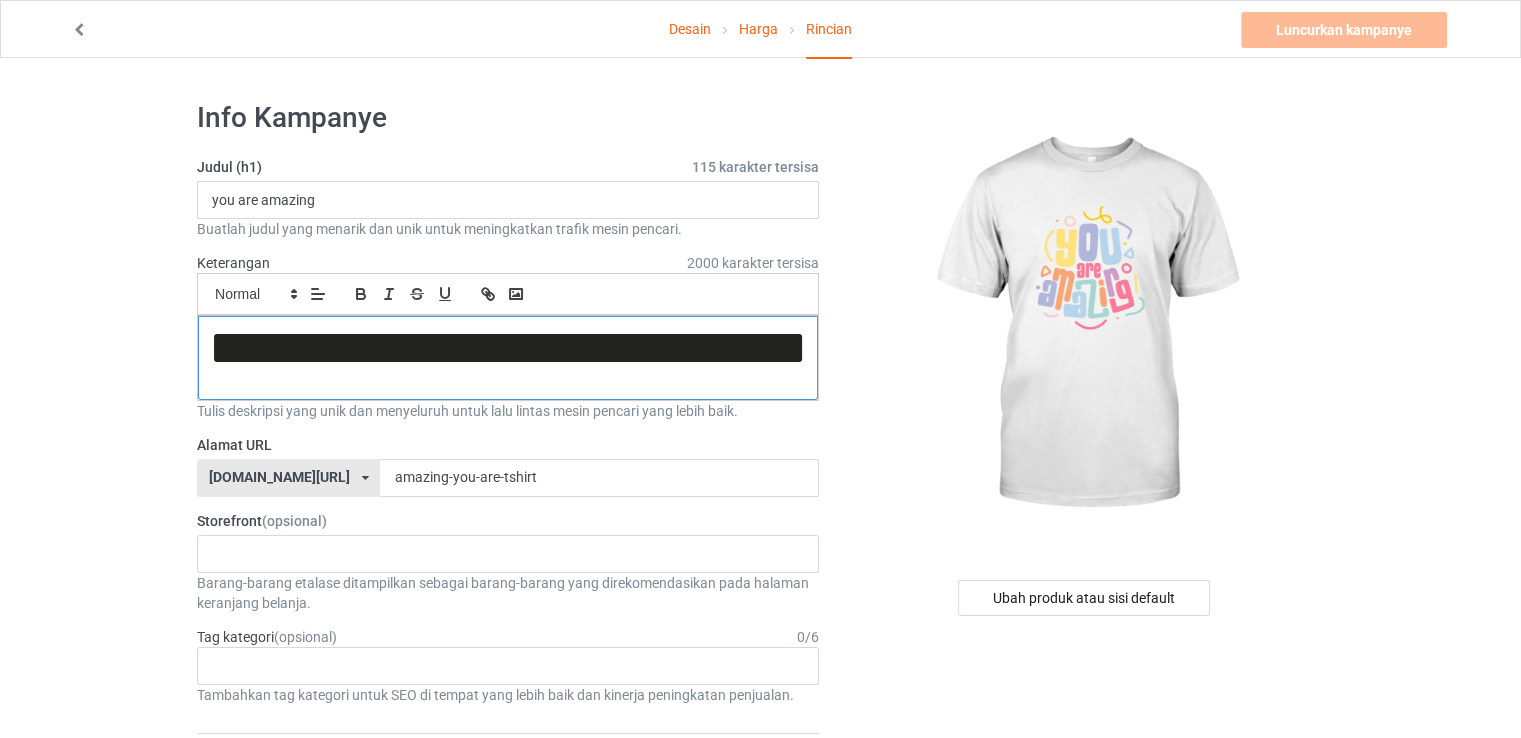 click at bounding box center [508, 348] 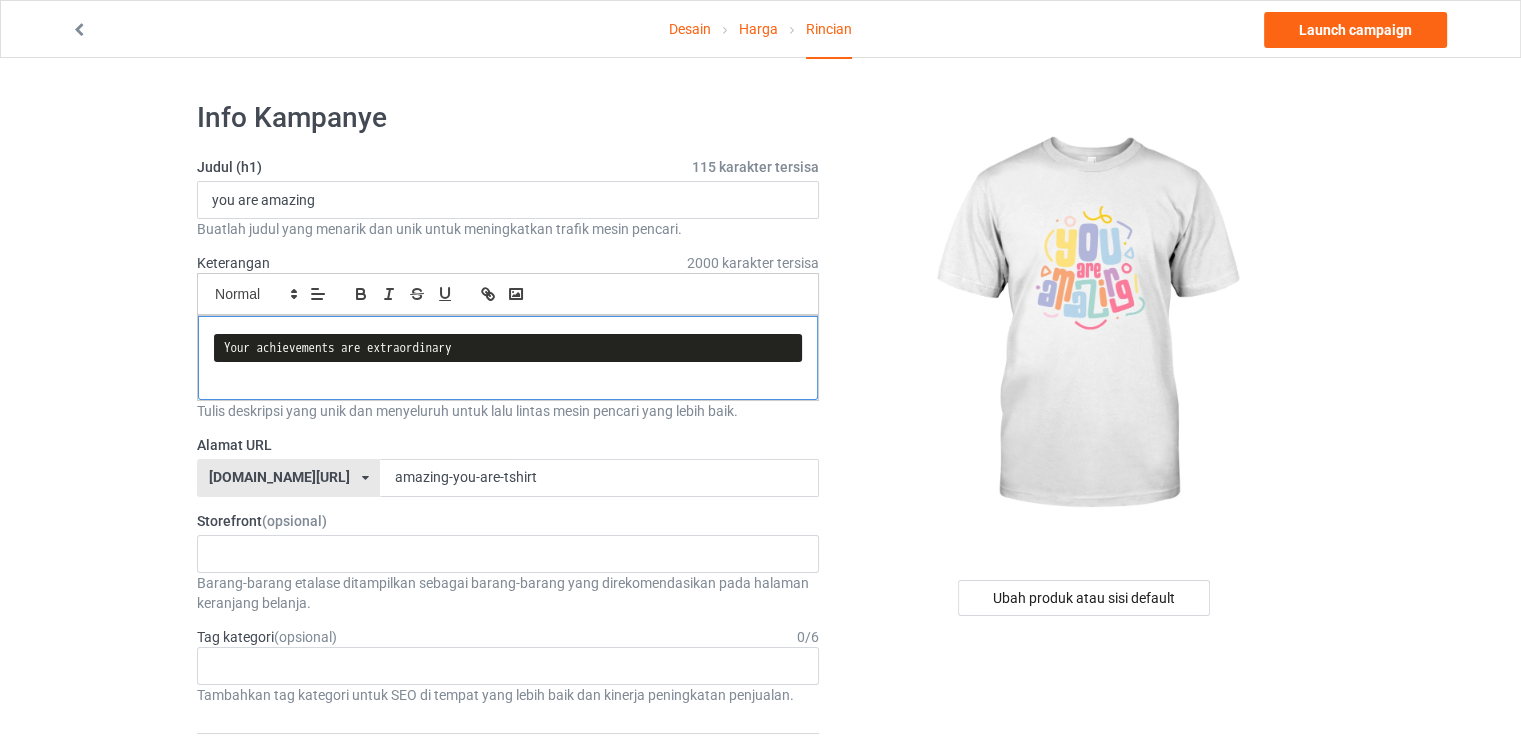 scroll, scrollTop: 0, scrollLeft: 0, axis: both 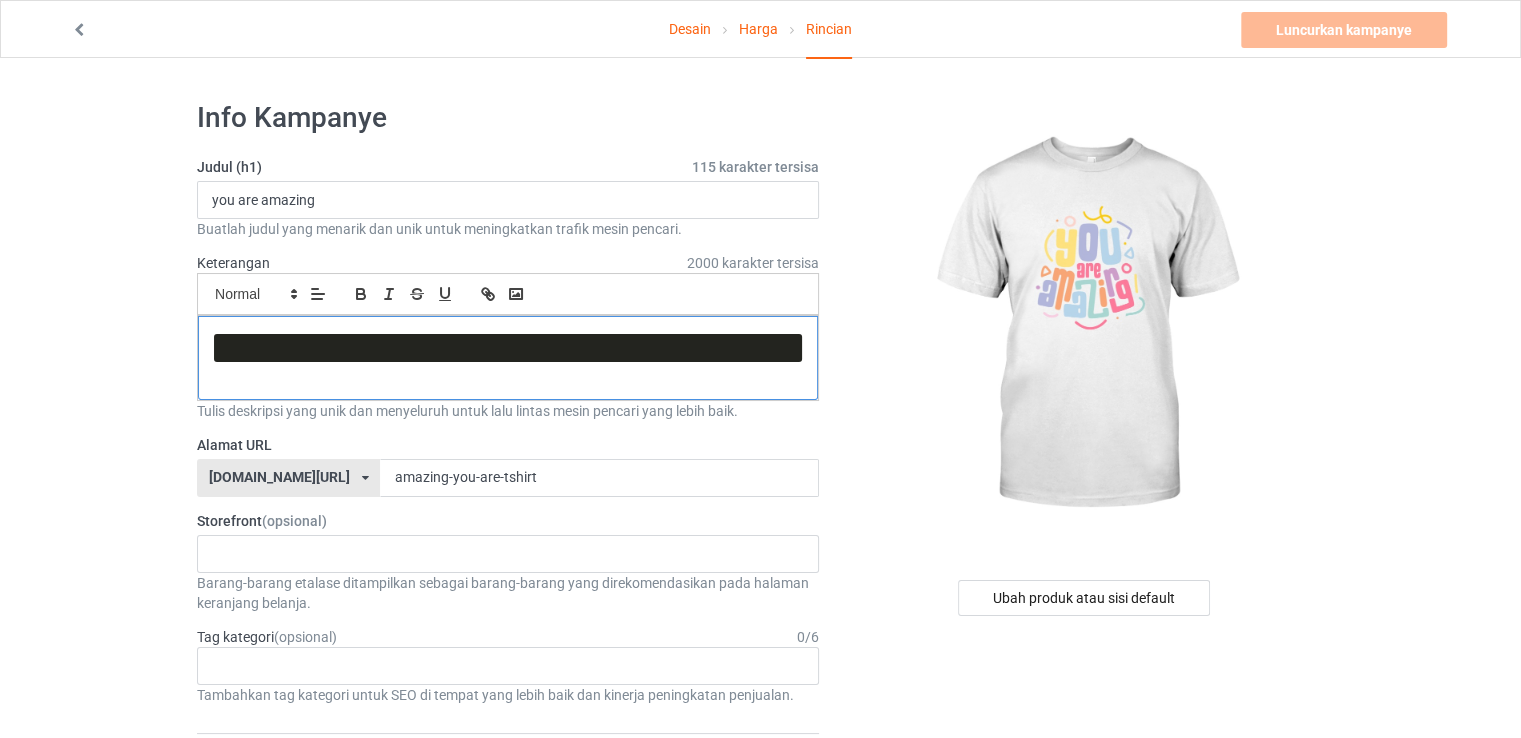 click at bounding box center [508, 358] 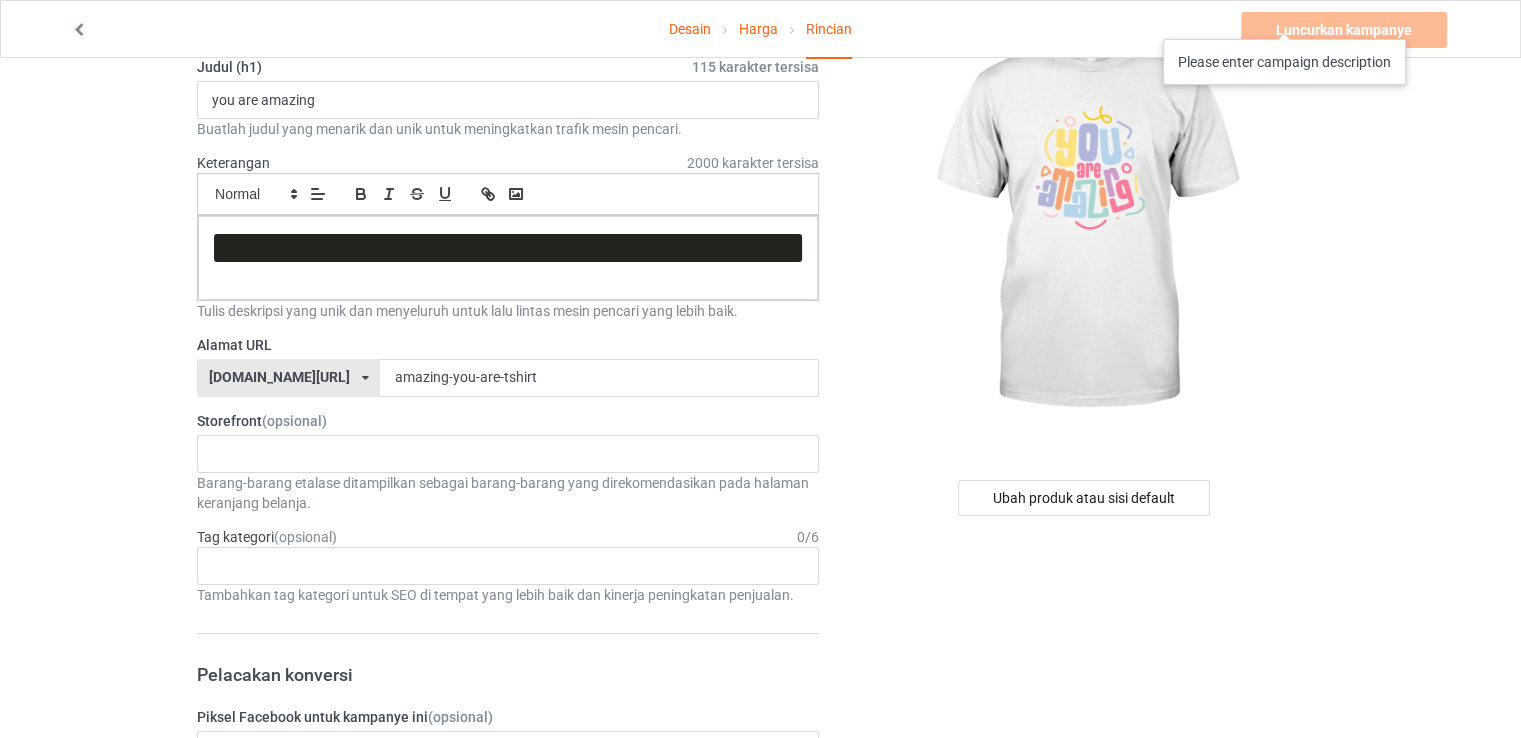 click on "Luncurkan kampanye [PERSON_NAME] masukkan deskripsi kampanye" at bounding box center (1346, 30) 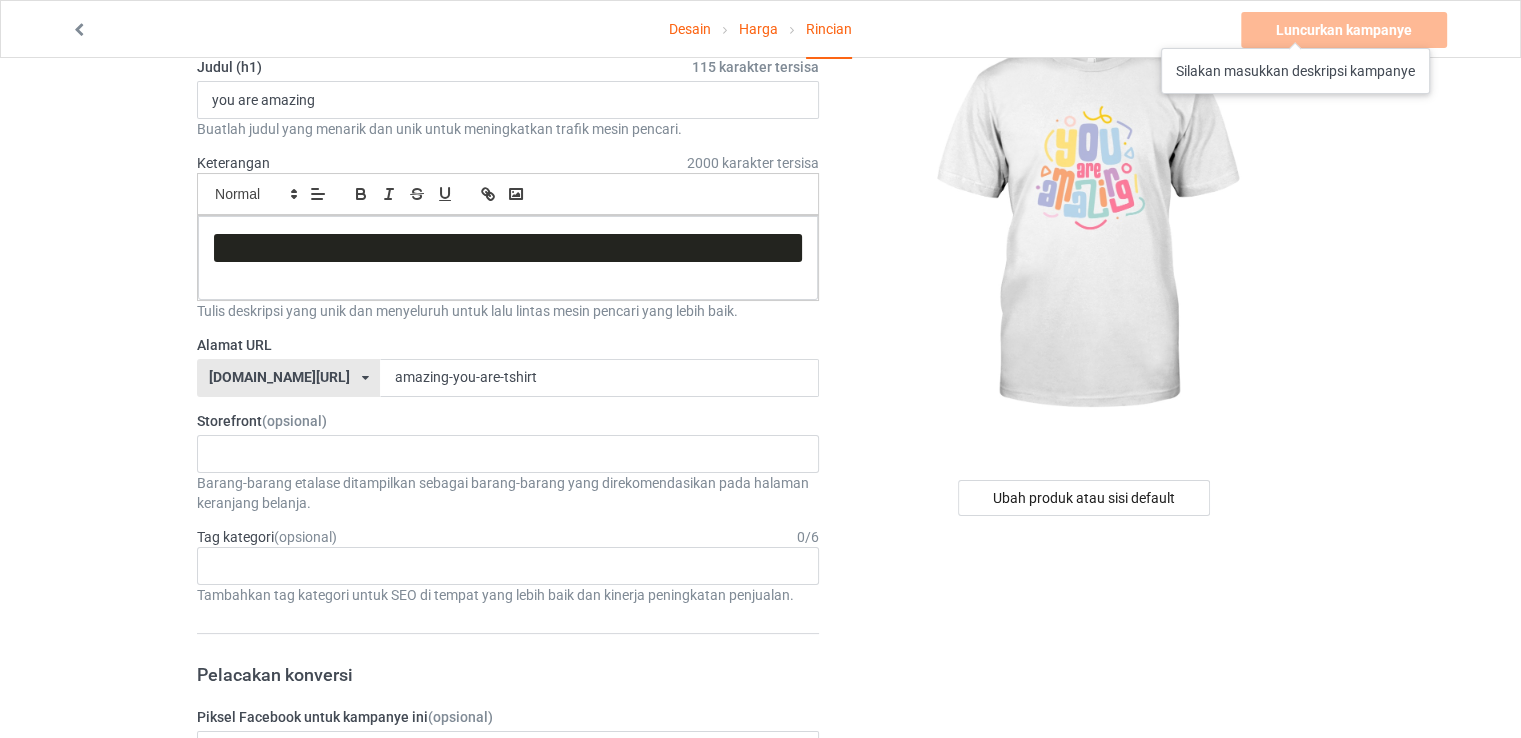 click on "Luncurkan kampanye [PERSON_NAME] masukkan deskripsi kampanye" at bounding box center (1346, 30) 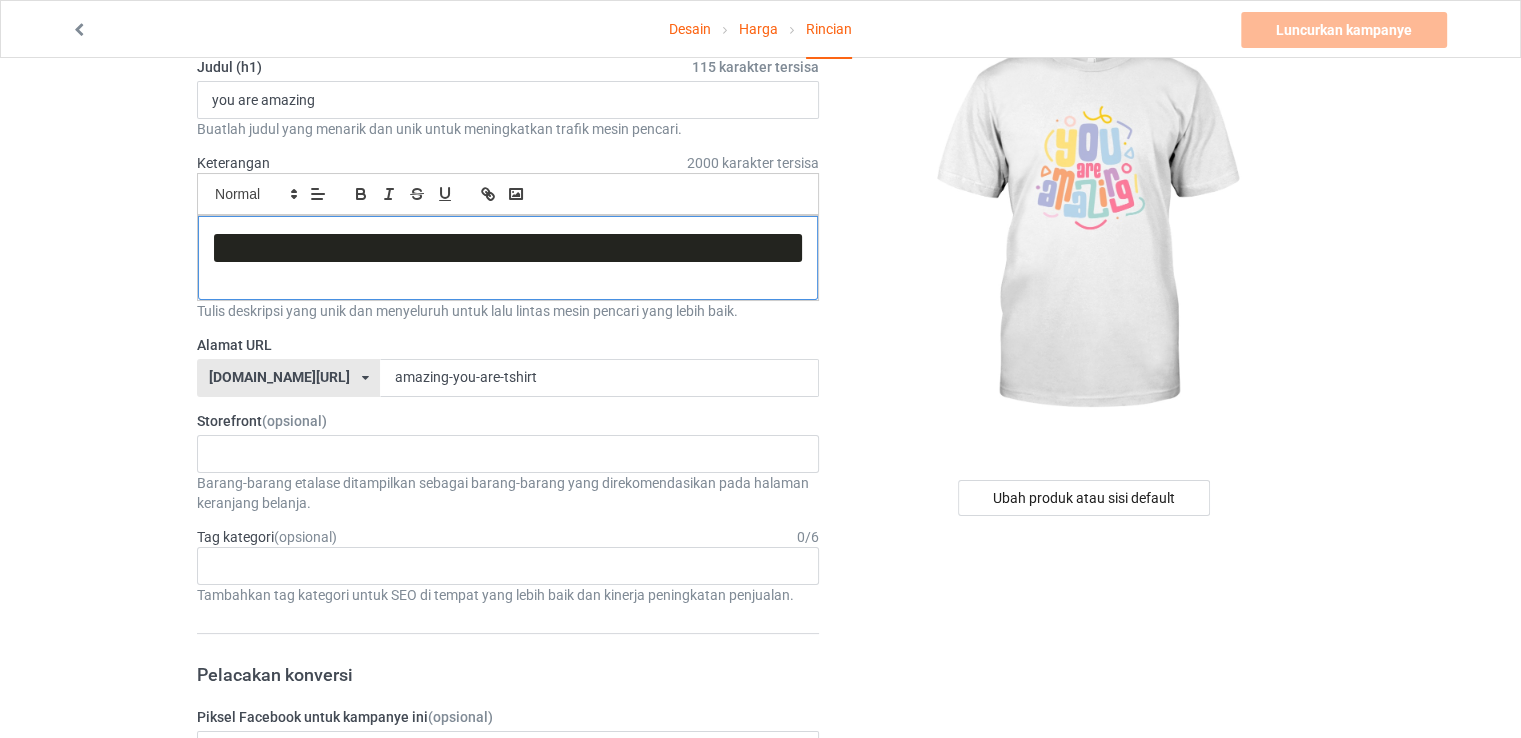 click at bounding box center [508, 258] 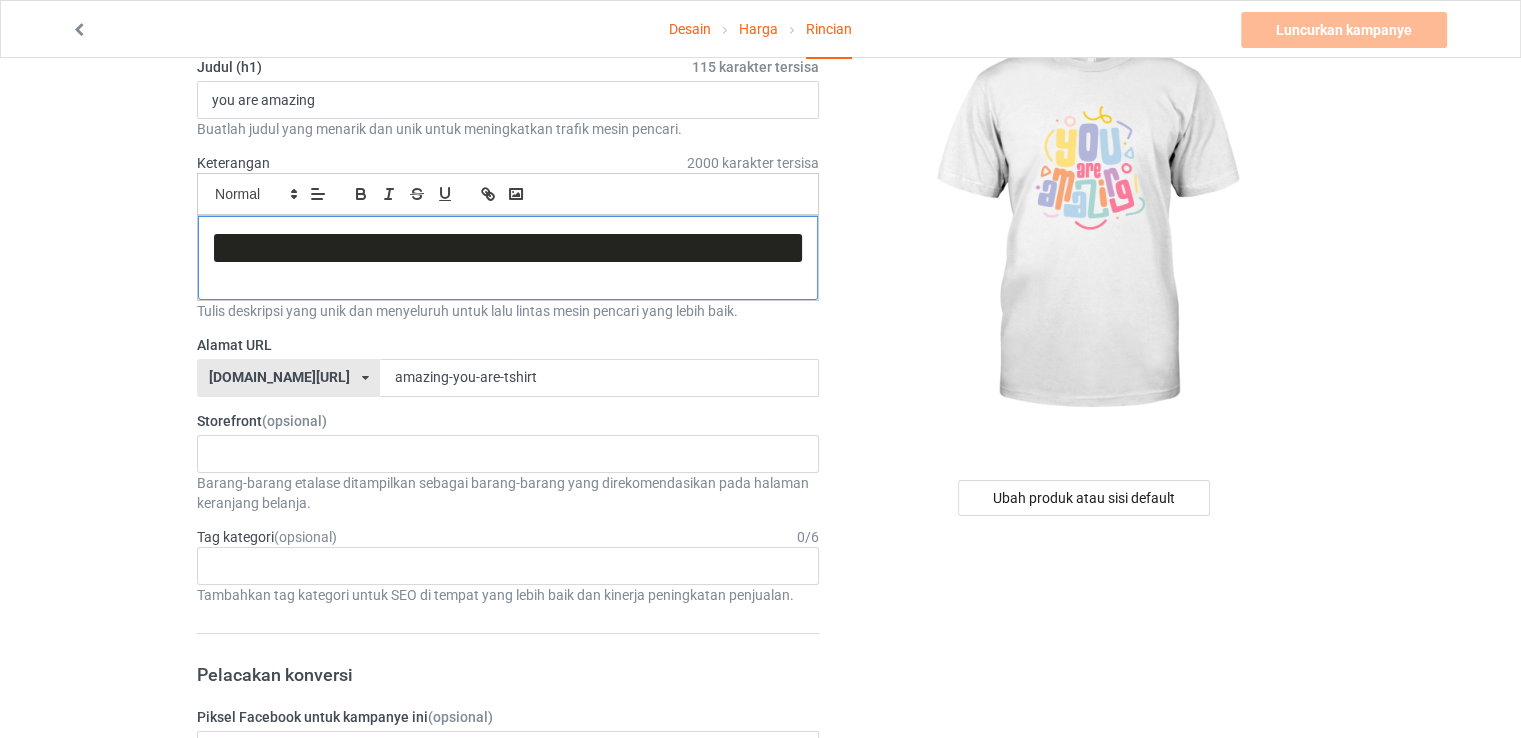 click at bounding box center [508, 258] 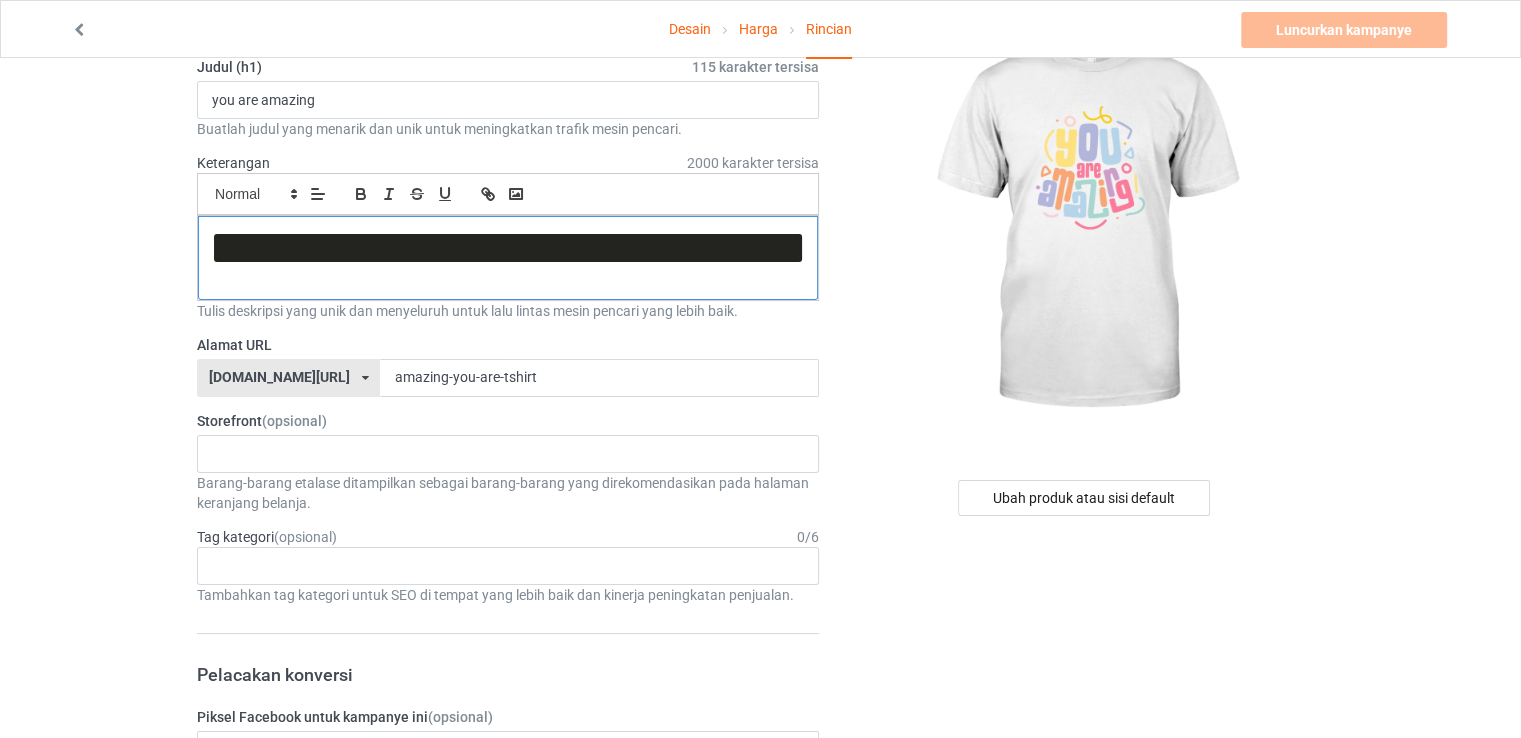 click at bounding box center [508, 258] 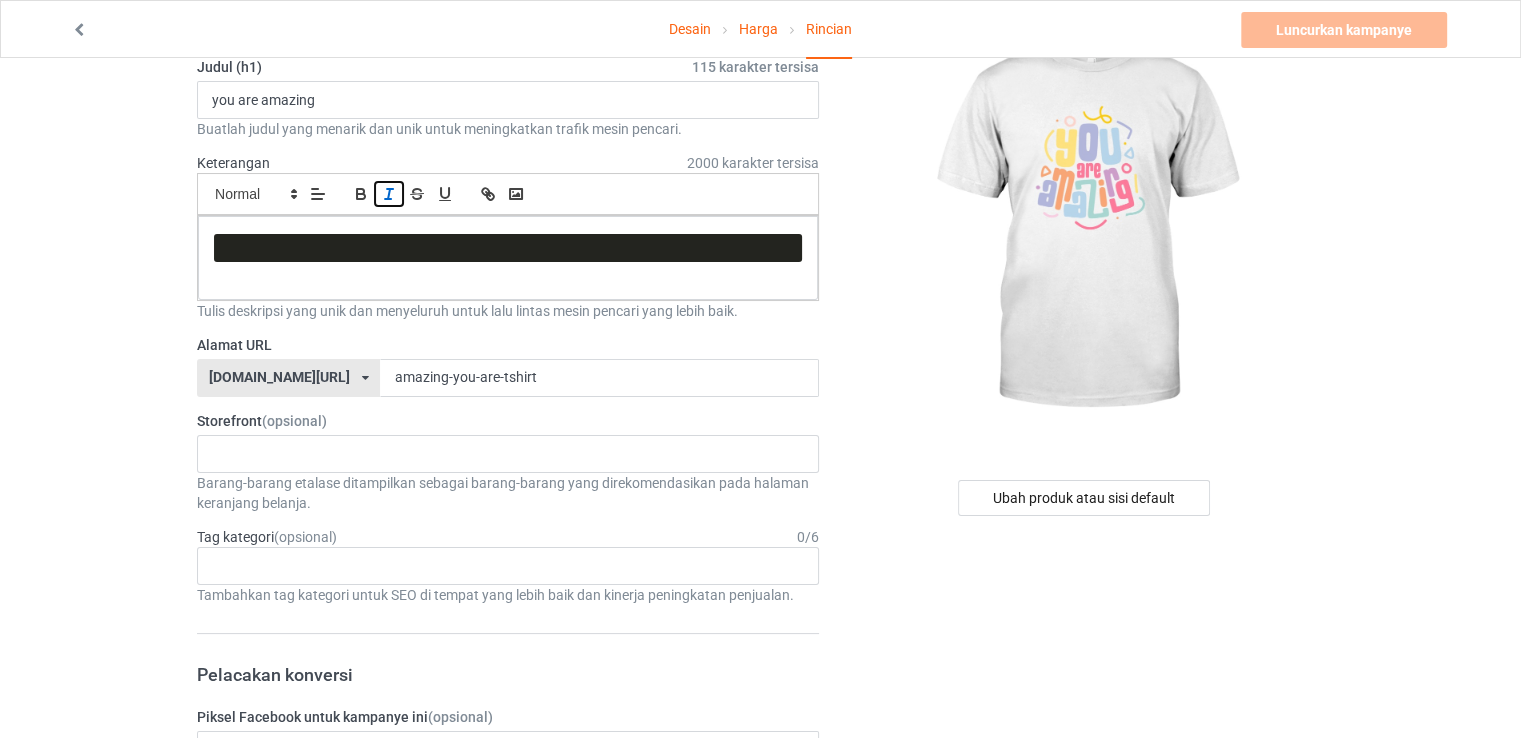 click 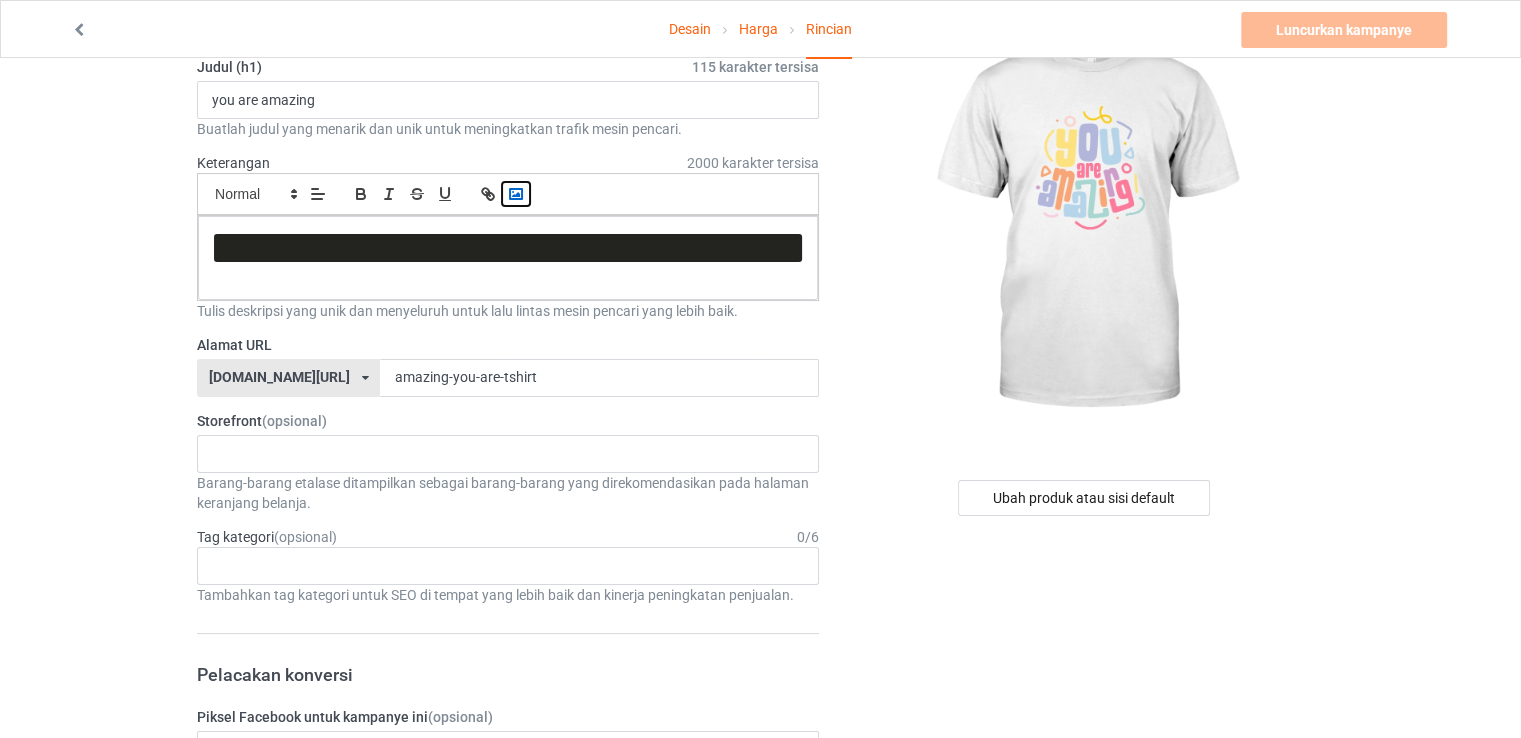 click 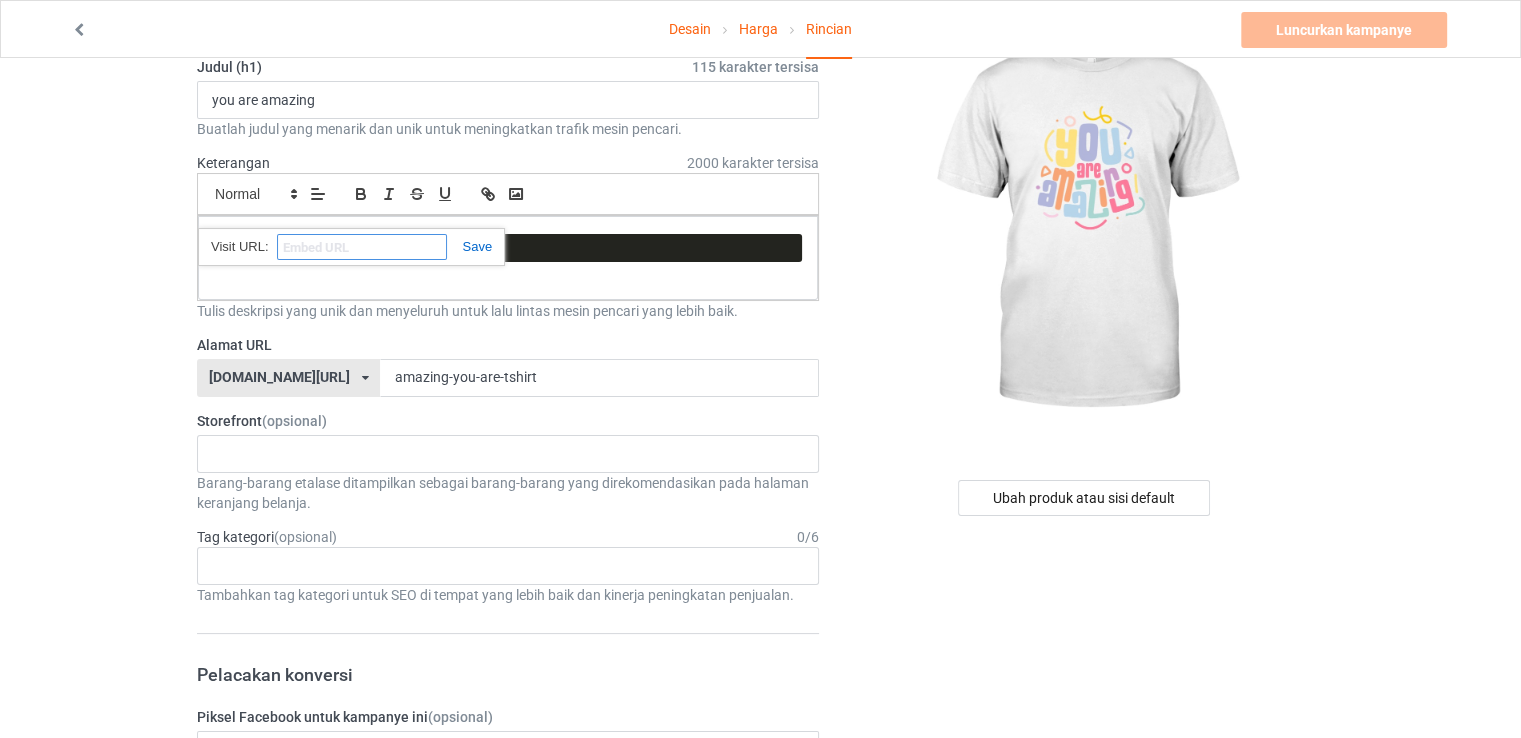 click at bounding box center (362, 247) 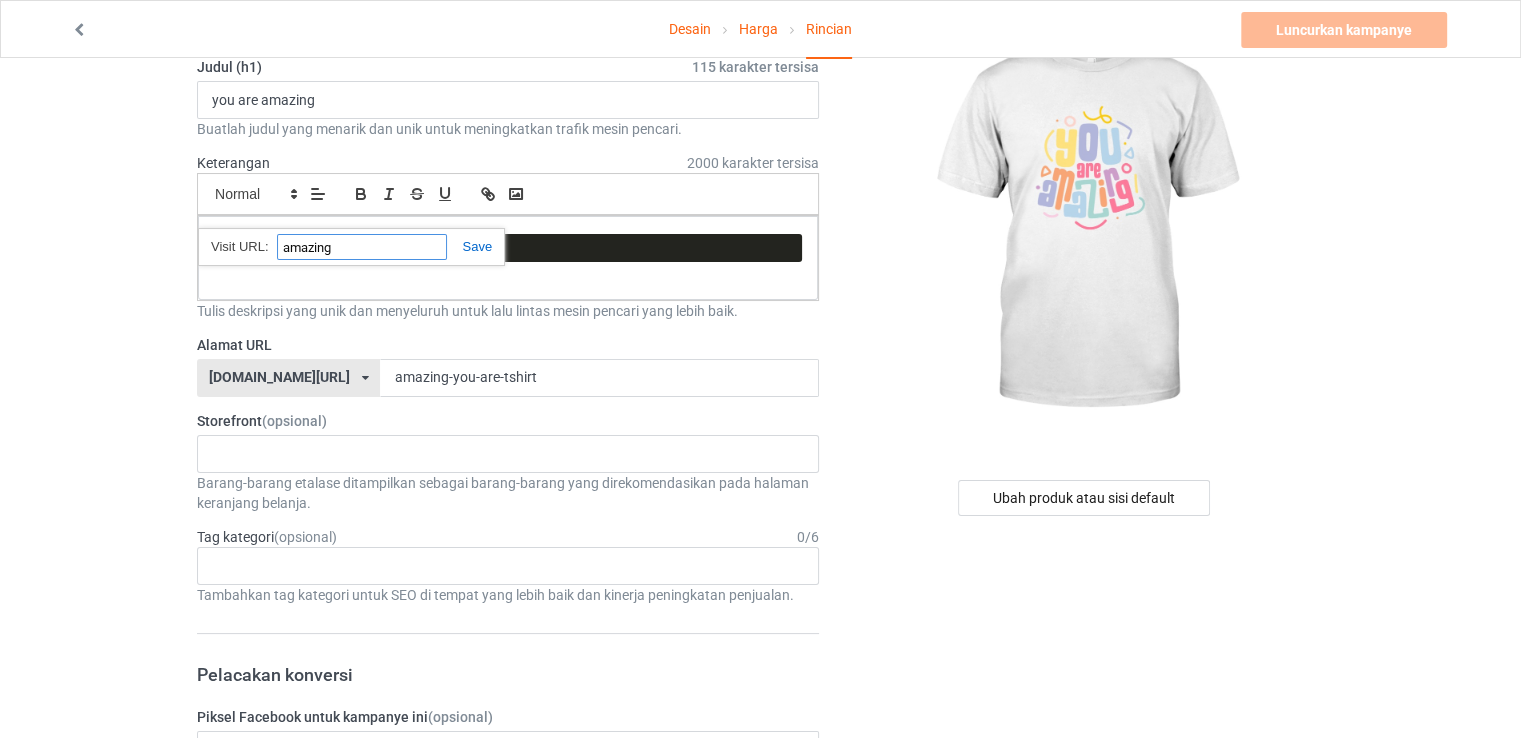 type on "amazing" 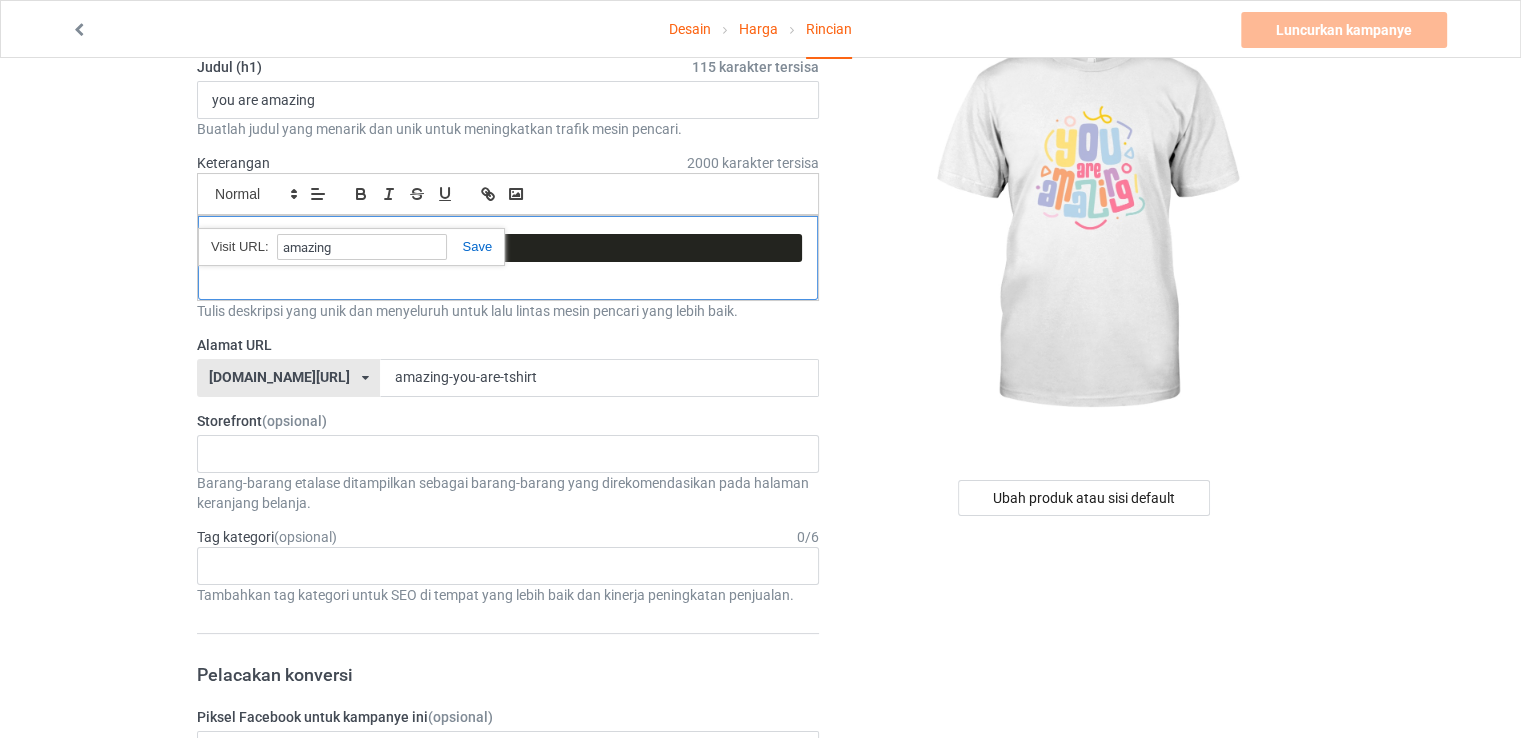click on "﻿" at bounding box center [508, 258] 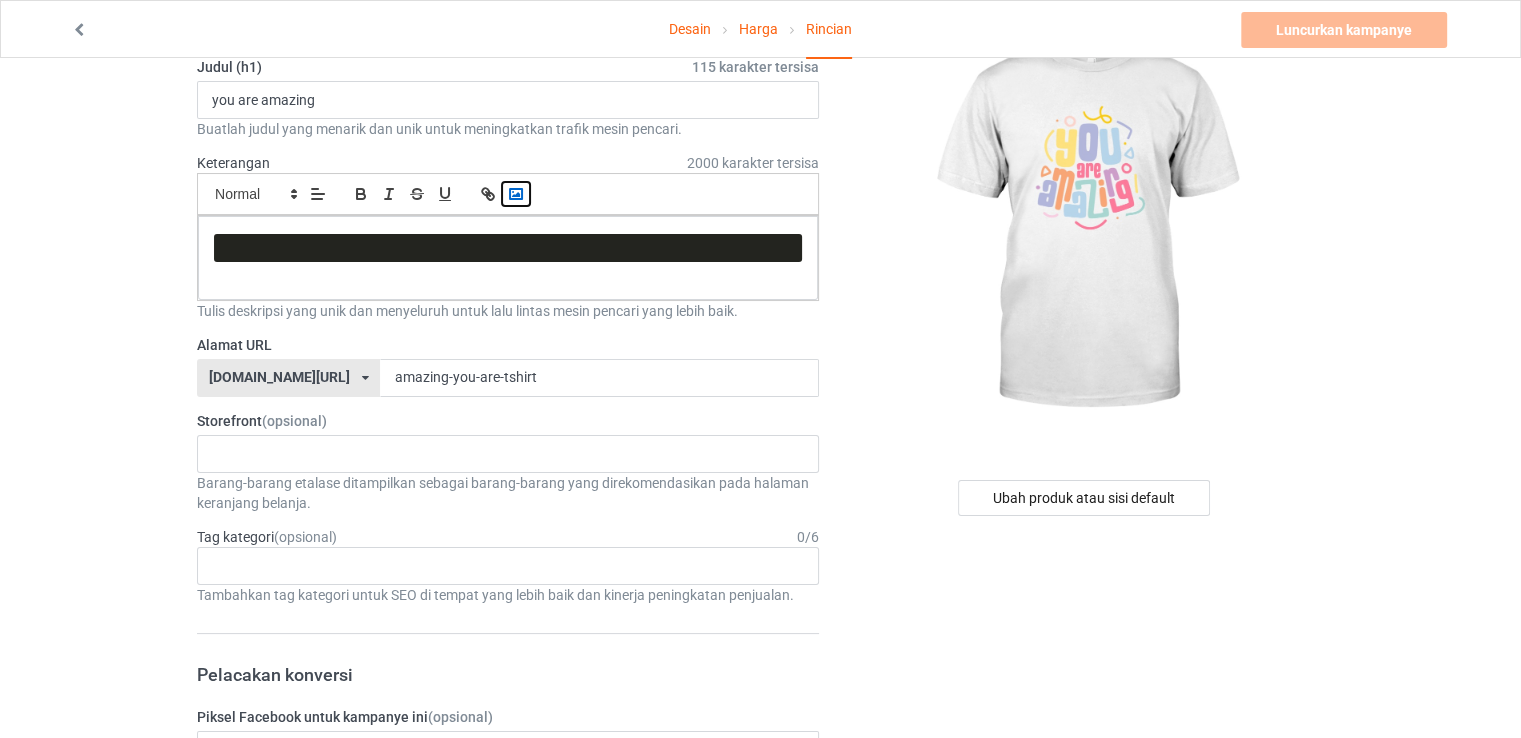 click at bounding box center (516, 194) 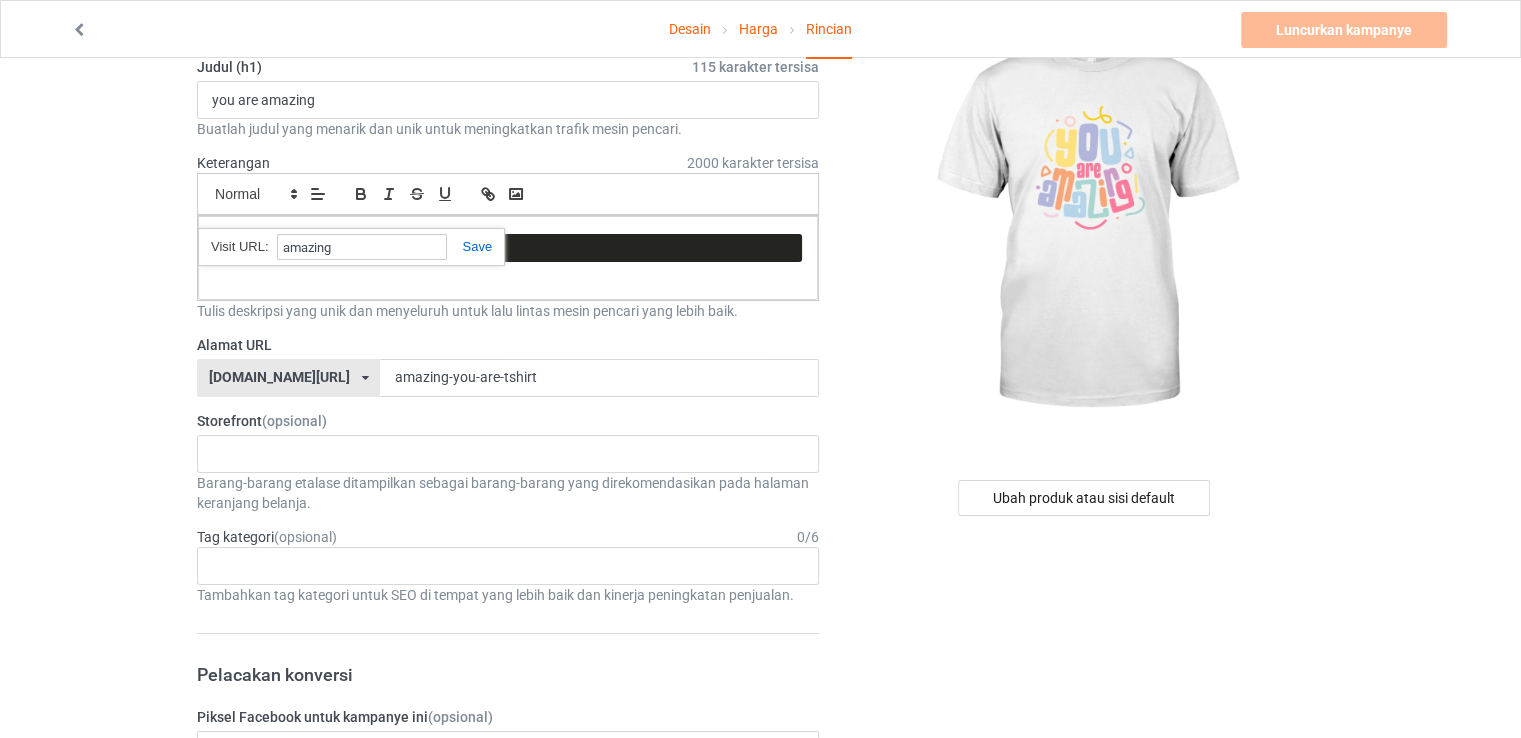 click at bounding box center (470, 246) 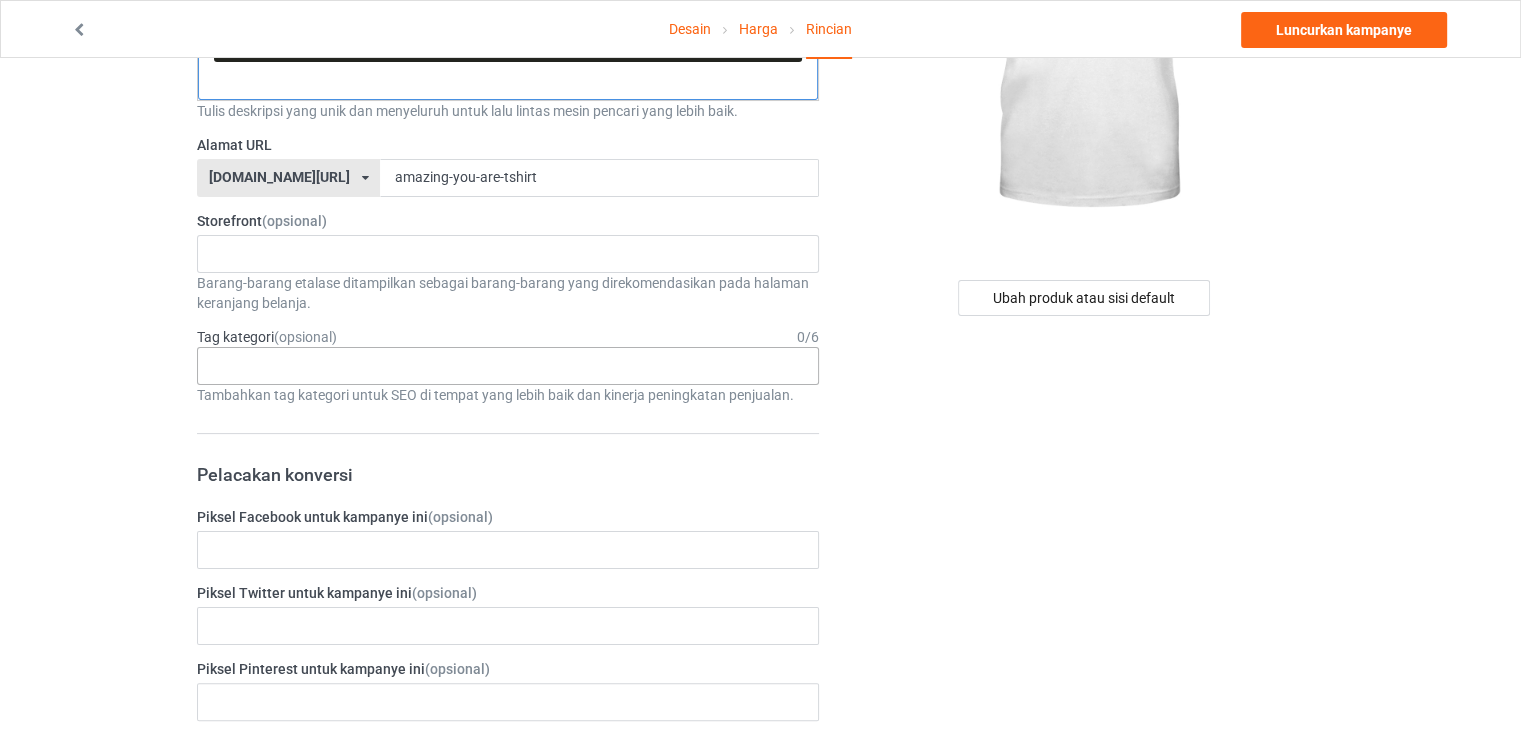 scroll, scrollTop: 200, scrollLeft: 0, axis: vertical 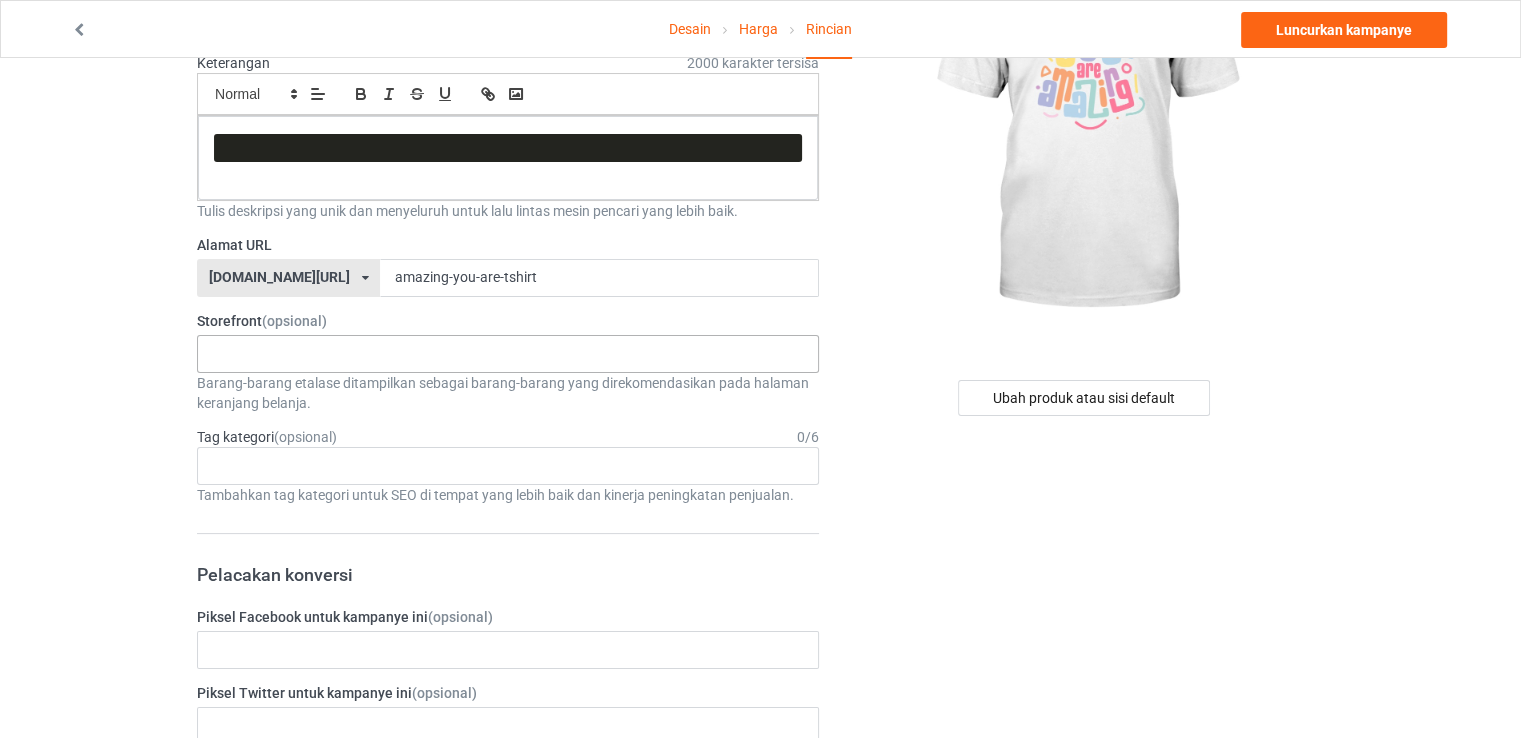 click on "Tidak ada hasil ditemukan" at bounding box center (508, 354) 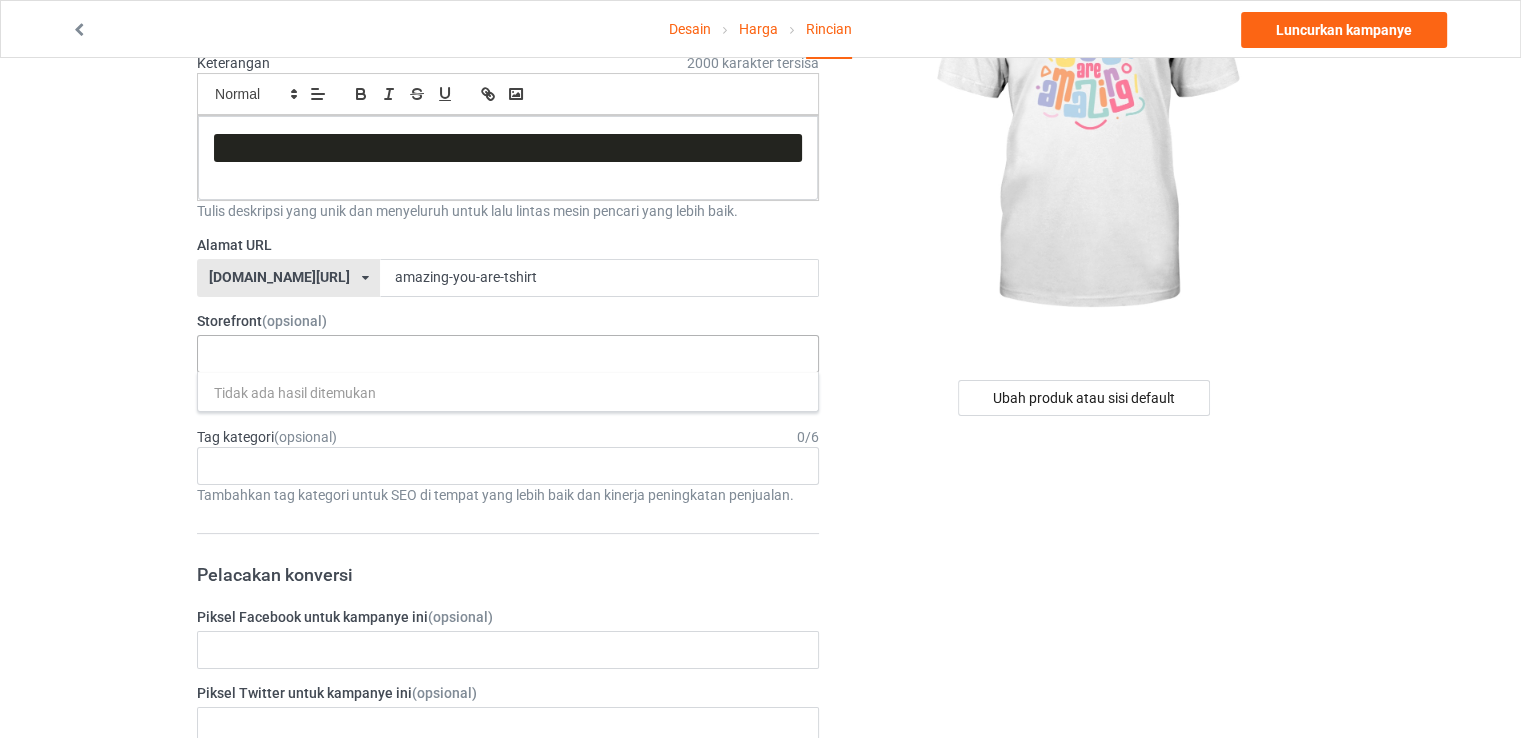 click on "Tidak ada hasil ditemukan" at bounding box center (508, 354) 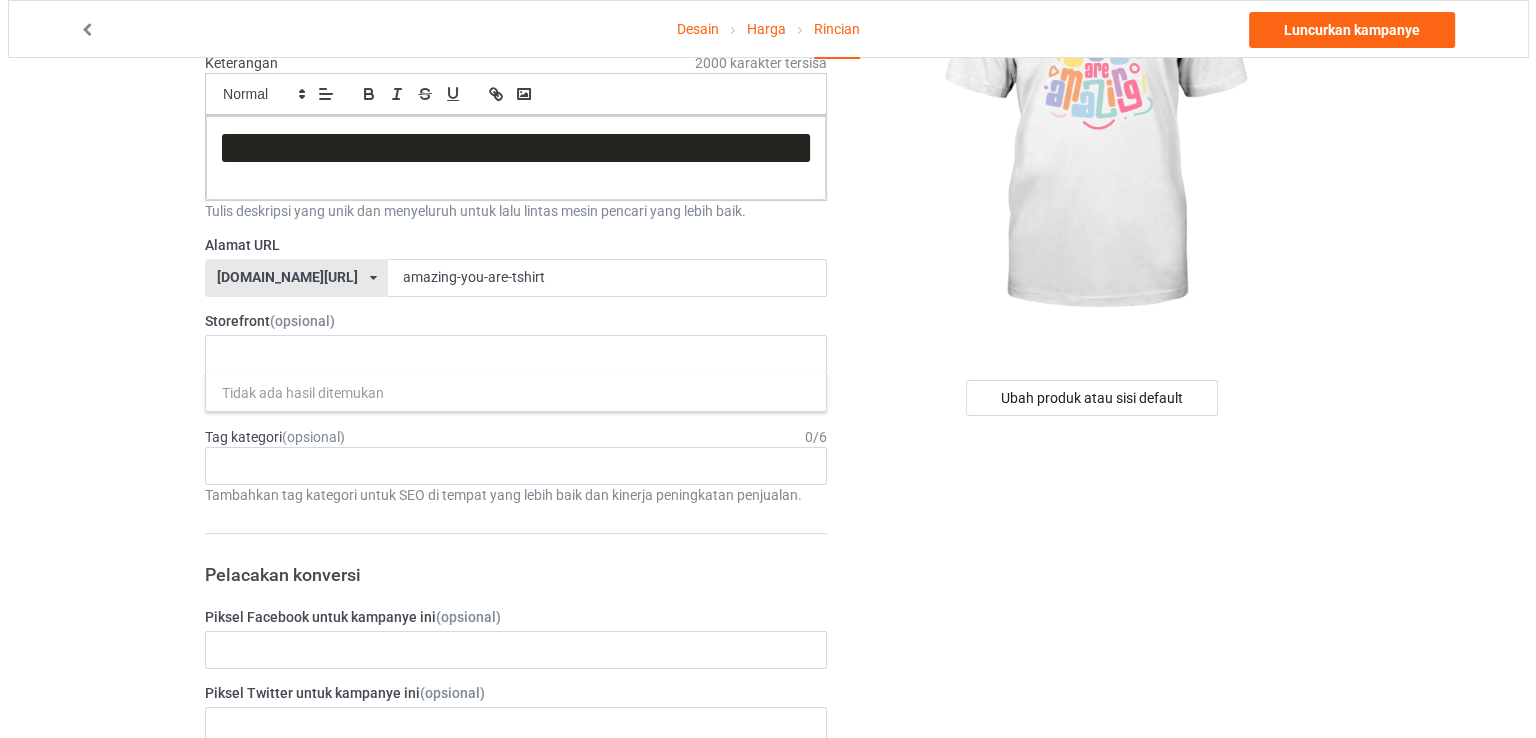 scroll, scrollTop: 0, scrollLeft: 0, axis: both 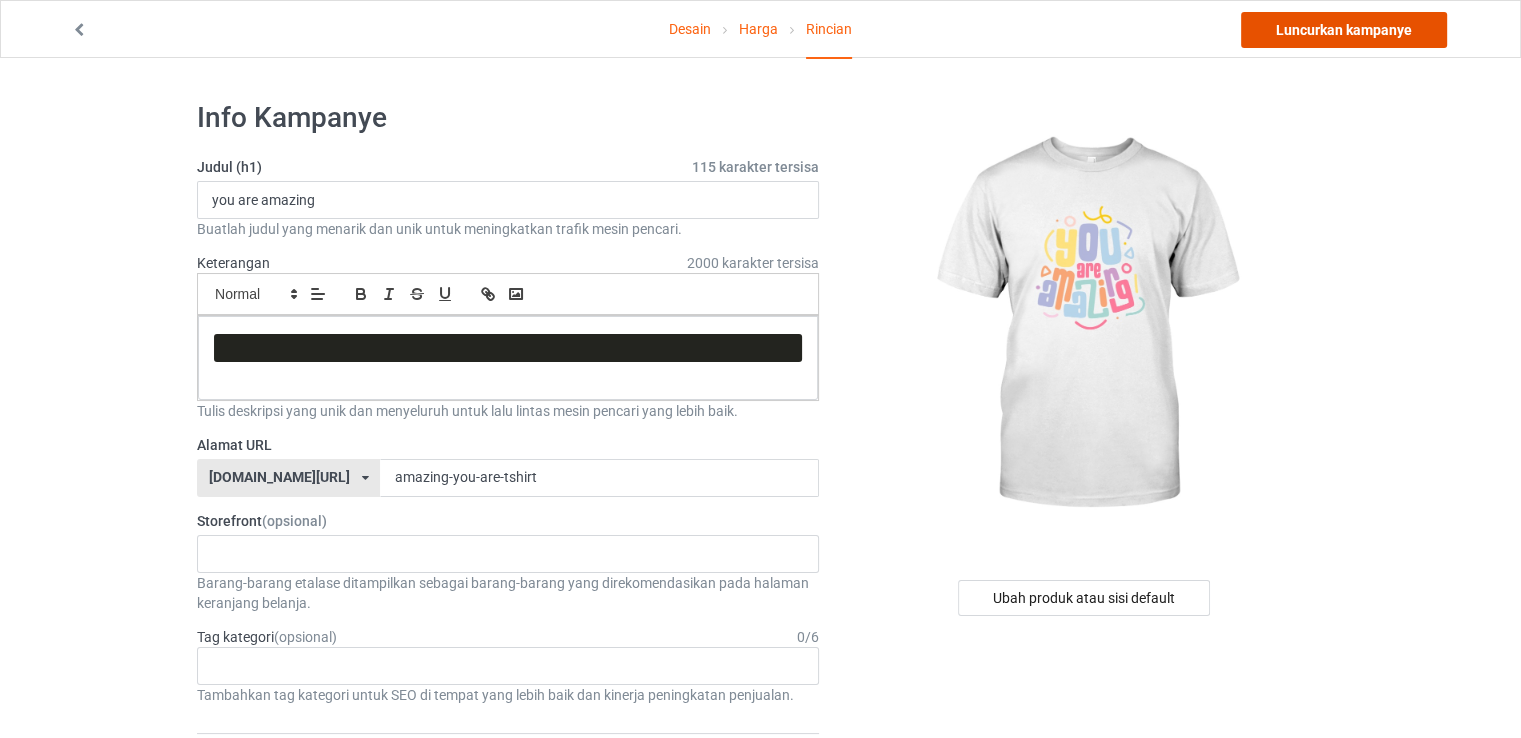 click on "Luncurkan kampanye" at bounding box center [1344, 30] 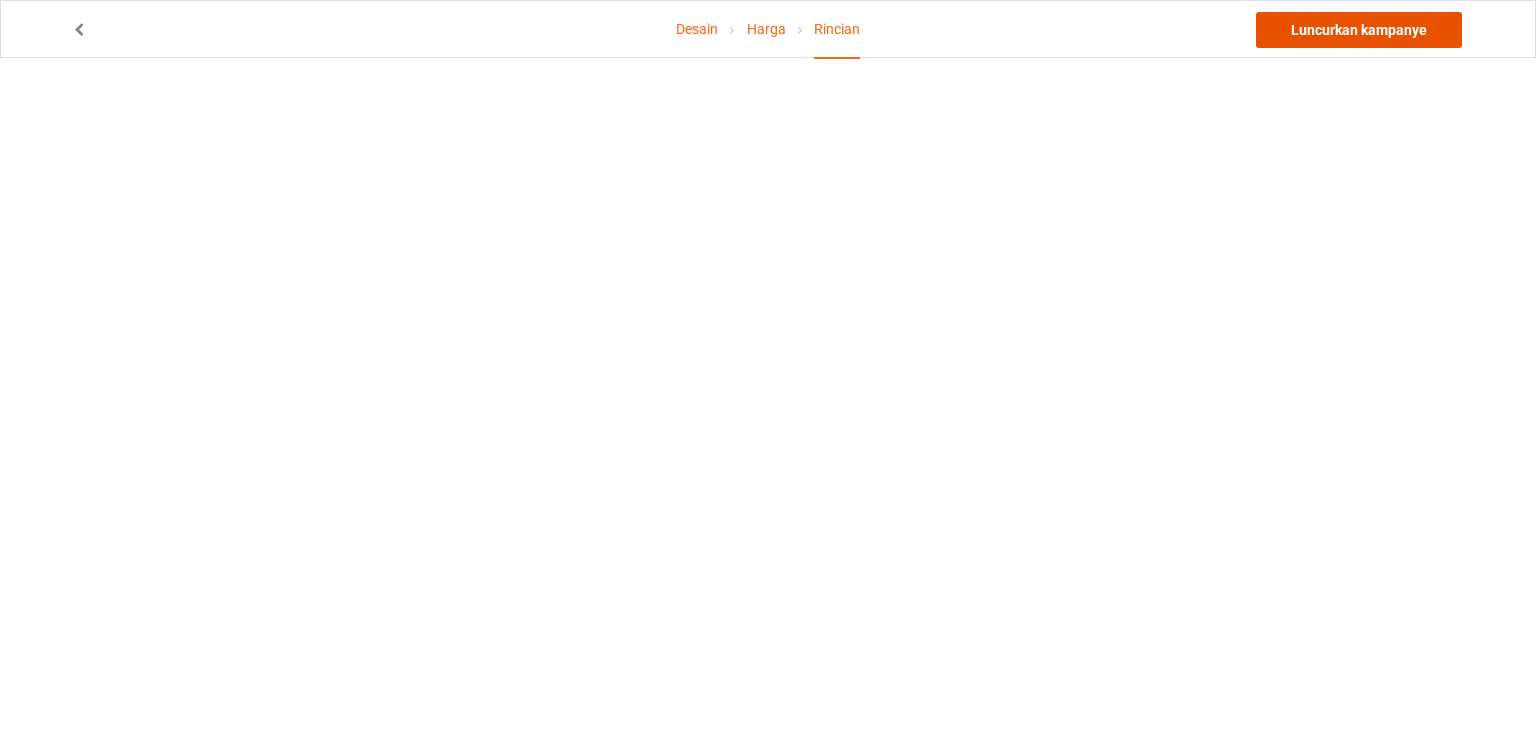 click on "Luncurkan kampanye" at bounding box center [1359, 30] 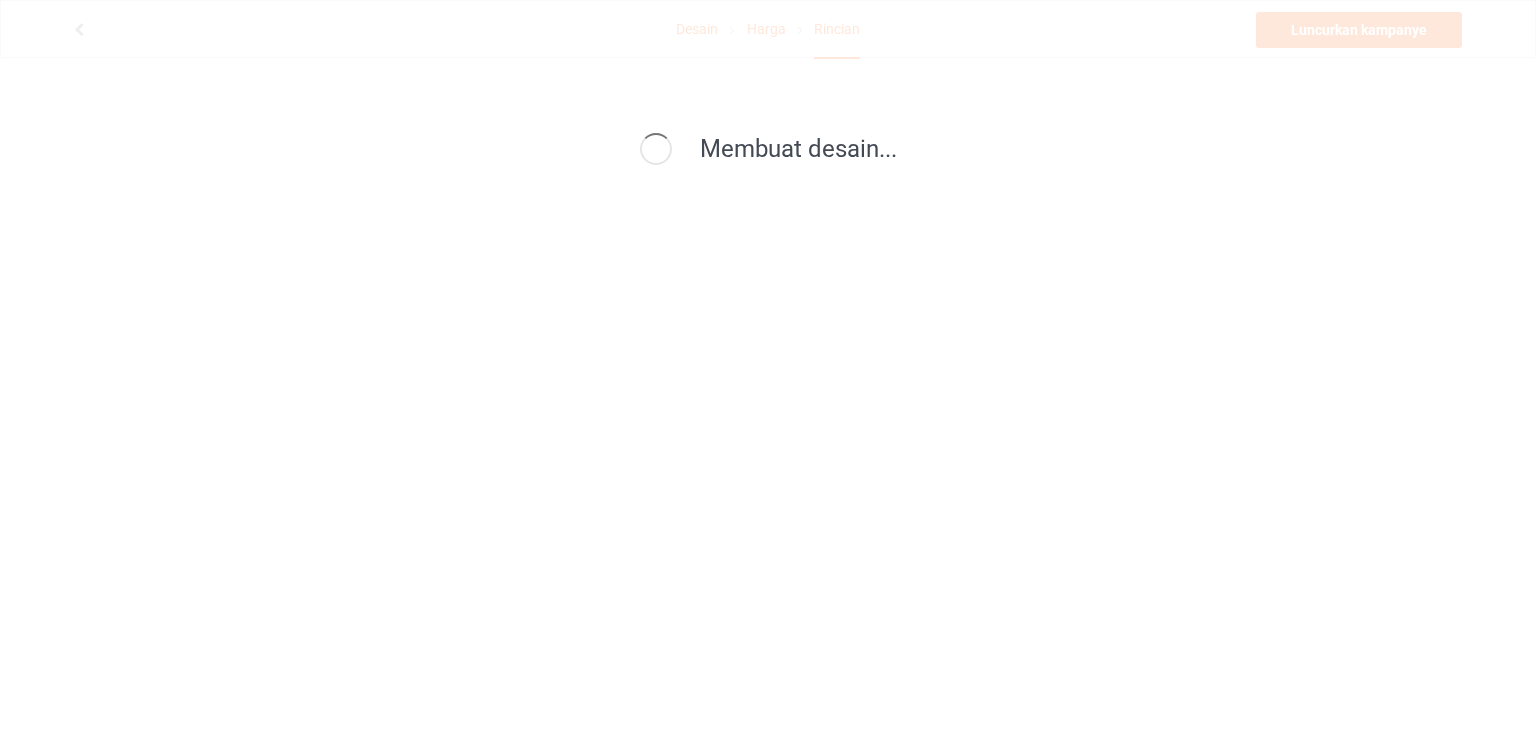 click on "Membuat desain..." at bounding box center (768, 369) 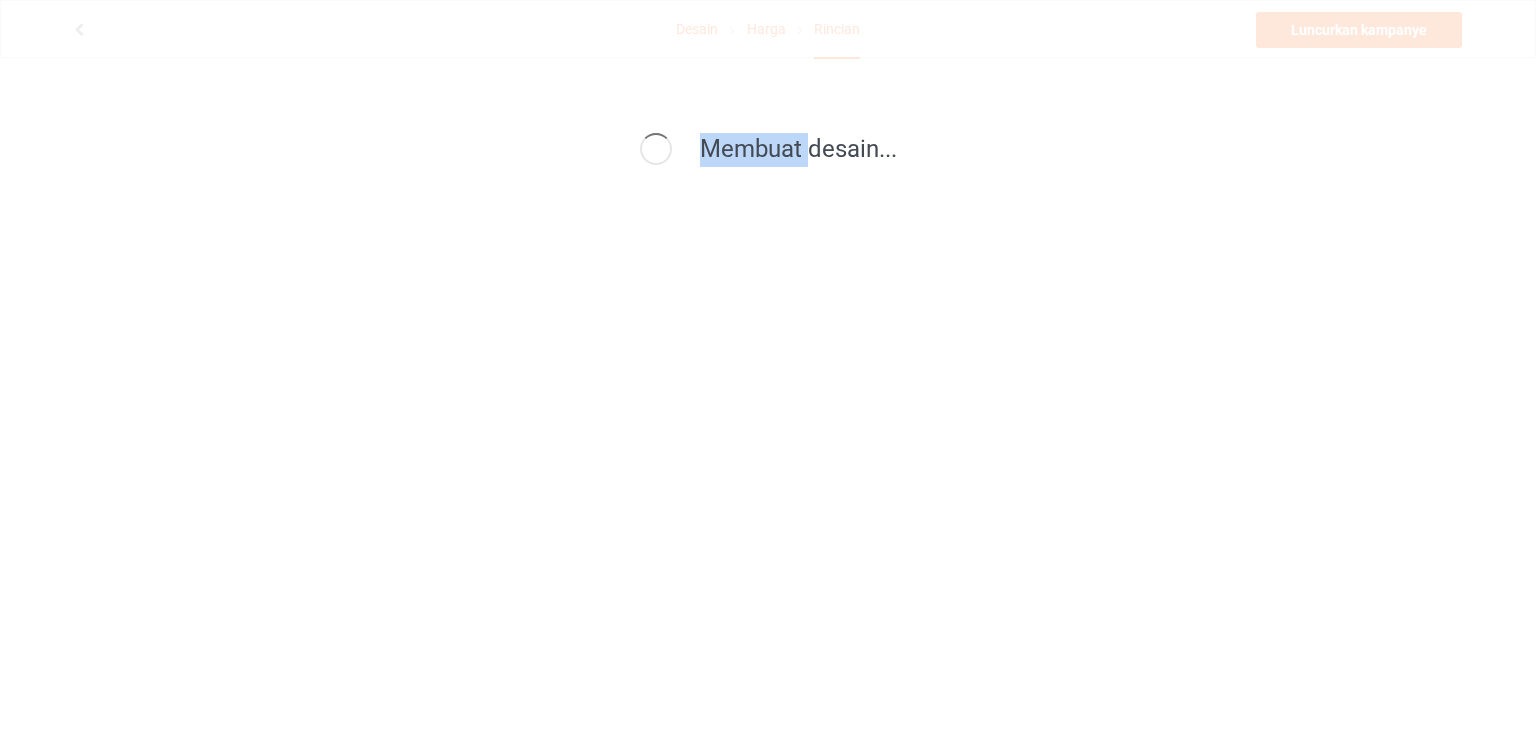 click at bounding box center [656, 149] 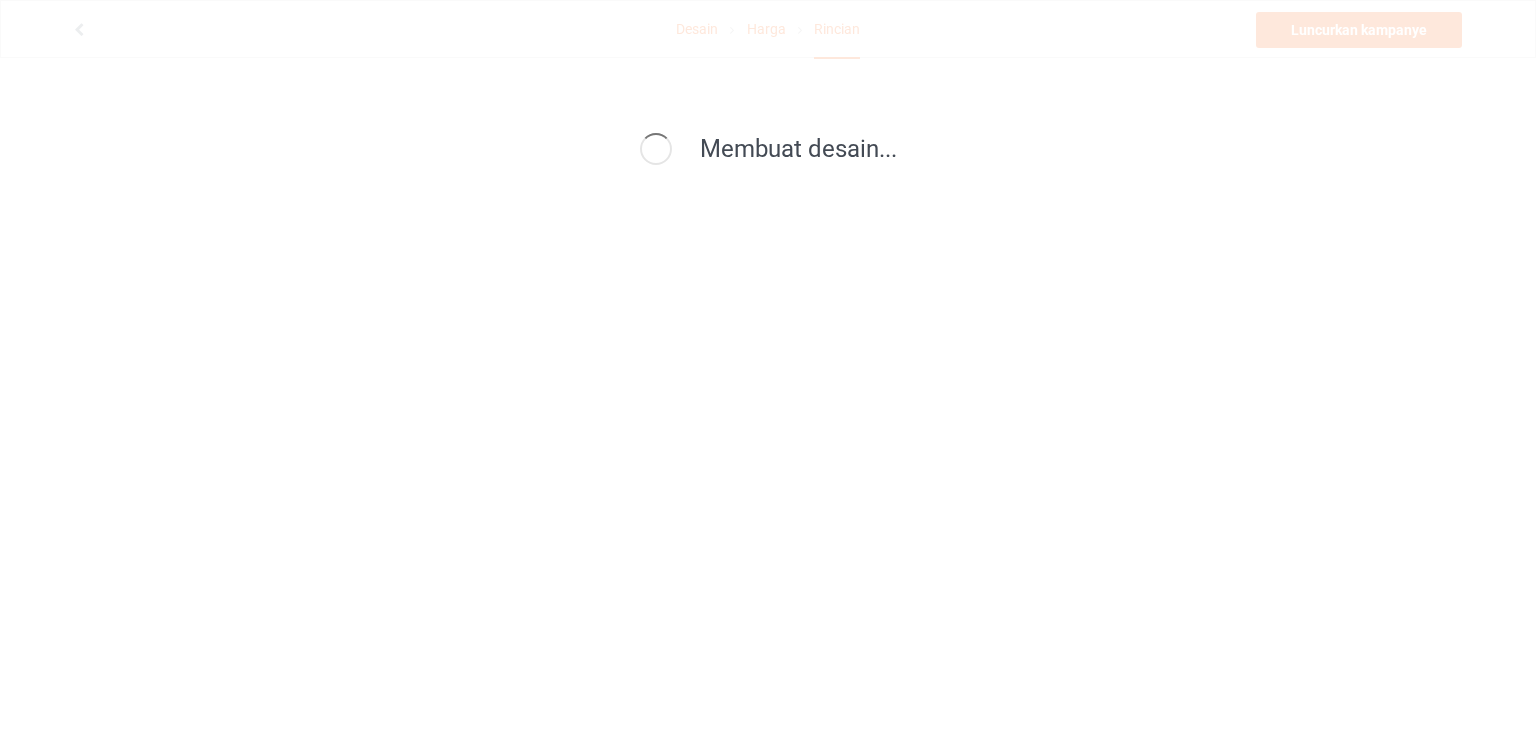 click on "Membuat desain..." at bounding box center [768, 150] 